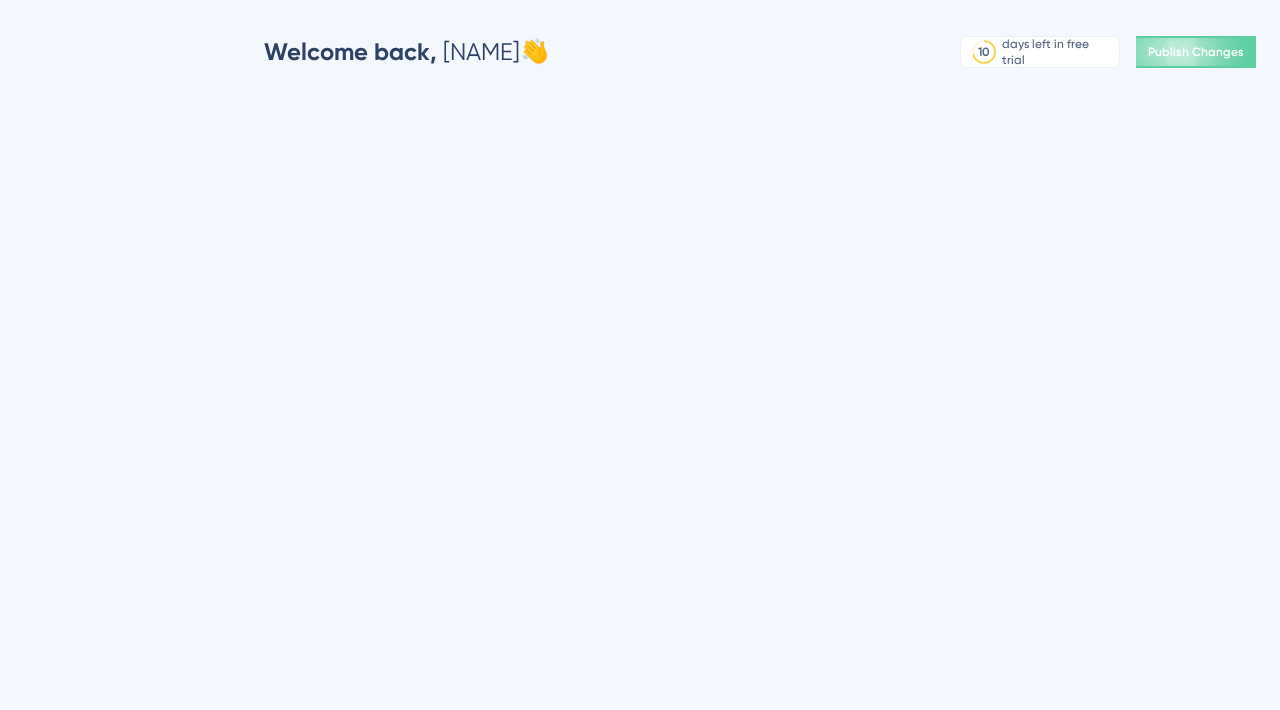 scroll, scrollTop: 0, scrollLeft: 0, axis: both 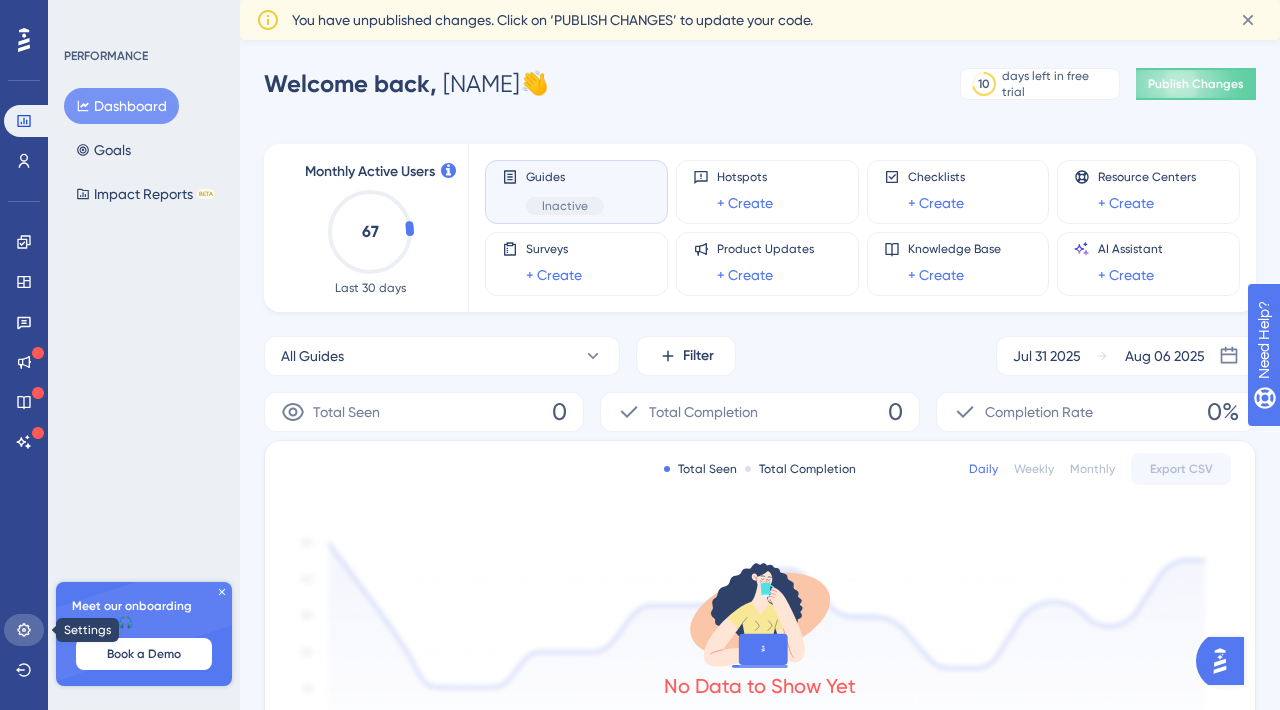 click 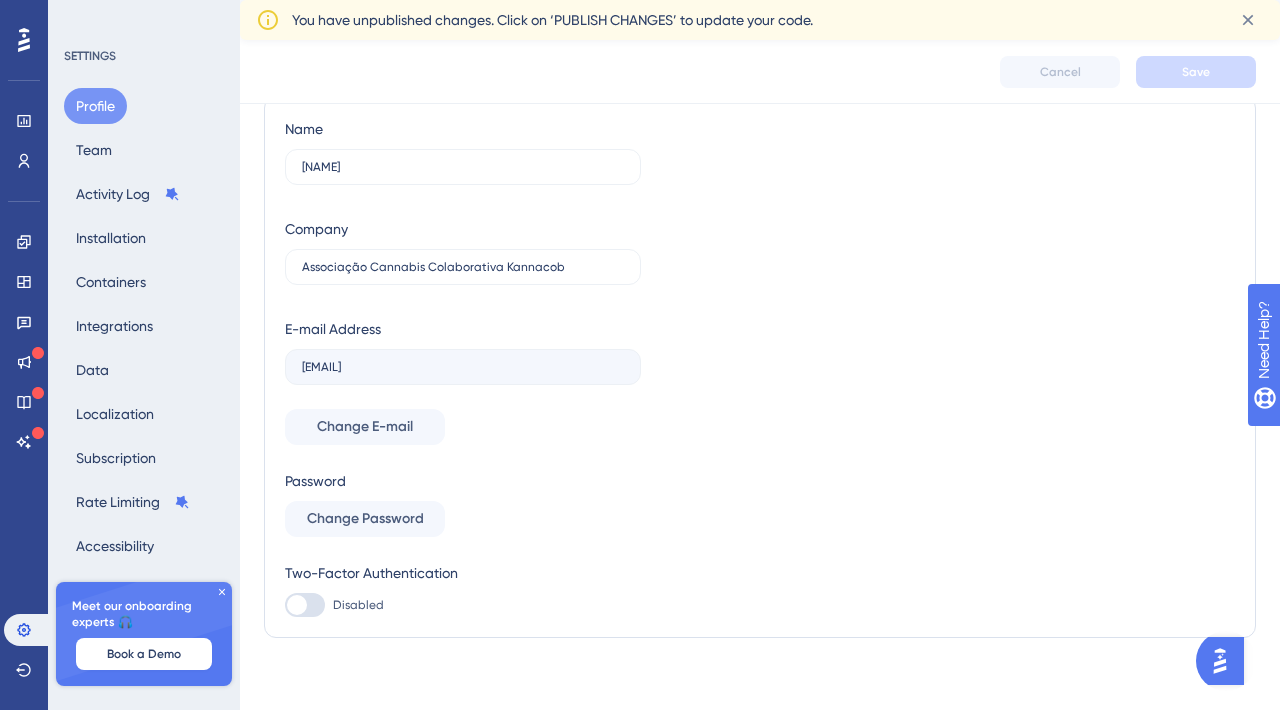scroll, scrollTop: 80, scrollLeft: 0, axis: vertical 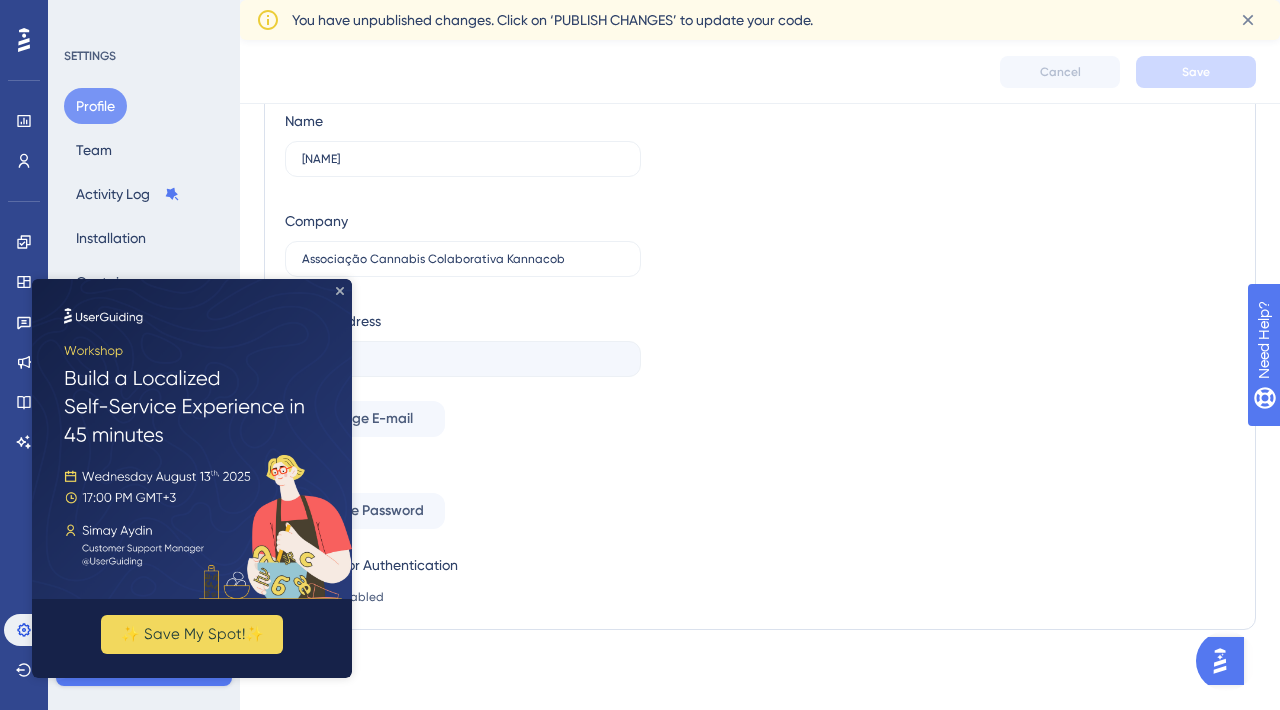 click 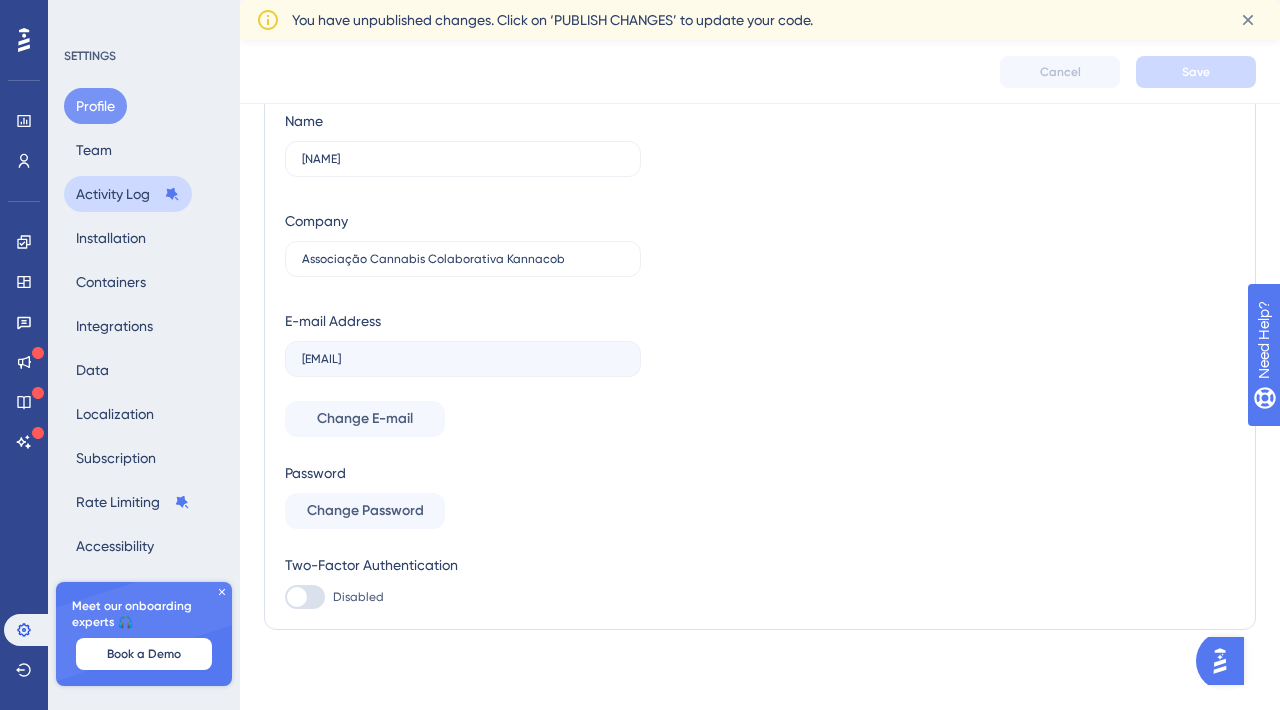 click on "Activity Log" at bounding box center [128, 194] 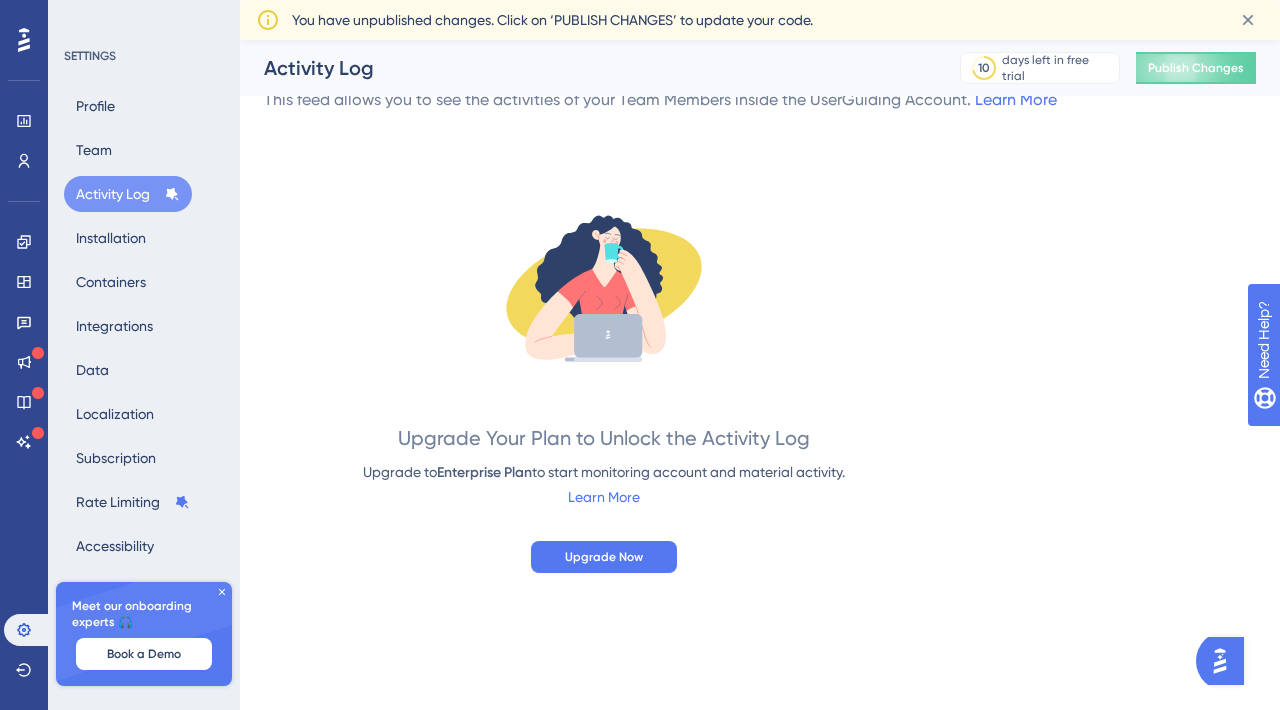 scroll, scrollTop: 0, scrollLeft: 0, axis: both 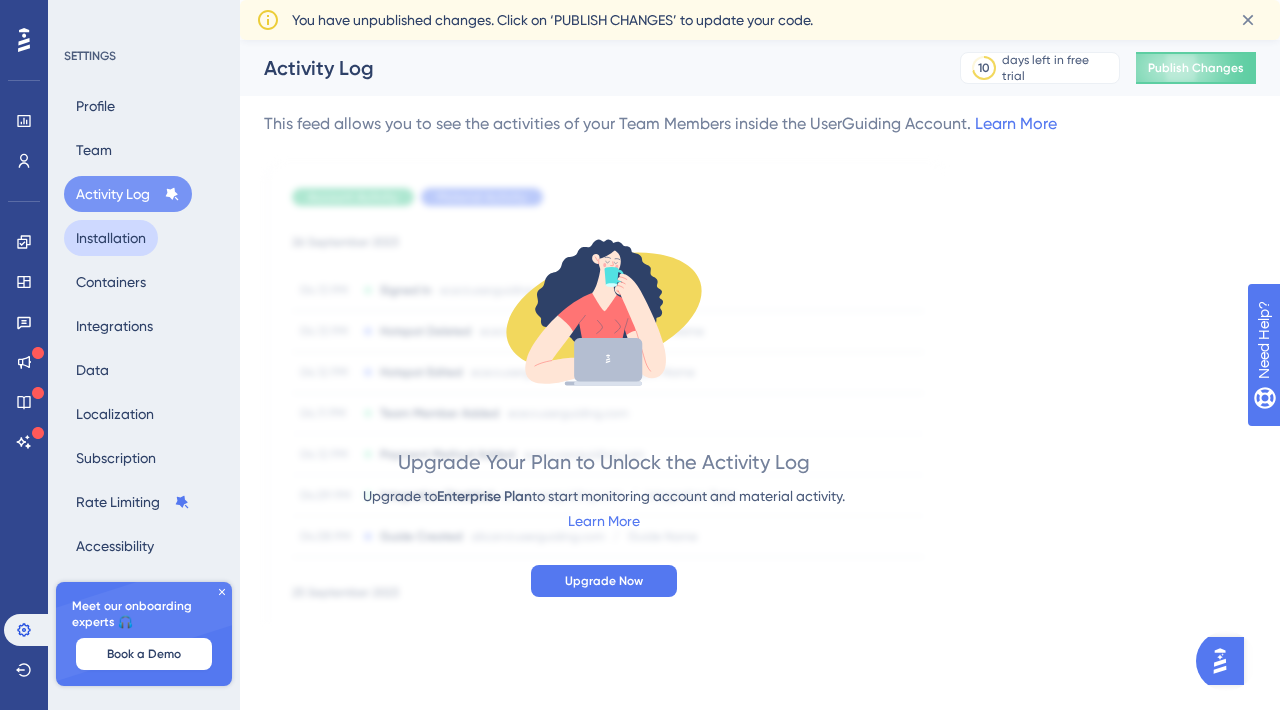 click on "Installation" at bounding box center [111, 238] 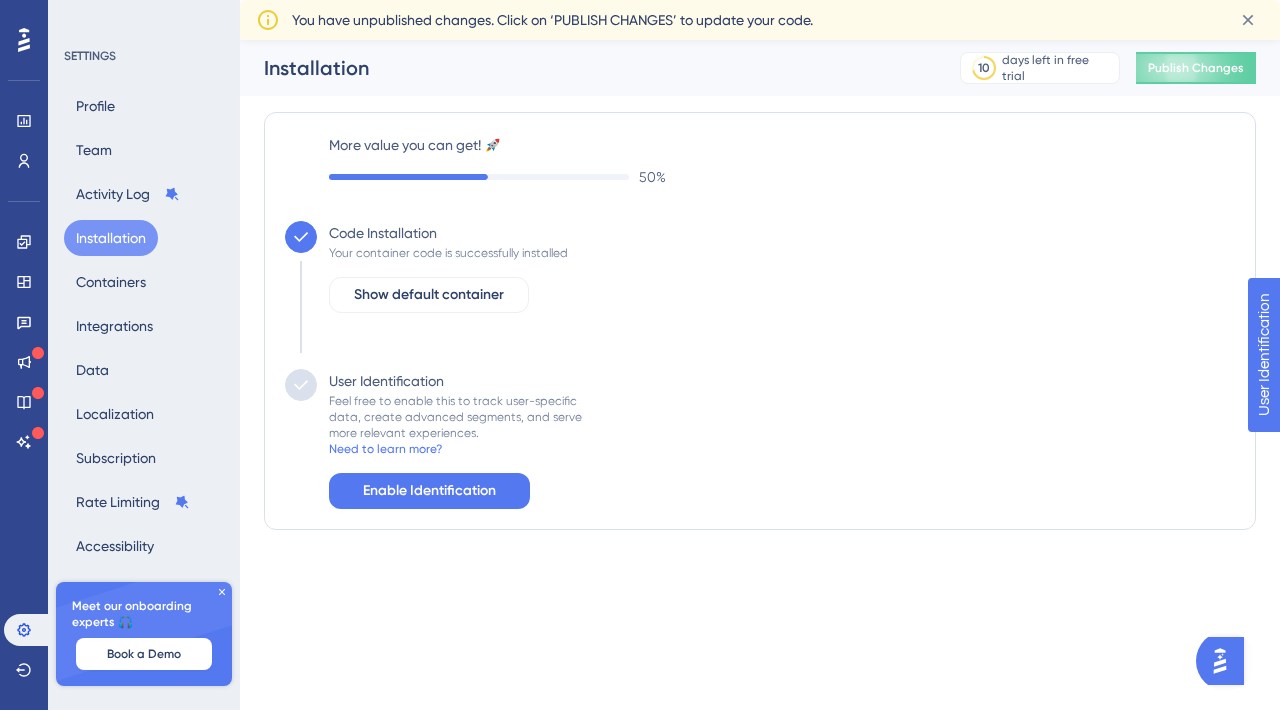 scroll, scrollTop: 0, scrollLeft: 0, axis: both 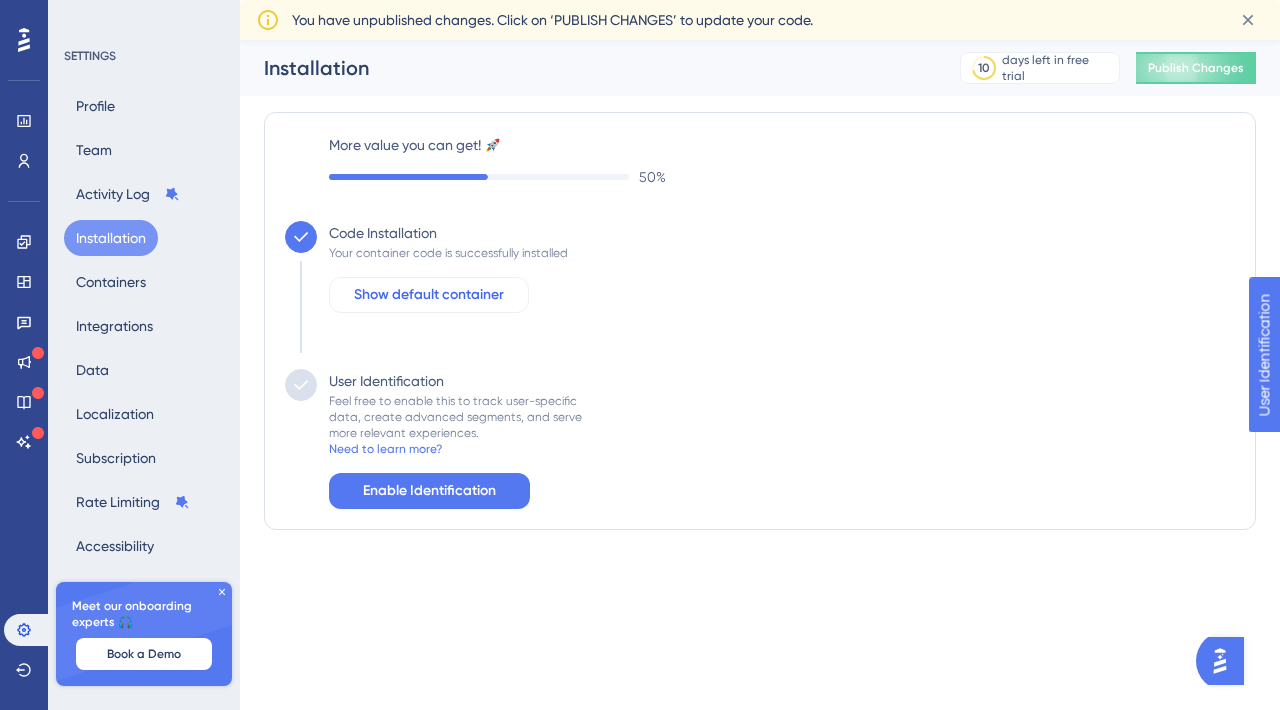 click on "Show default container" at bounding box center (429, 295) 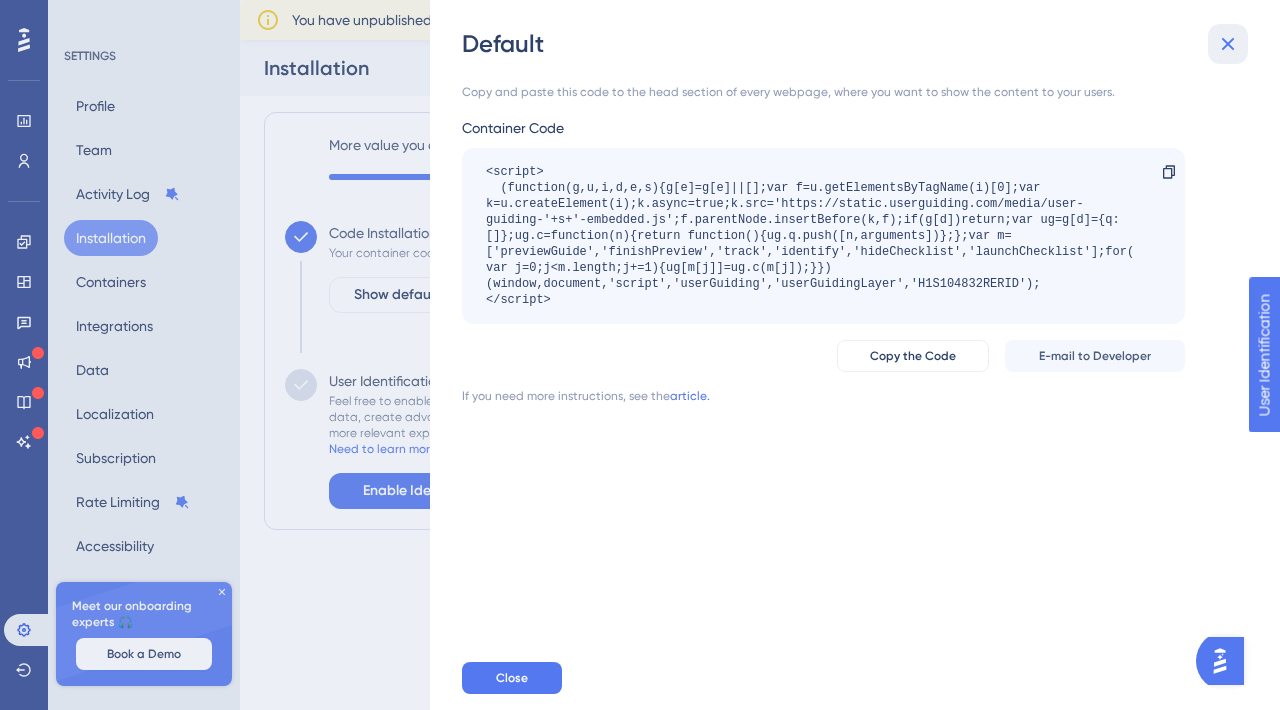 click 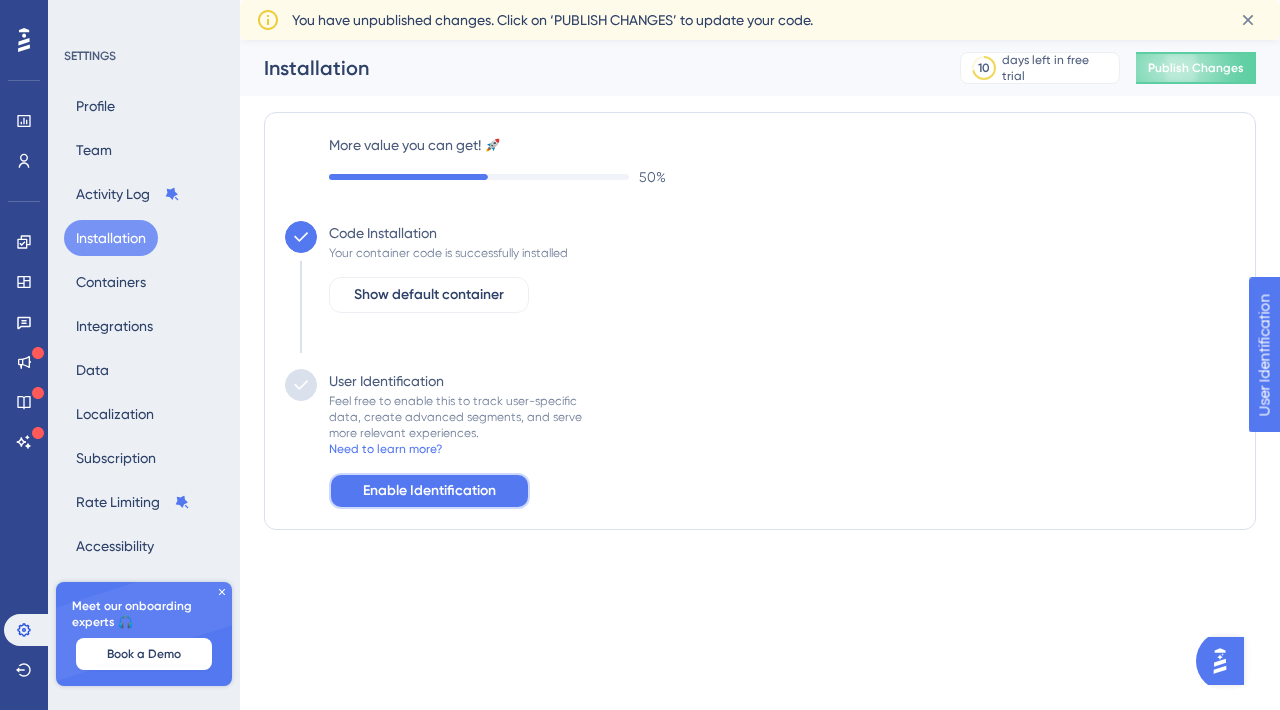 click on "Enable Identification" at bounding box center (429, 491) 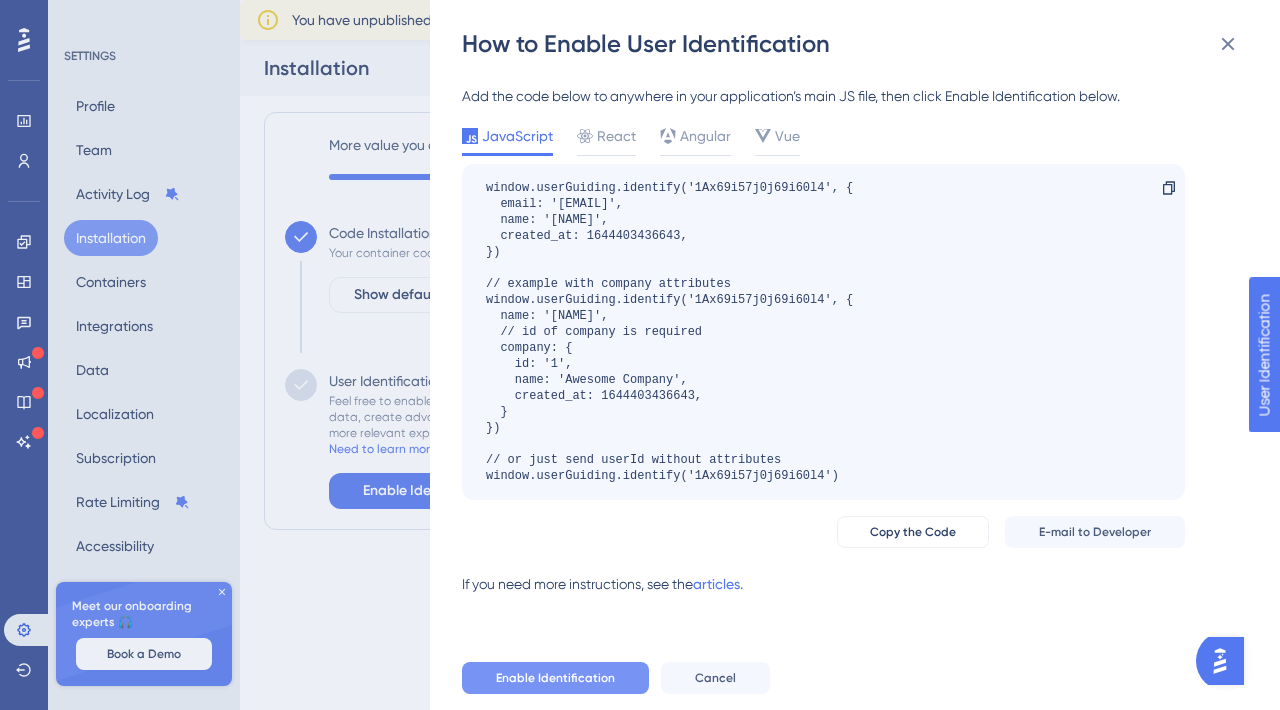 click on "Enable Identification" at bounding box center (555, 678) 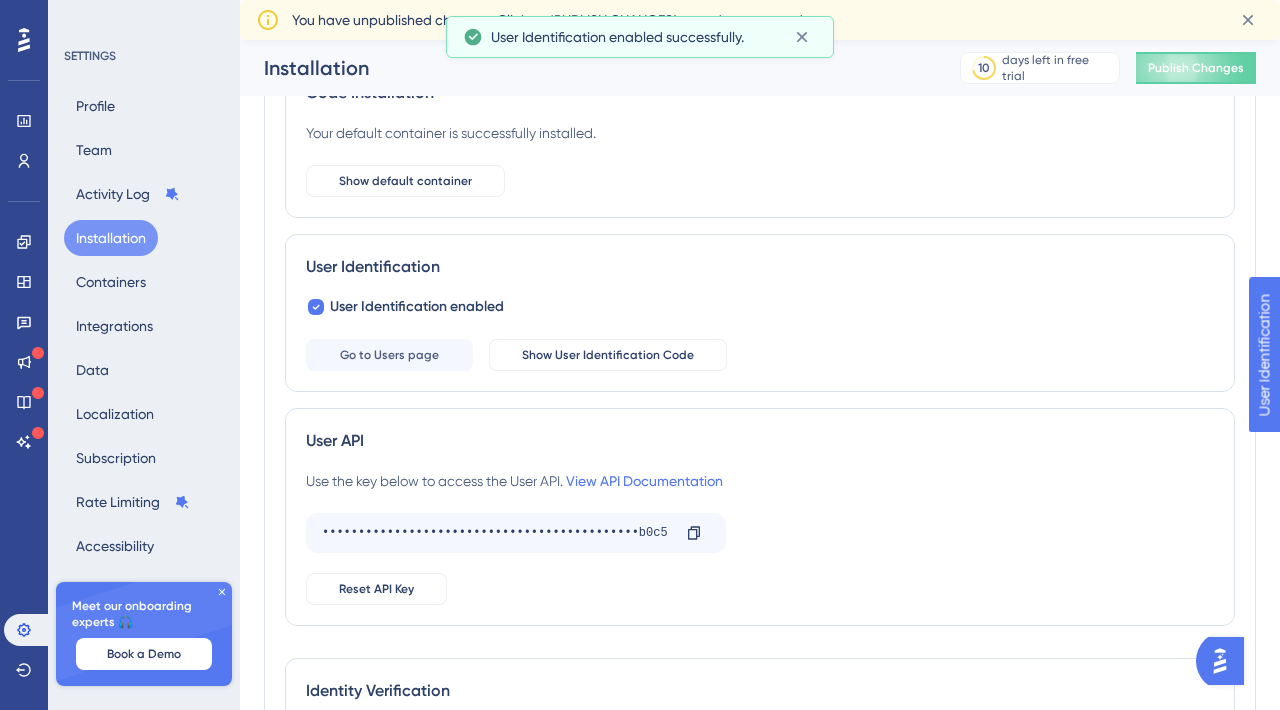 scroll, scrollTop: 159, scrollLeft: 0, axis: vertical 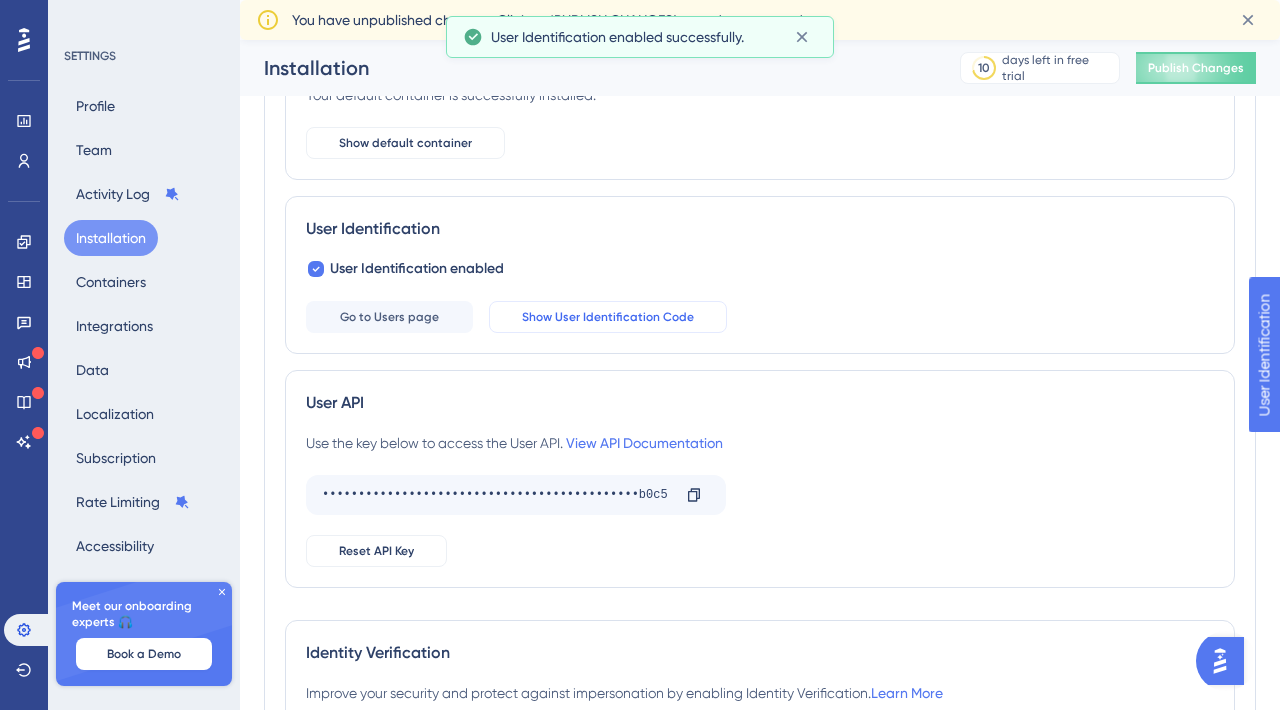 click on "Show User Identification Code" at bounding box center [608, 317] 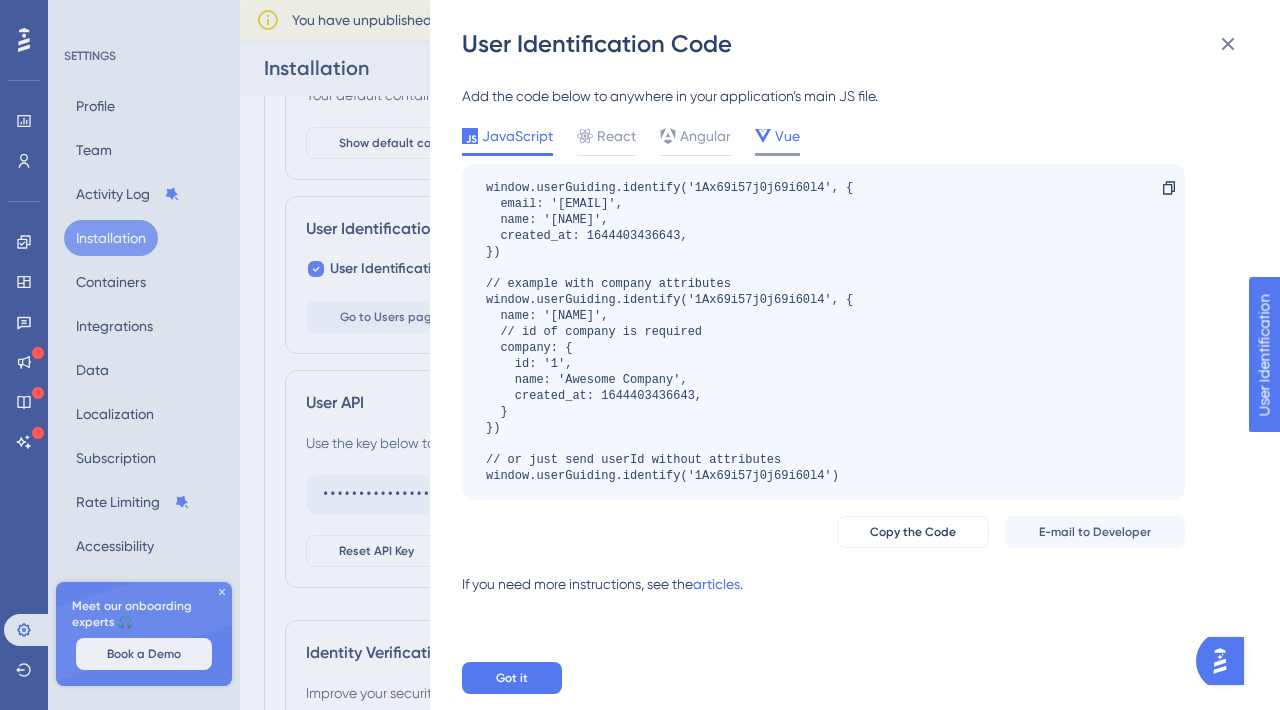 click 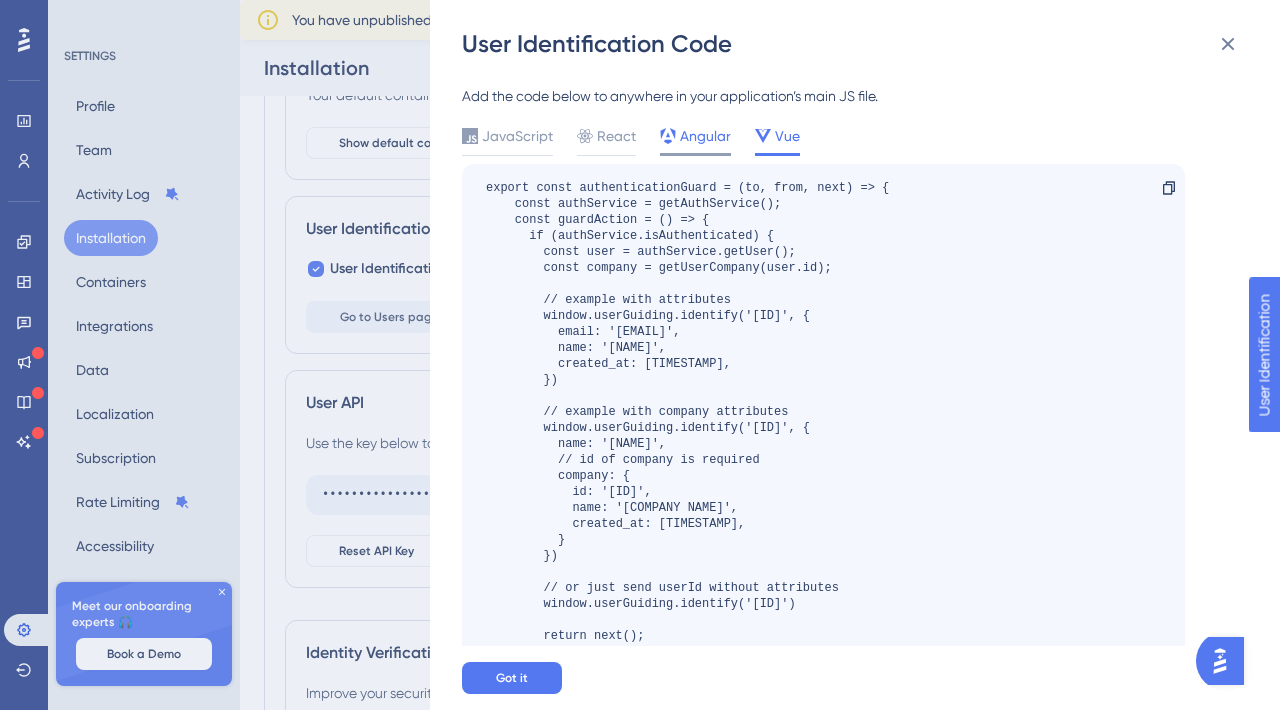 click on "Angular" at bounding box center [705, 136] 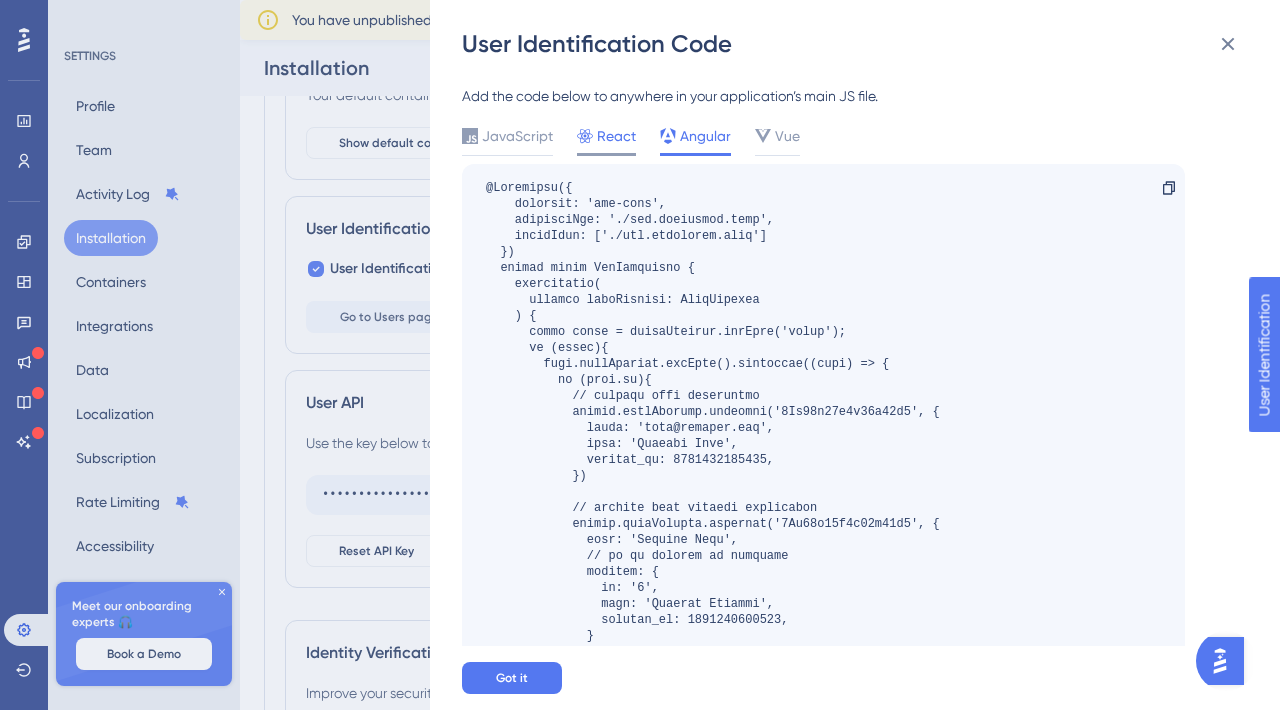 click on "React" at bounding box center [616, 136] 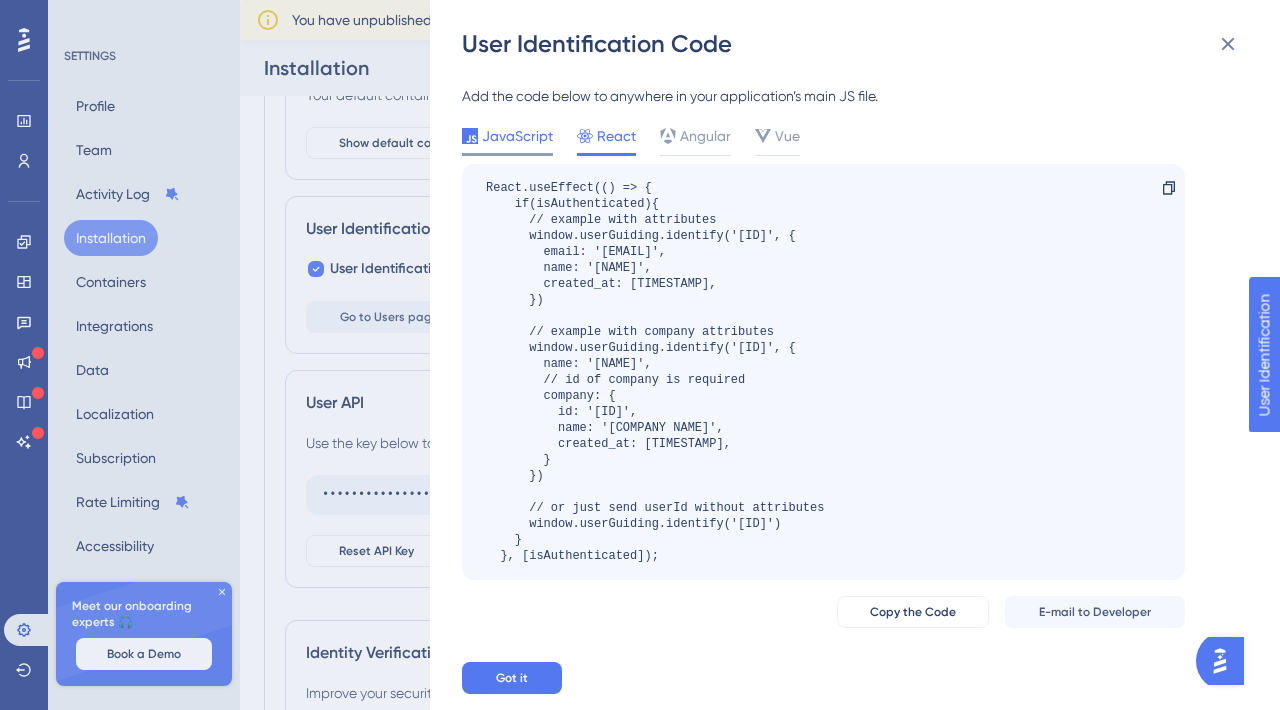 click on "JavaScript" at bounding box center [517, 136] 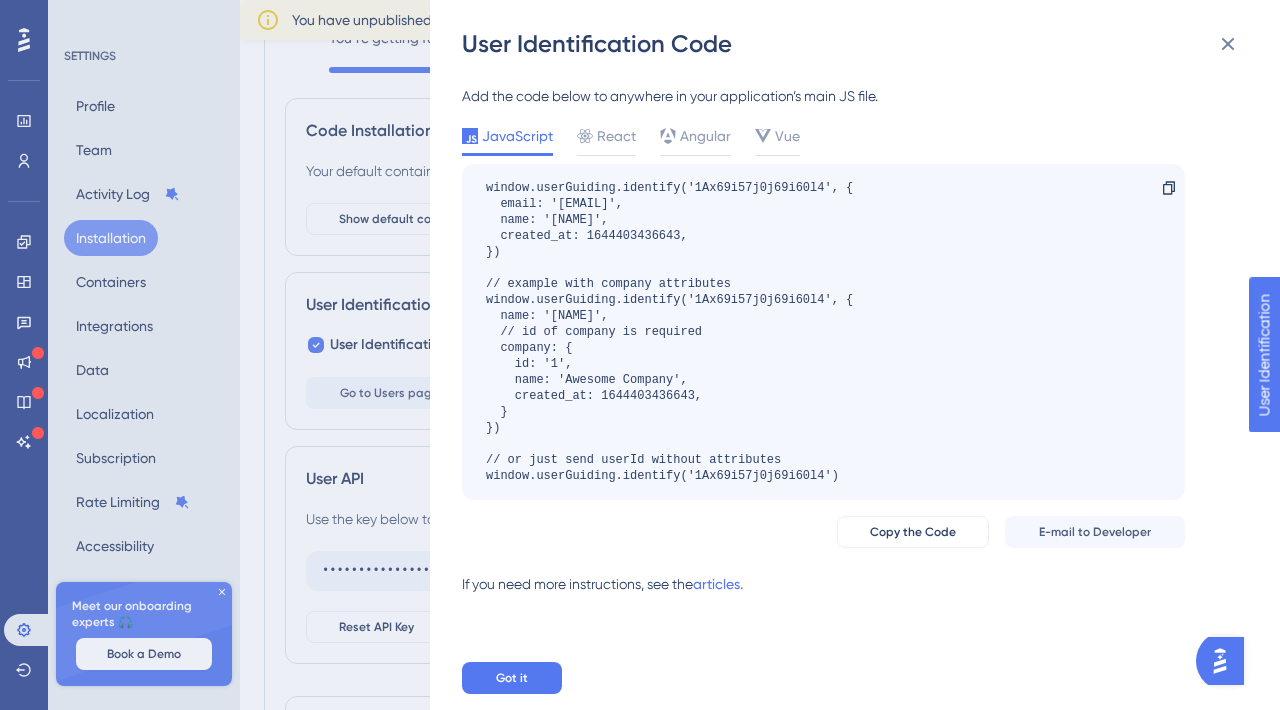 scroll, scrollTop: 0, scrollLeft: 0, axis: both 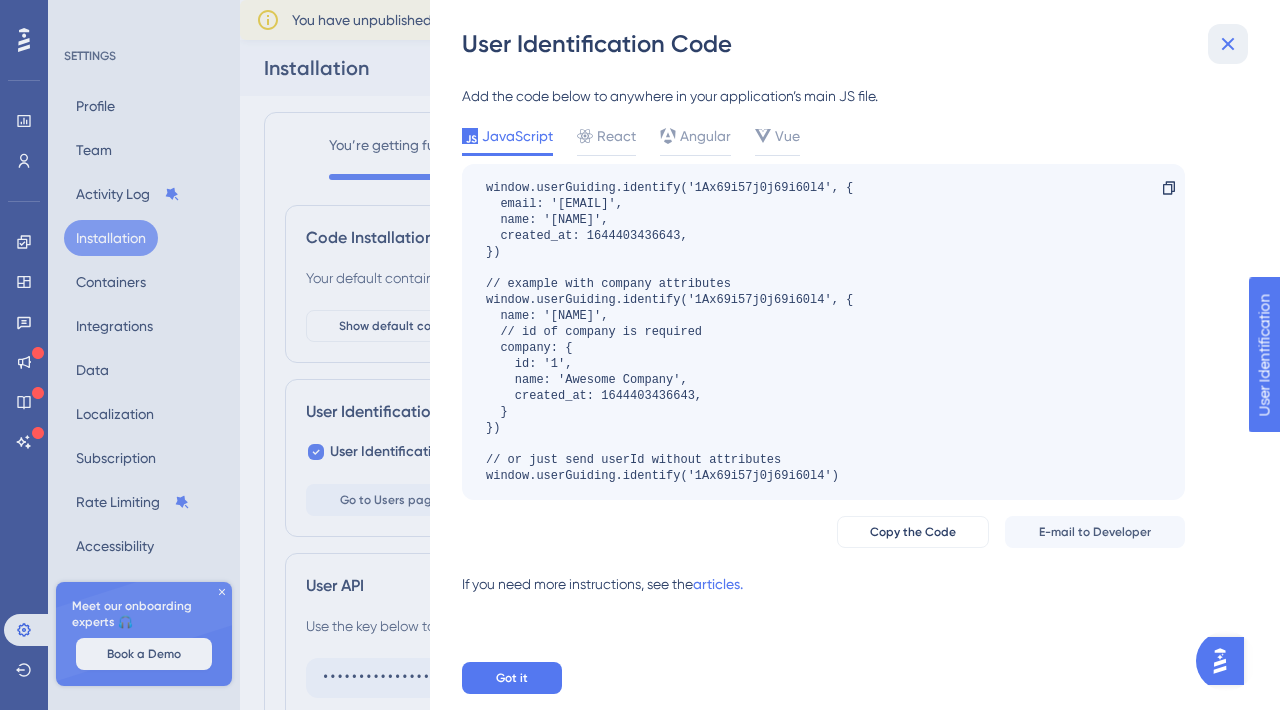 click 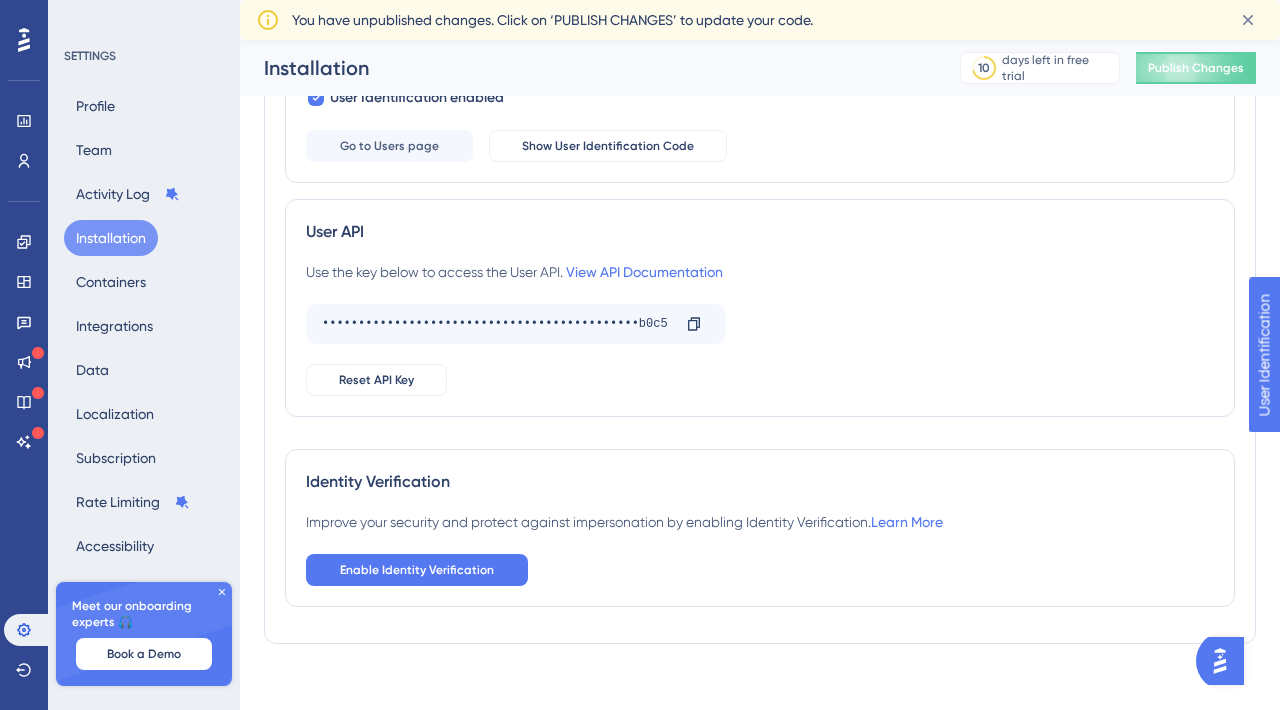 scroll, scrollTop: 344, scrollLeft: 0, axis: vertical 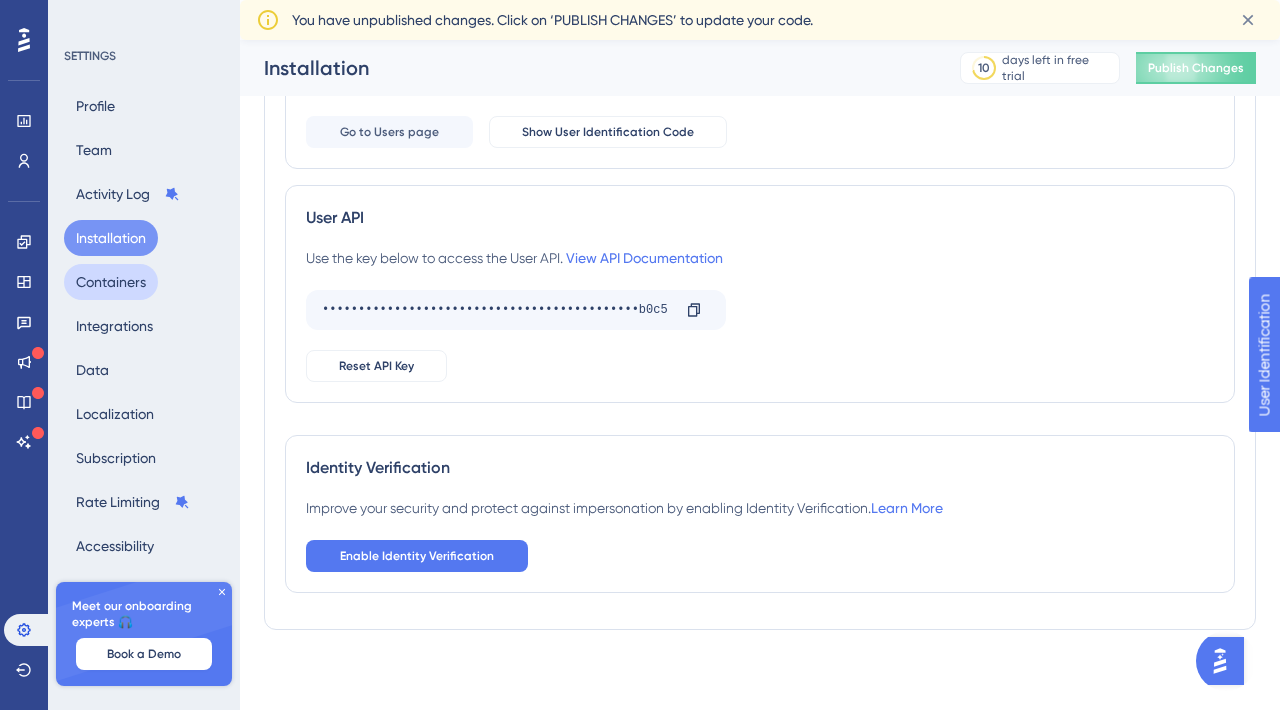 click on "Containers" at bounding box center [111, 282] 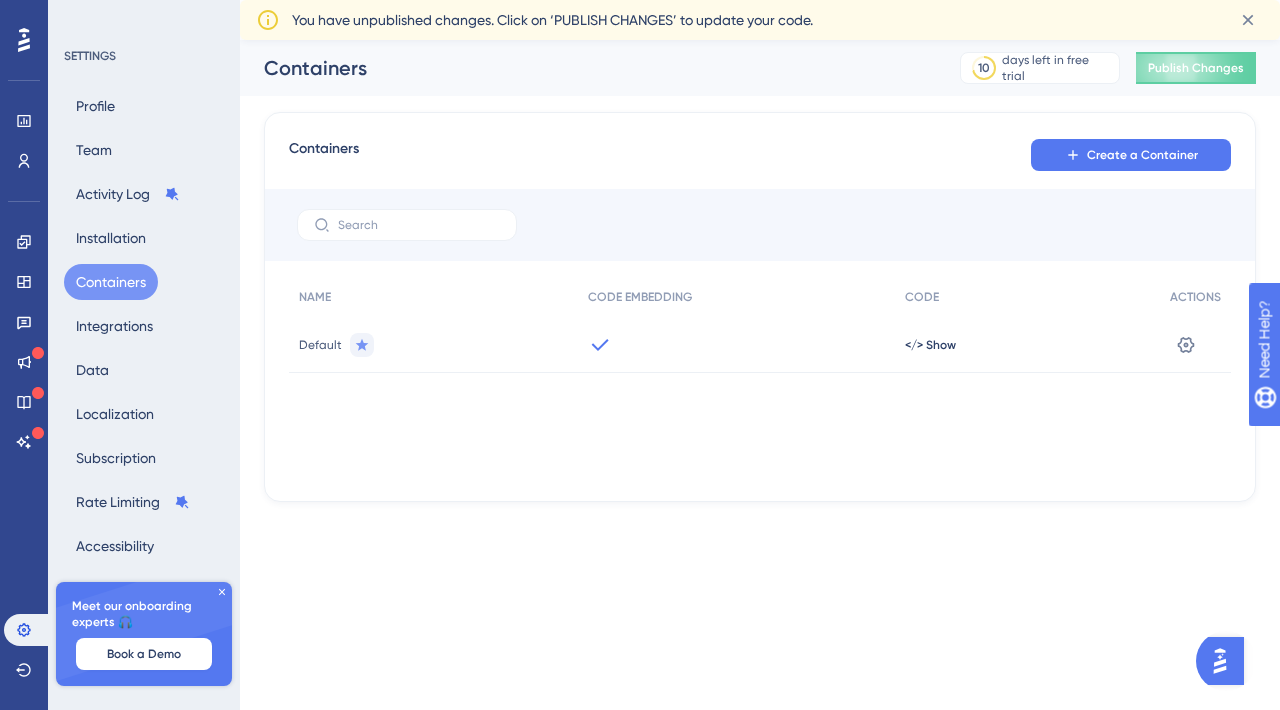 scroll, scrollTop: 0, scrollLeft: 0, axis: both 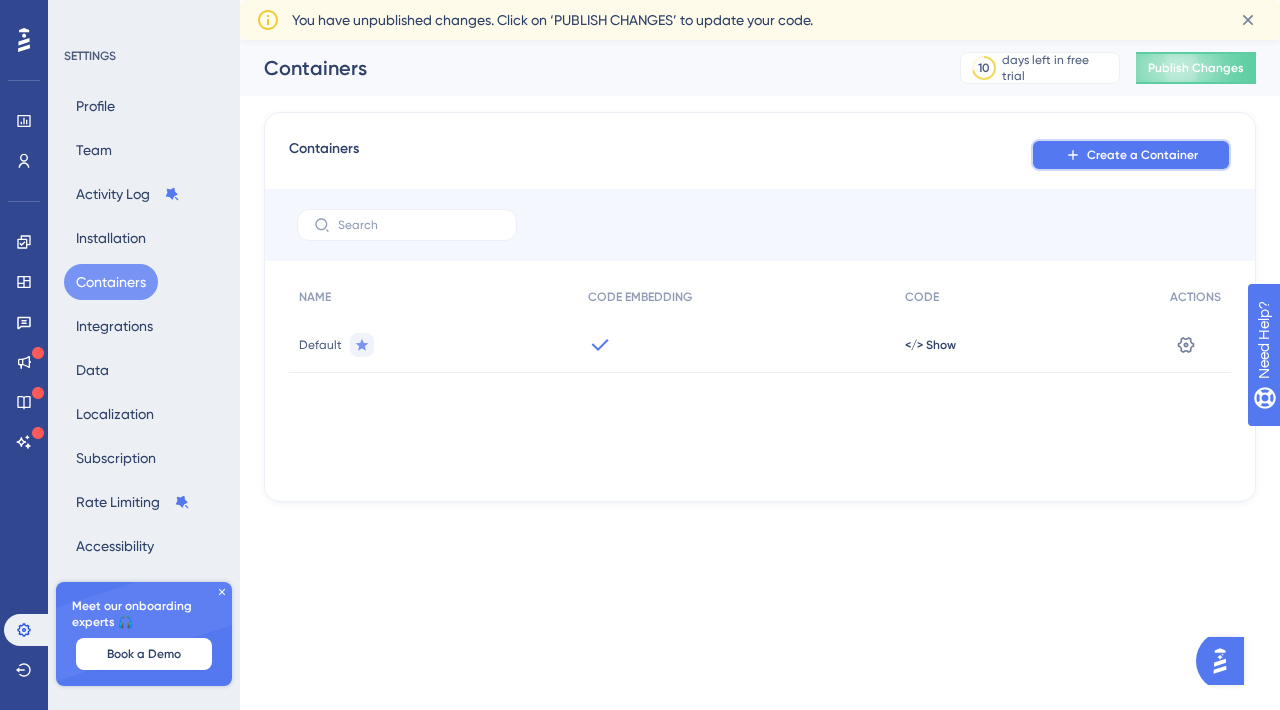 click 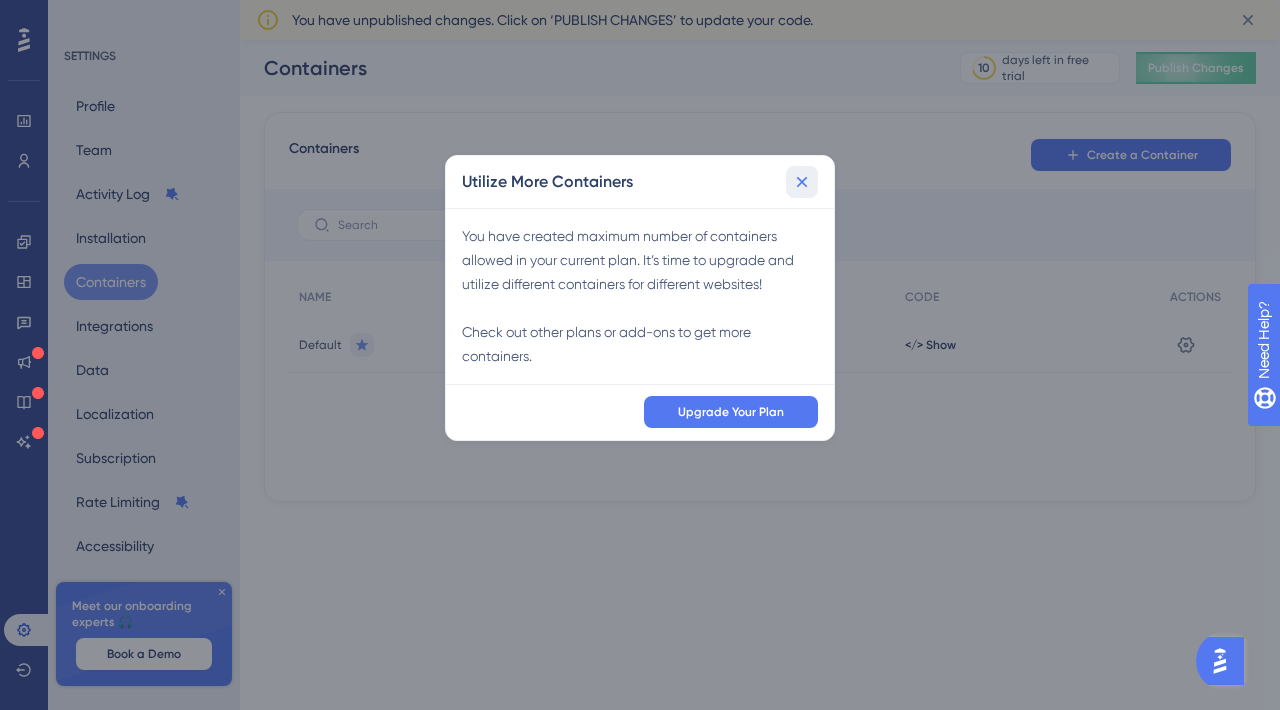 click 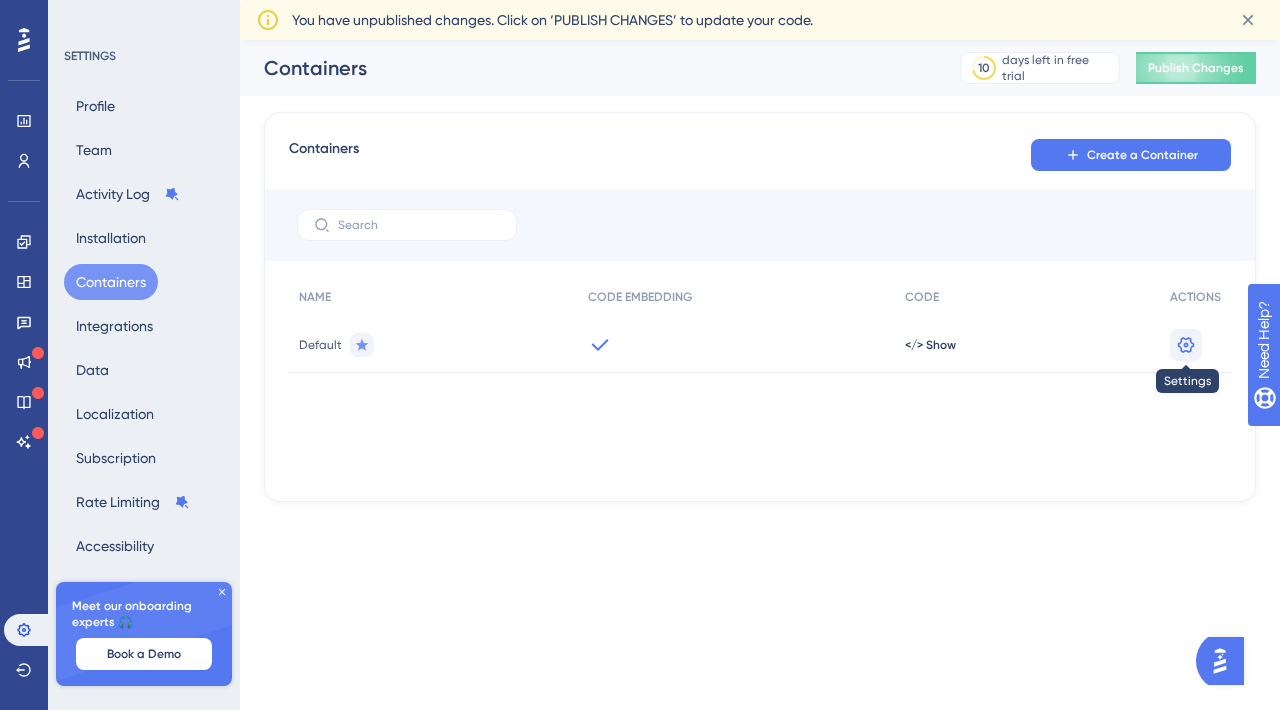 click 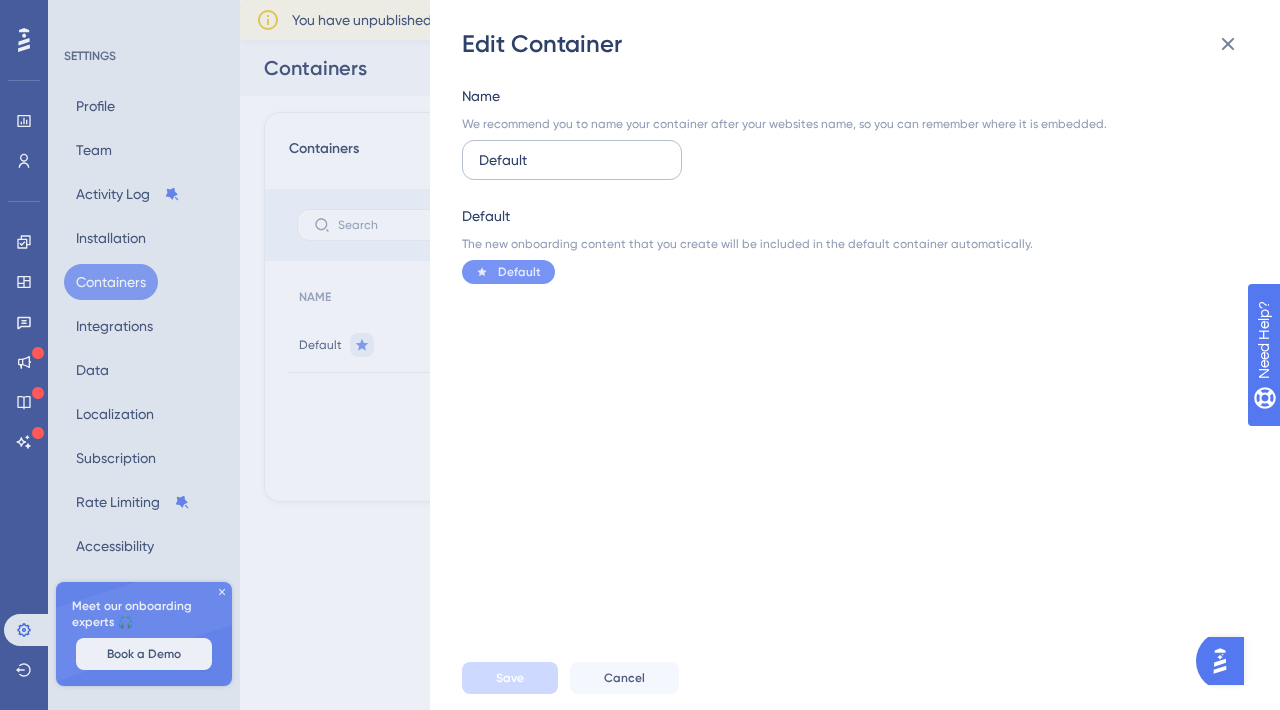 click on "Default" at bounding box center [572, 160] 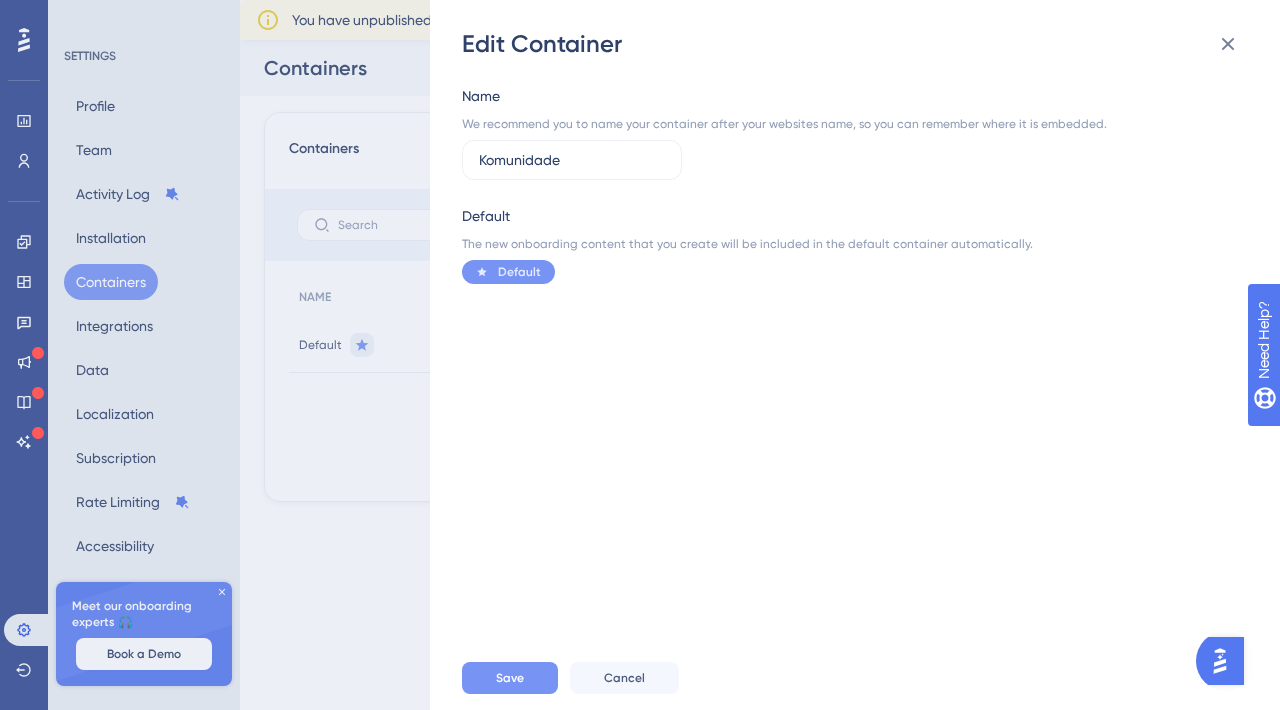 type on "Komunidade" 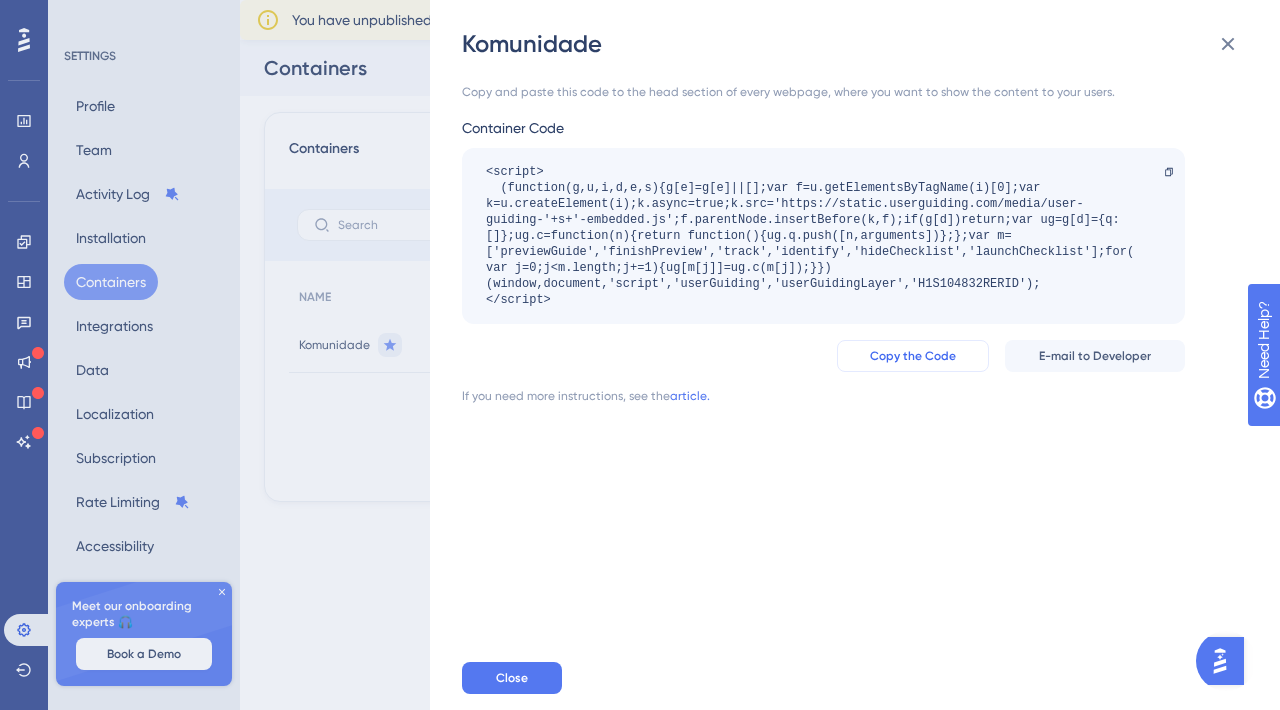 click on "Copy the Code" at bounding box center [913, 356] 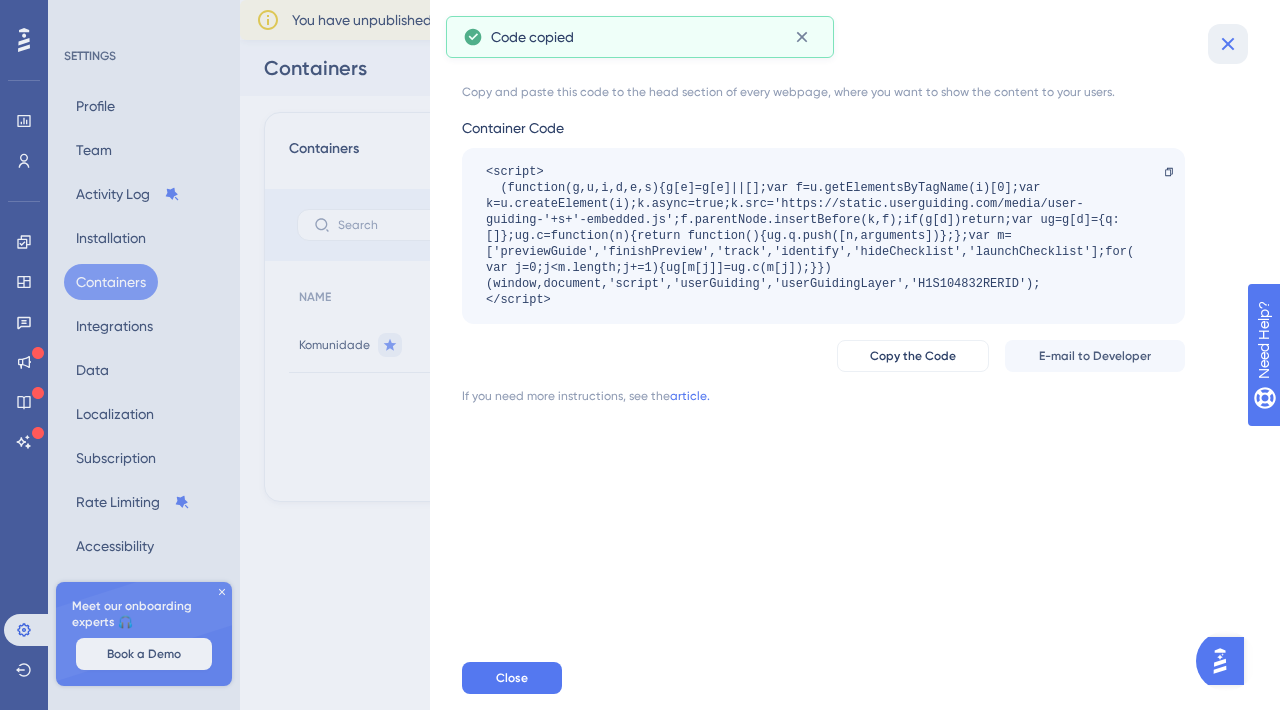 click 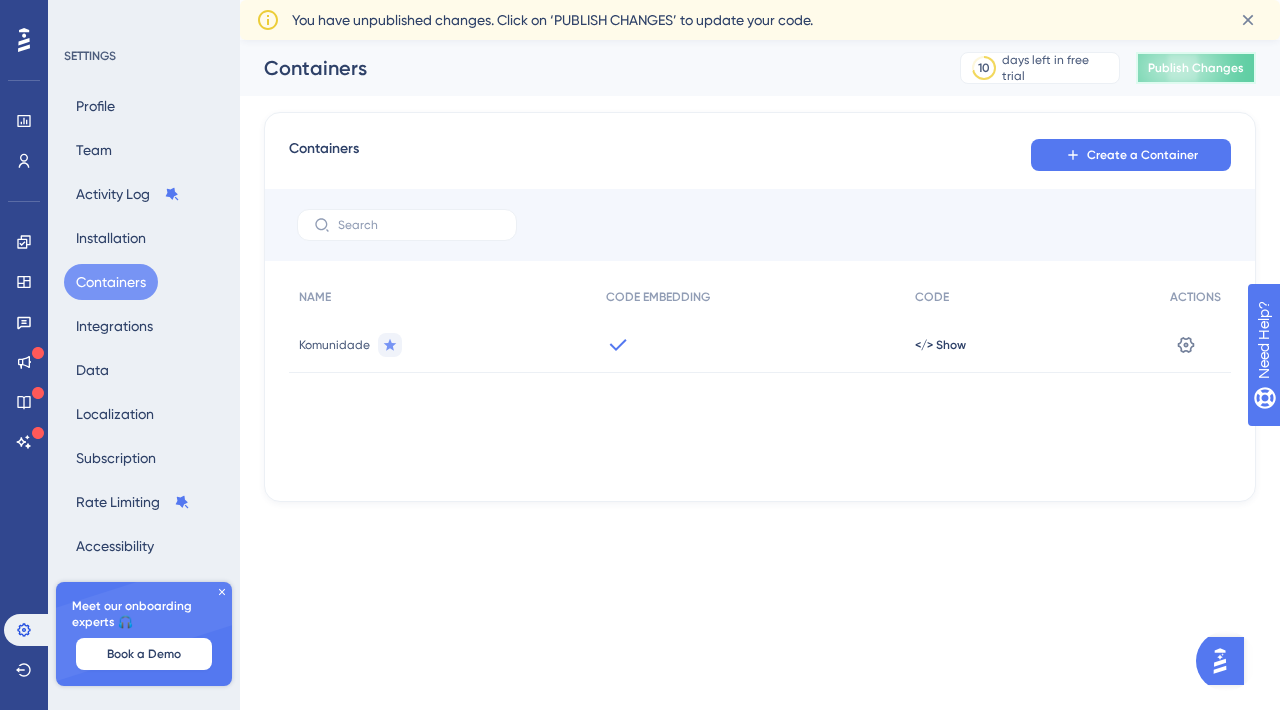click on "Publish Changes" at bounding box center [1196, 68] 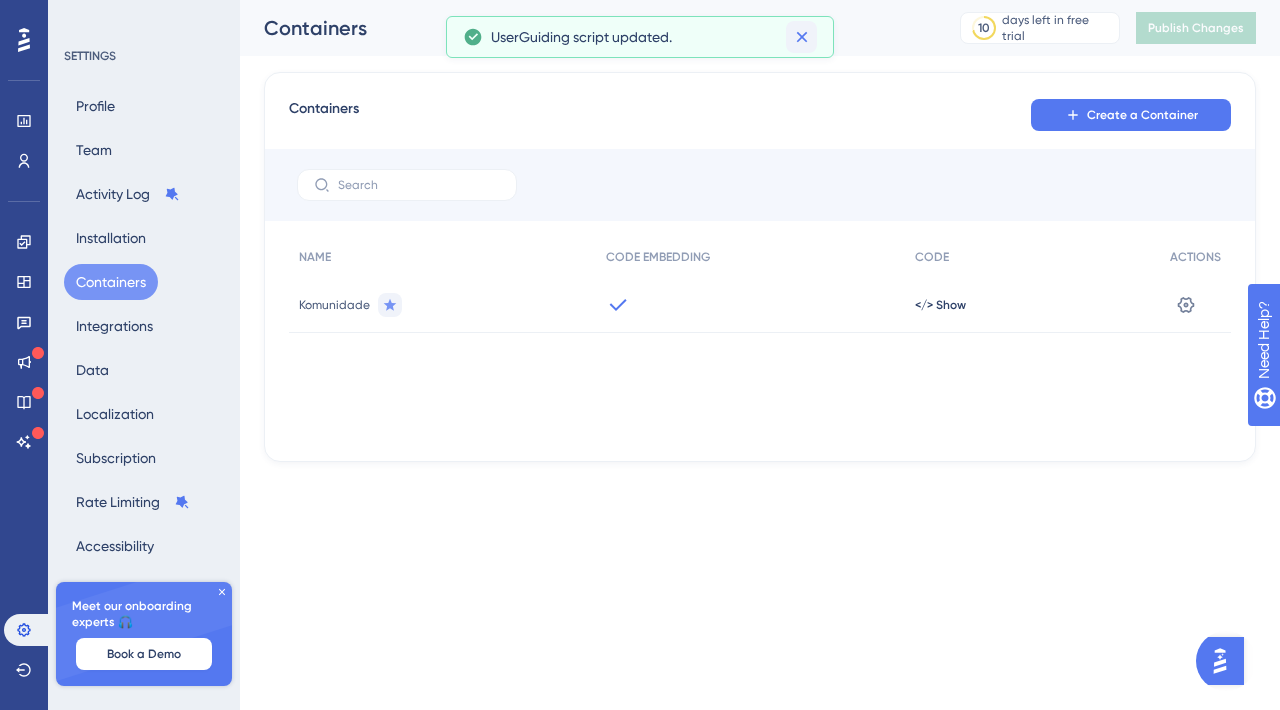click 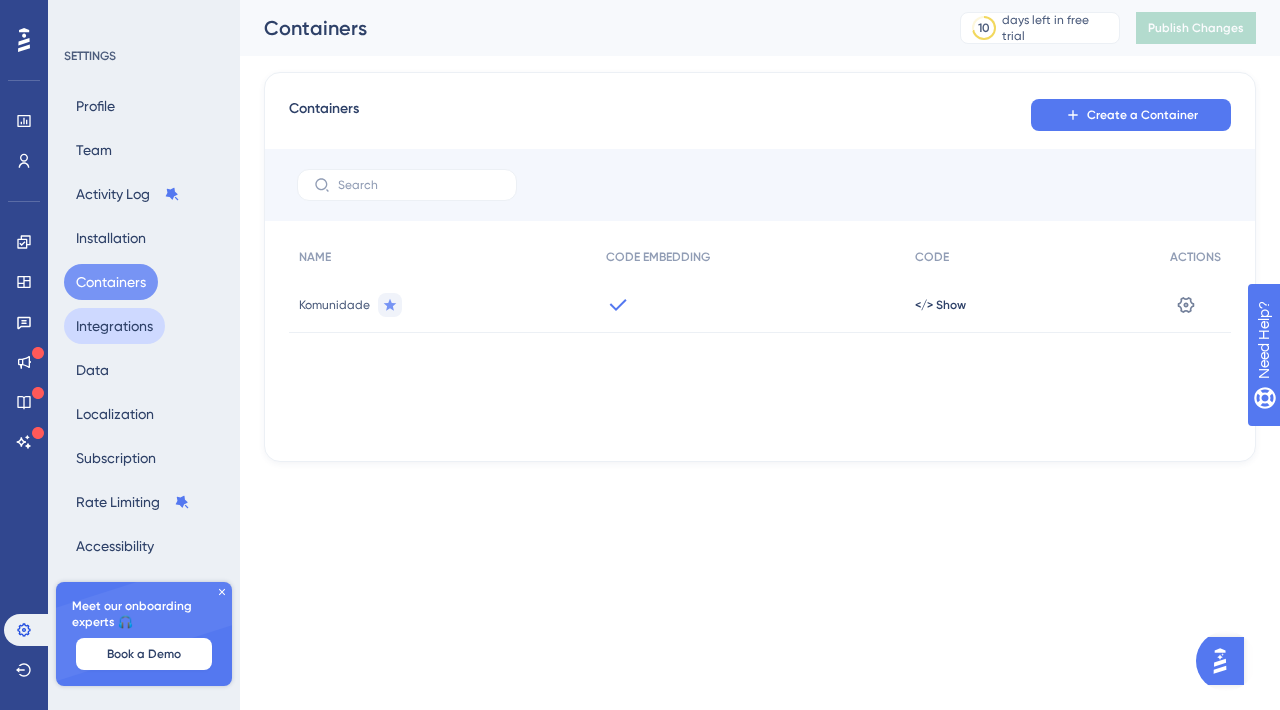 click on "Integrations" at bounding box center (114, 326) 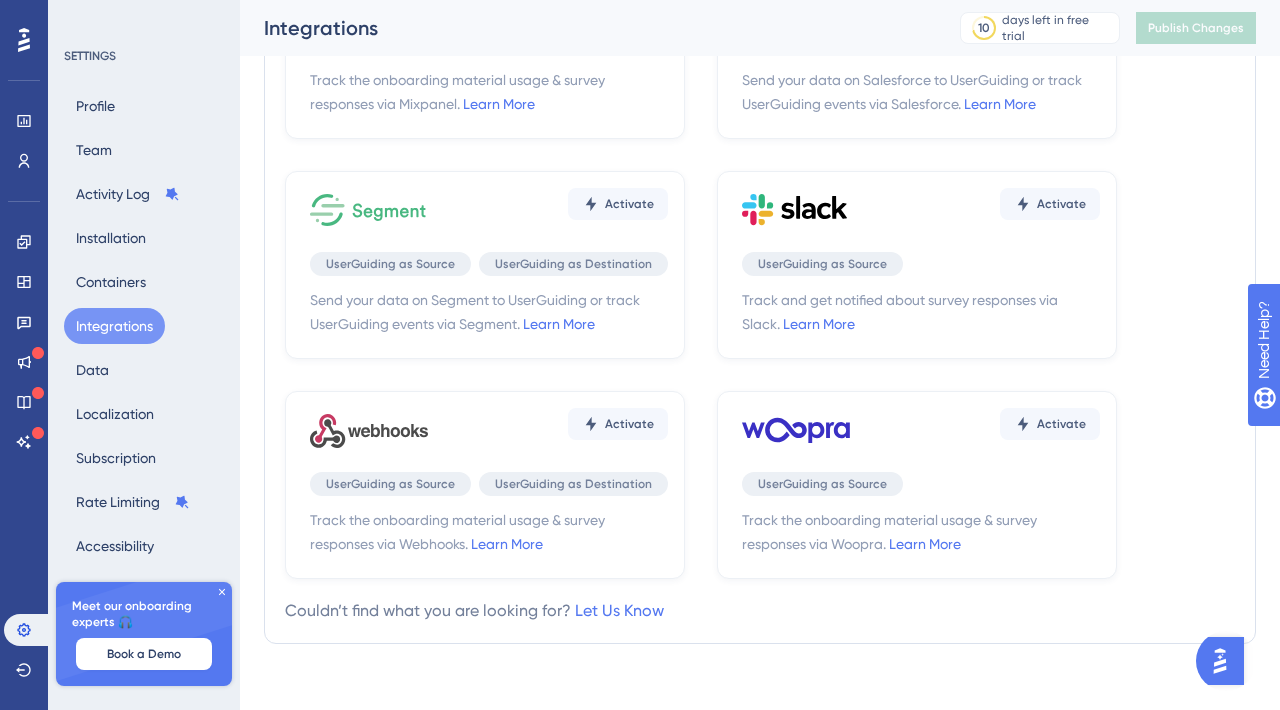 scroll, scrollTop: 656, scrollLeft: 0, axis: vertical 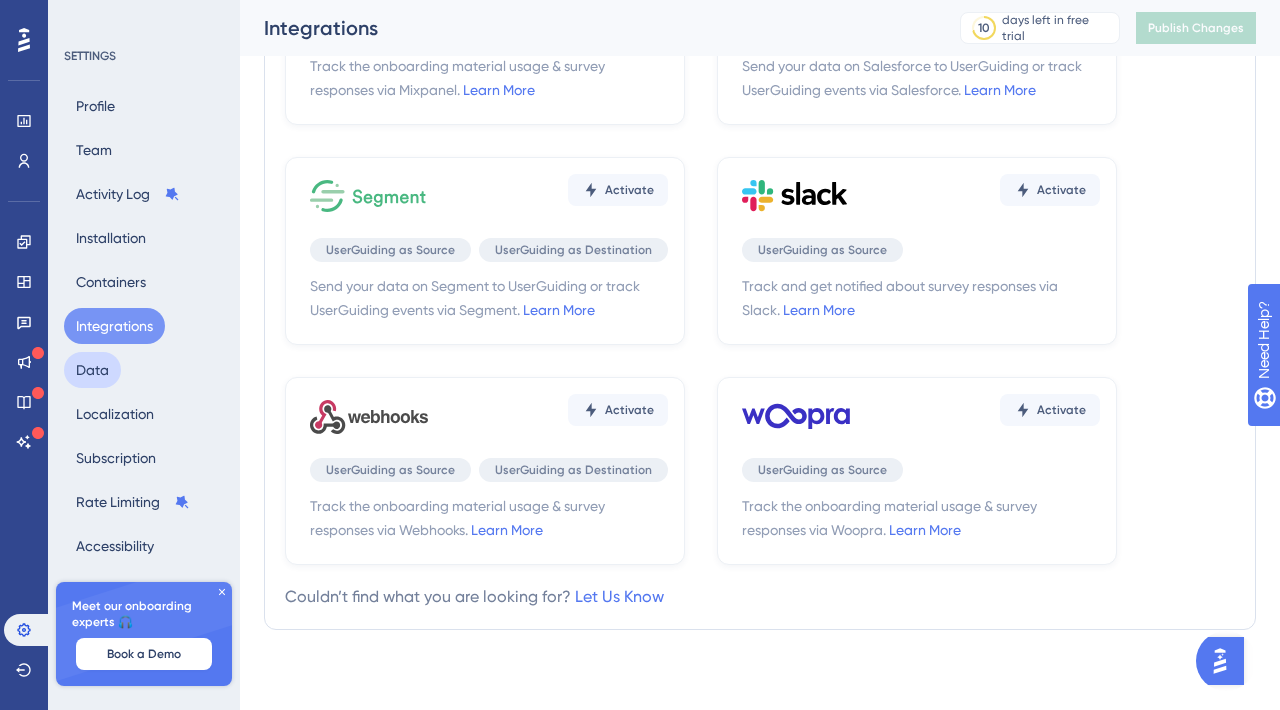click on "Data" at bounding box center (92, 370) 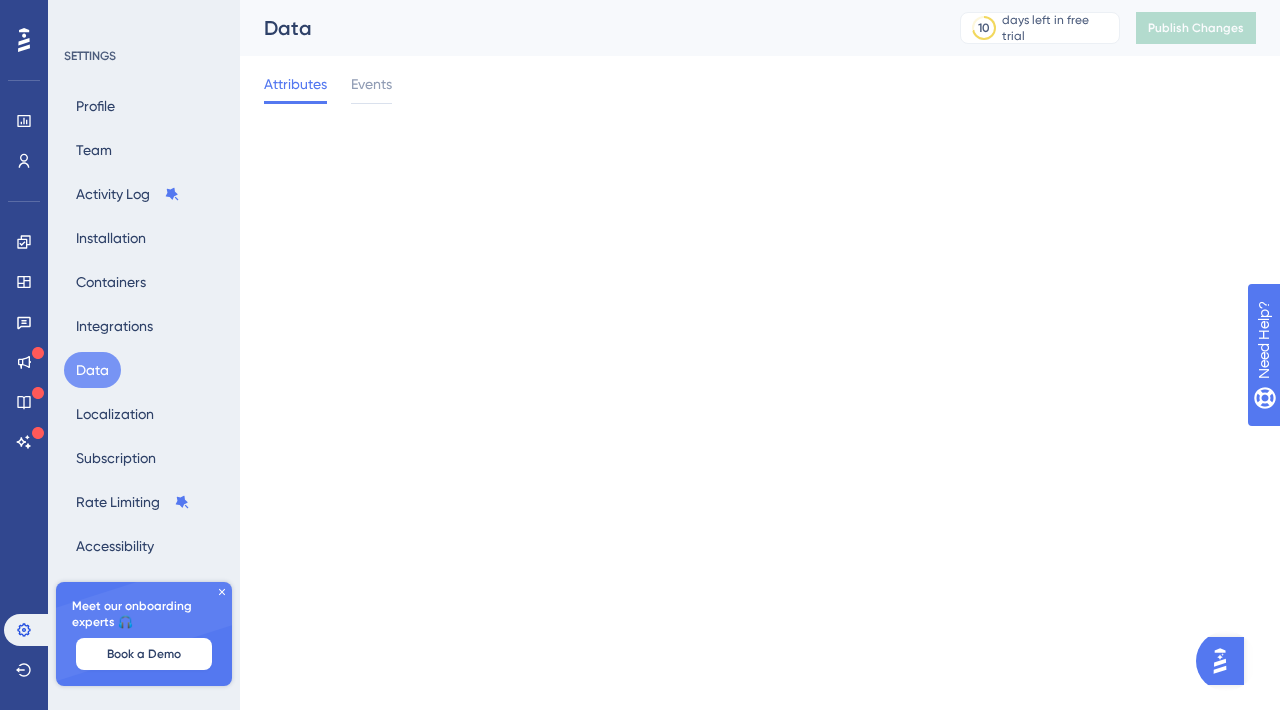 scroll, scrollTop: 0, scrollLeft: 0, axis: both 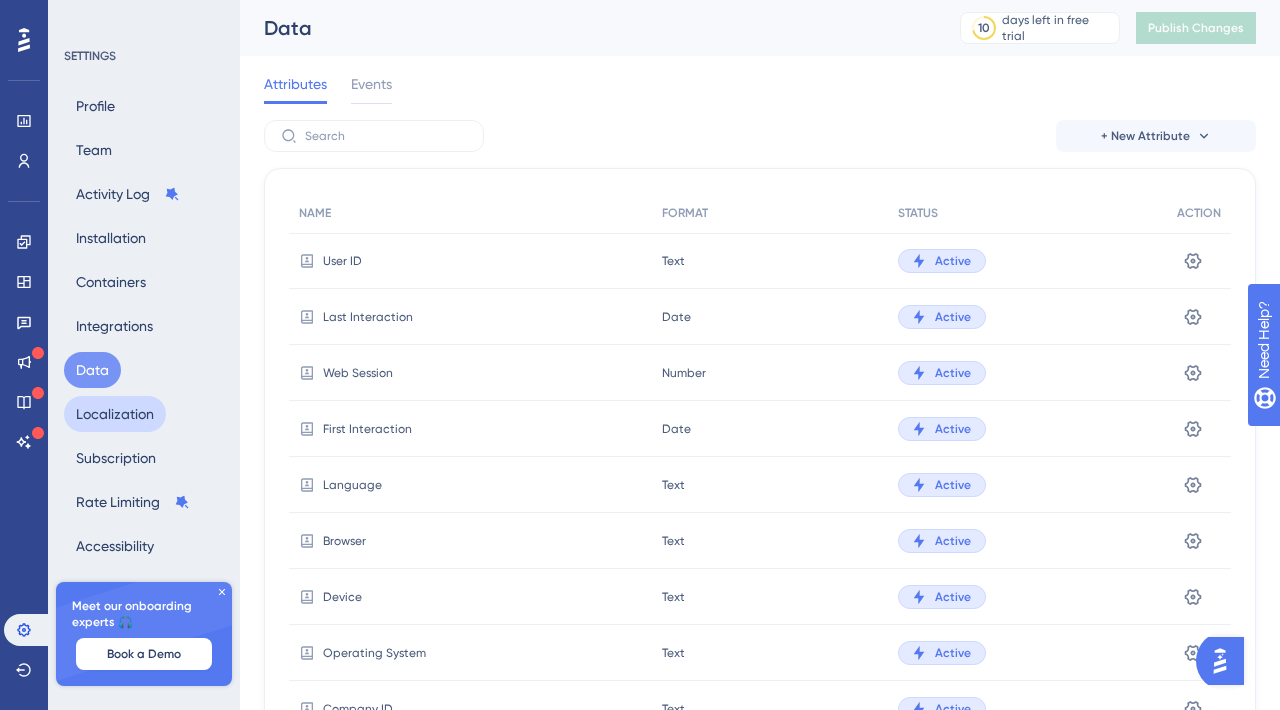 click on "Localization" at bounding box center [115, 414] 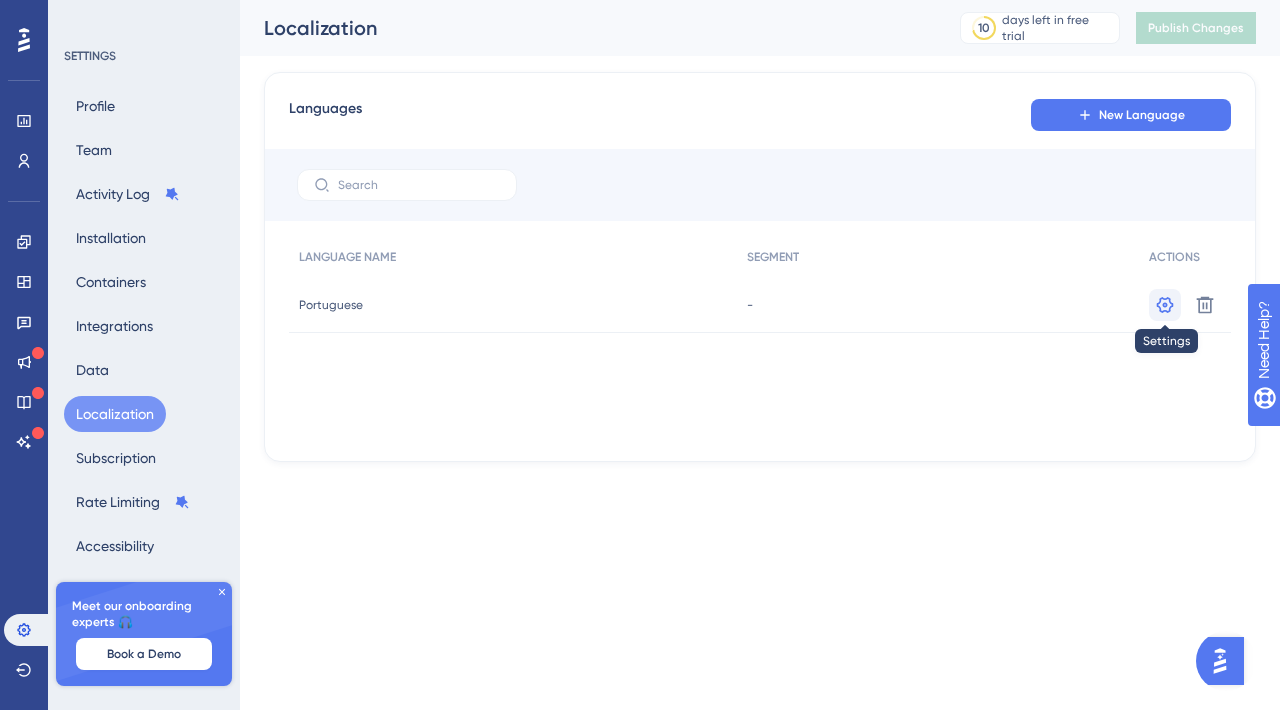 click 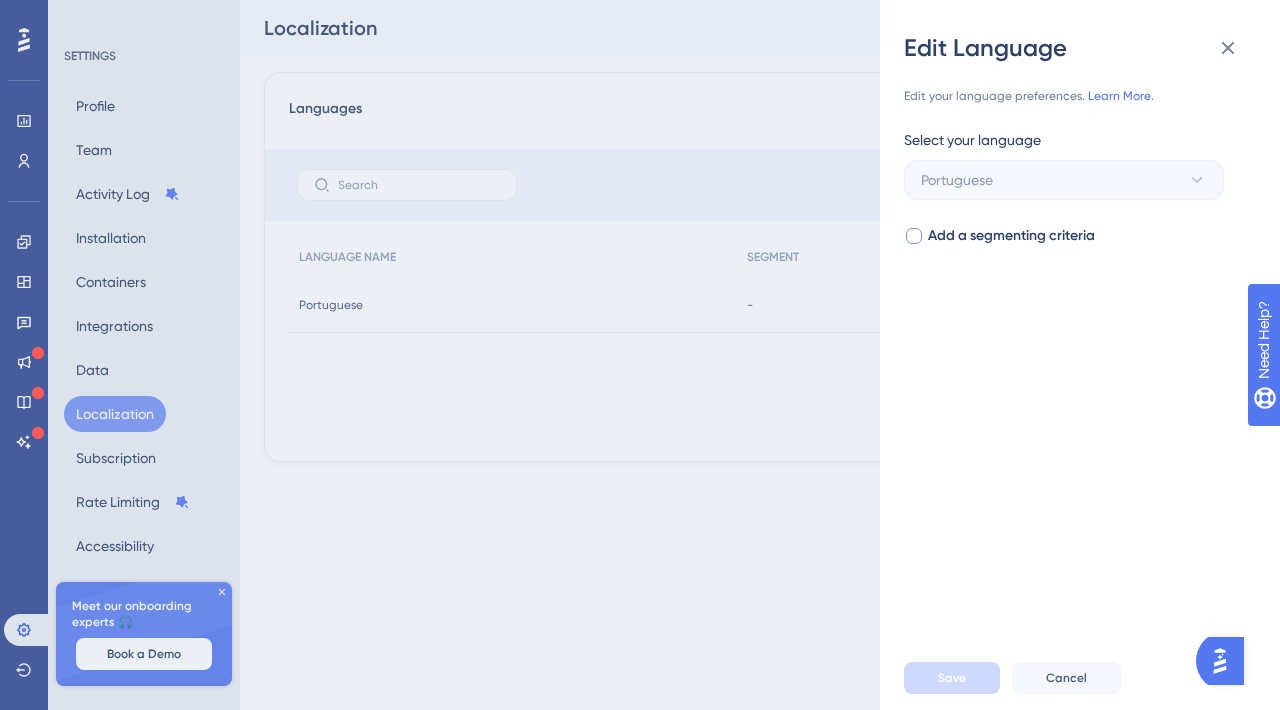 click at bounding box center (914, 236) 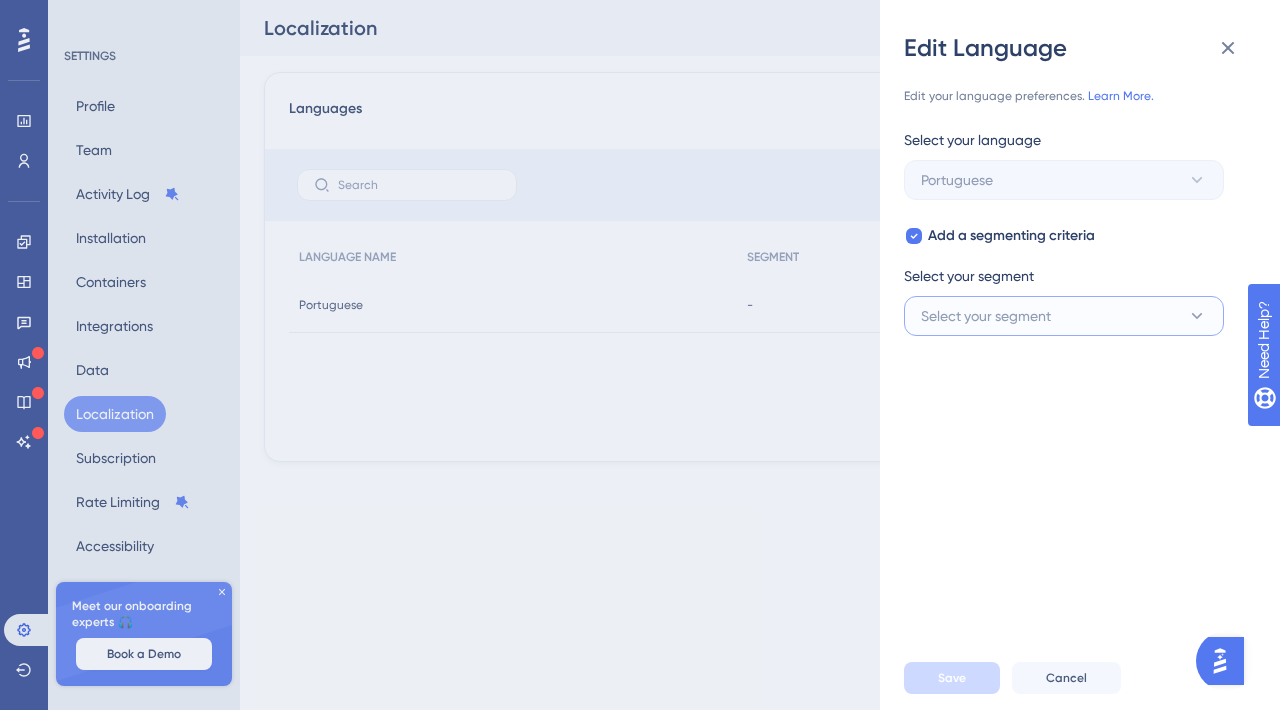 click on "Select your segment" at bounding box center [986, 316] 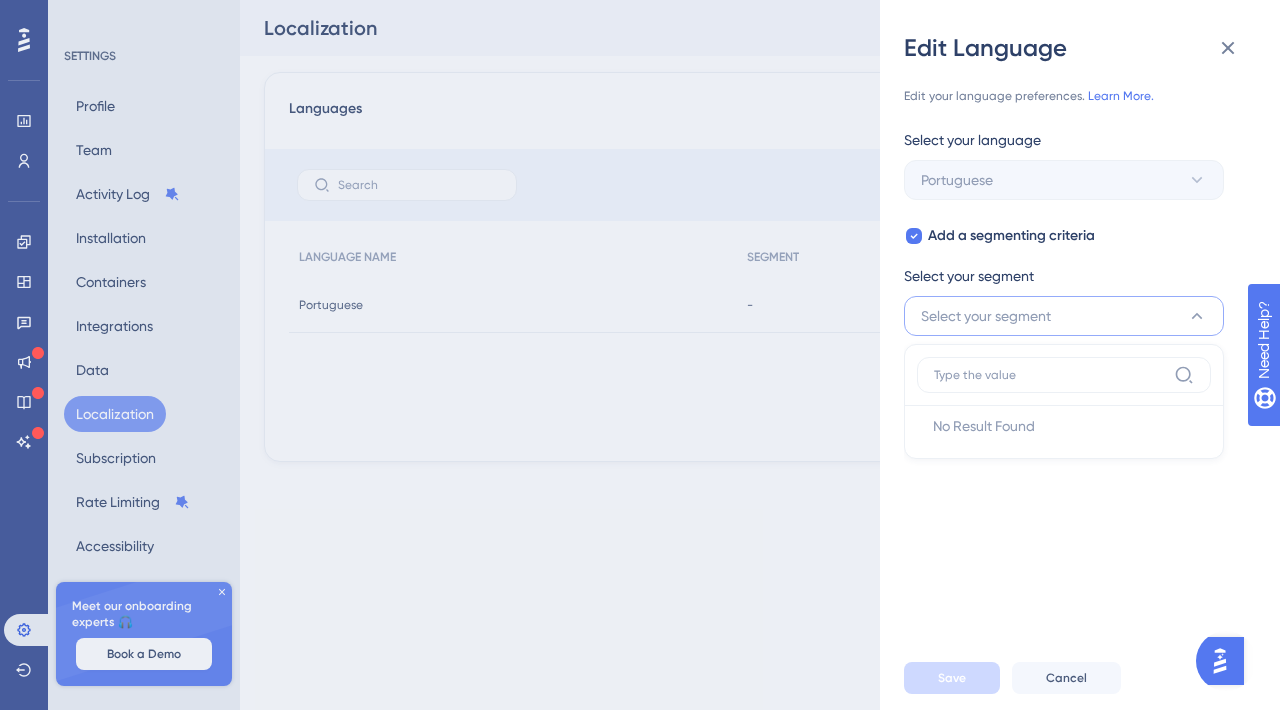 click on "Select your segment" at bounding box center [986, 316] 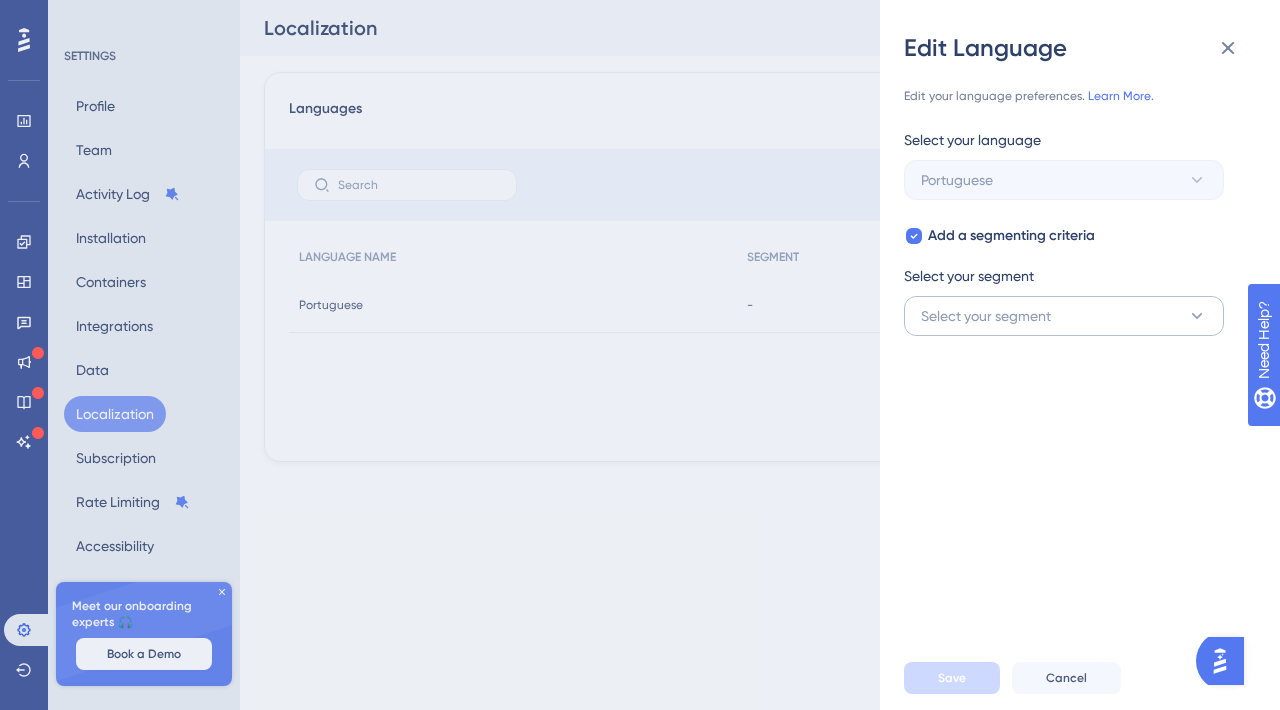 click on "Select your segment" at bounding box center [986, 316] 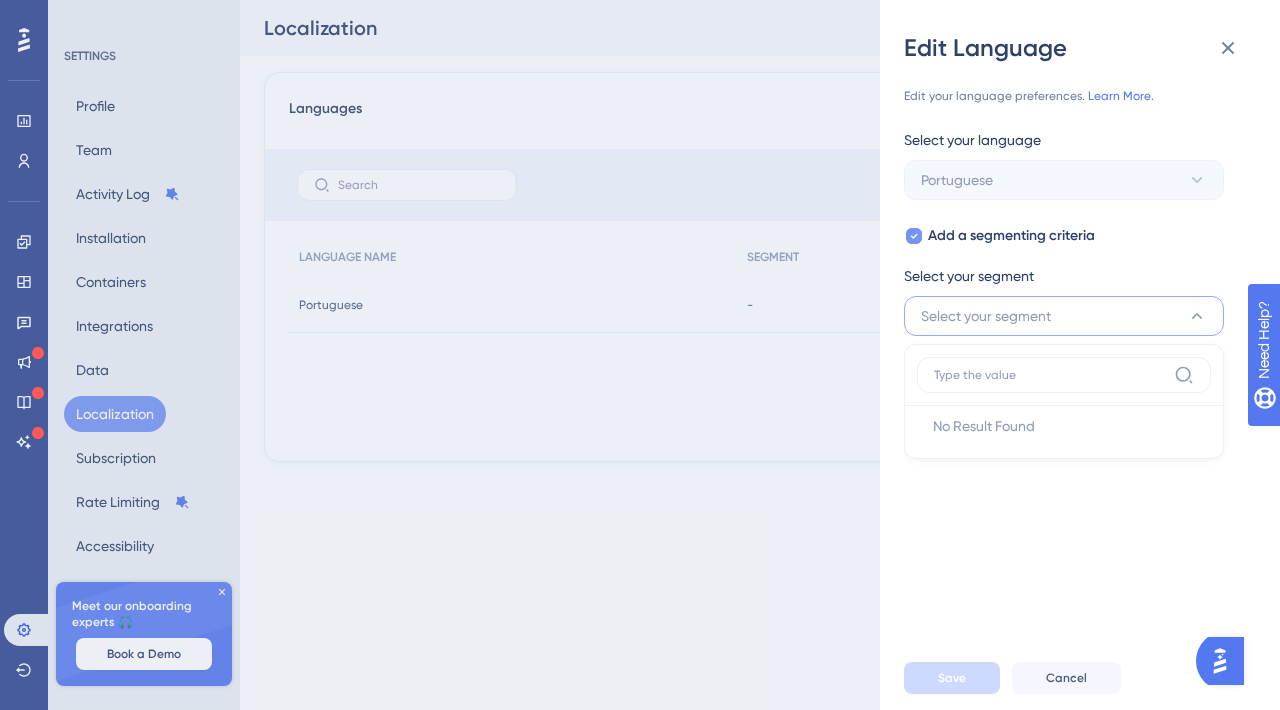 click at bounding box center (914, 236) 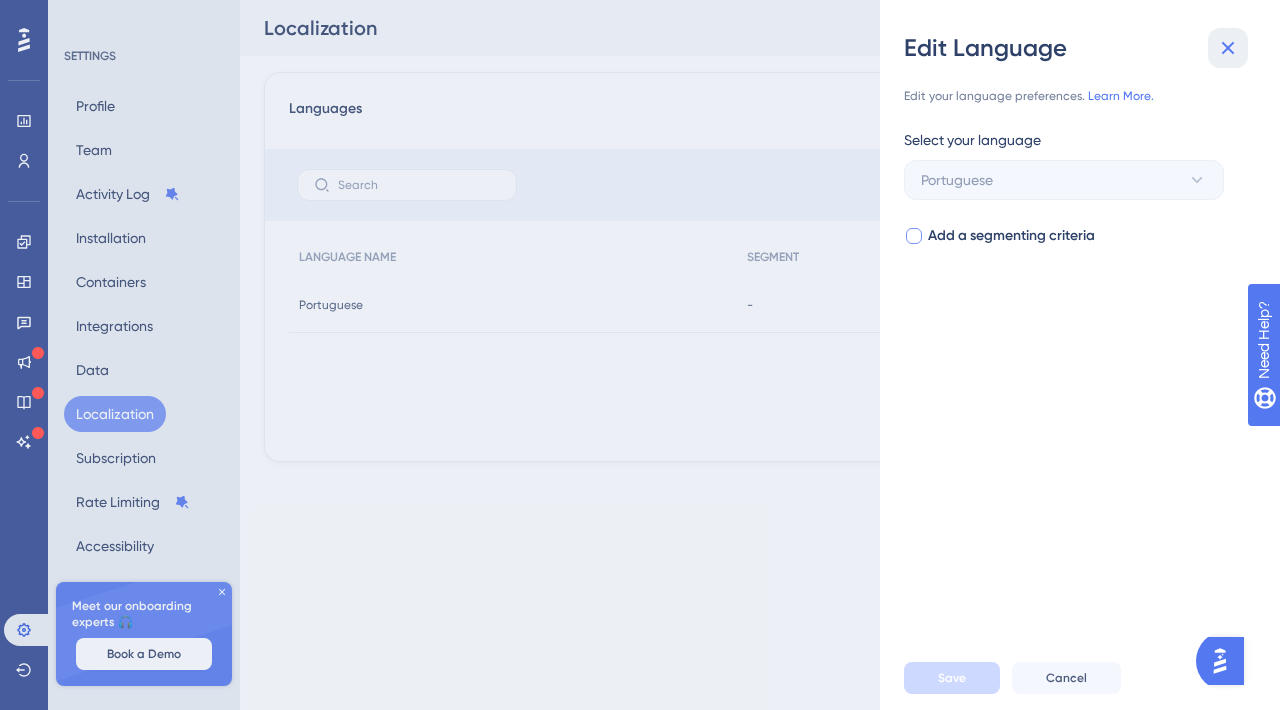 click 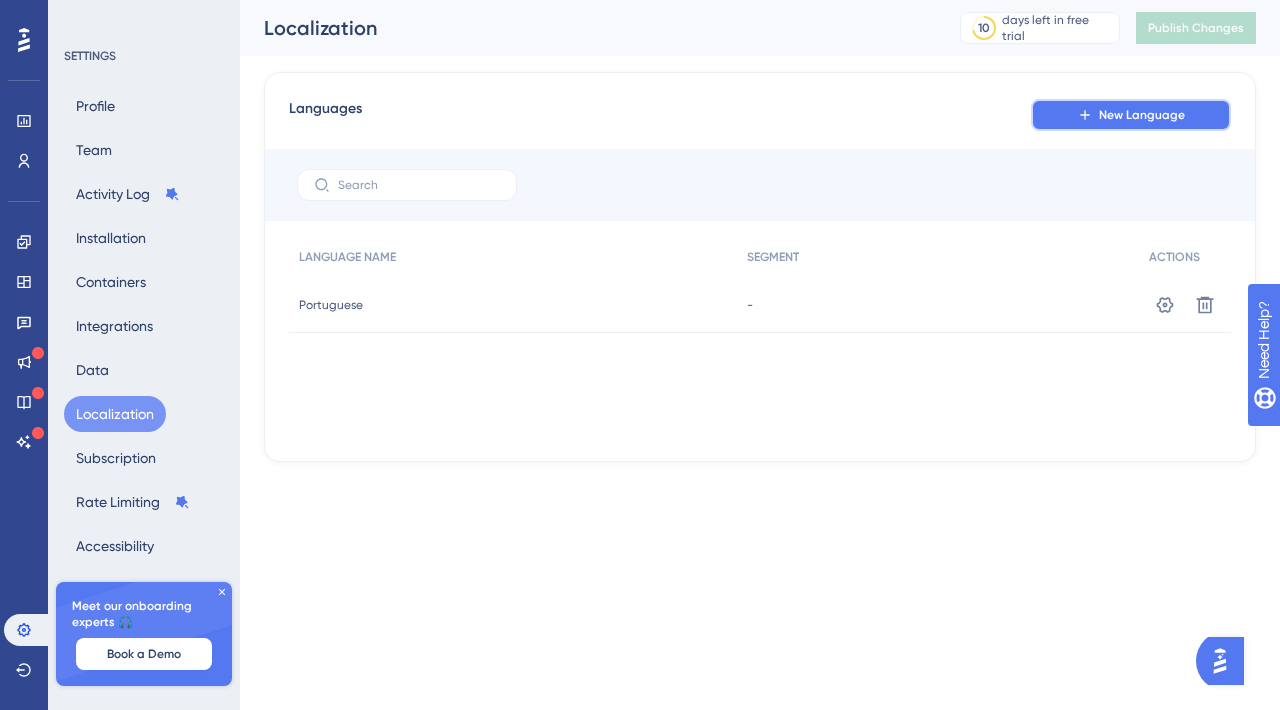 click on "New Language" at bounding box center (1131, 115) 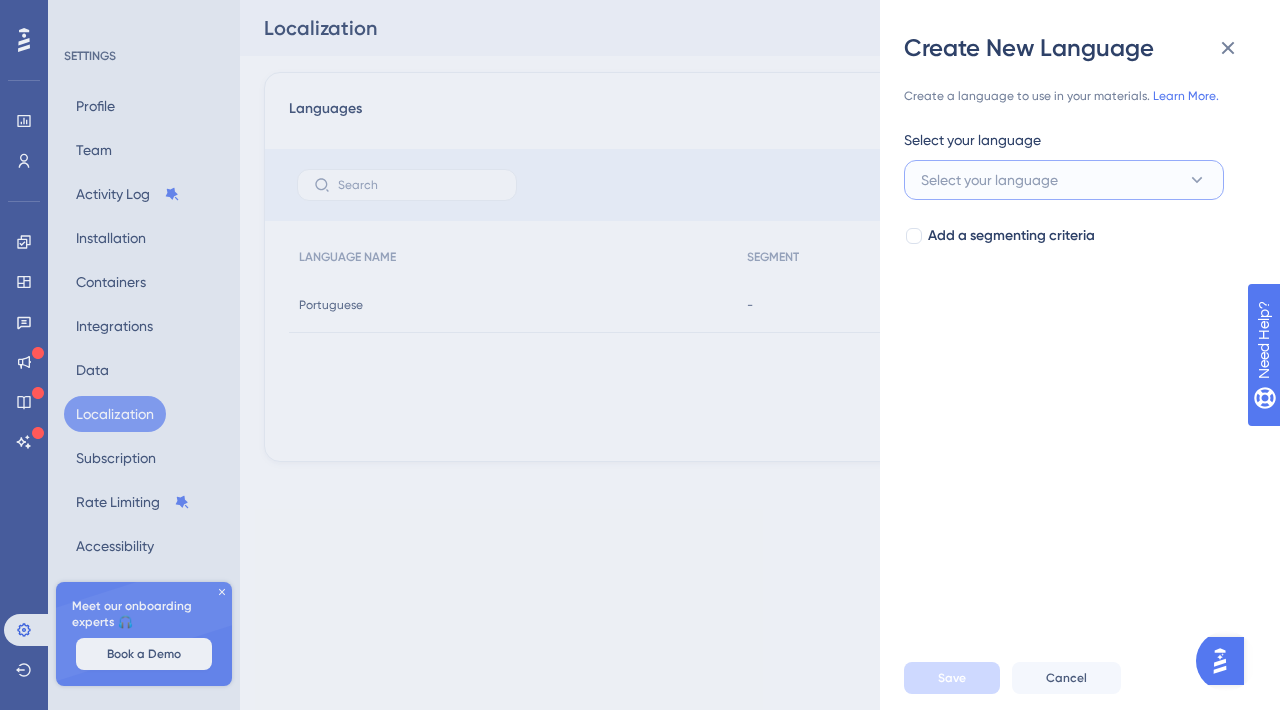 click on "Select your language" at bounding box center [989, 180] 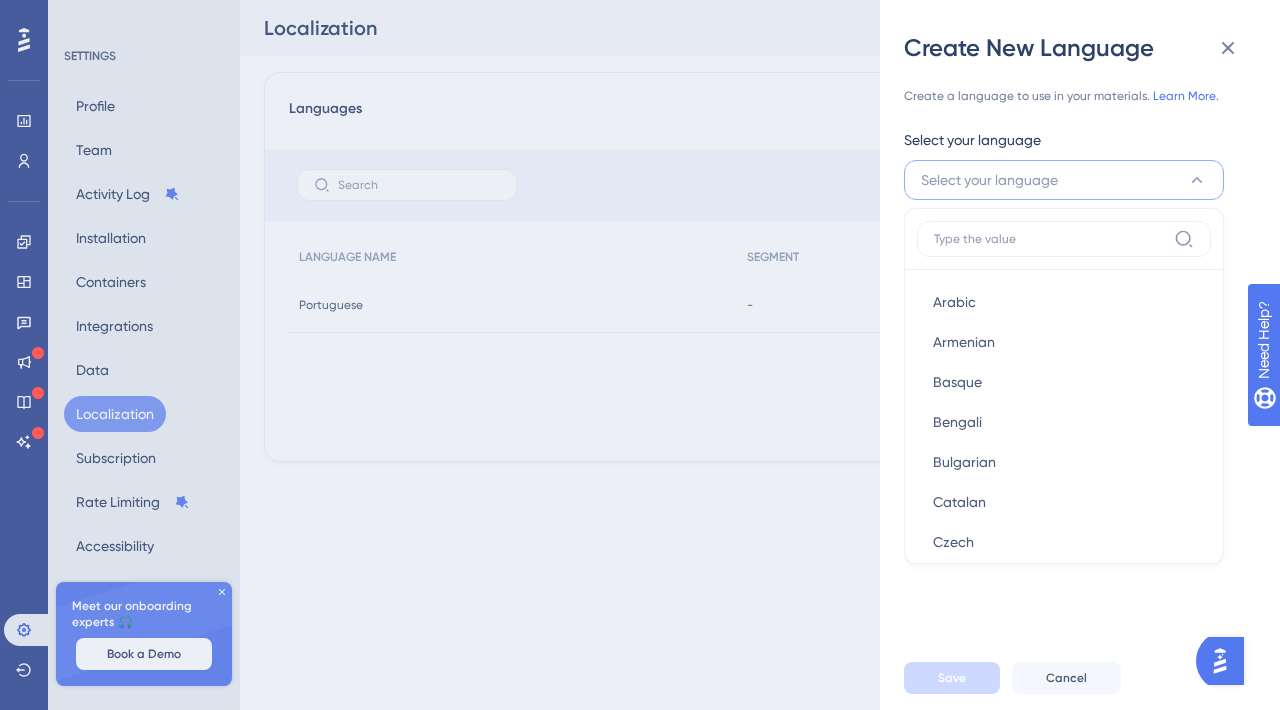 scroll, scrollTop: 17, scrollLeft: 0, axis: vertical 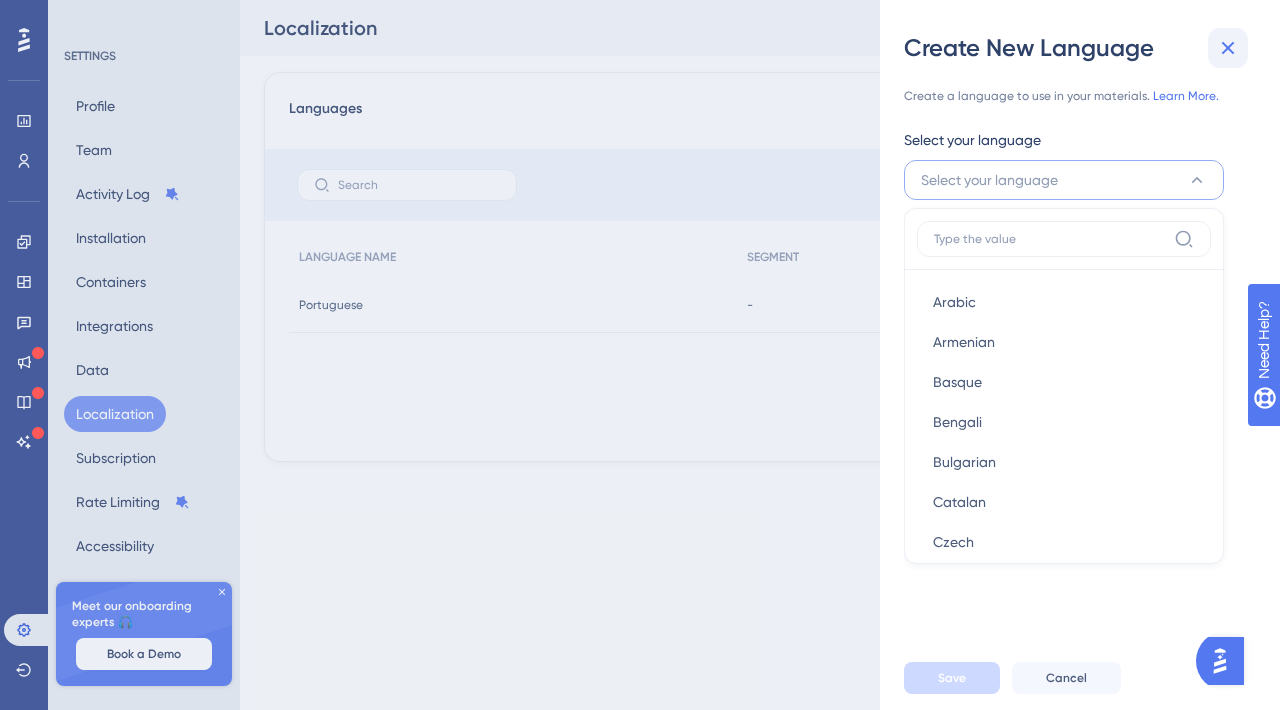 click 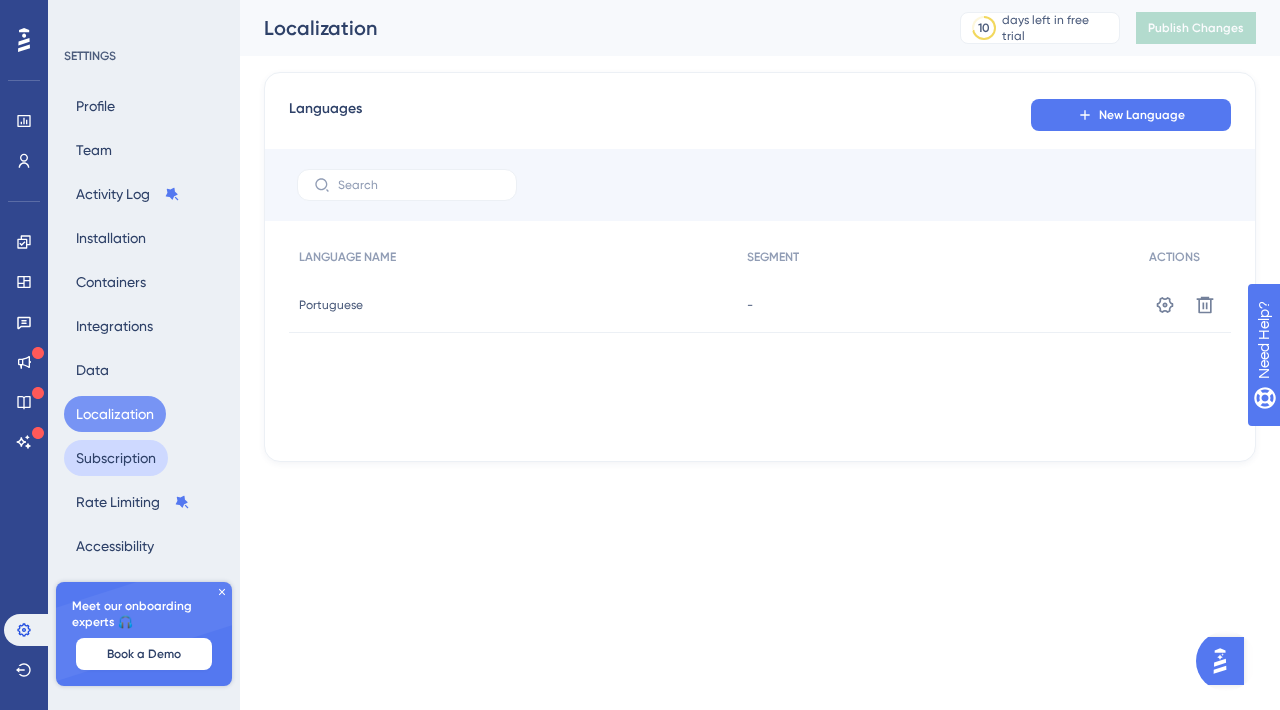 click on "Subscription" at bounding box center [116, 458] 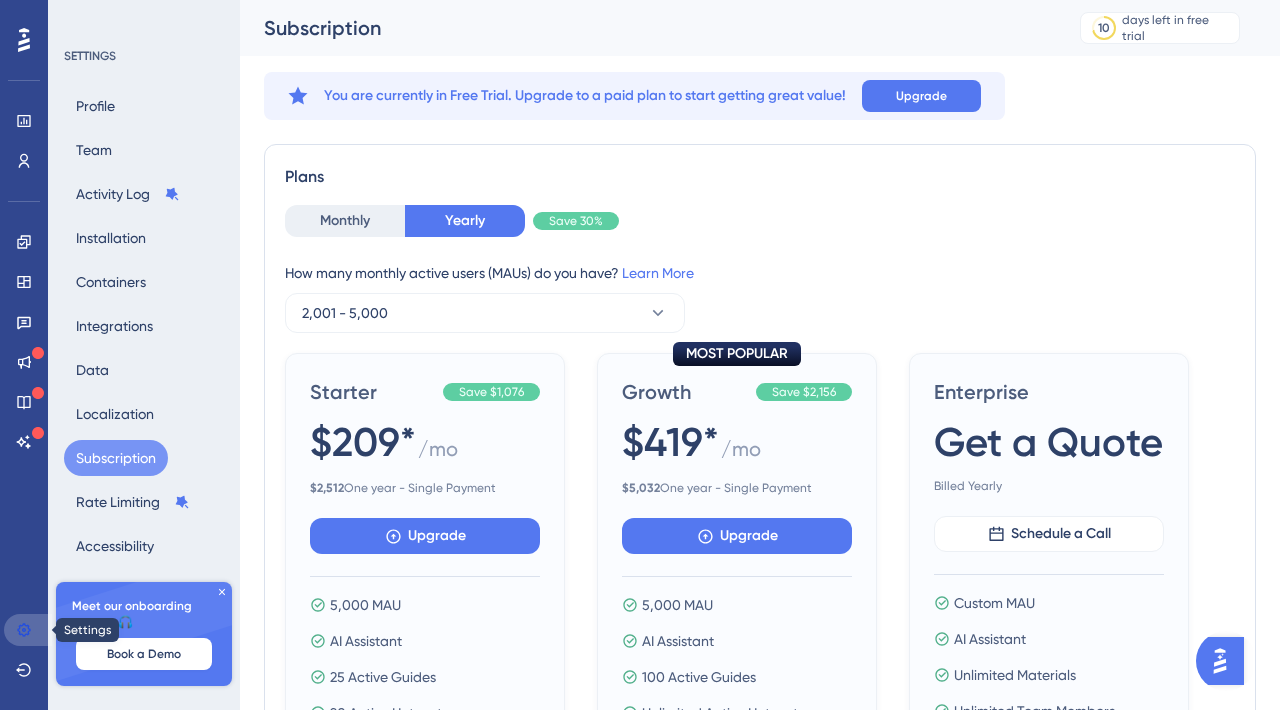 click 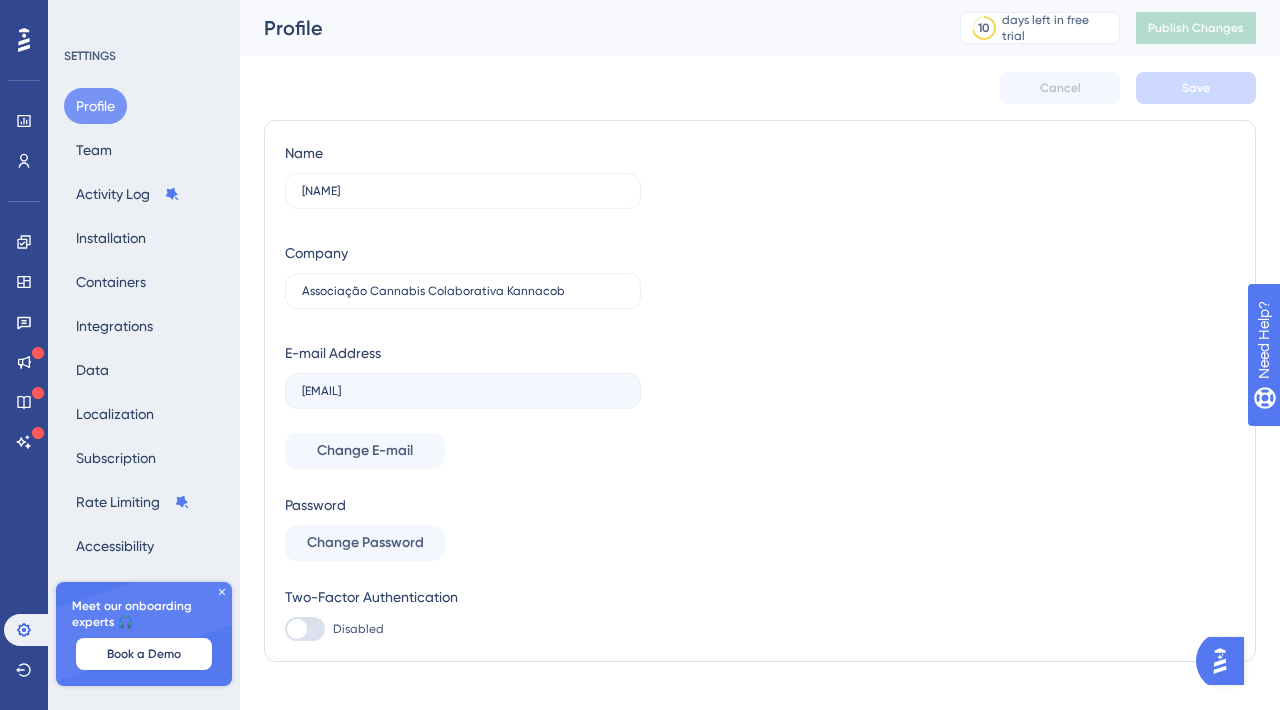 scroll, scrollTop: 32, scrollLeft: 0, axis: vertical 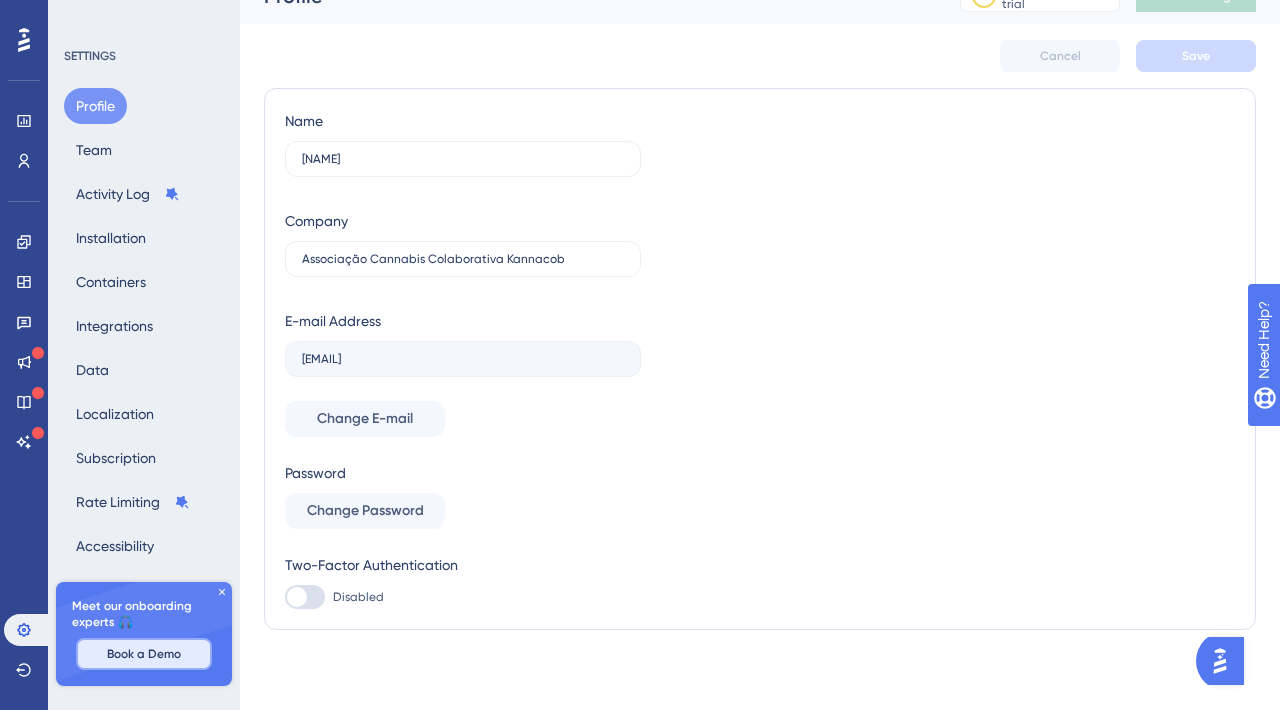 click on "Book a Demo" at bounding box center (144, 654) 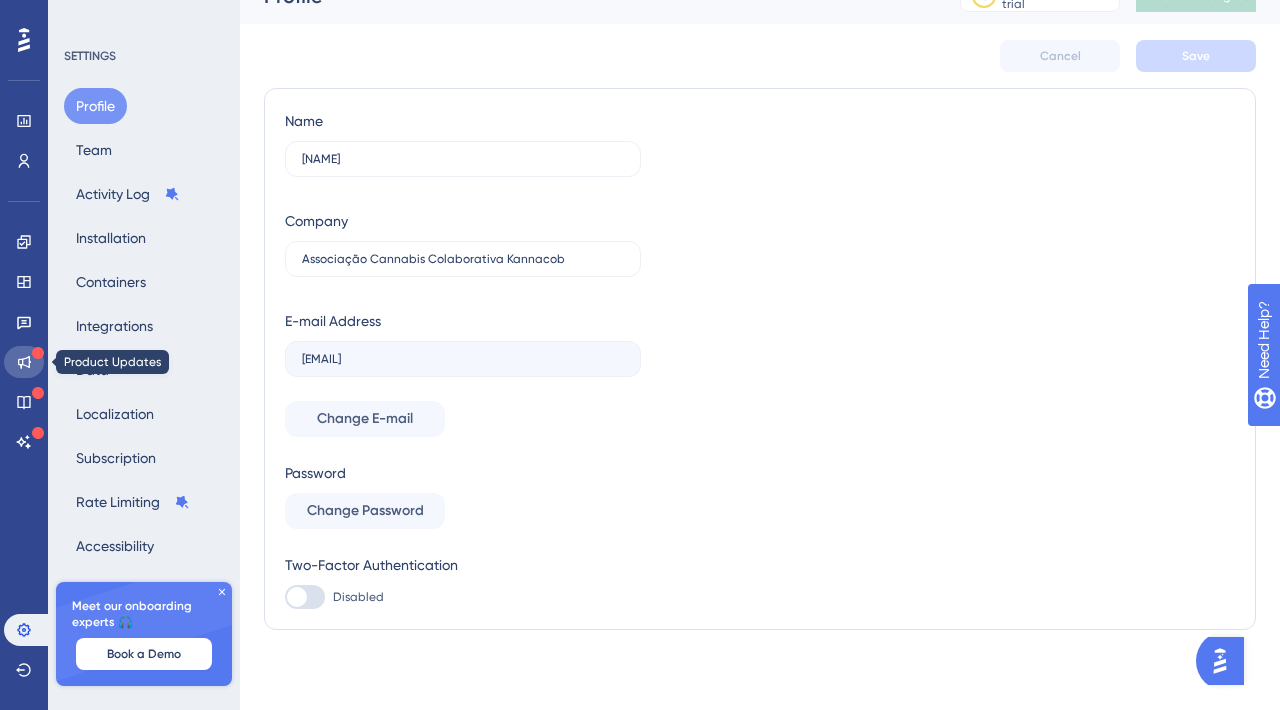 click 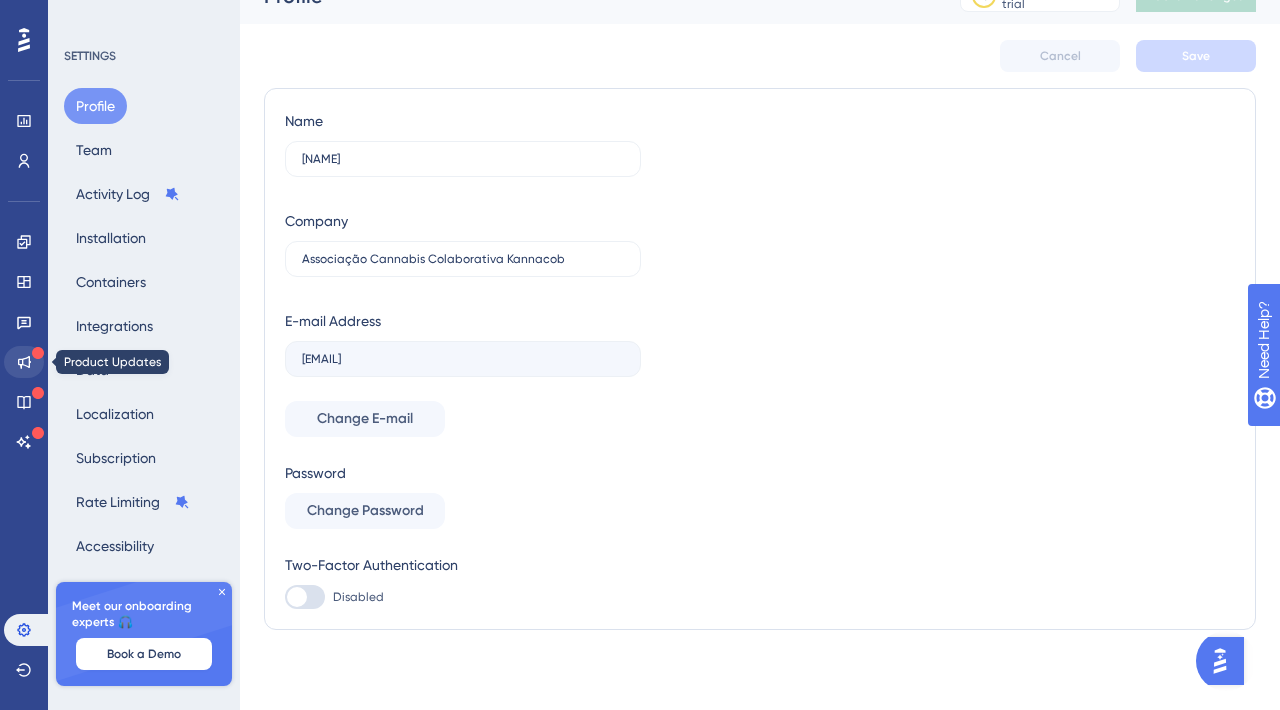 scroll, scrollTop: 0, scrollLeft: 0, axis: both 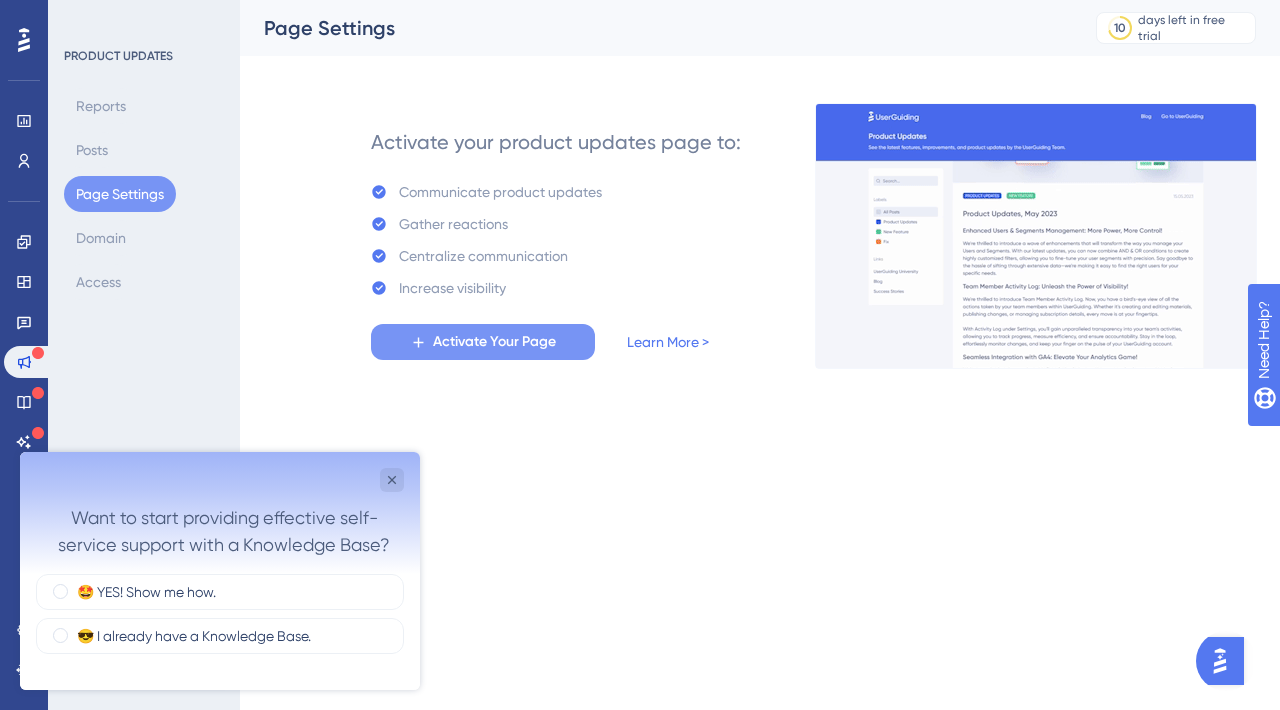 click on "Activate Your Page" at bounding box center [494, 342] 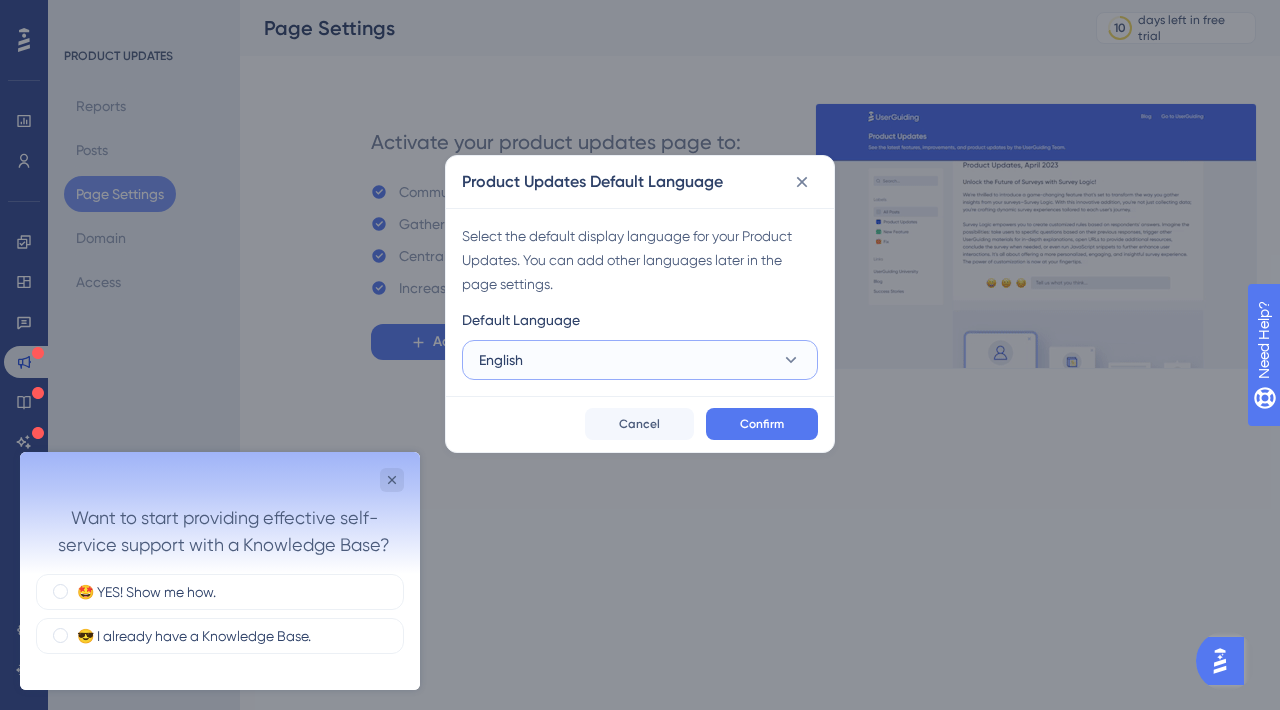 click on "English" at bounding box center [640, 360] 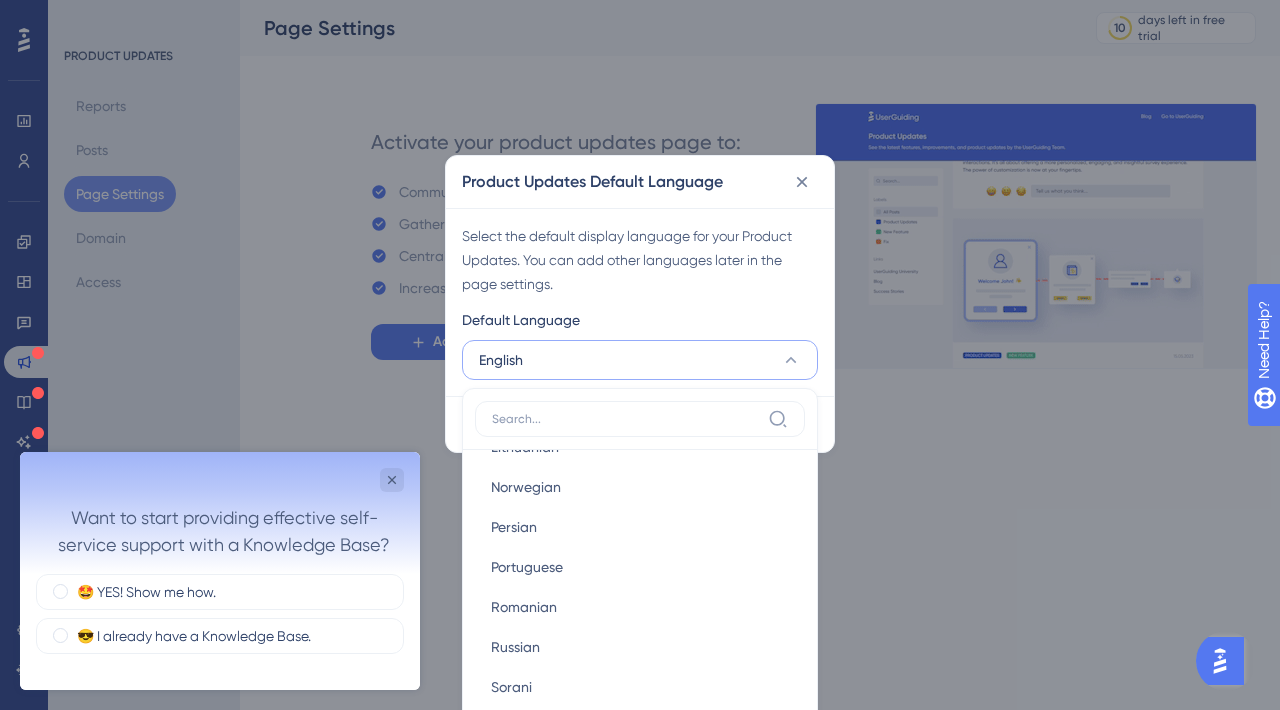 scroll, scrollTop: 937, scrollLeft: 0, axis: vertical 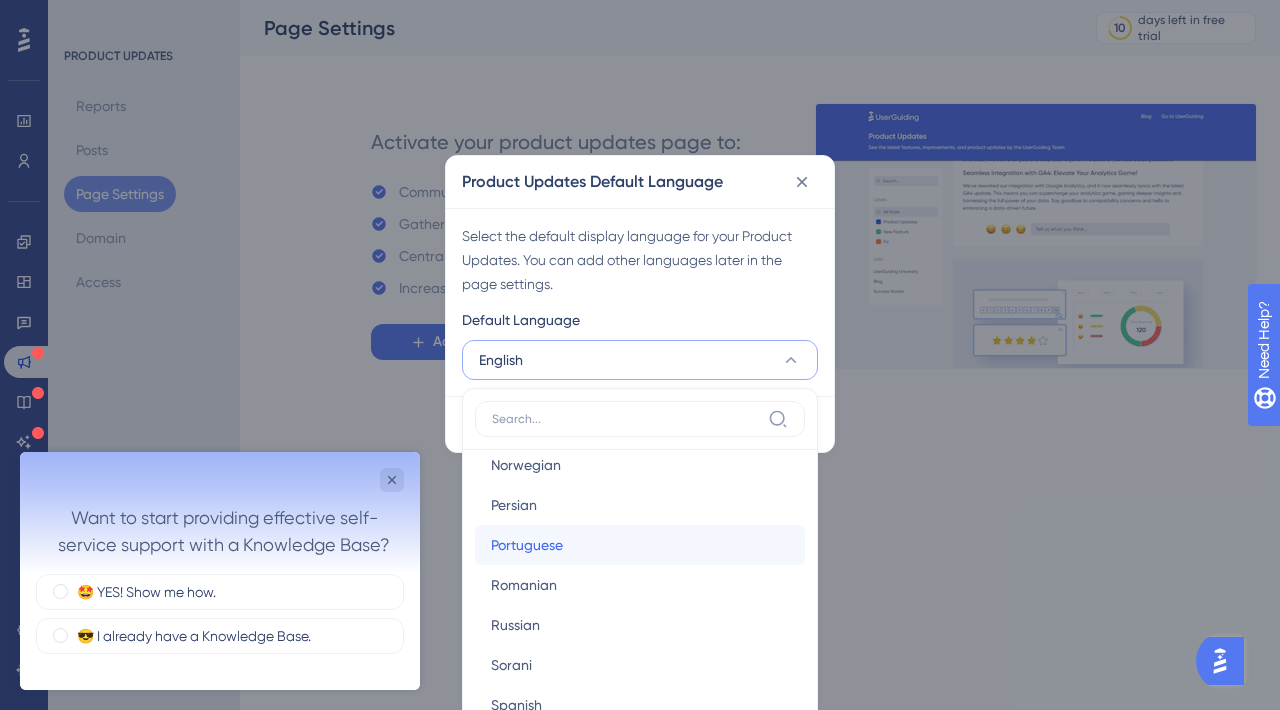 click on "Portuguese Portuguese" at bounding box center [640, 545] 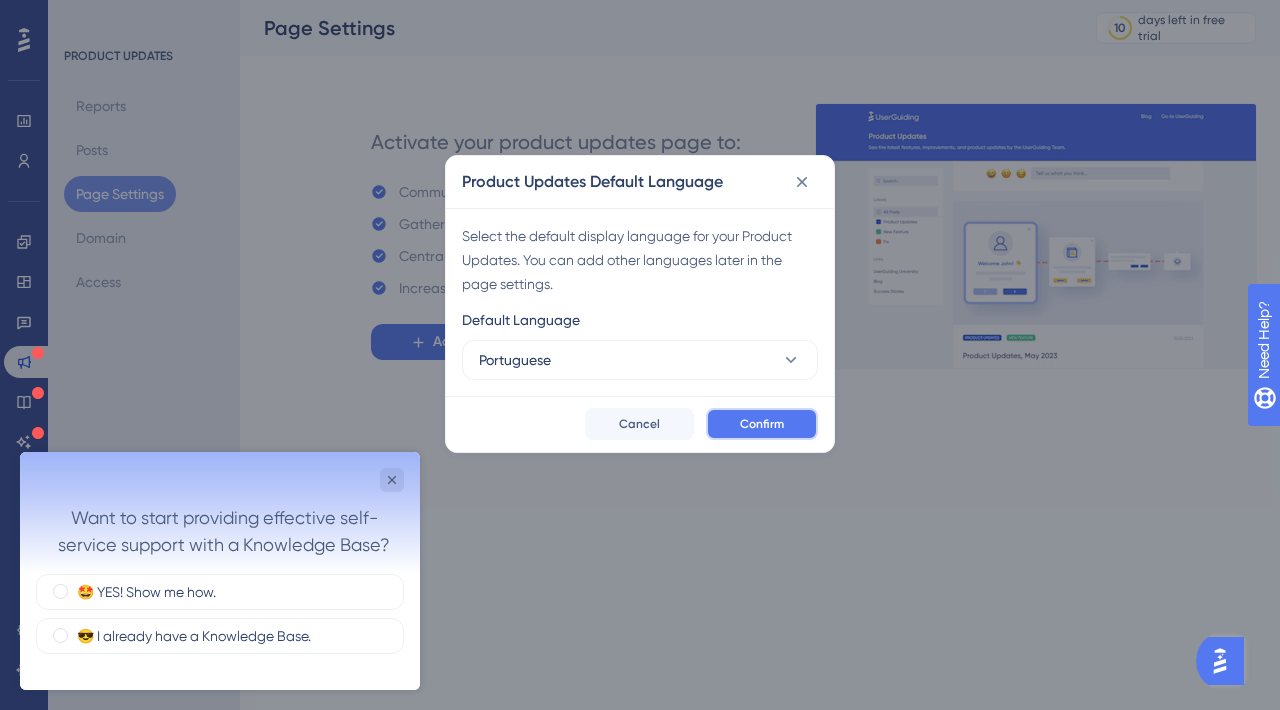 click on "Confirm" at bounding box center [762, 424] 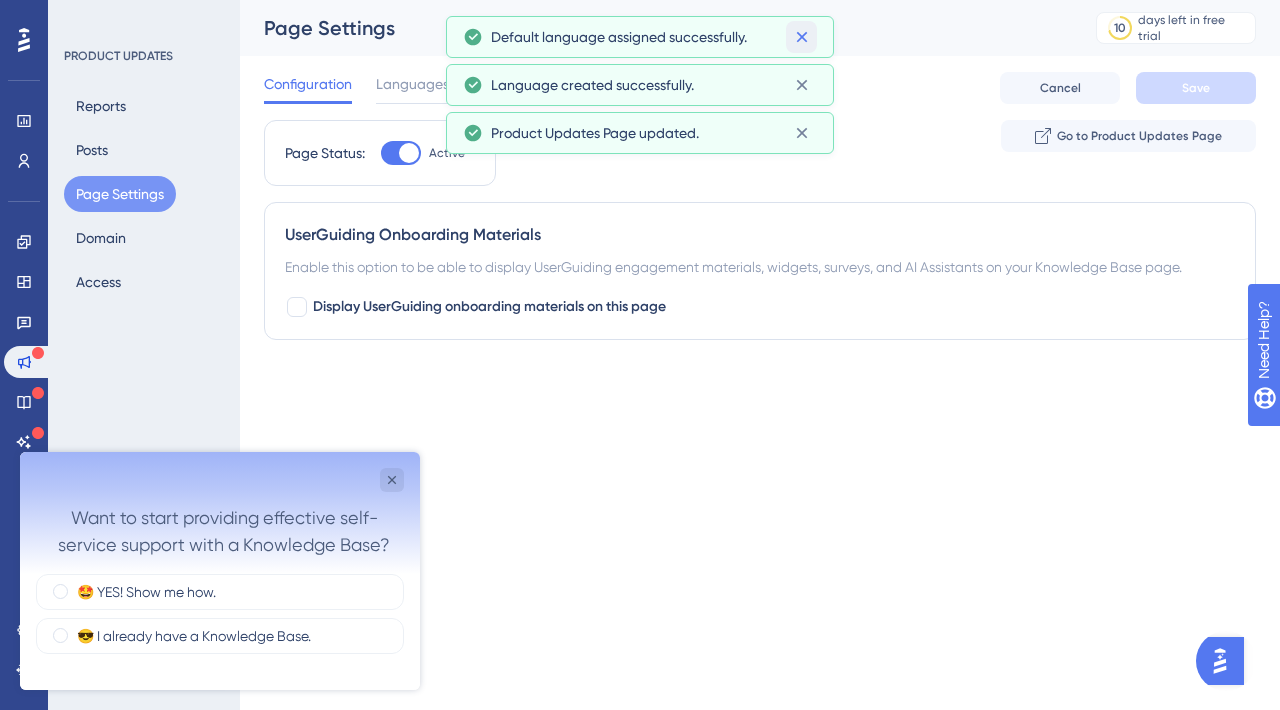 click 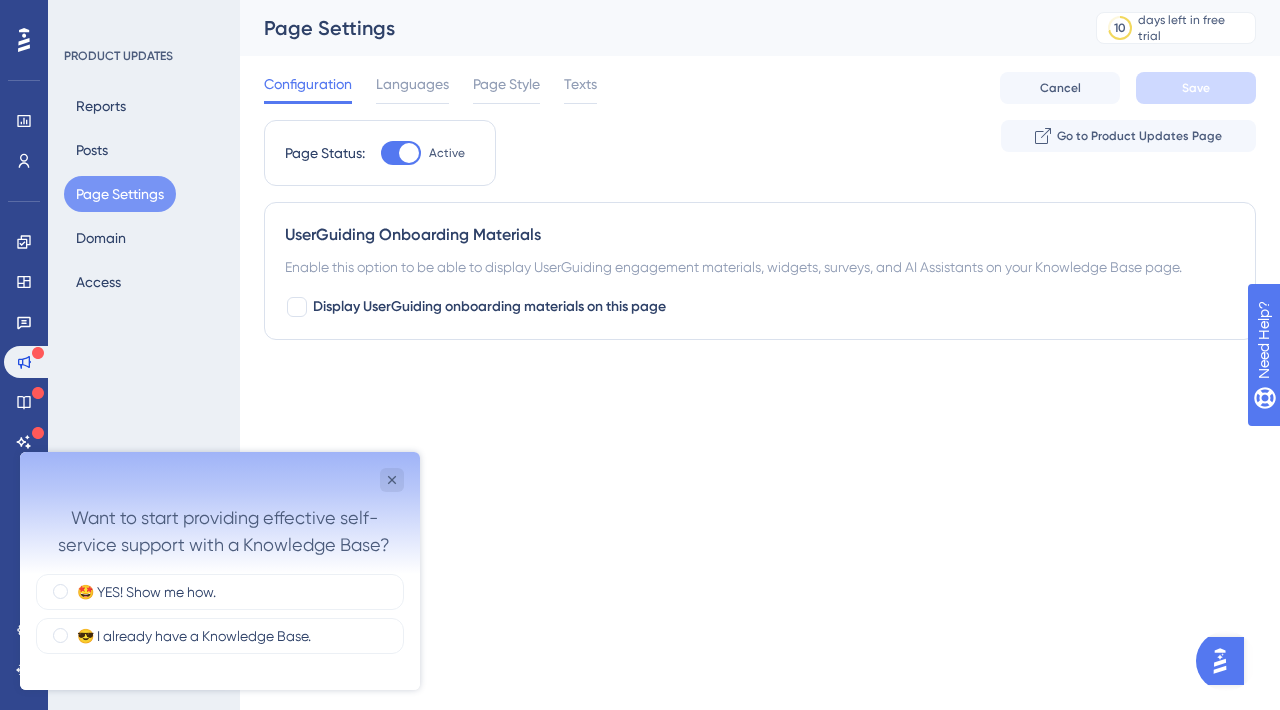 click on "Page Settings" at bounding box center [655, 28] 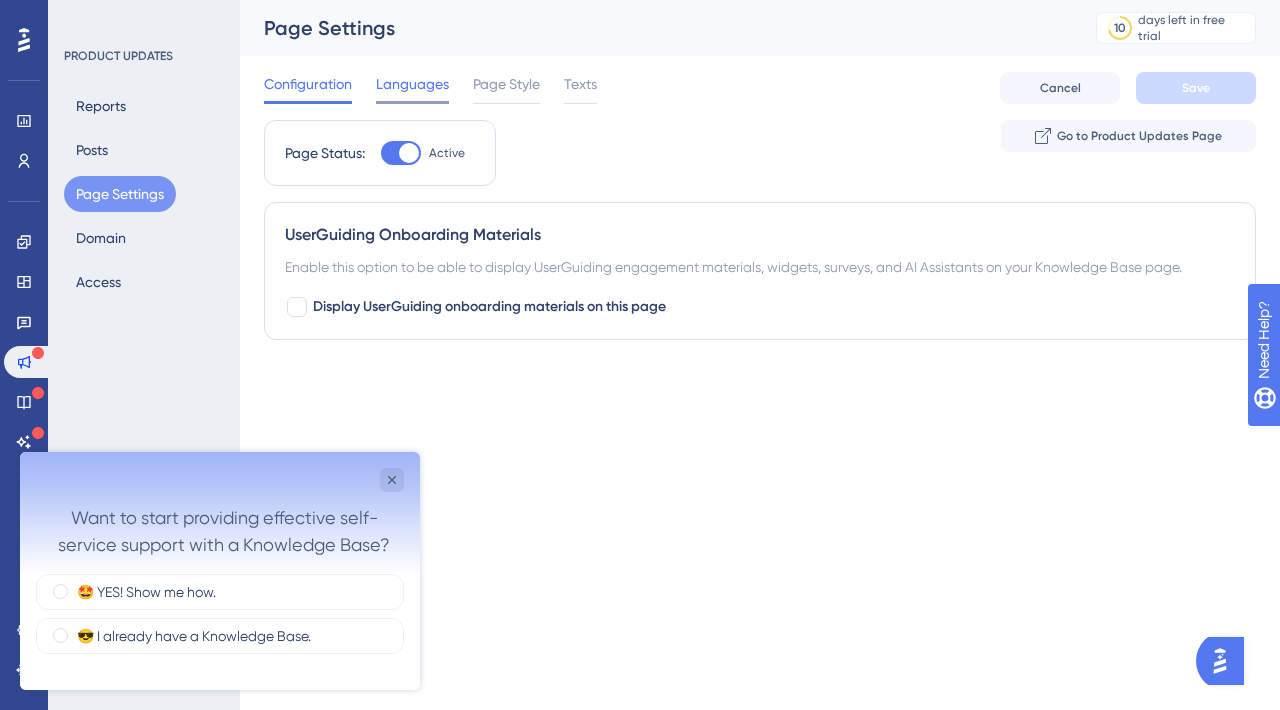 click on "Languages" at bounding box center (412, 84) 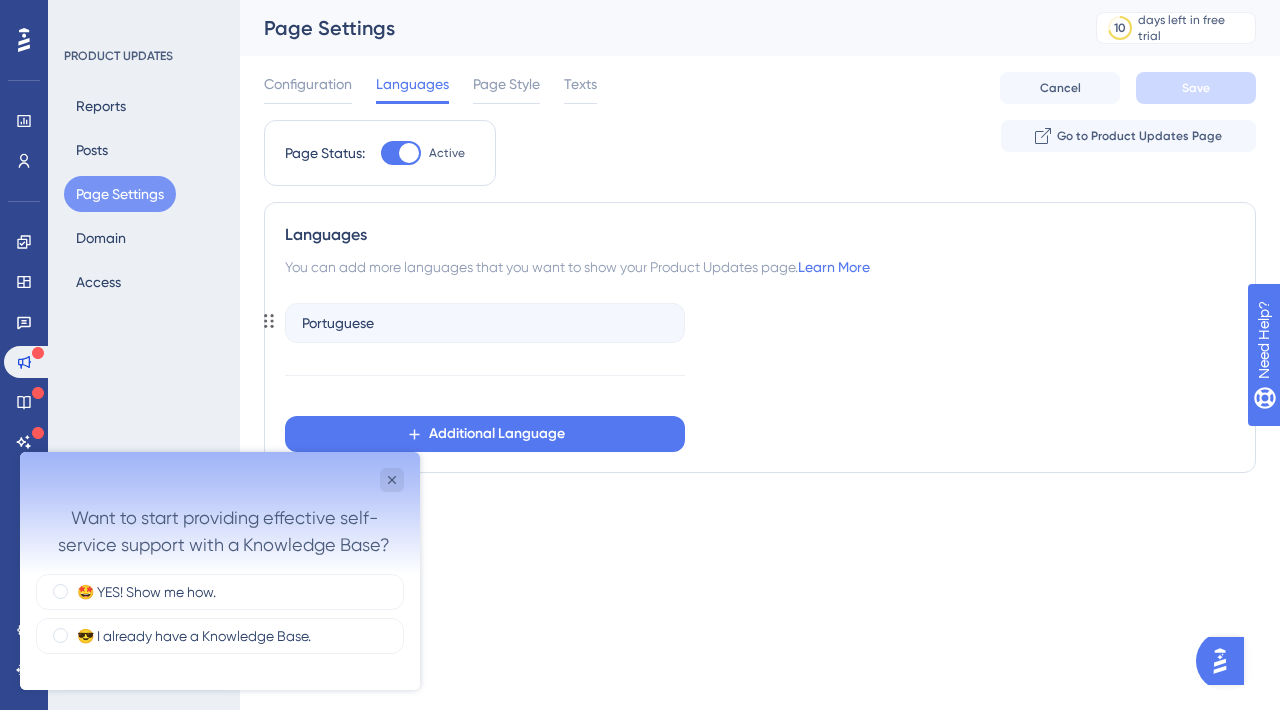 click on "Portuguese" at bounding box center (485, 323) 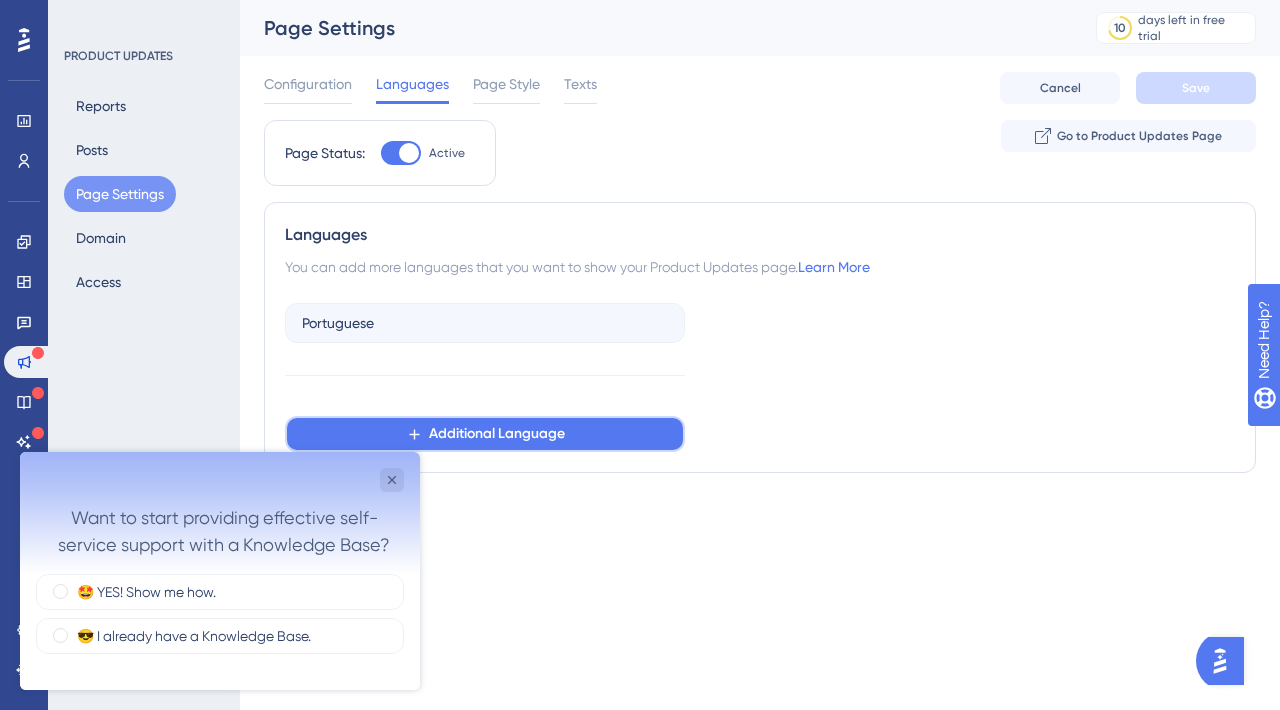 click on "Additional Language" at bounding box center (497, 434) 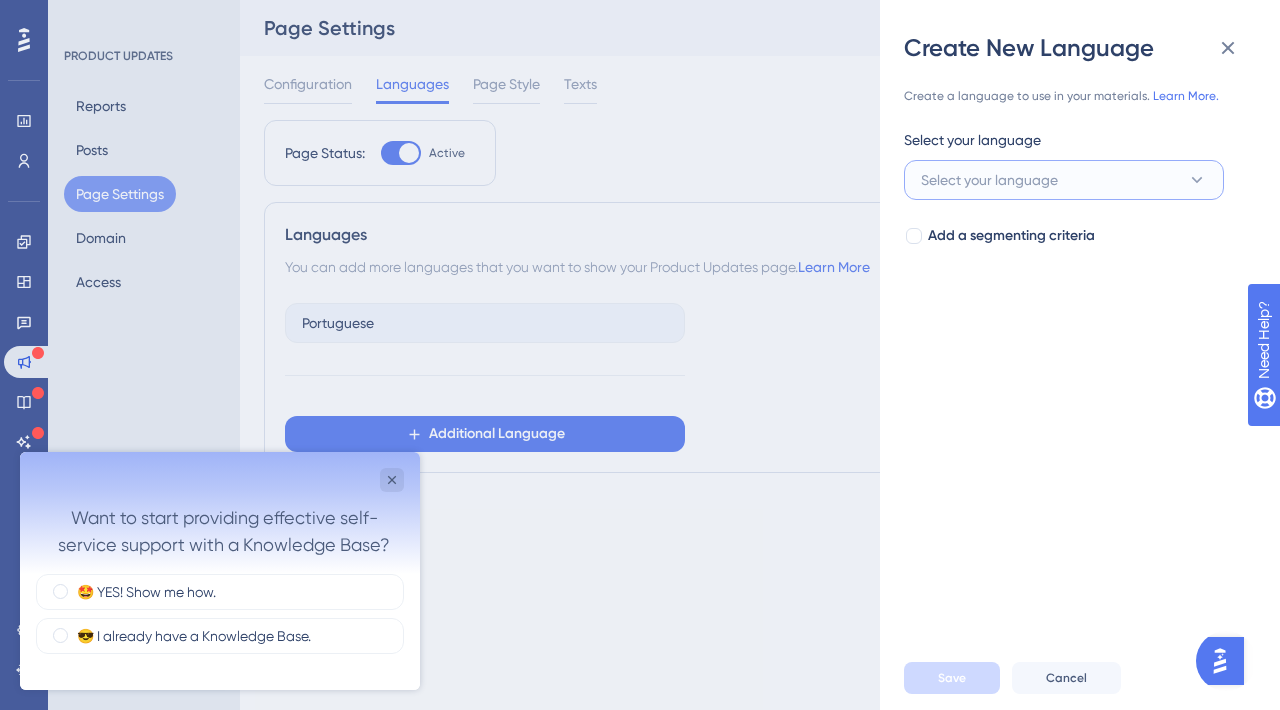 click on "Select your language" at bounding box center [1064, 180] 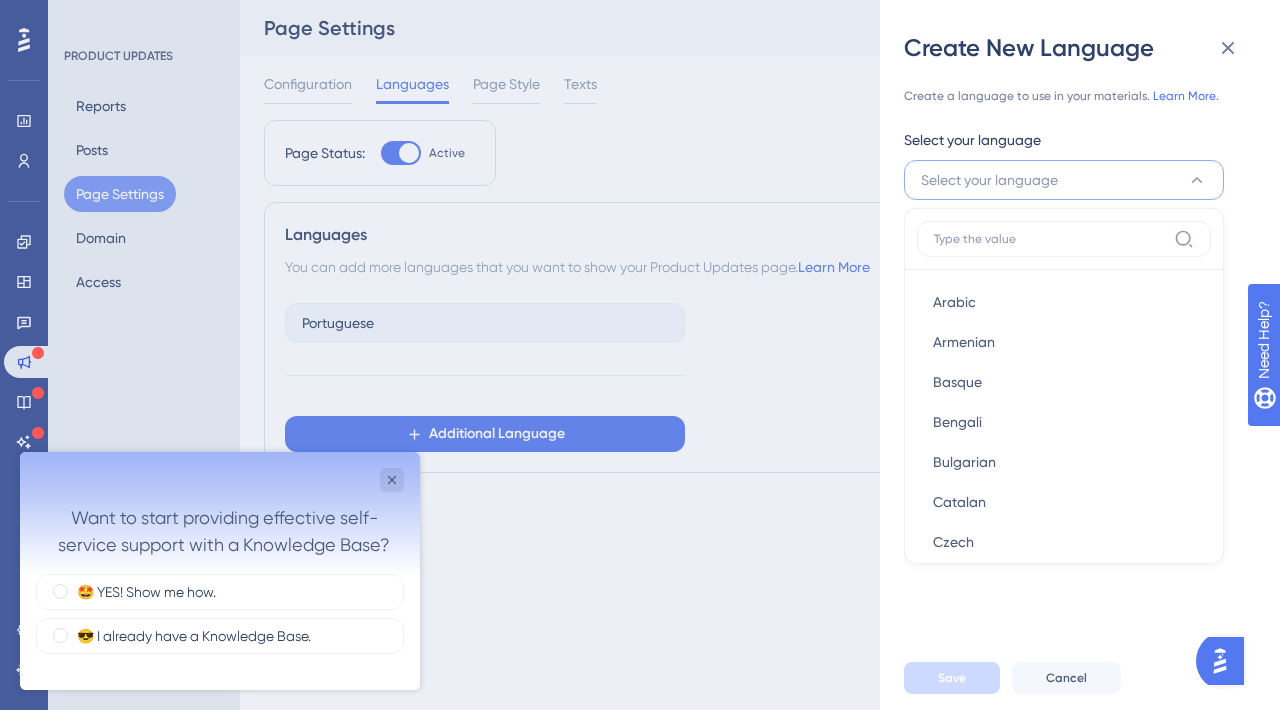 scroll, scrollTop: 27, scrollLeft: 0, axis: vertical 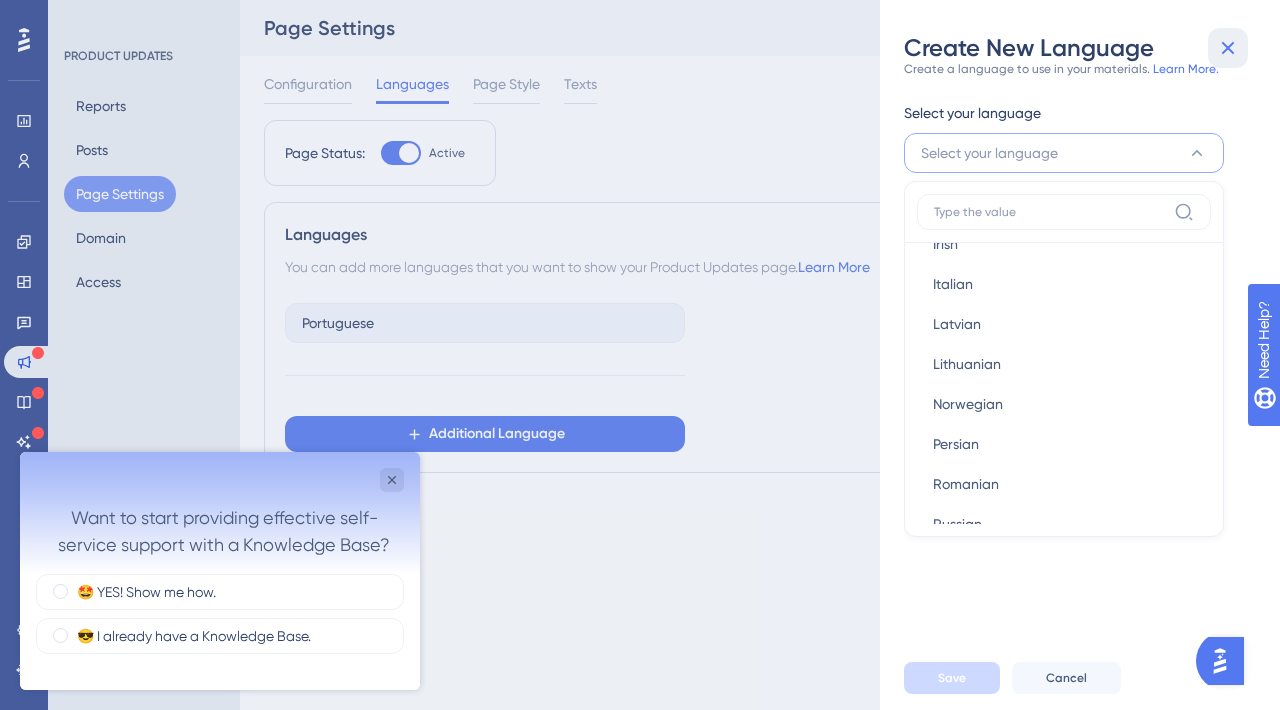 click 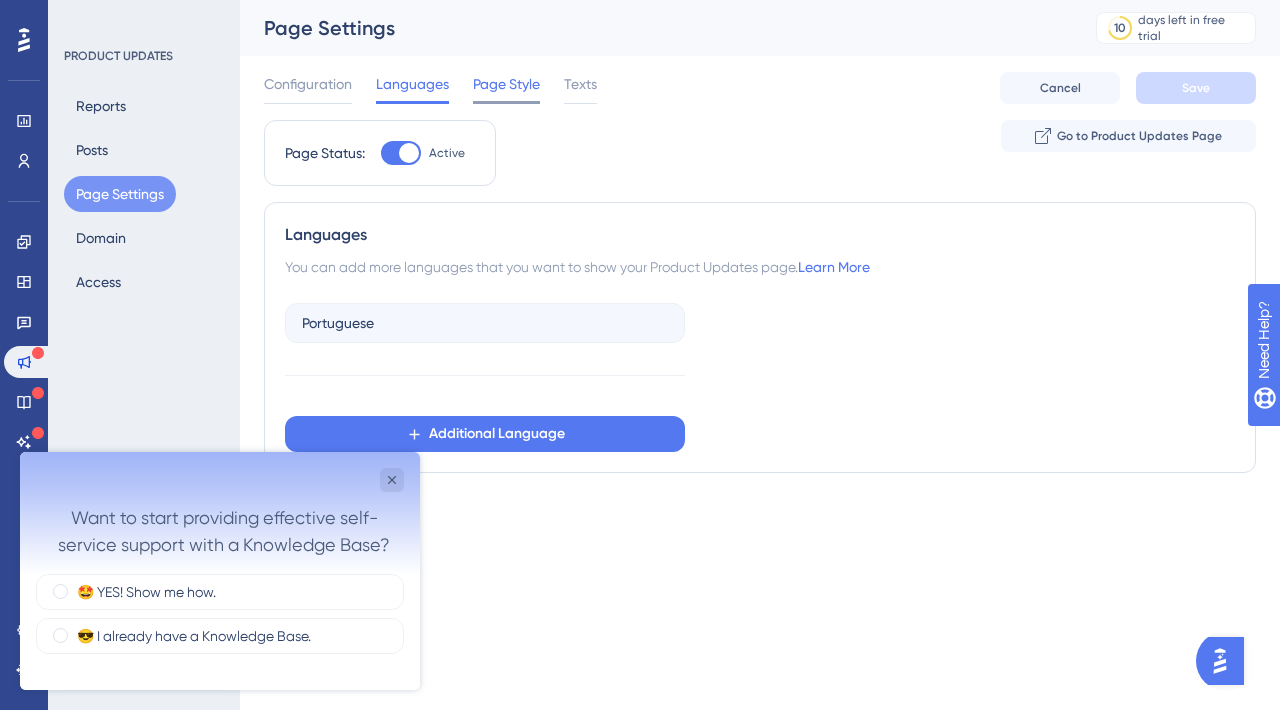 click on "Page Style" at bounding box center [506, 88] 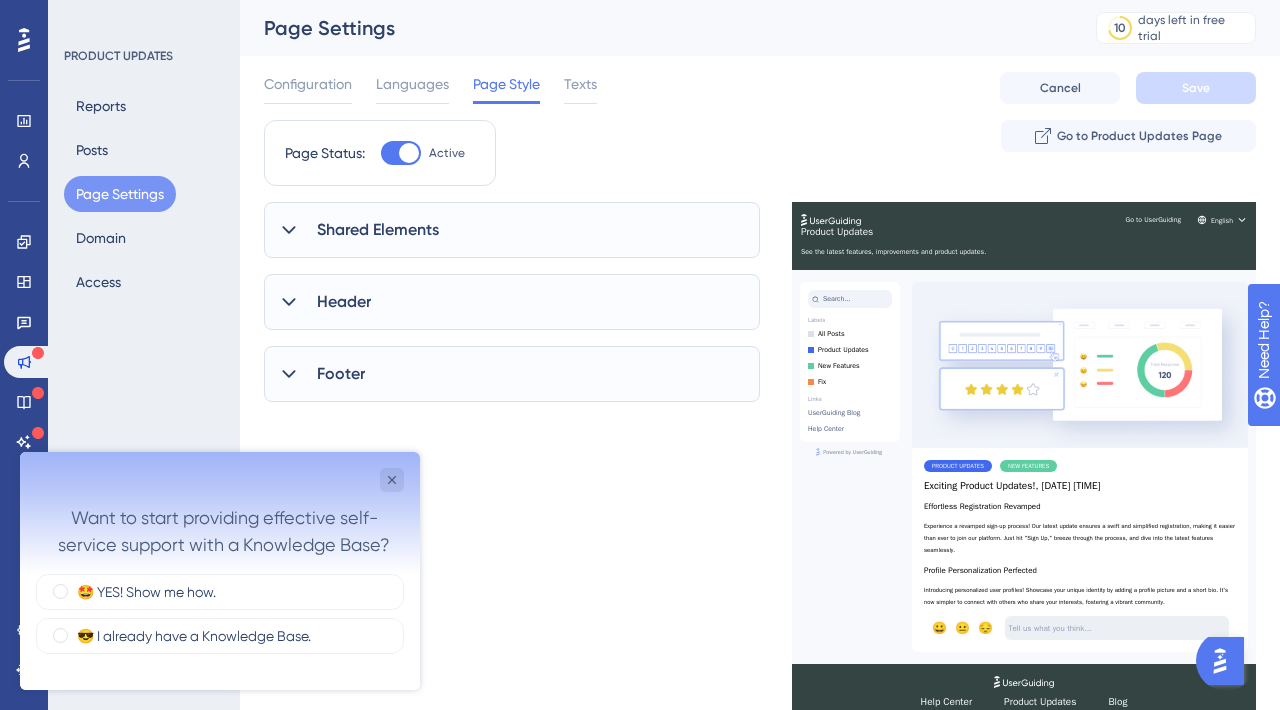 scroll, scrollTop: 0, scrollLeft: 0, axis: both 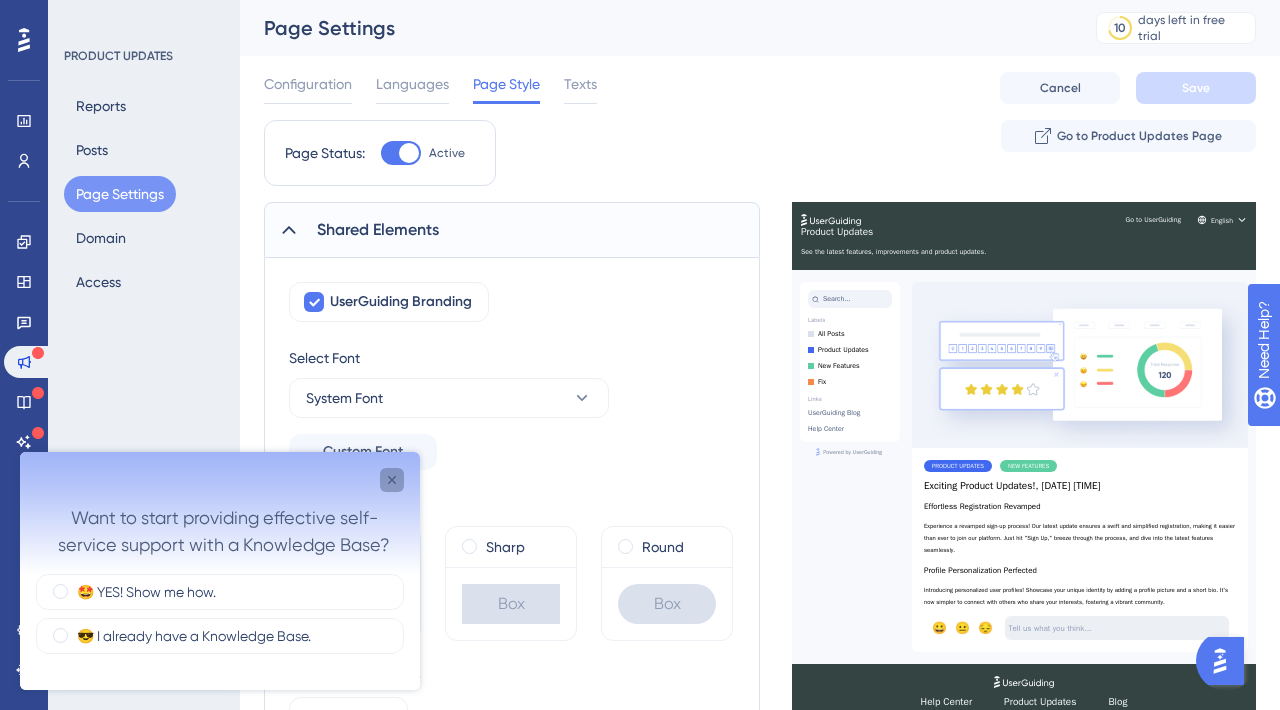 click 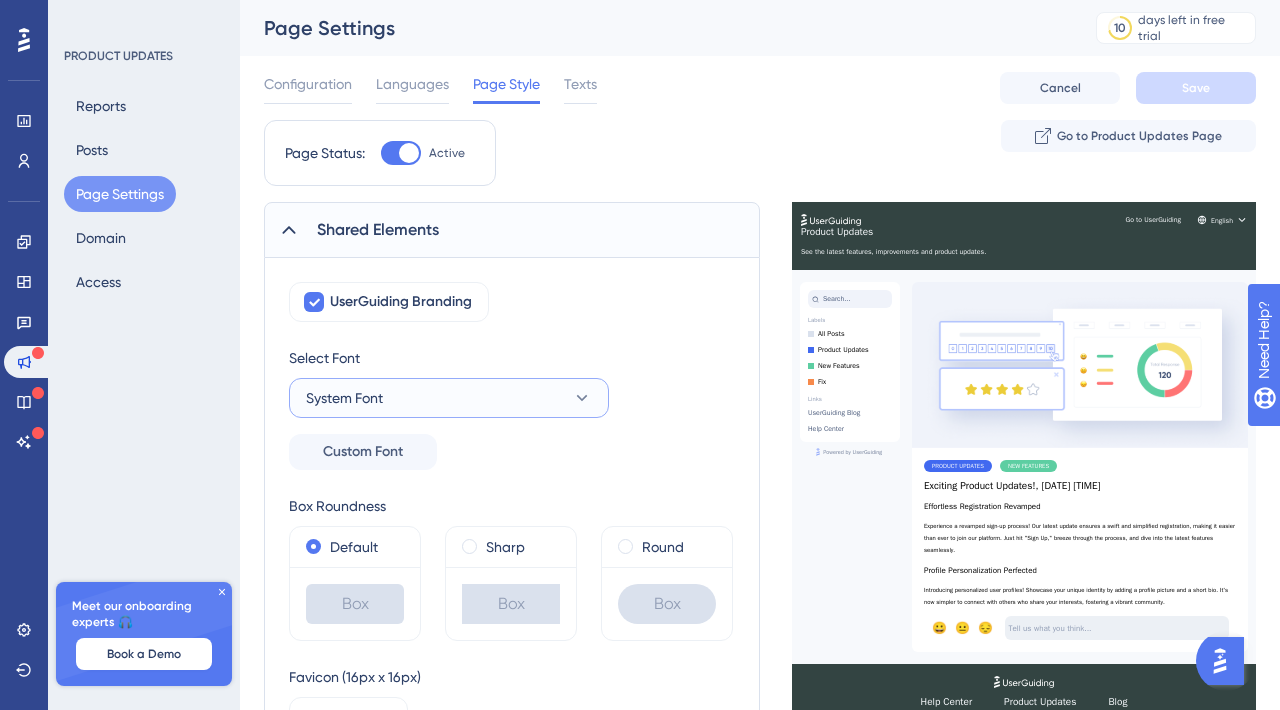 click on "System Font" at bounding box center (449, 398) 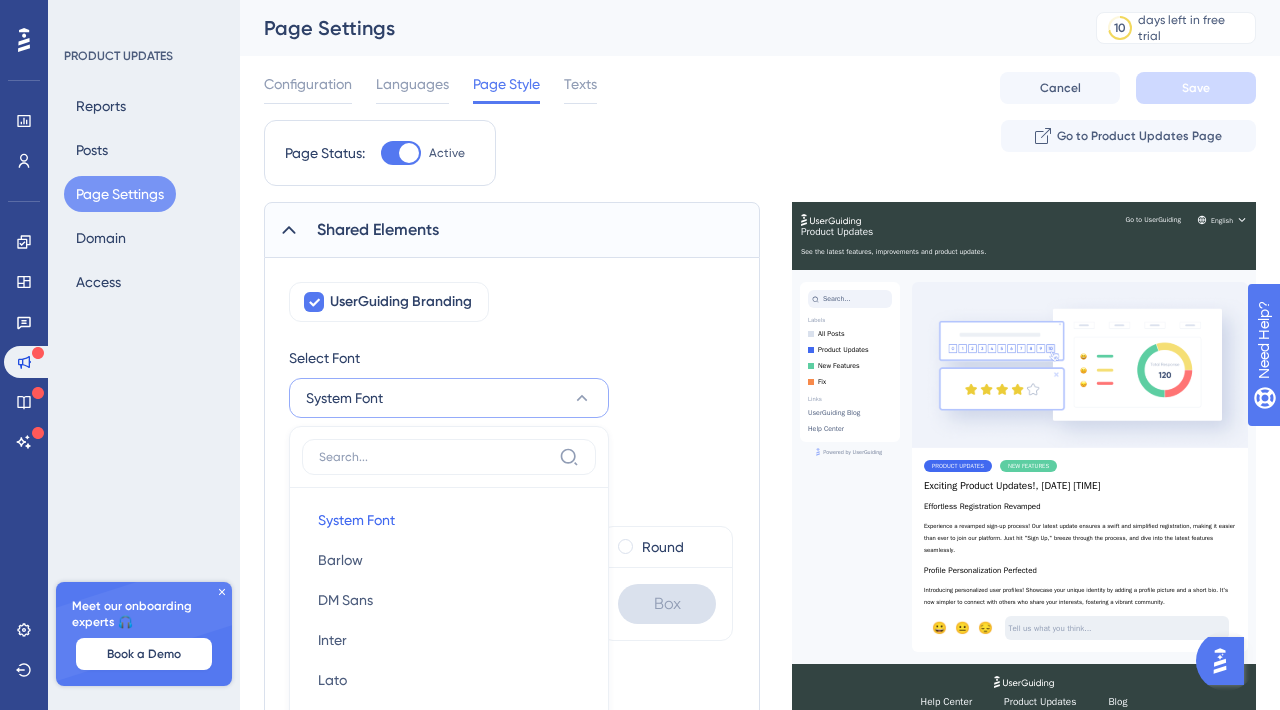 scroll, scrollTop: 280, scrollLeft: 0, axis: vertical 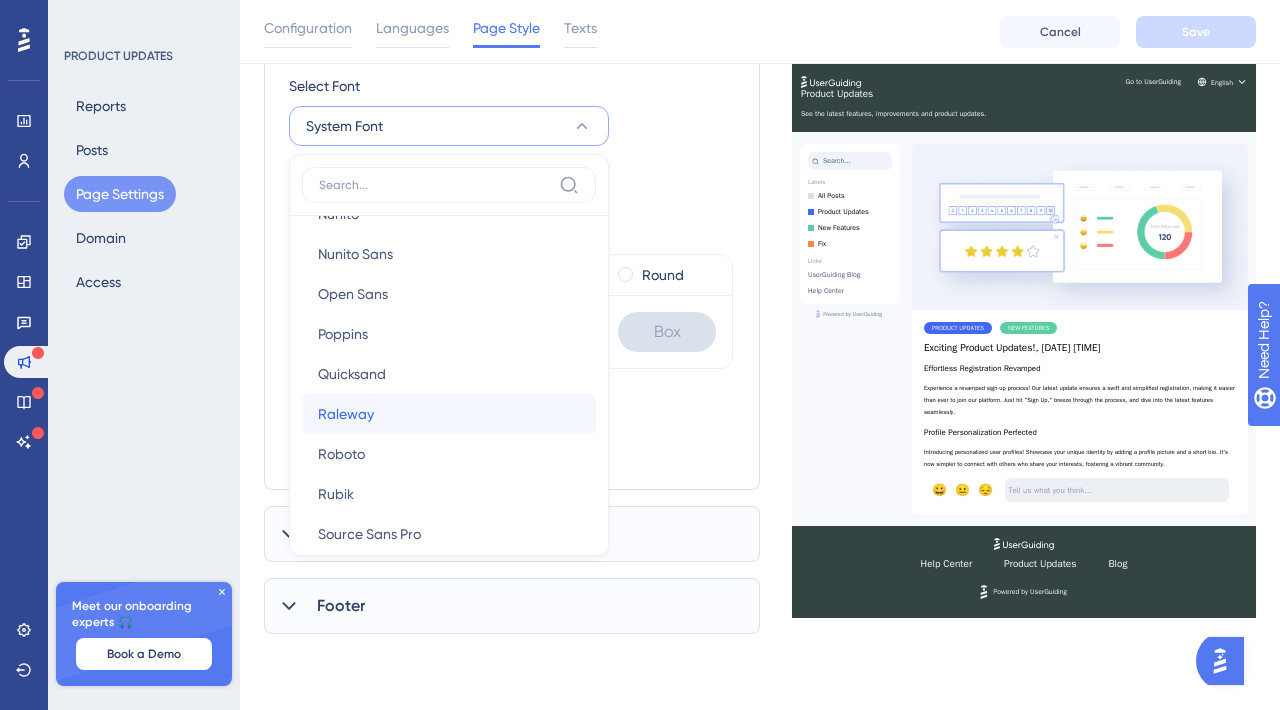 click on "Raleway Raleway" at bounding box center (449, 414) 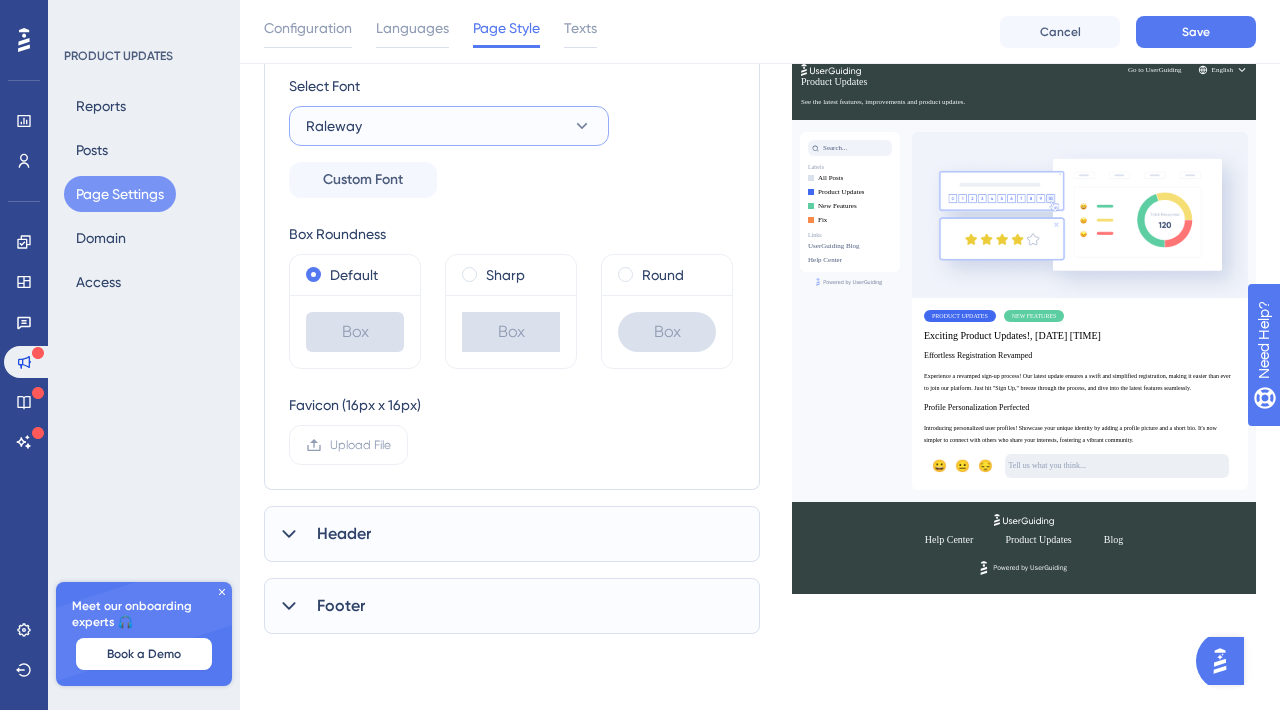 click on "Raleway" at bounding box center (449, 126) 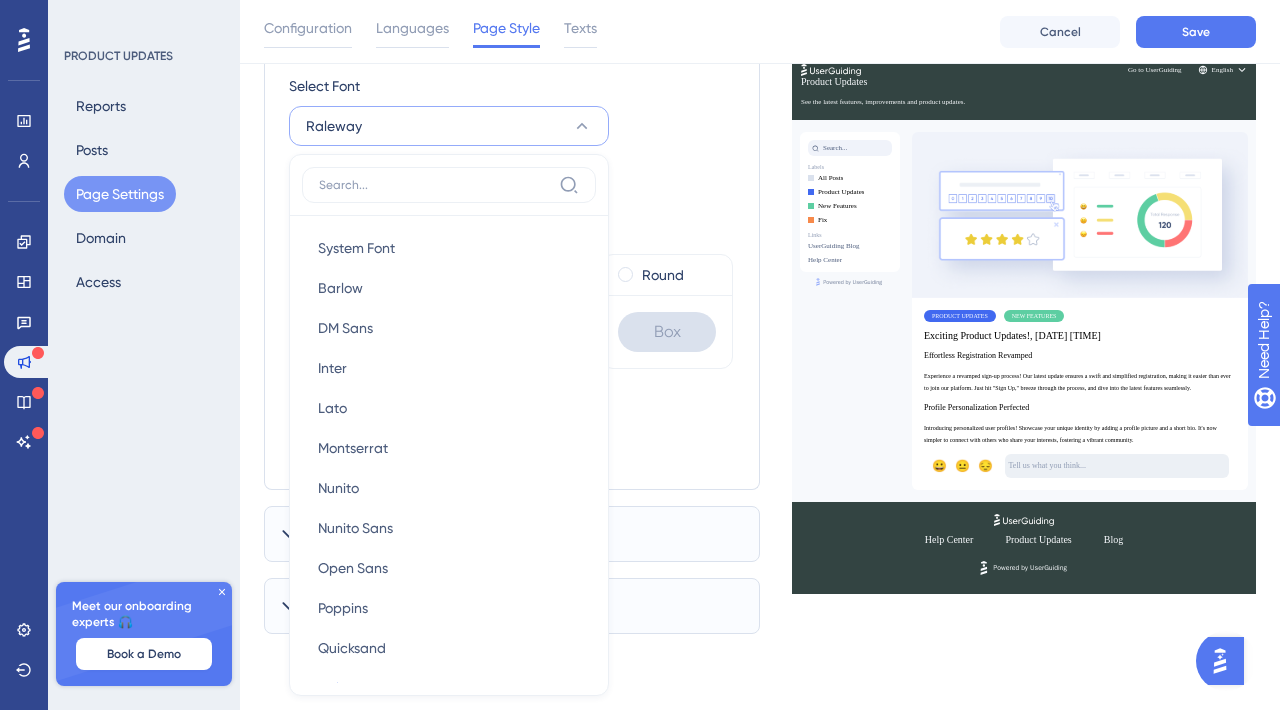 scroll, scrollTop: 350, scrollLeft: 0, axis: vertical 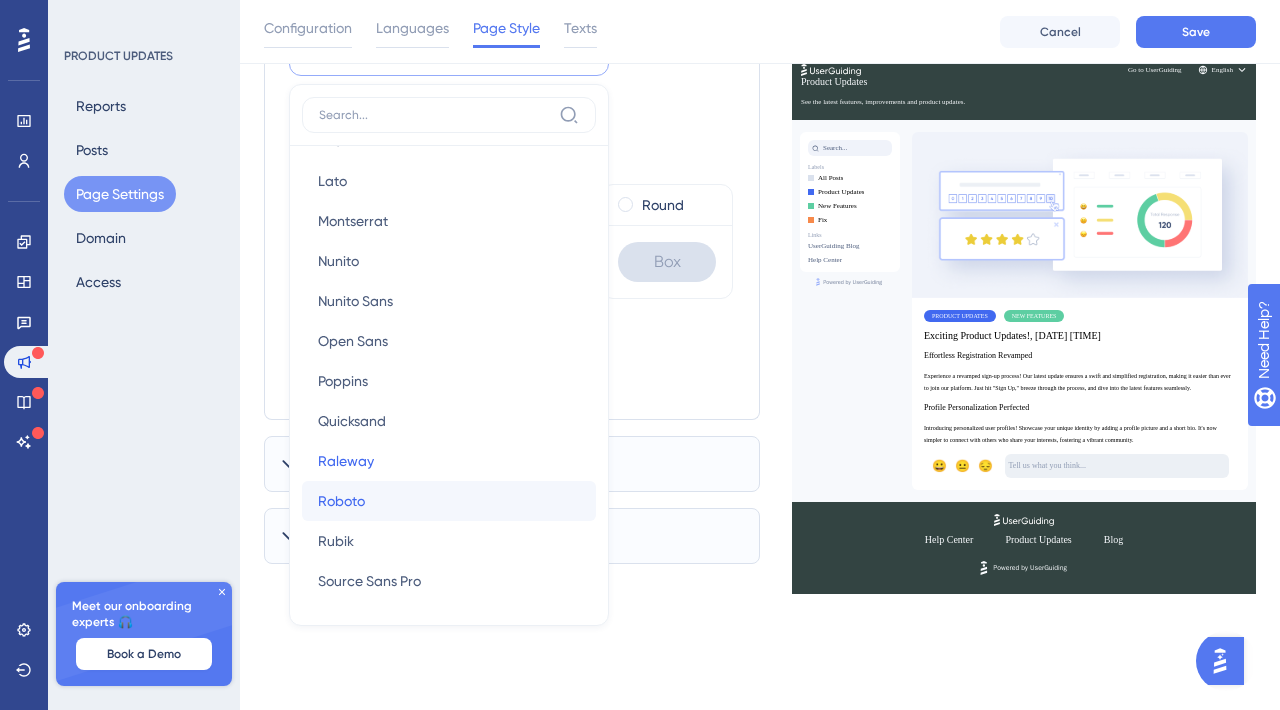 click on "Roboto Roboto" at bounding box center [449, 501] 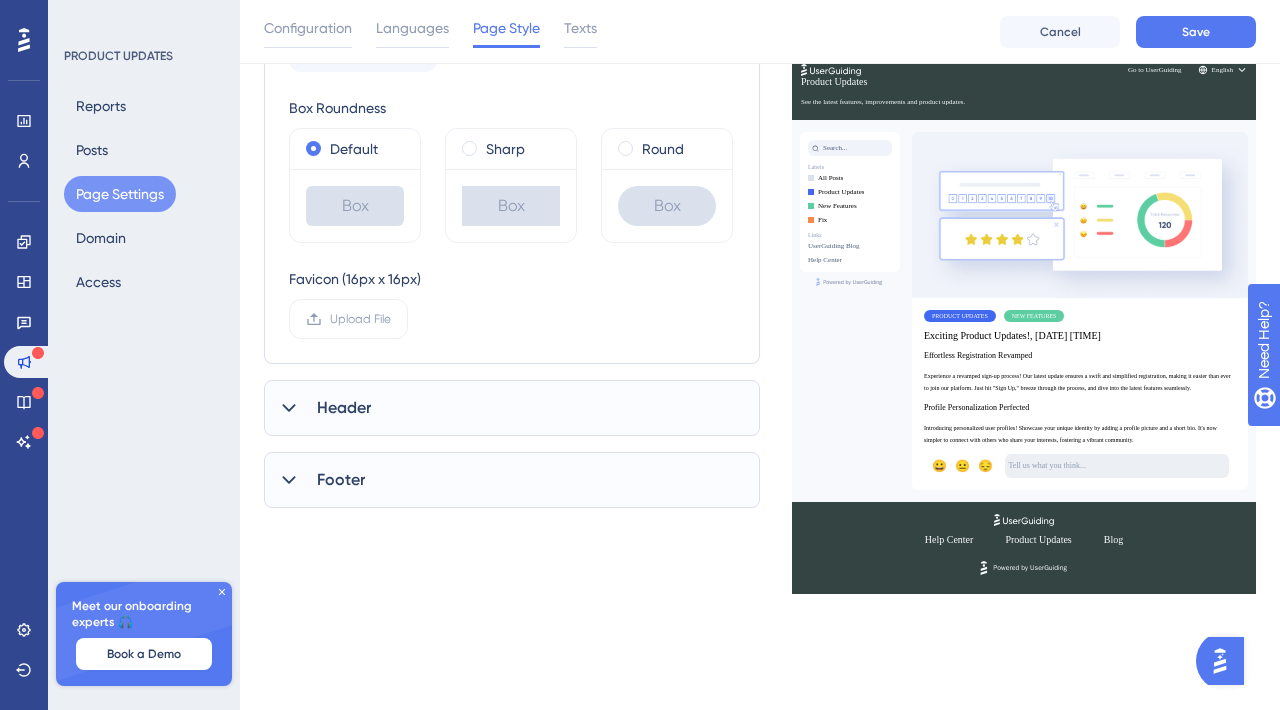 scroll, scrollTop: 416, scrollLeft: 0, axis: vertical 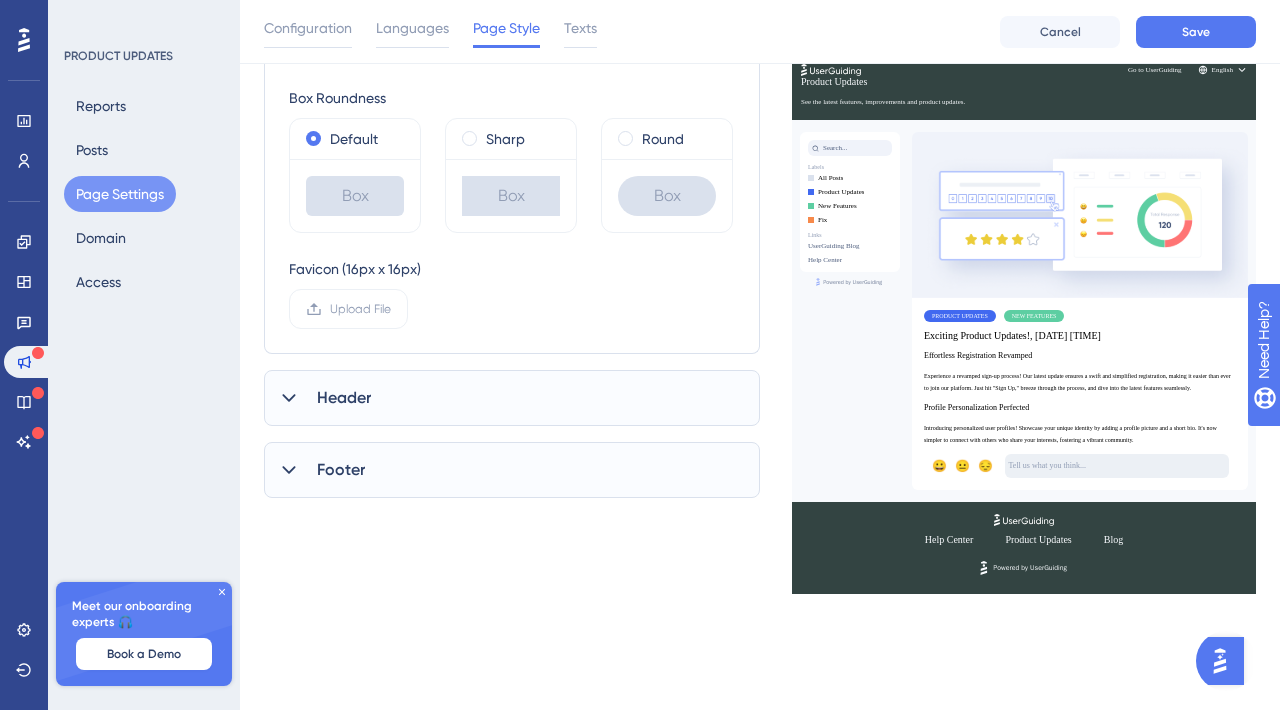 click on "Header" at bounding box center (512, 398) 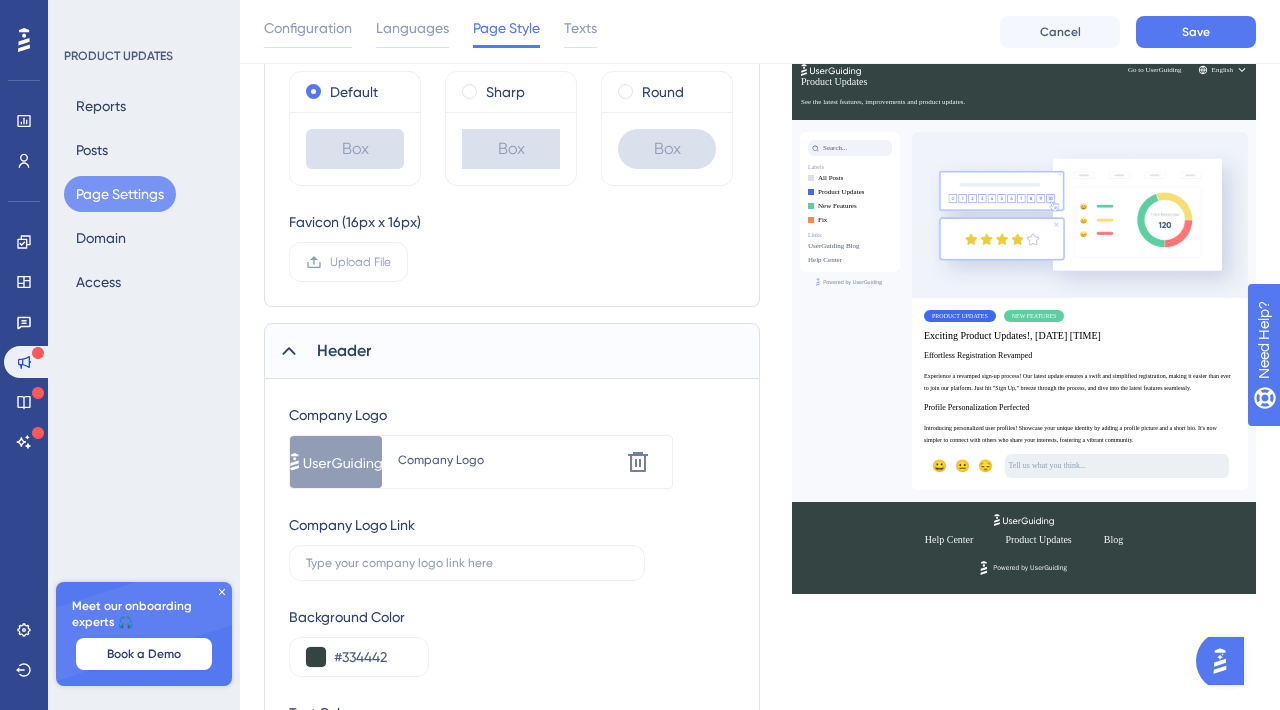 scroll, scrollTop: 483, scrollLeft: 0, axis: vertical 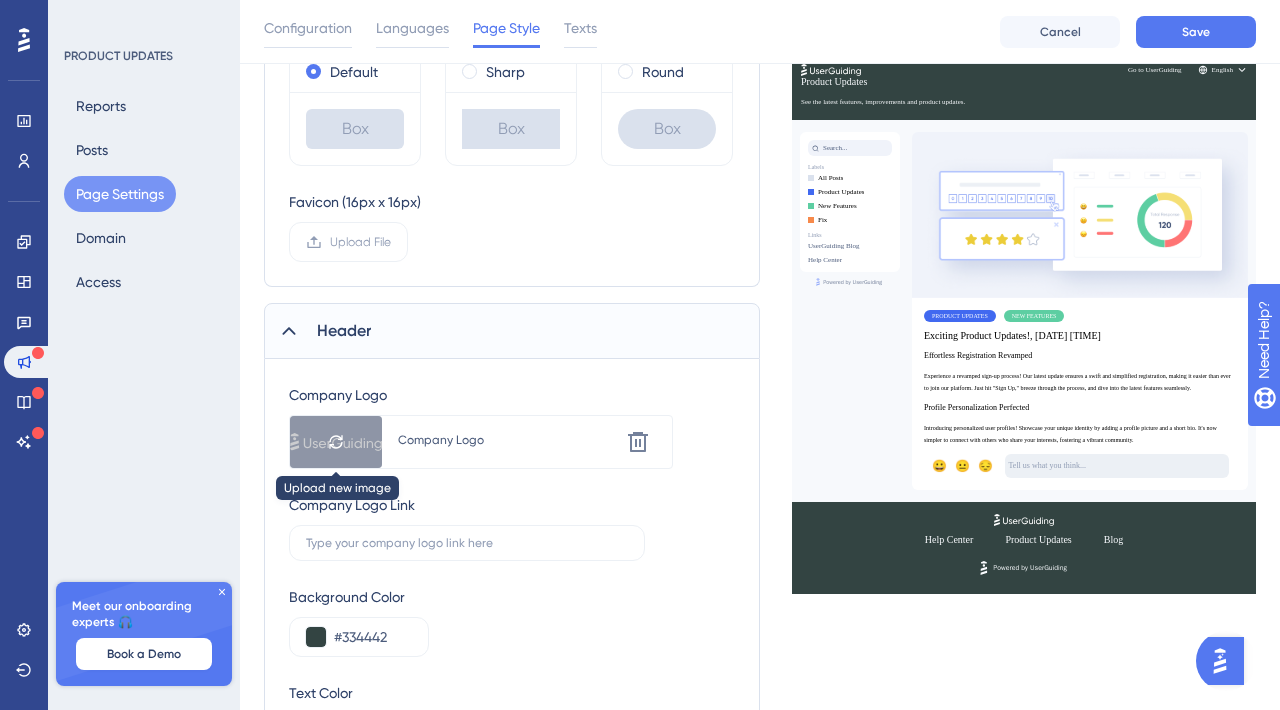 click at bounding box center [336, 442] 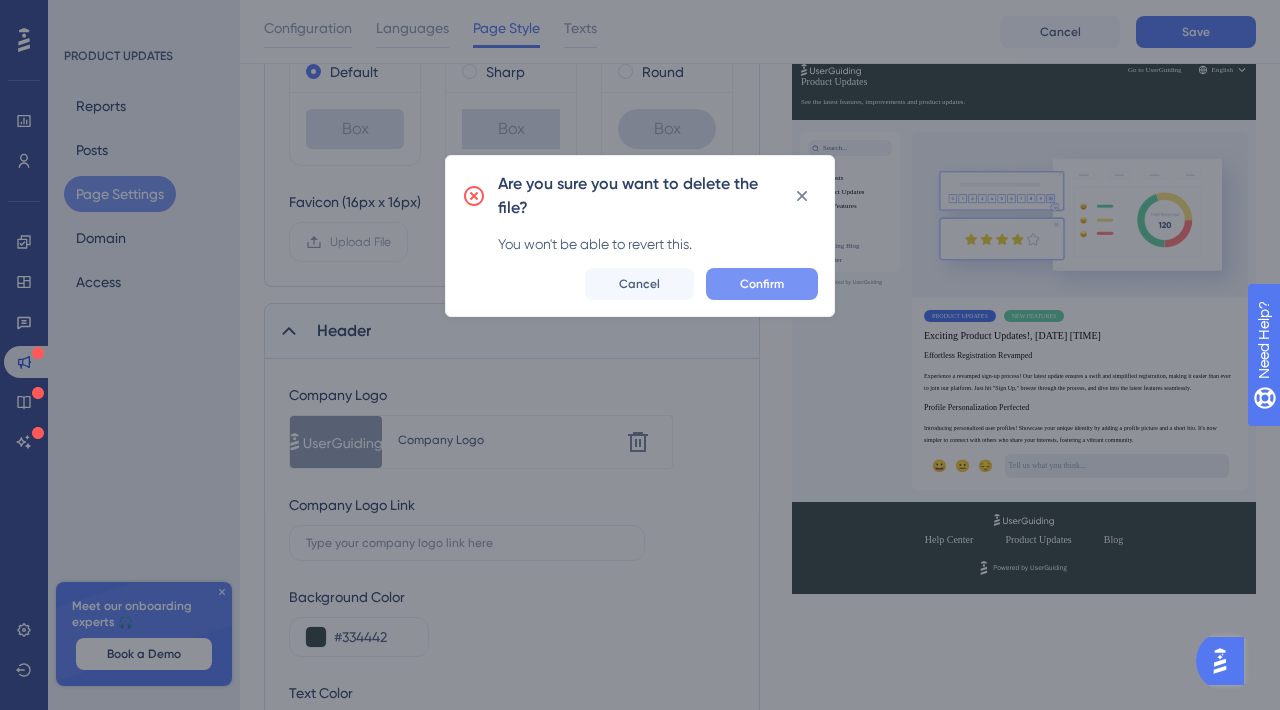 click on "Confirm" at bounding box center [762, 284] 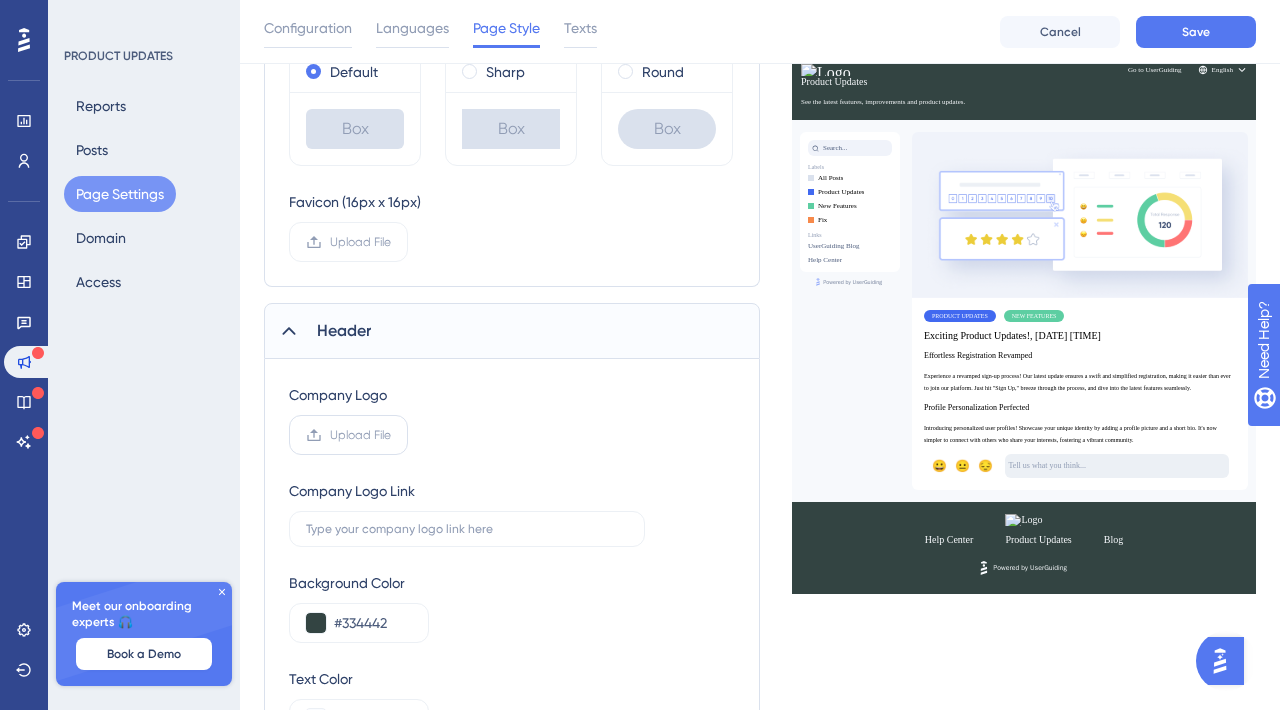 click on "Upload File" at bounding box center (360, 435) 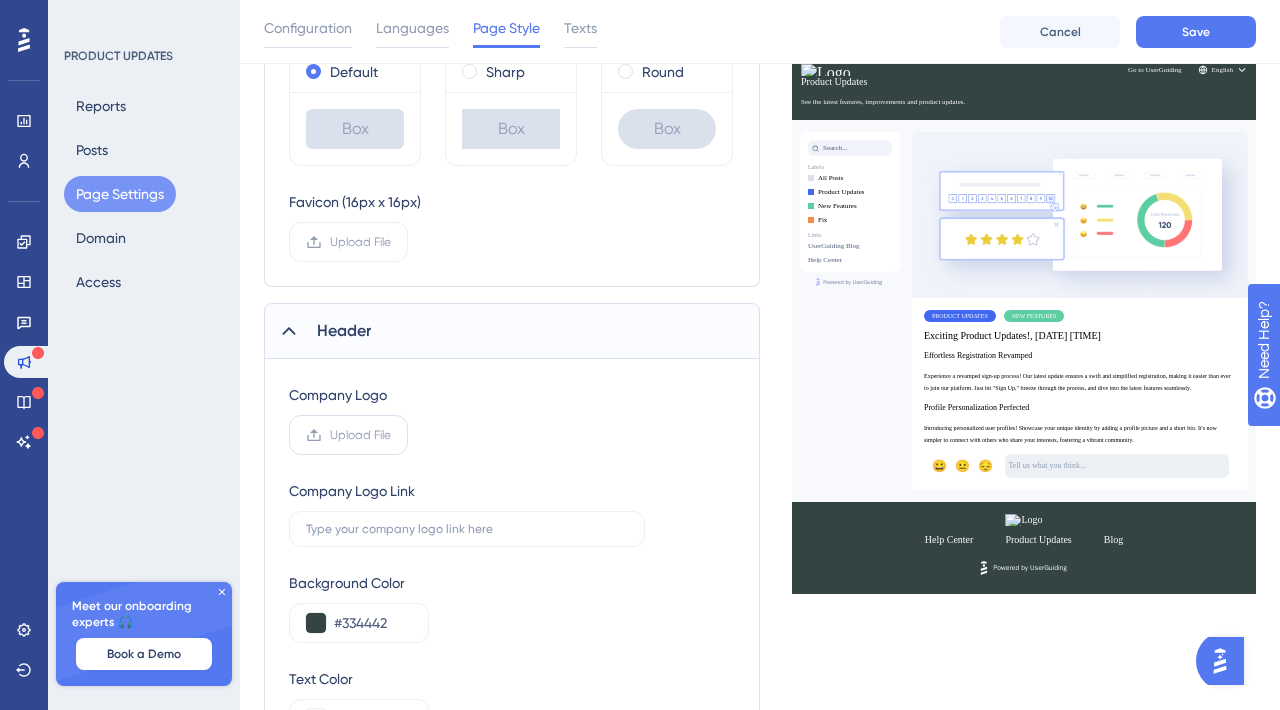 click on "Upload File" at bounding box center (391, 435) 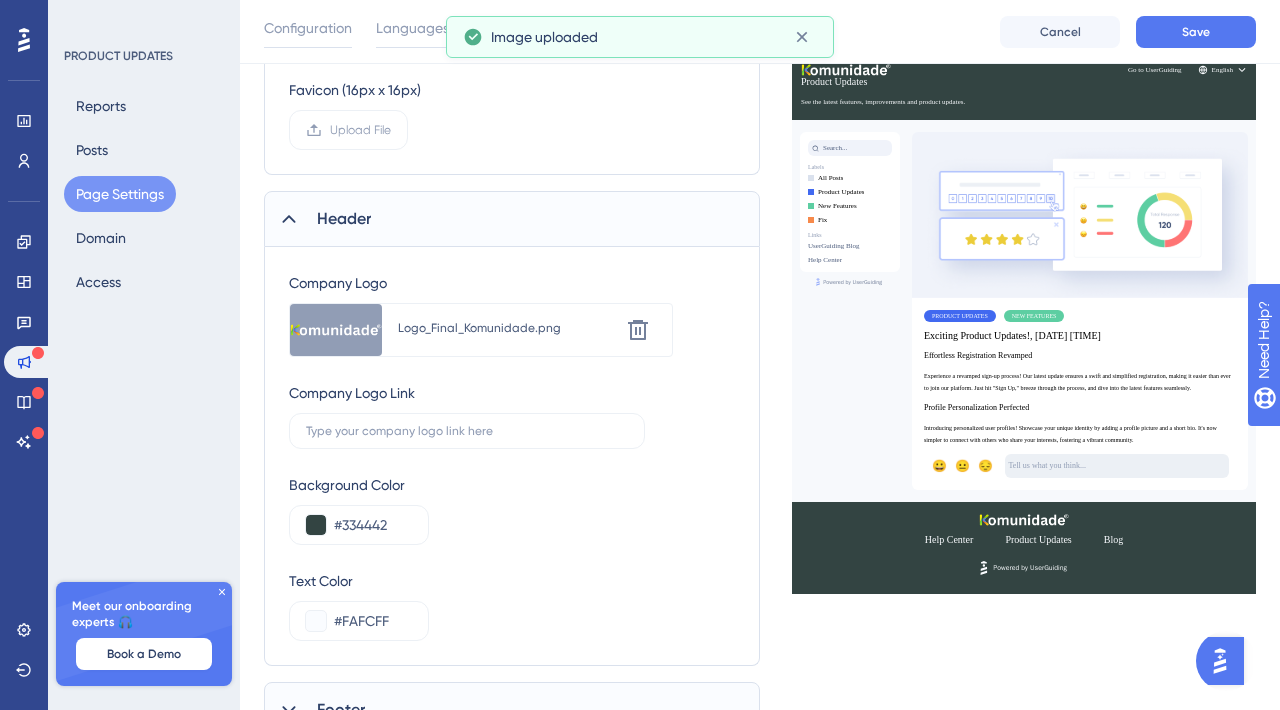 scroll, scrollTop: 604, scrollLeft: 0, axis: vertical 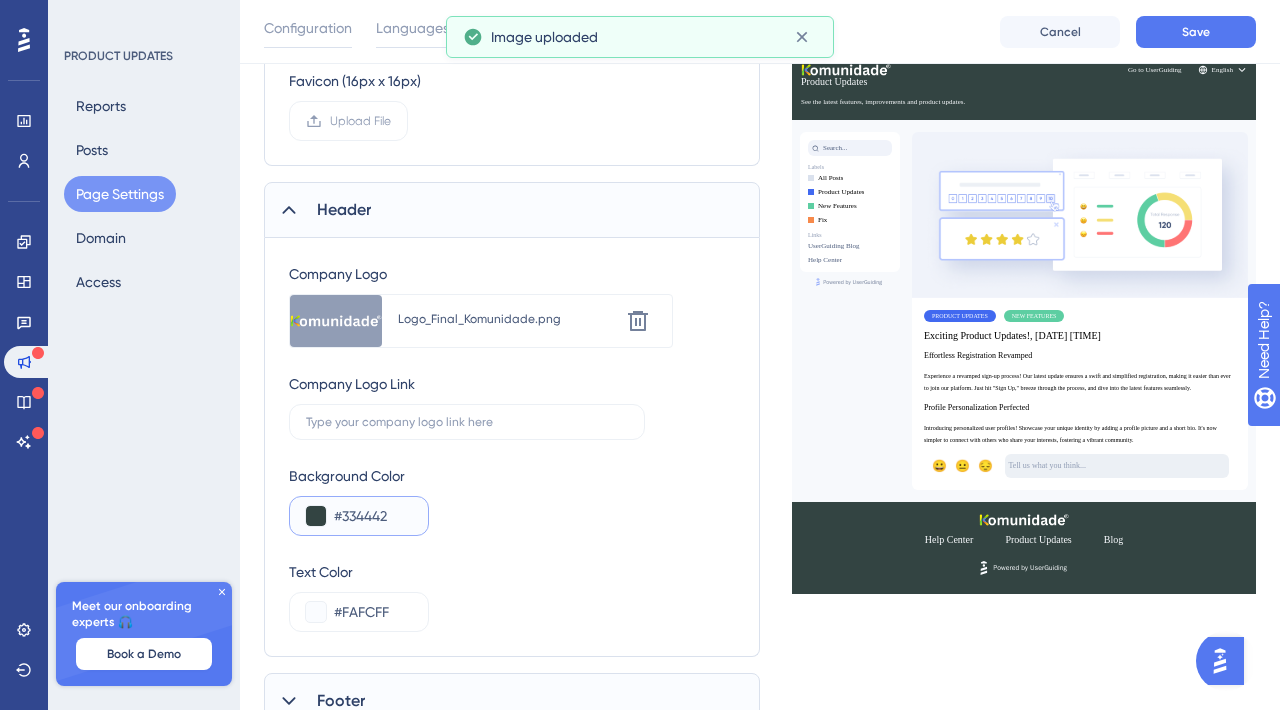 click at bounding box center [316, 516] 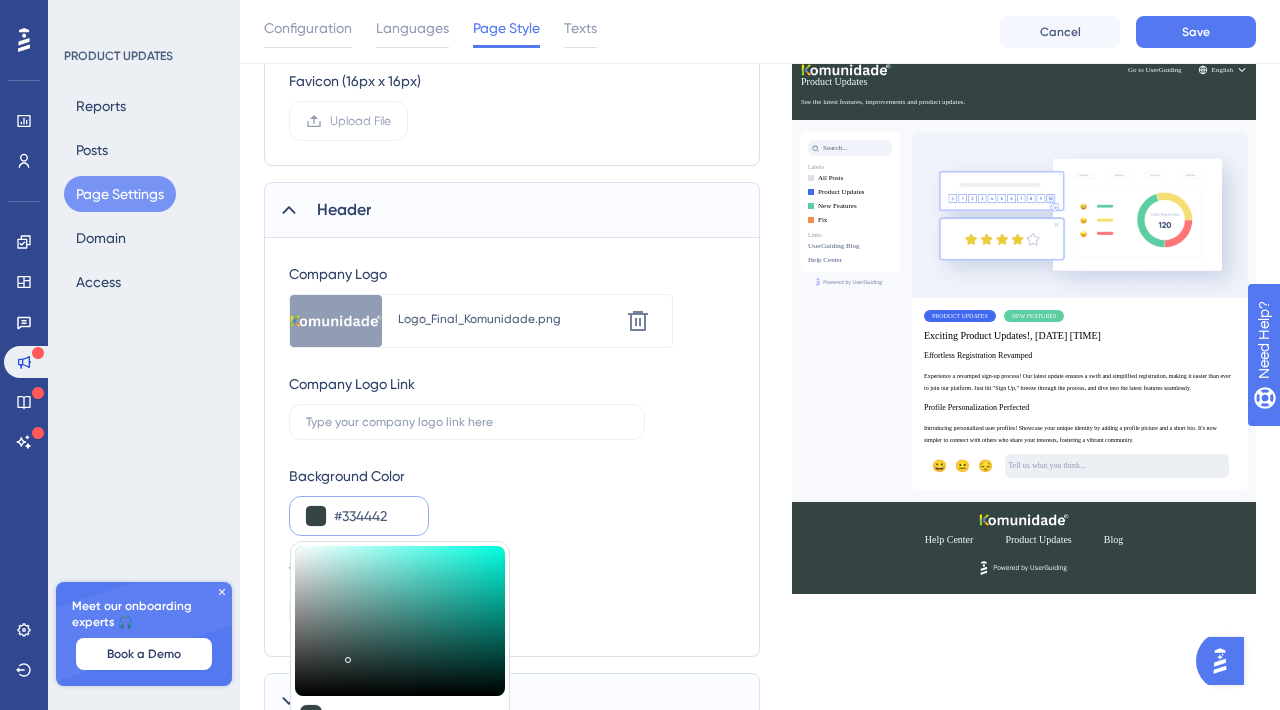 click on "Background Color #334442 #334442 HEX" at bounding box center (512, 500) 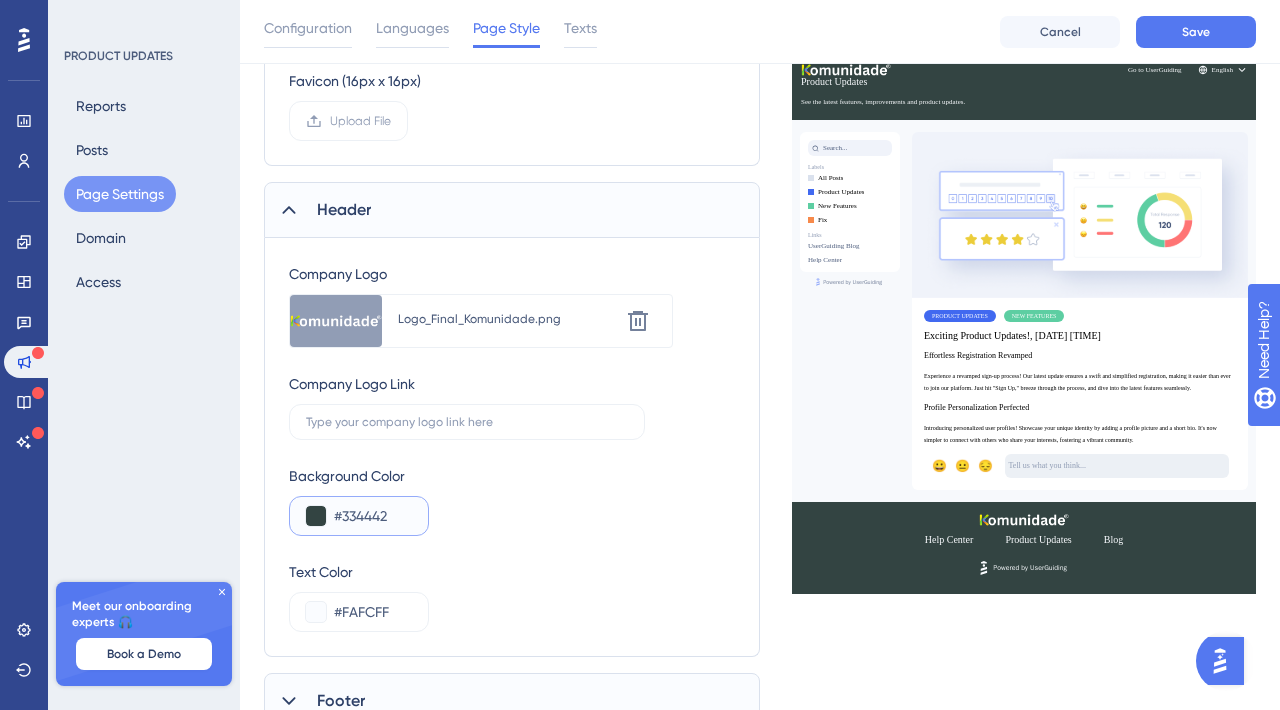 click on "#334442" at bounding box center (373, 516) 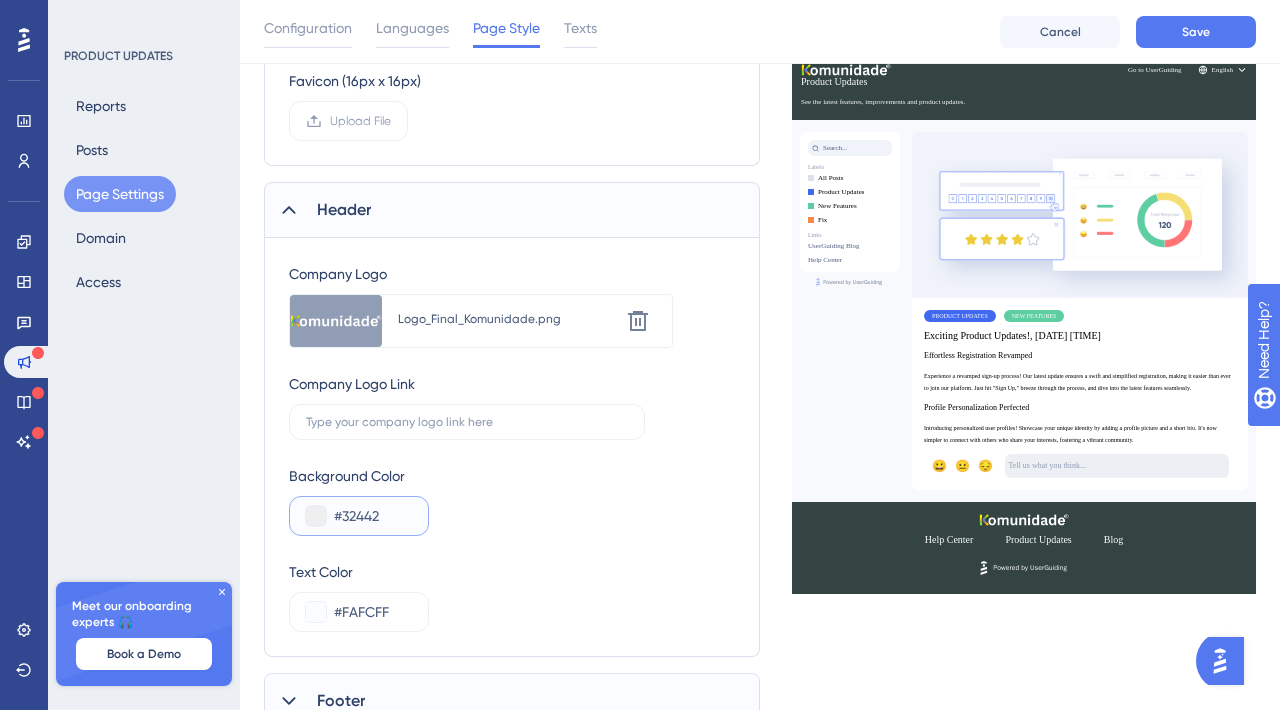 click on "#32442" at bounding box center (373, 516) 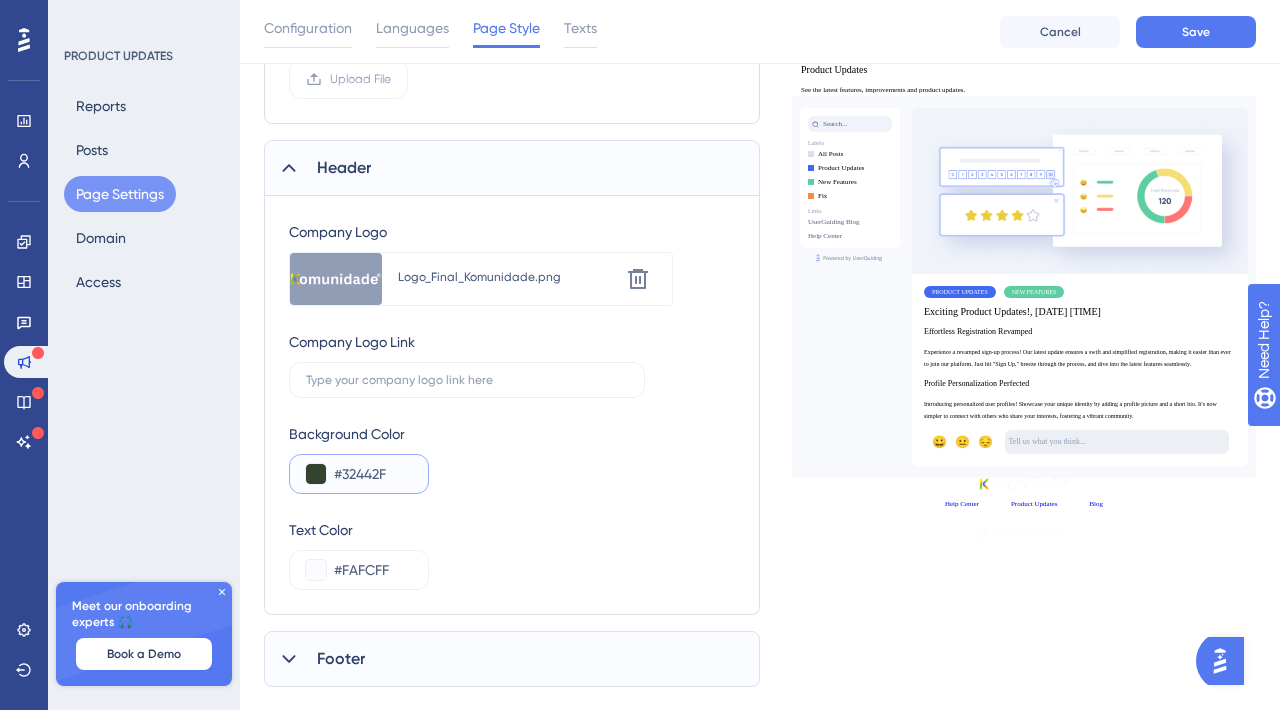 scroll, scrollTop: 687, scrollLeft: 0, axis: vertical 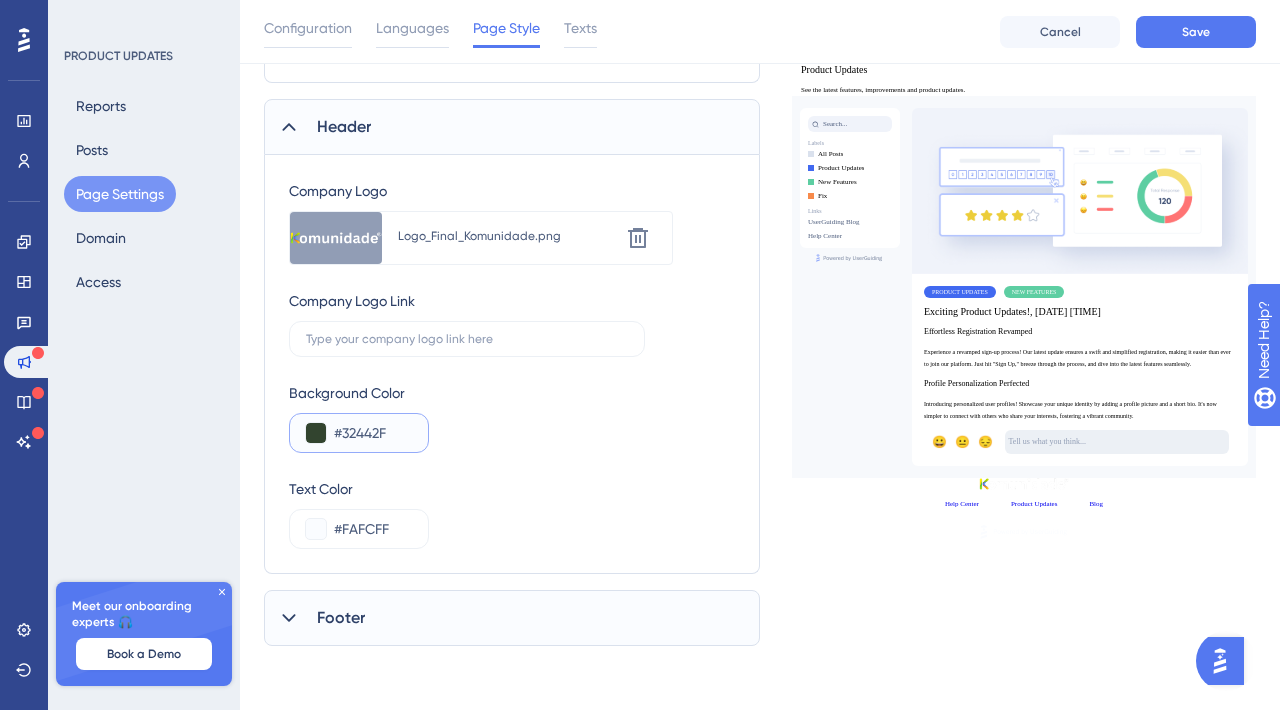 type on "#32442F" 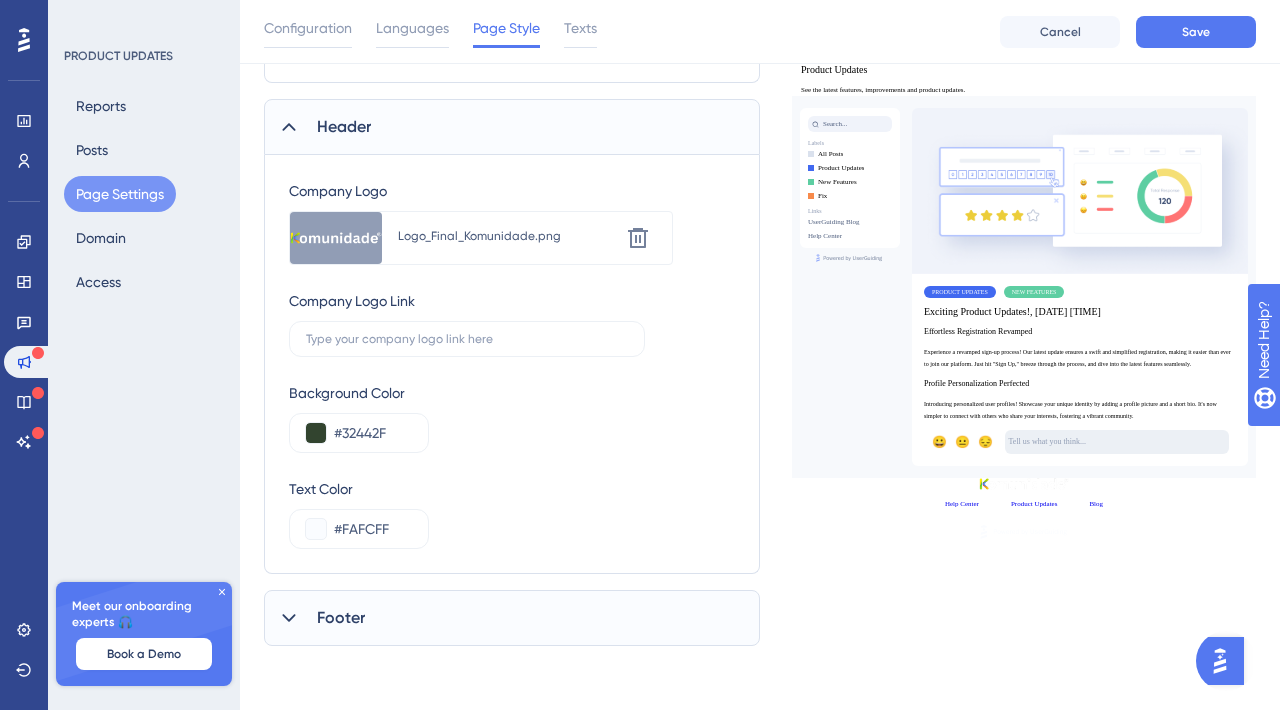 click on "Text Color #FAFCFF" at bounding box center (512, 513) 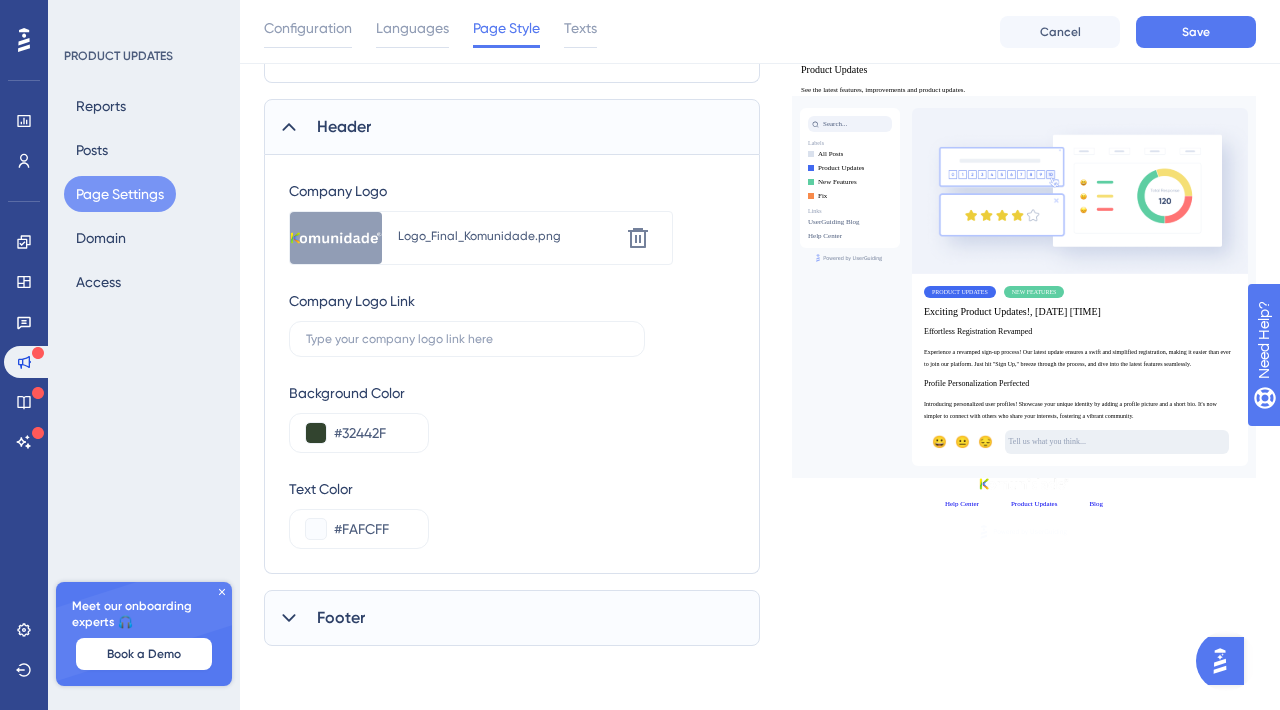 click 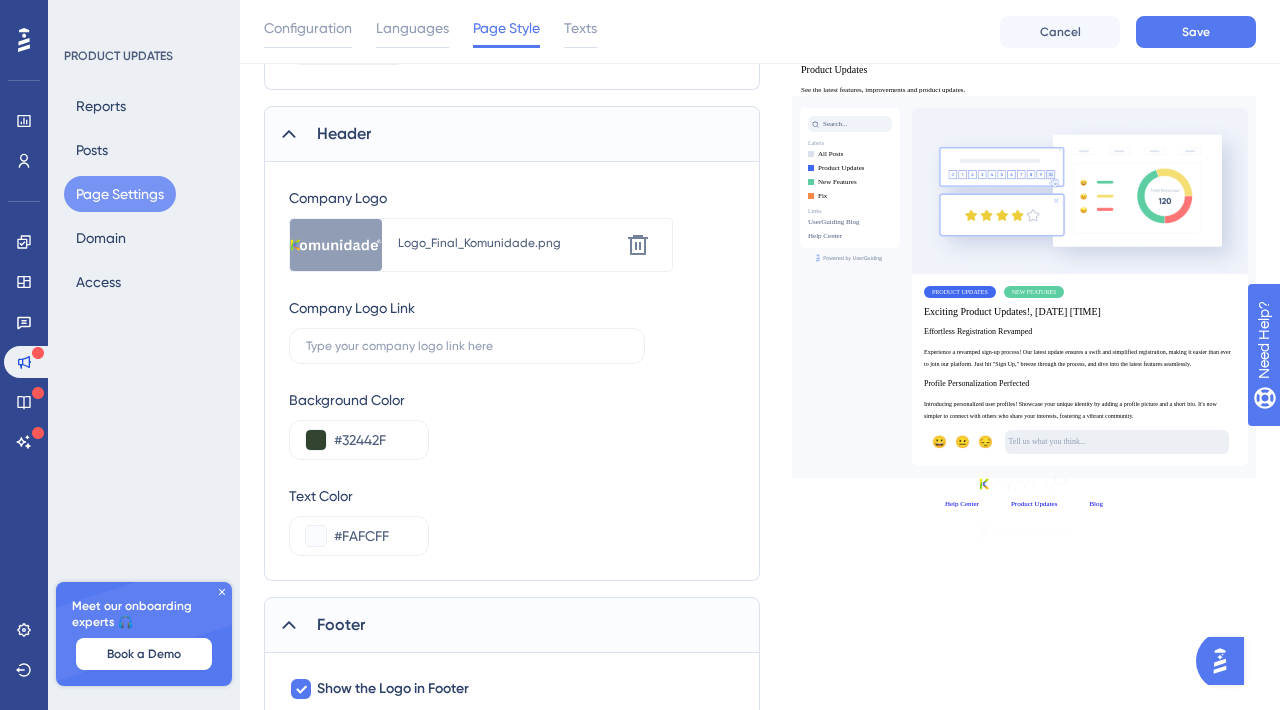 scroll, scrollTop: 436, scrollLeft: 0, axis: vertical 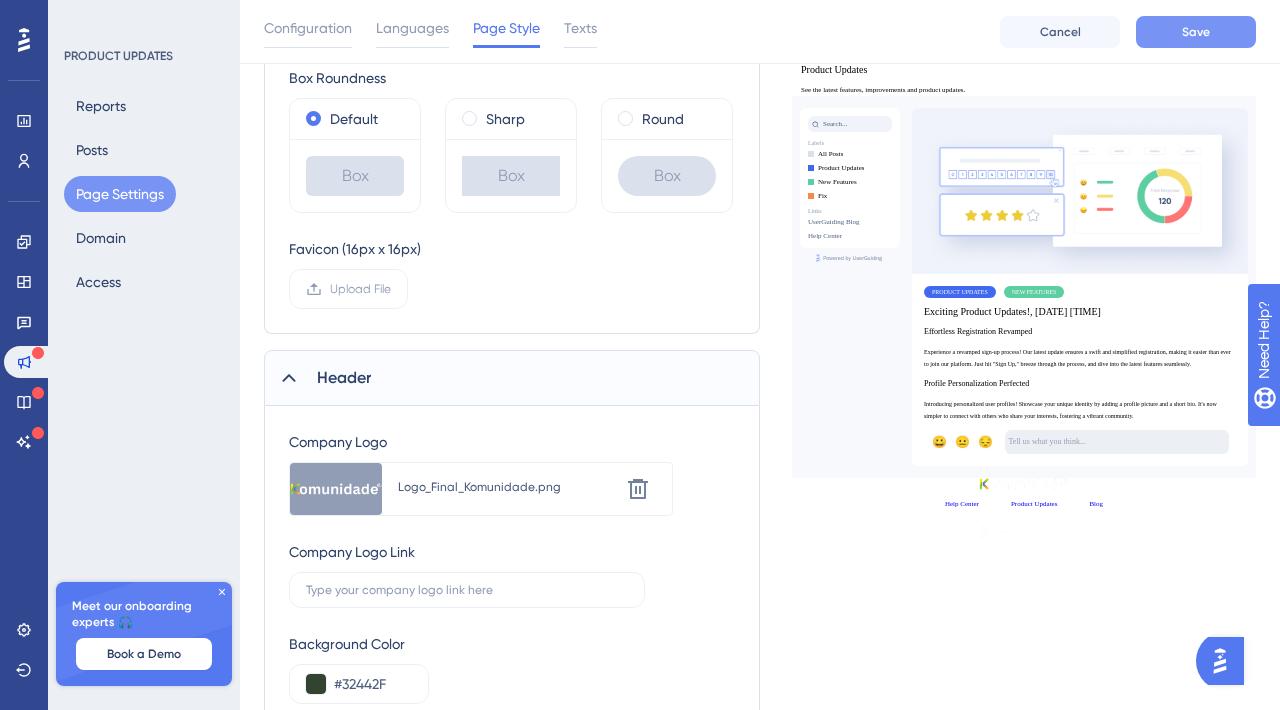 click on "Save" at bounding box center [1196, 32] 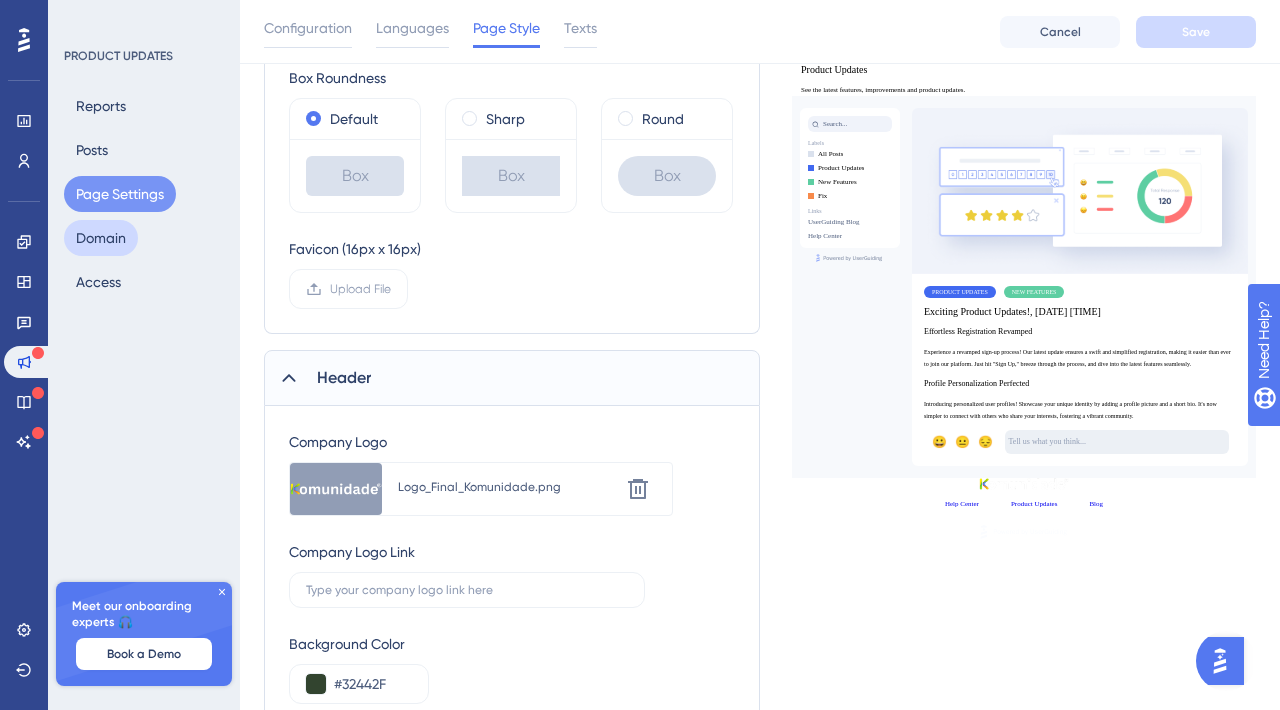 click on "Domain" at bounding box center [101, 238] 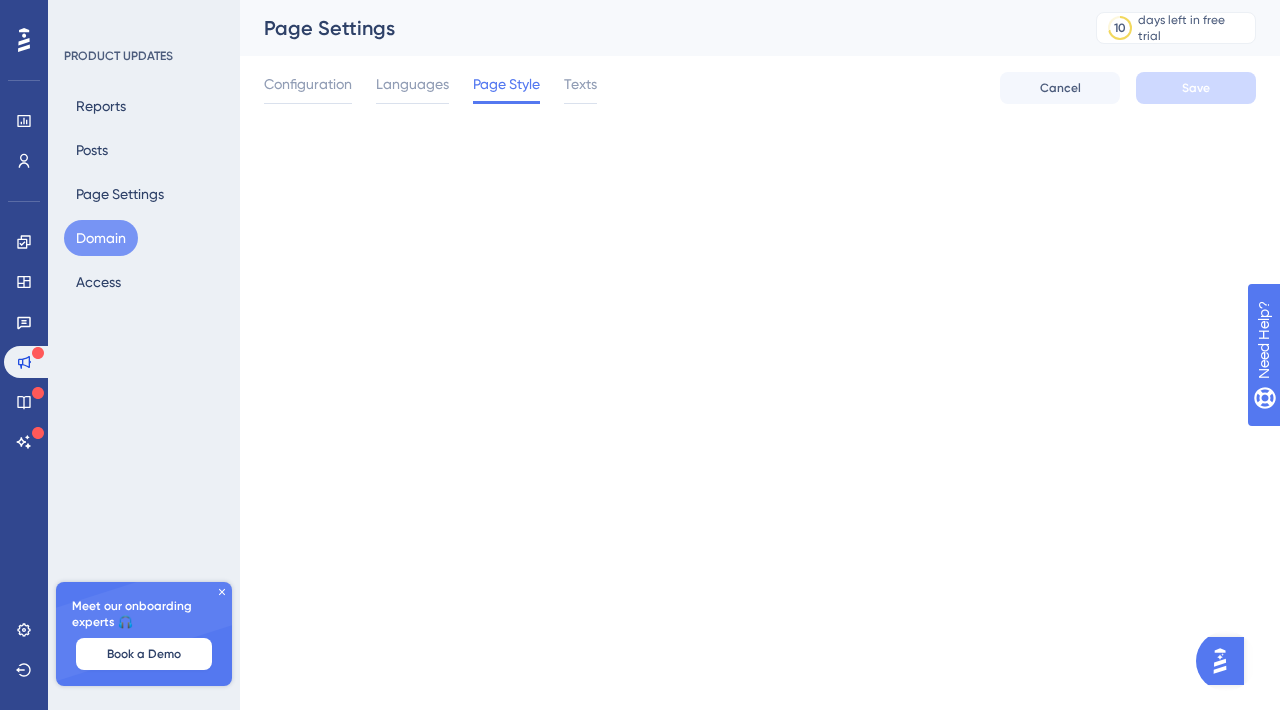 scroll, scrollTop: 0, scrollLeft: 0, axis: both 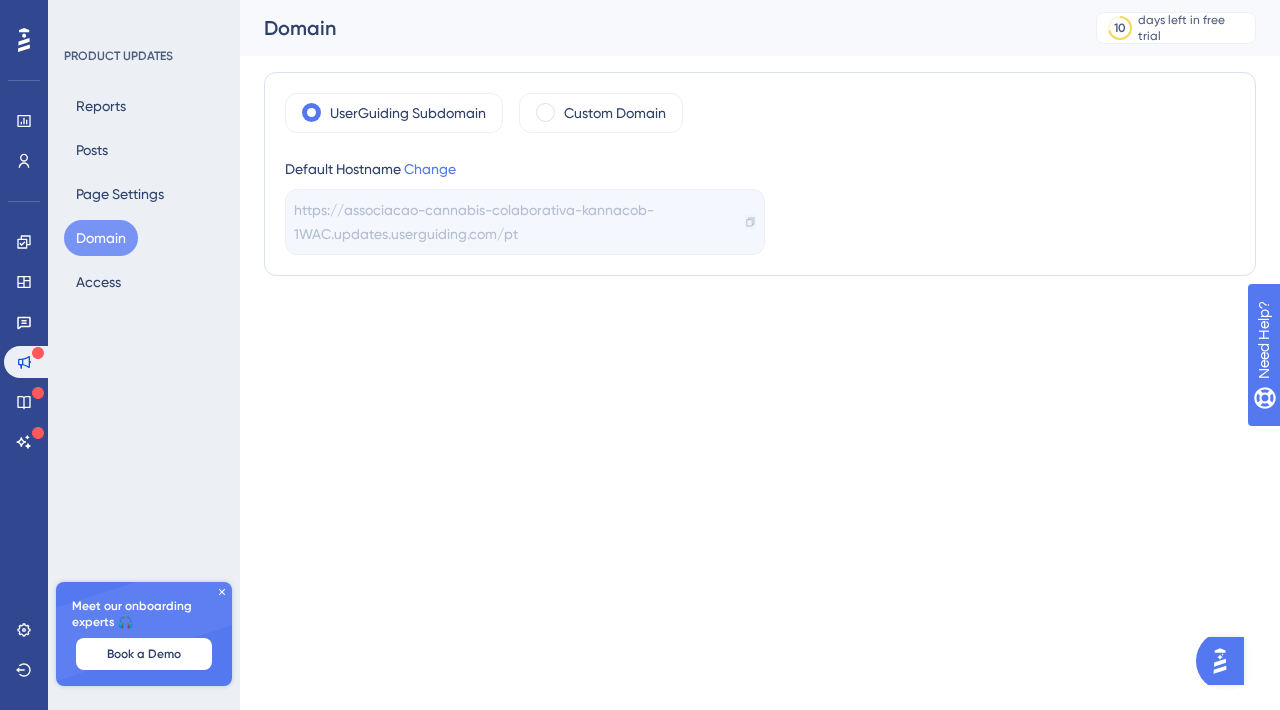 click 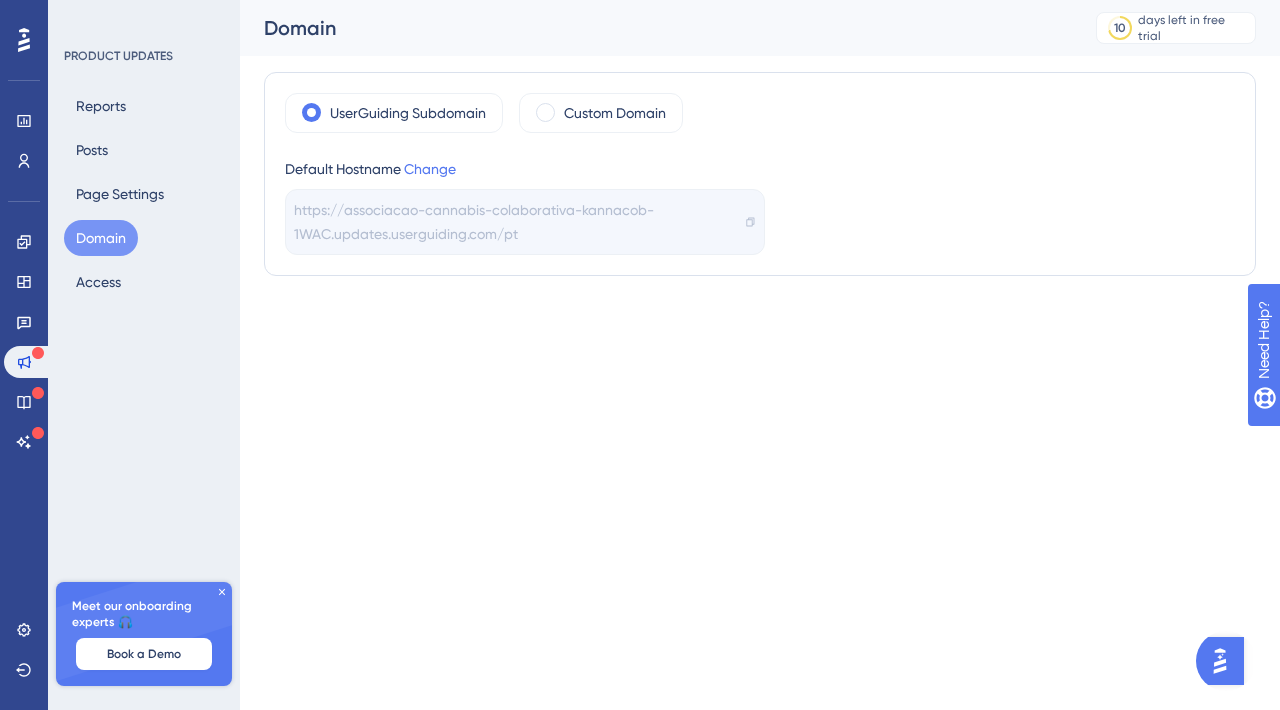 click on "PRODUCT UPDATES Reports Posts Page Settings Domain Access Meet our onboarding experts 🎧 Book a Demo Upgrade Plan" at bounding box center [144, 355] 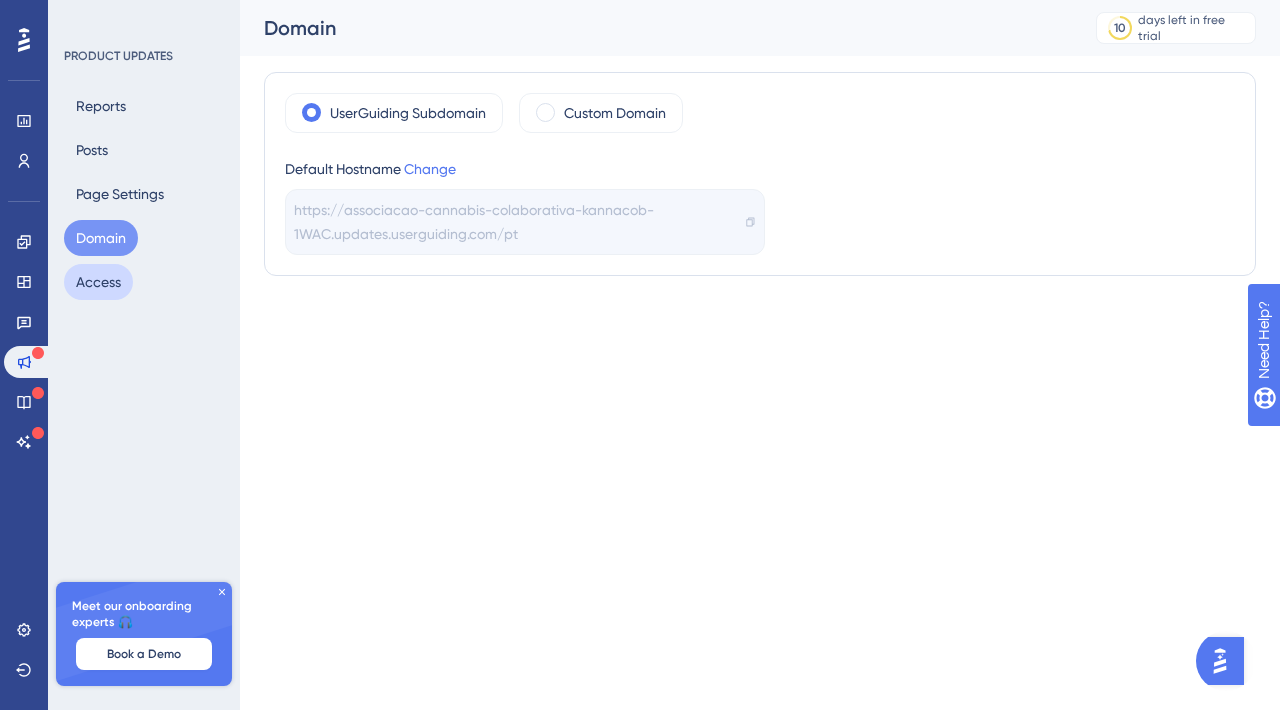 click on "Access" at bounding box center [98, 282] 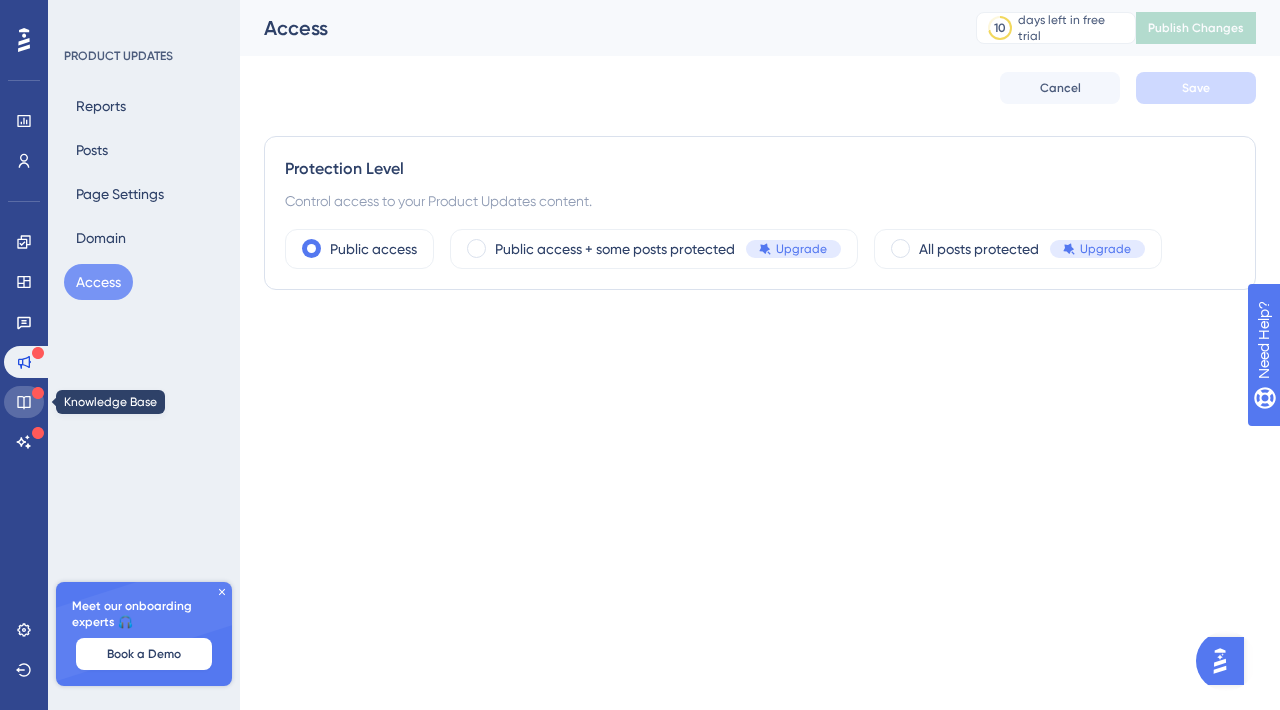 click 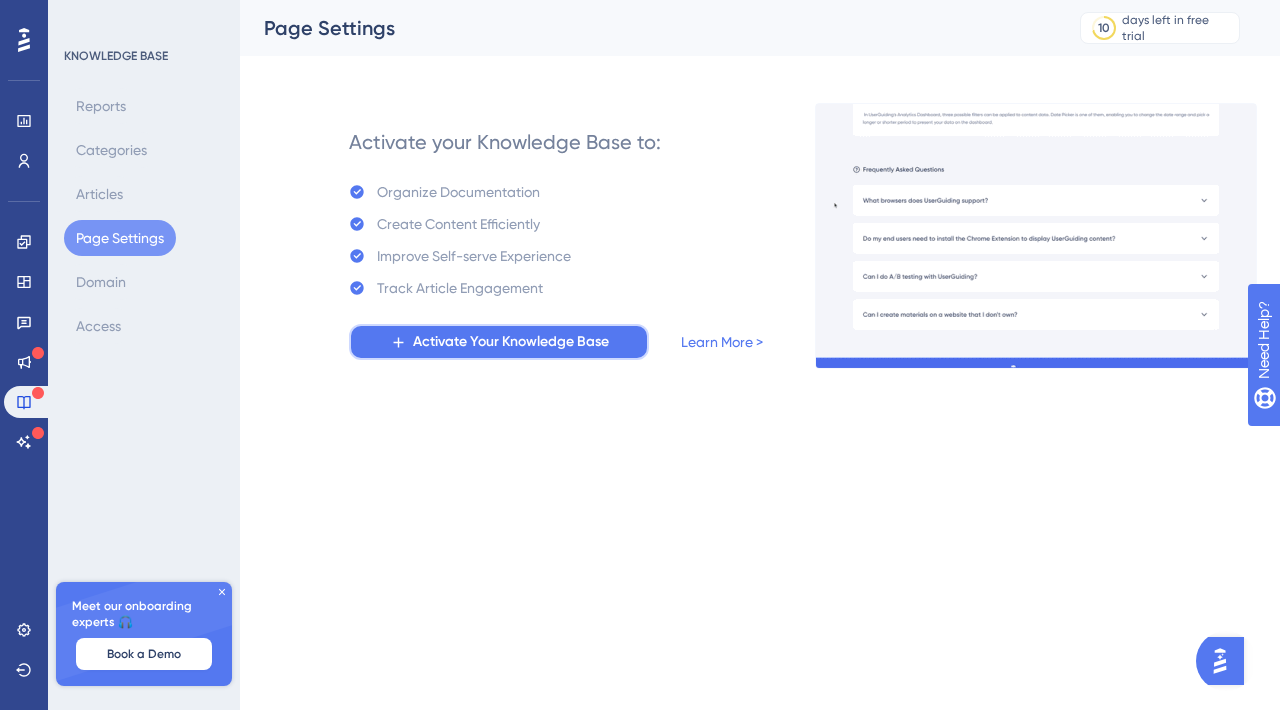 click on "Activate Your Knowledge Base" at bounding box center (511, 342) 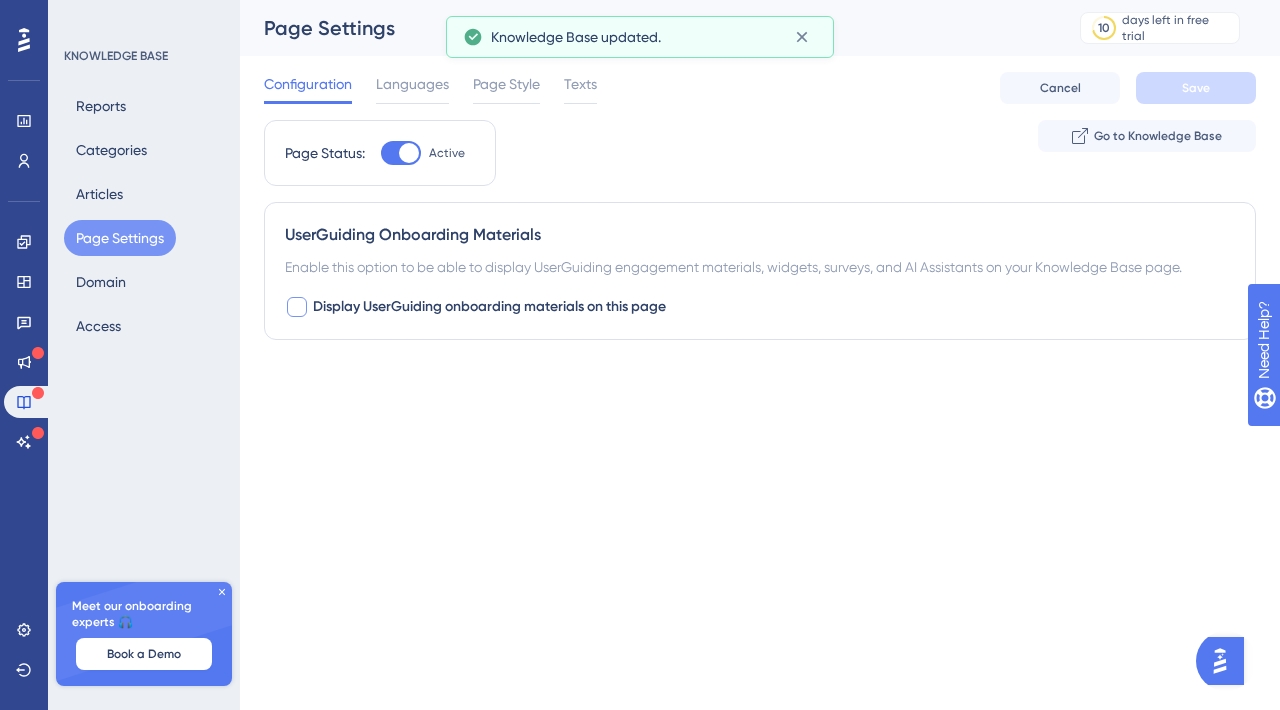 click at bounding box center (297, 307) 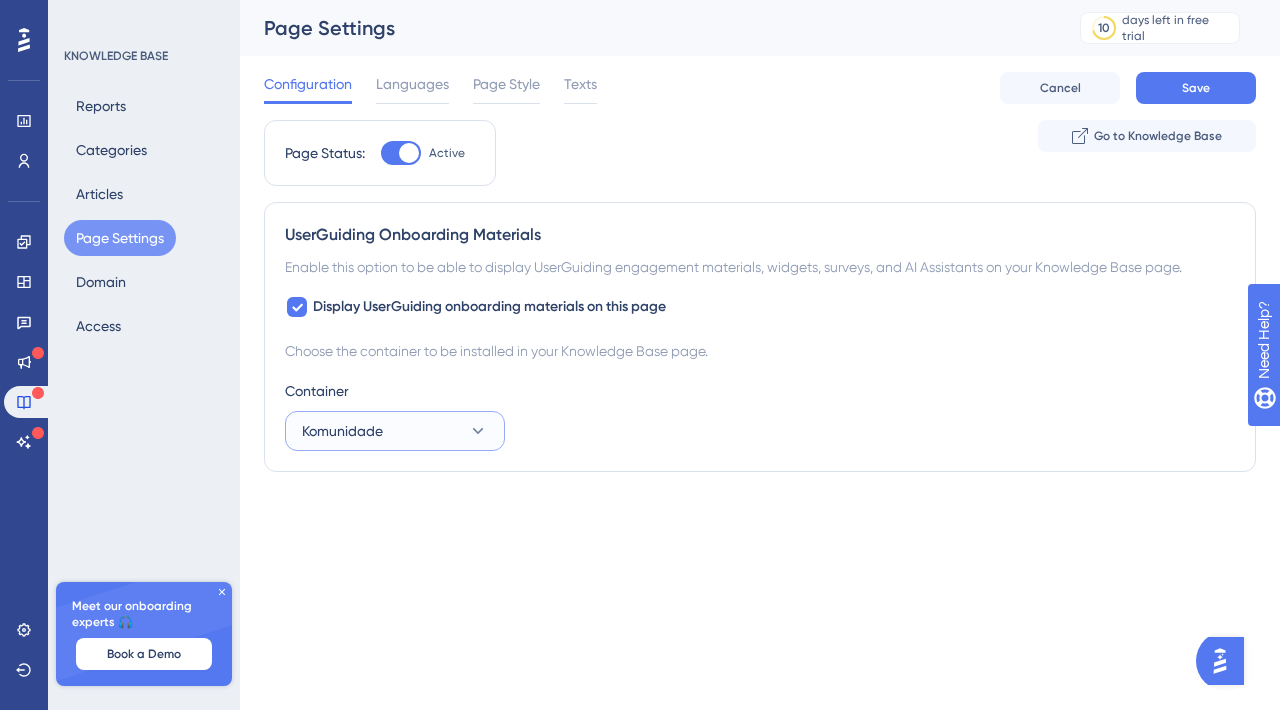 click on "Komunidade" at bounding box center (395, 431) 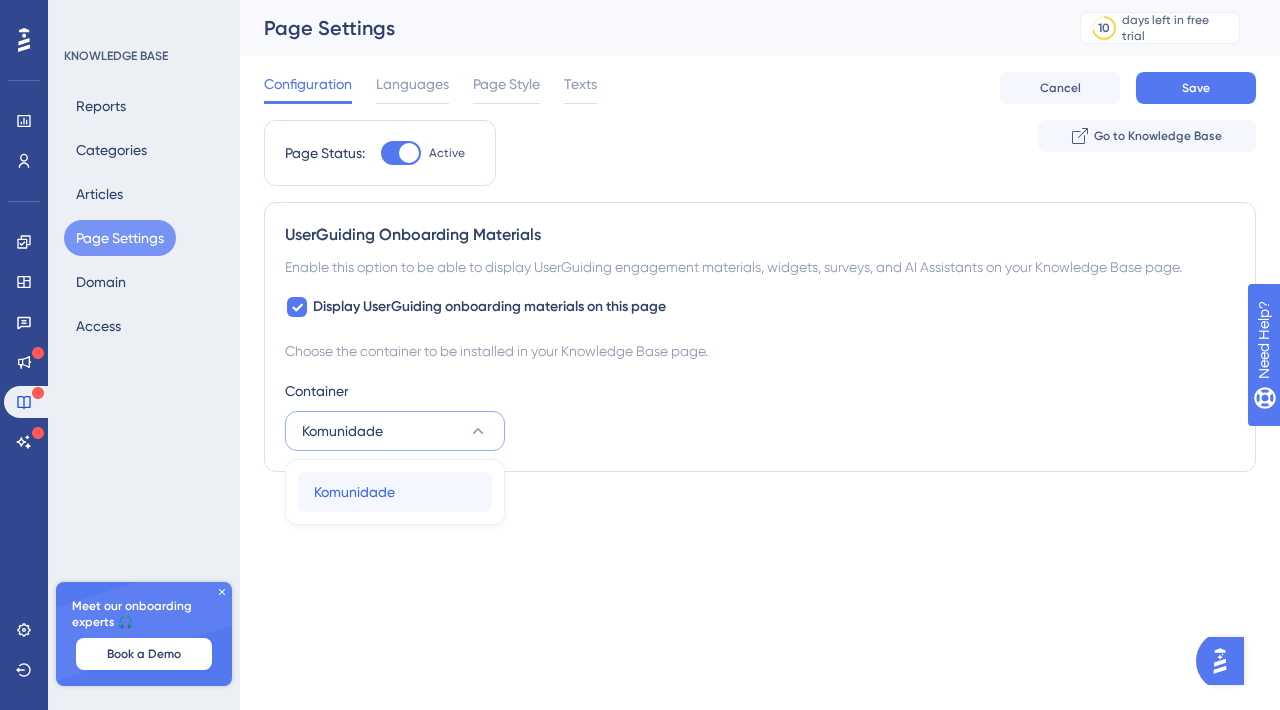 click on "Komunidade Komunidade" at bounding box center (395, 492) 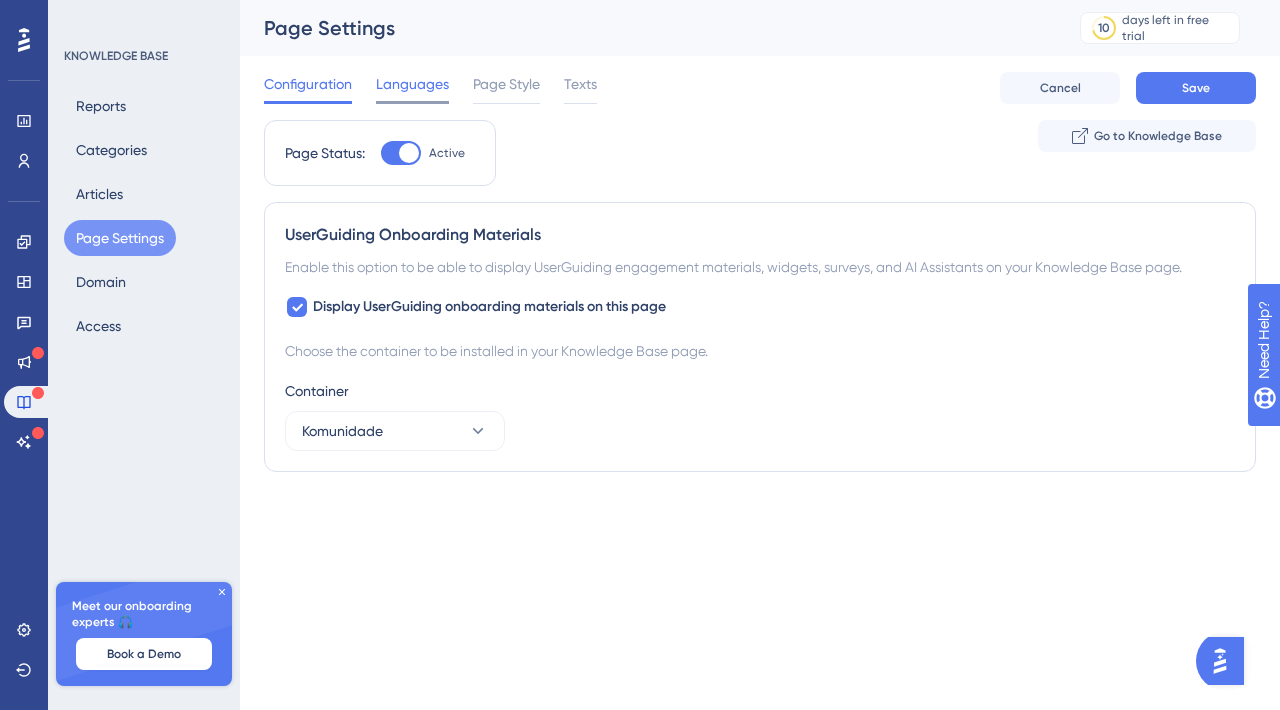 click on "Languages" at bounding box center (412, 84) 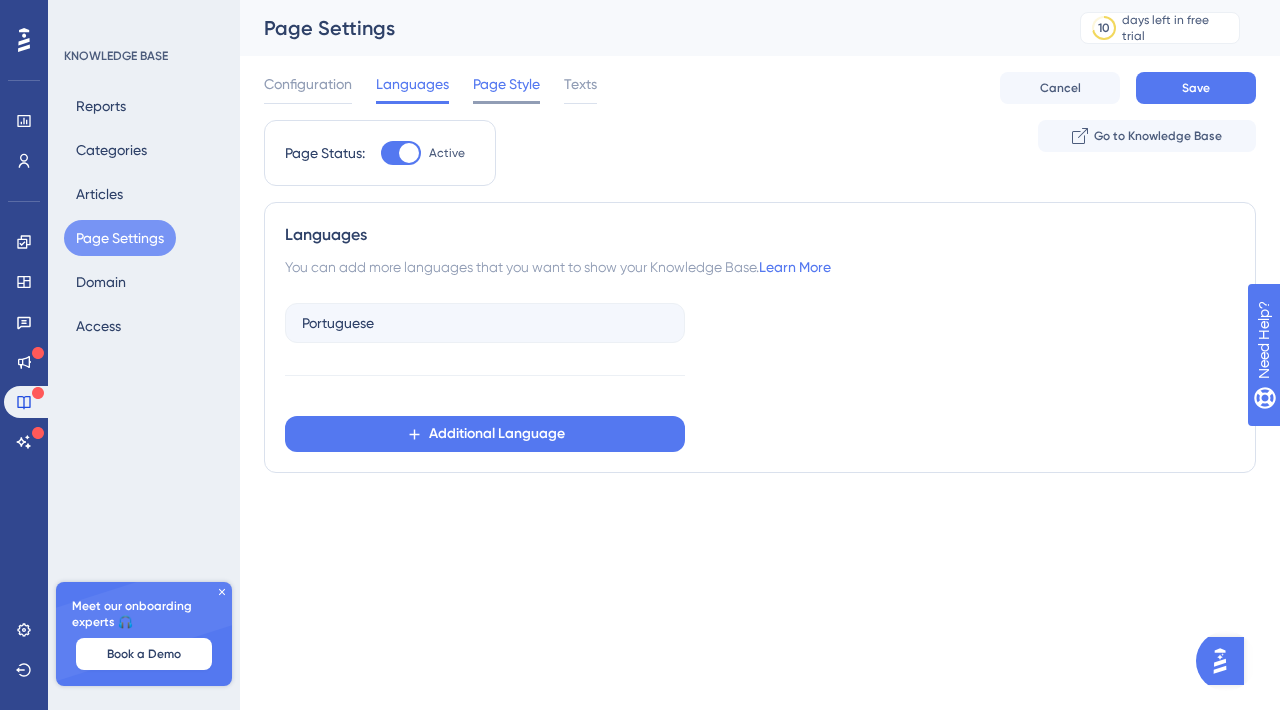 click on "Page Style" at bounding box center [506, 84] 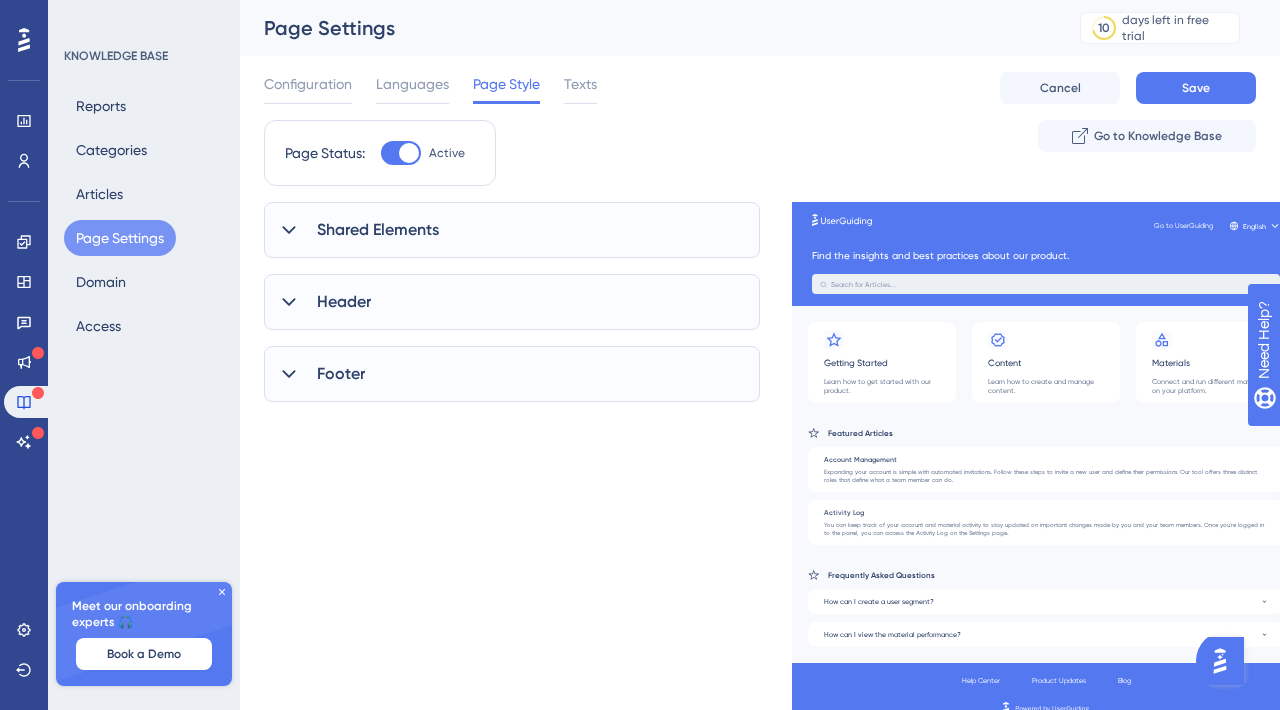 click 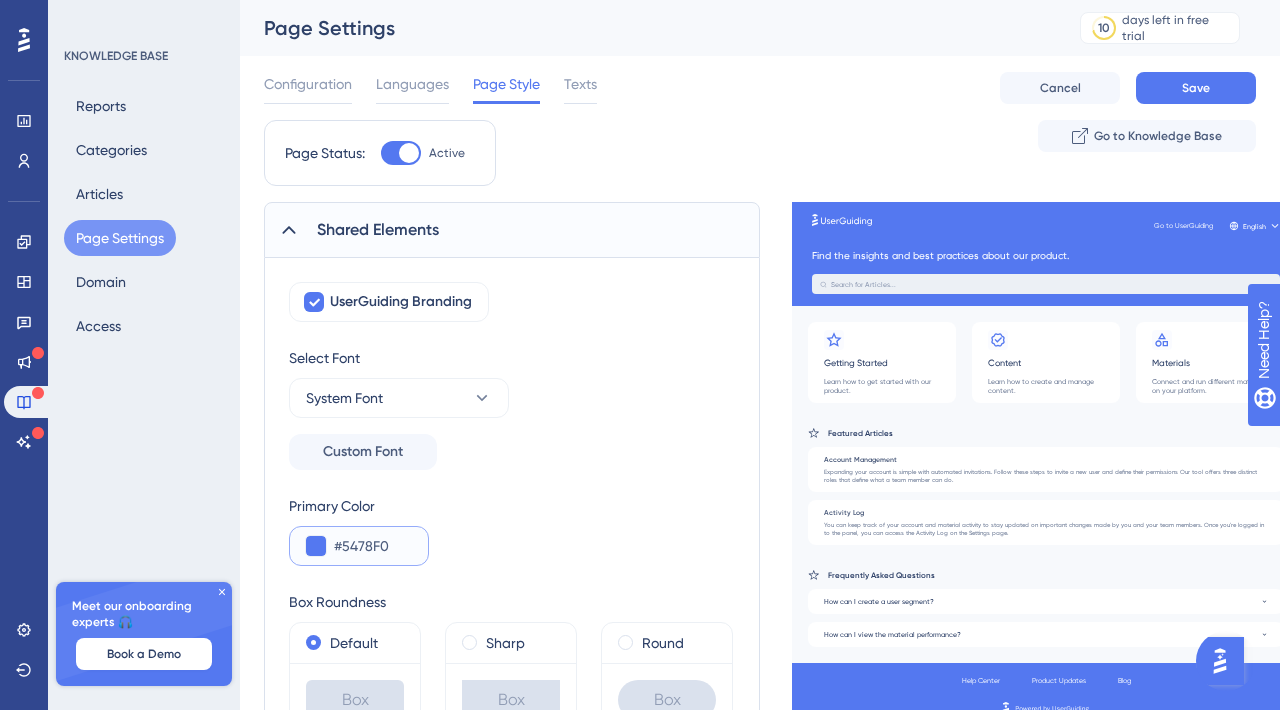 click on "#5478F0" at bounding box center (373, 546) 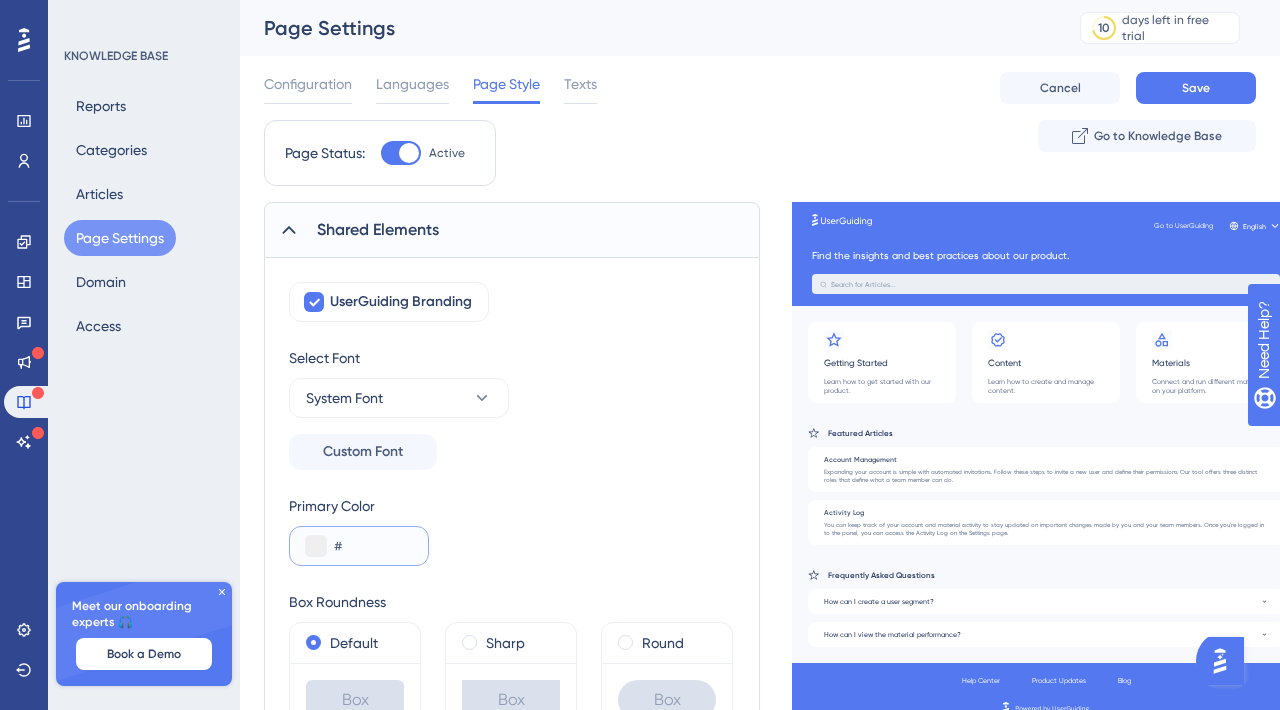 paste 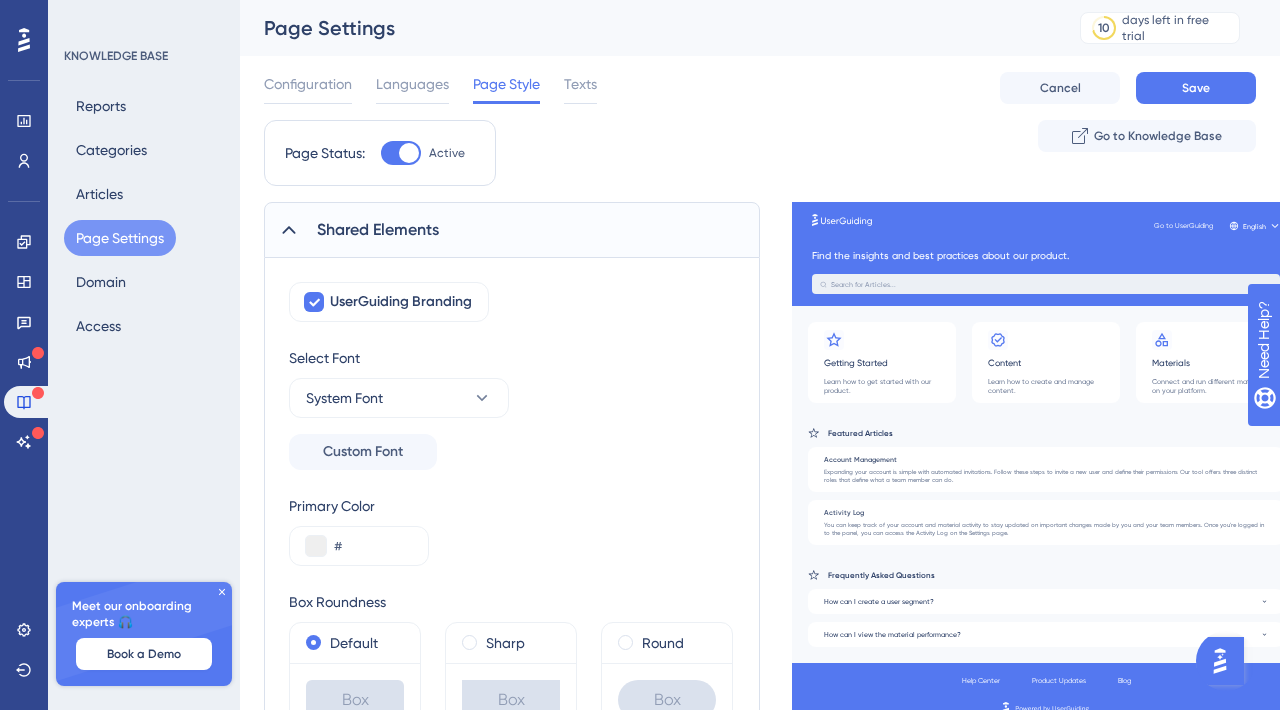 click on "Box Roundness" at bounding box center (511, 602) 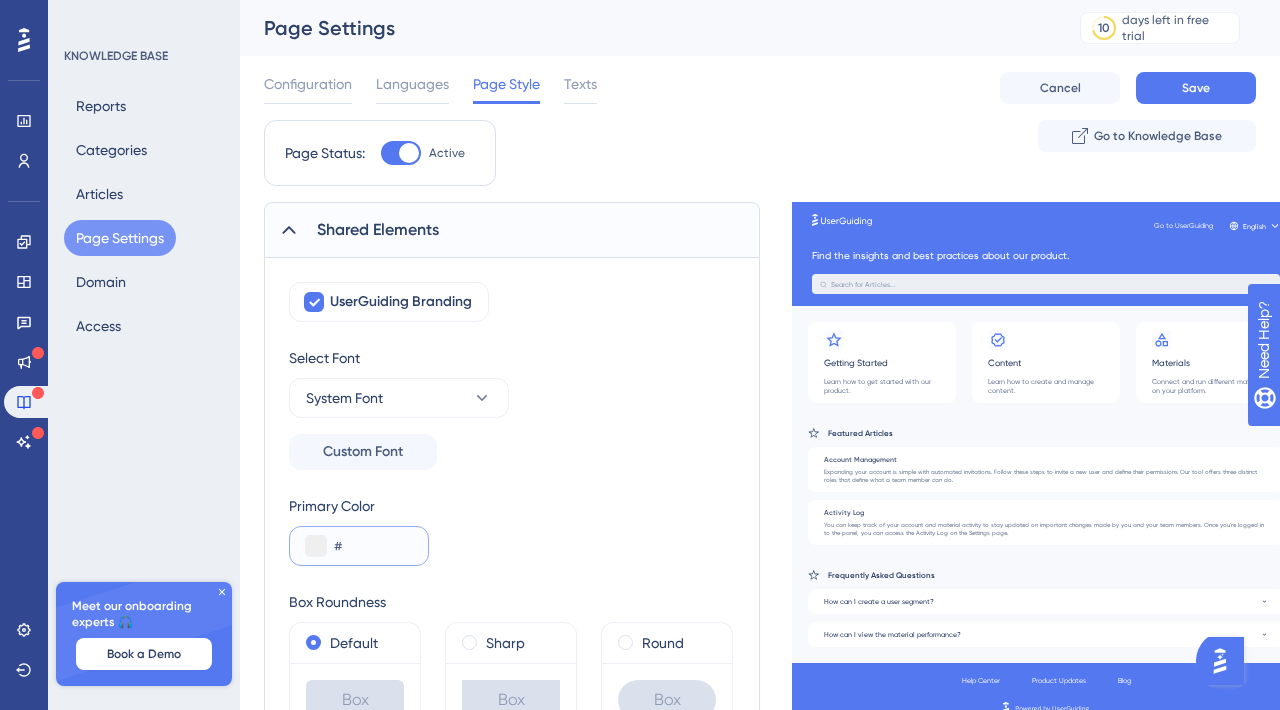 click on "#" at bounding box center [373, 546] 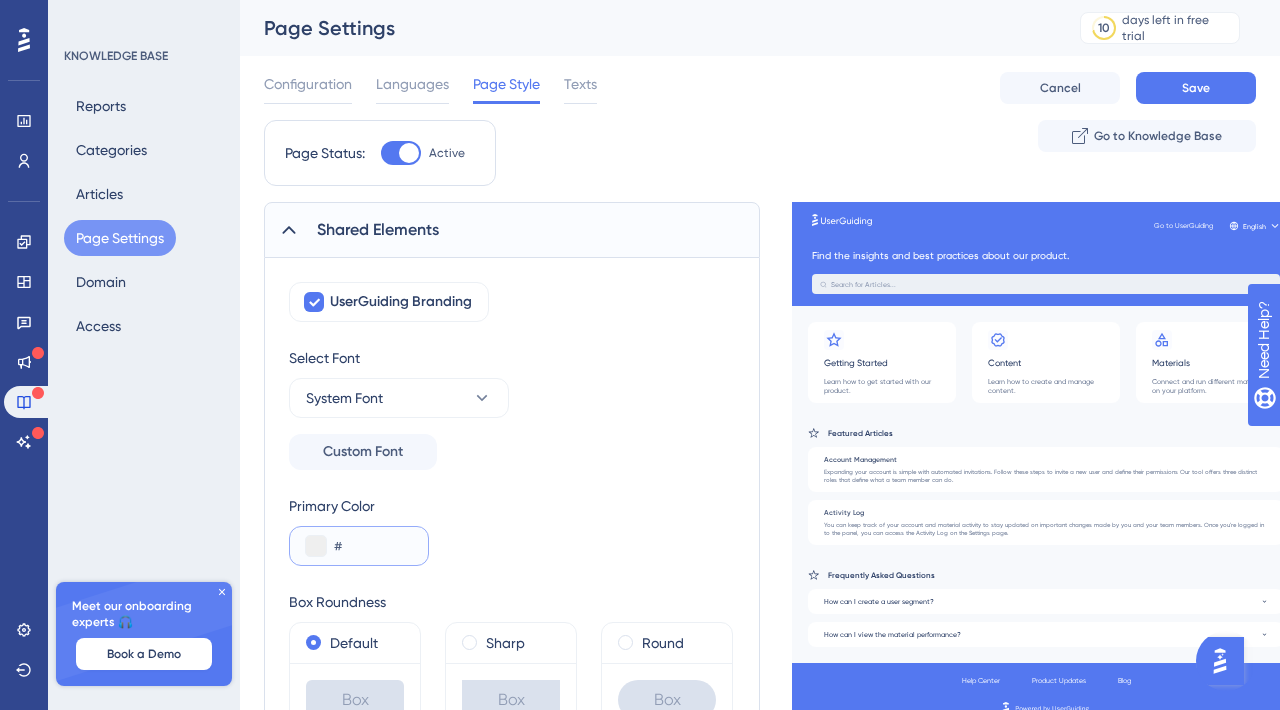 paste 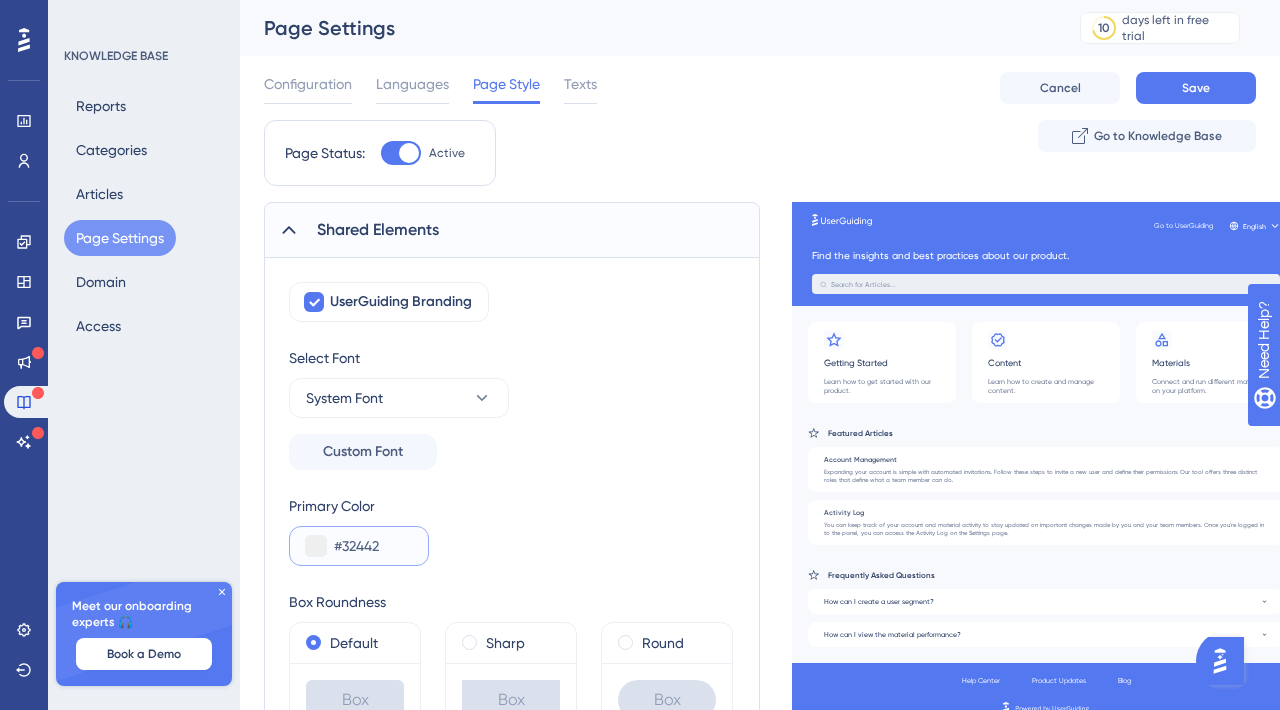 click on "#32442" at bounding box center (373, 546) 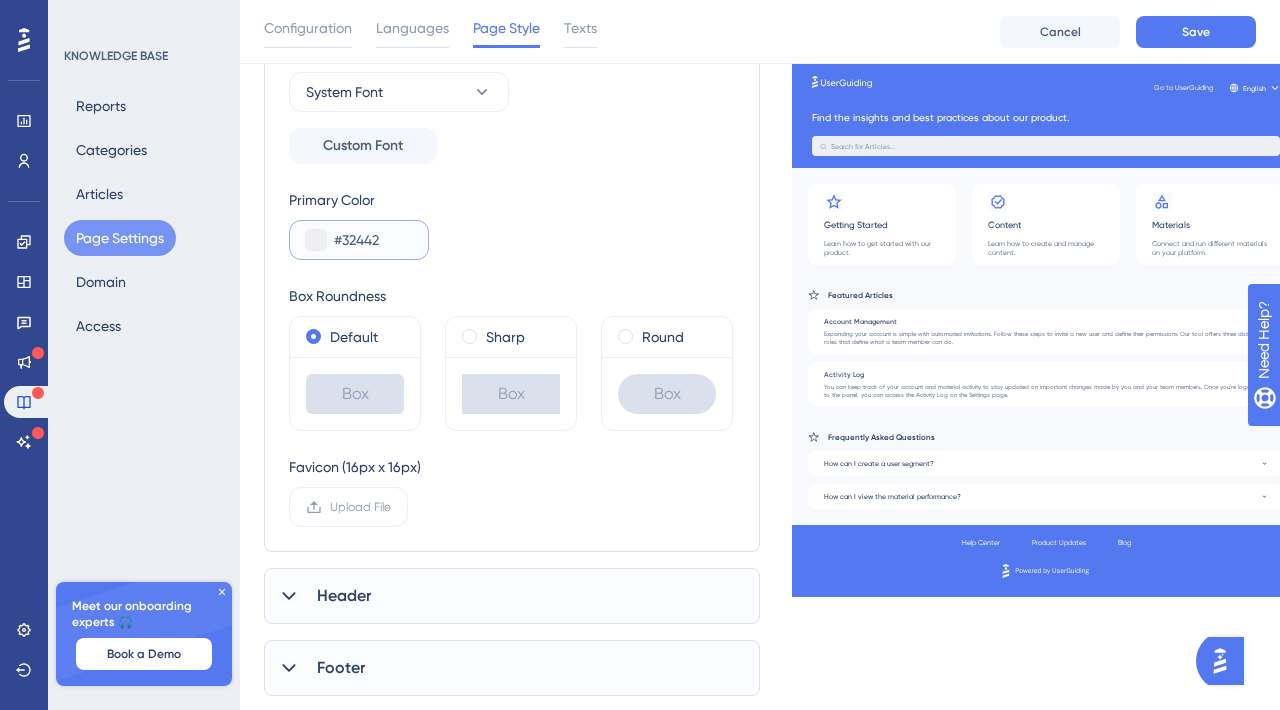 scroll, scrollTop: 316, scrollLeft: 0, axis: vertical 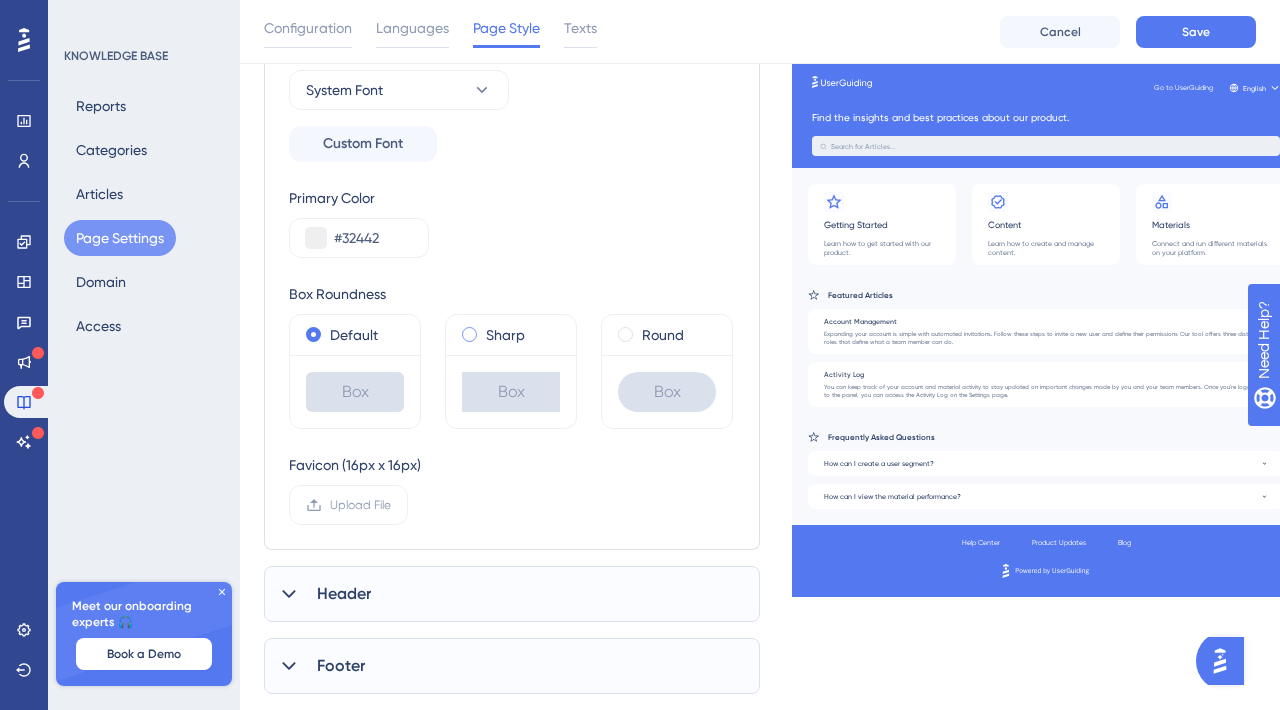 click at bounding box center [469, 334] 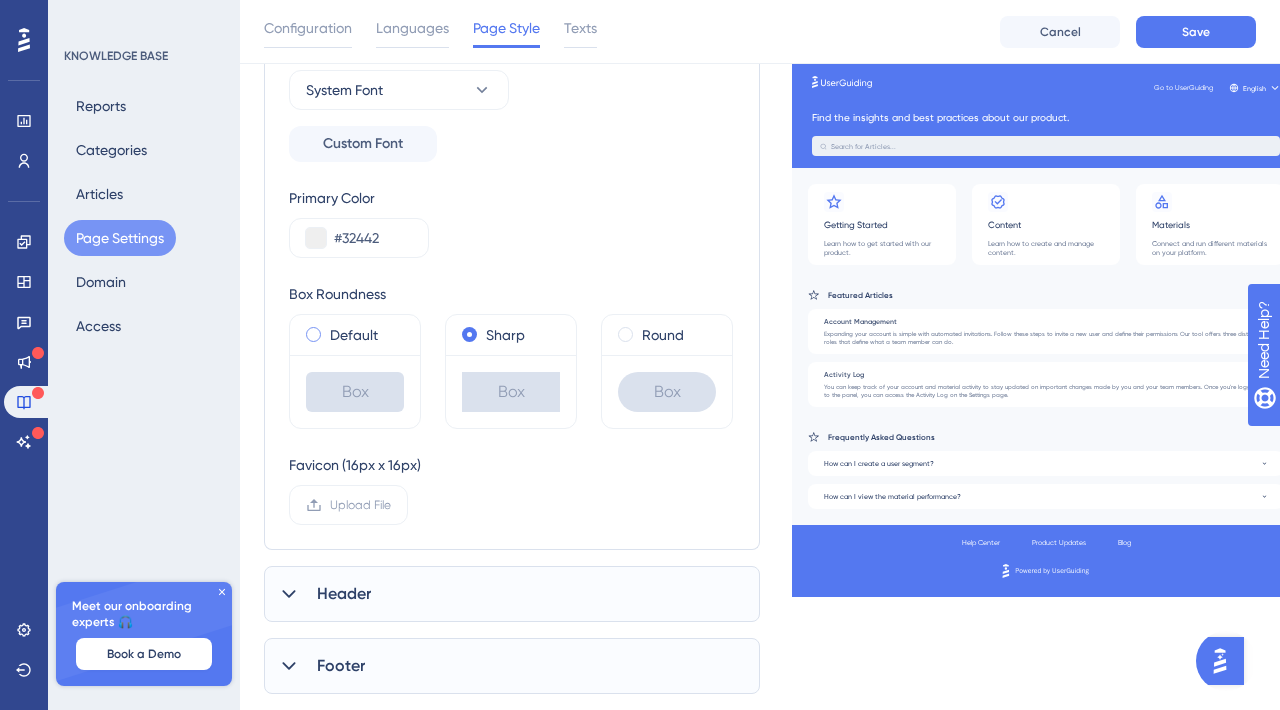 click at bounding box center [313, 334] 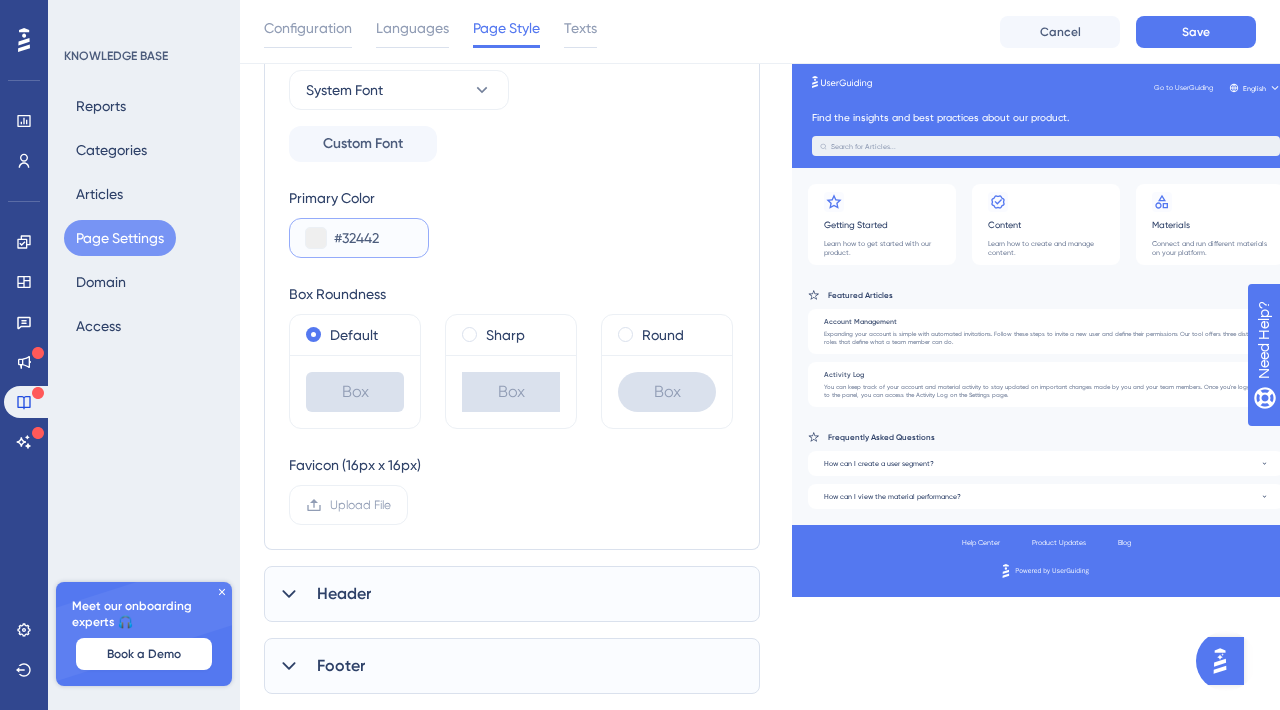 click at bounding box center [316, 238] 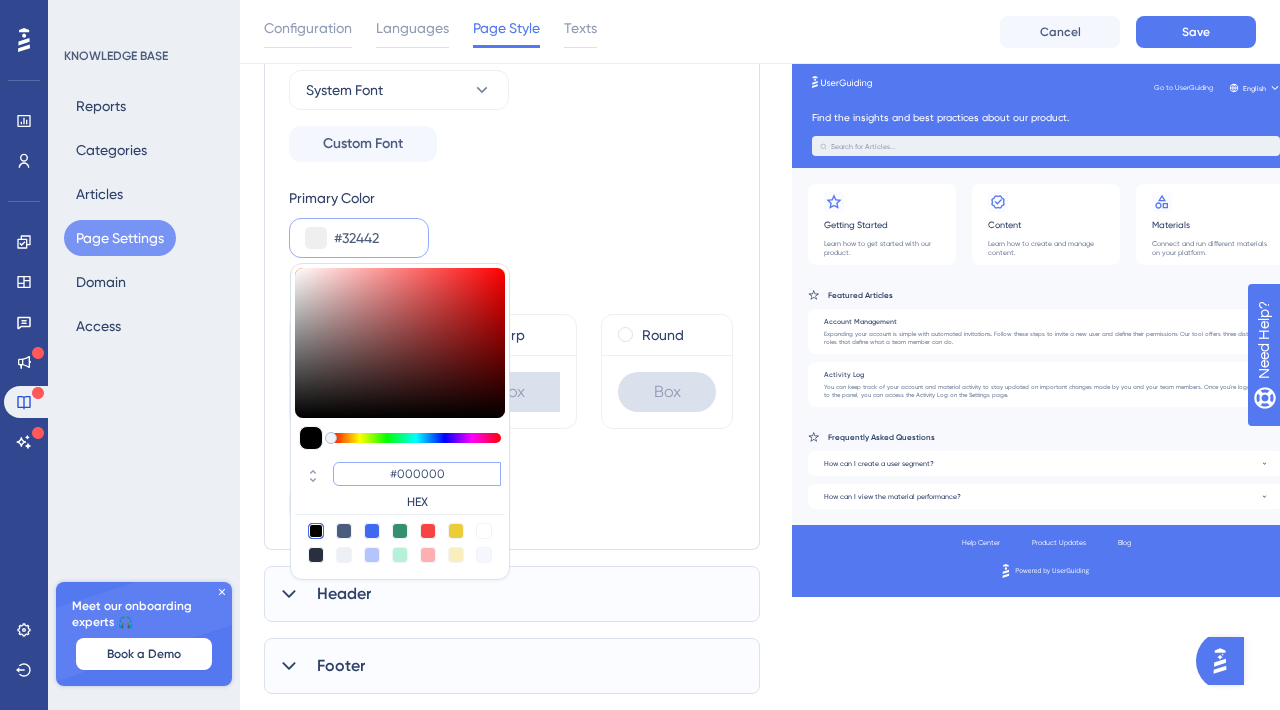 click on "#000000" at bounding box center [417, 474] 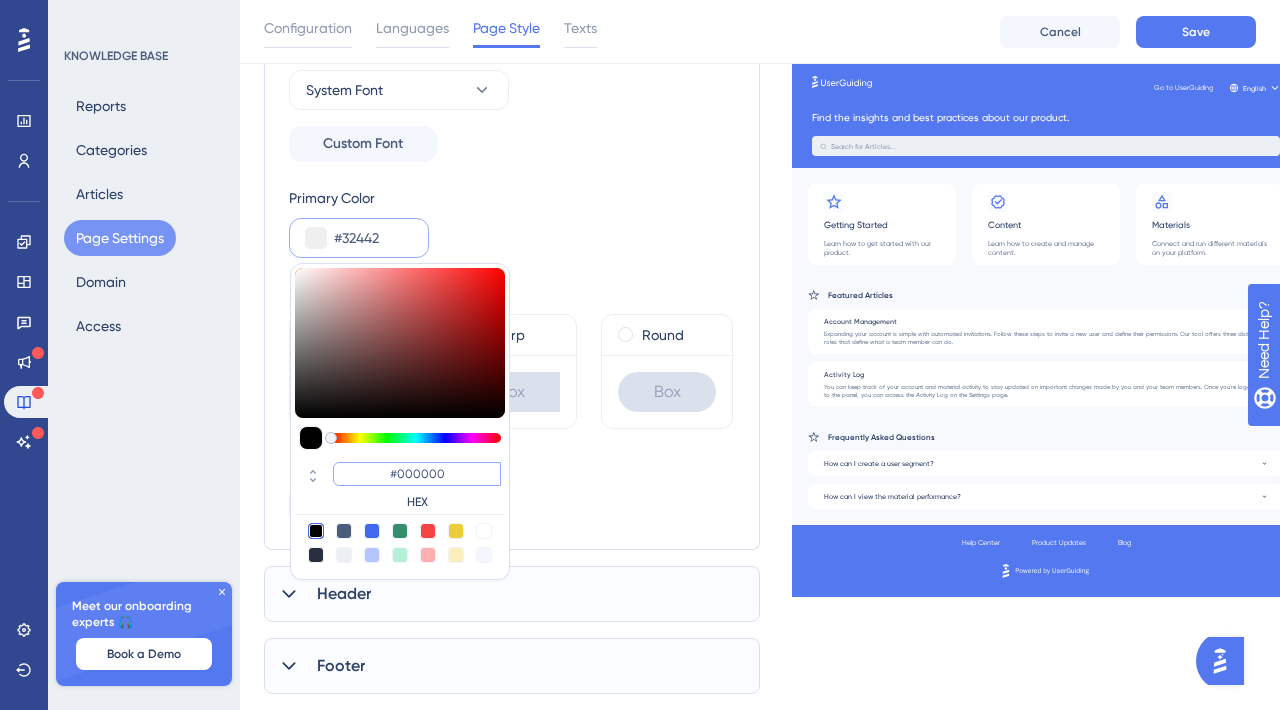 type on "#32442f" 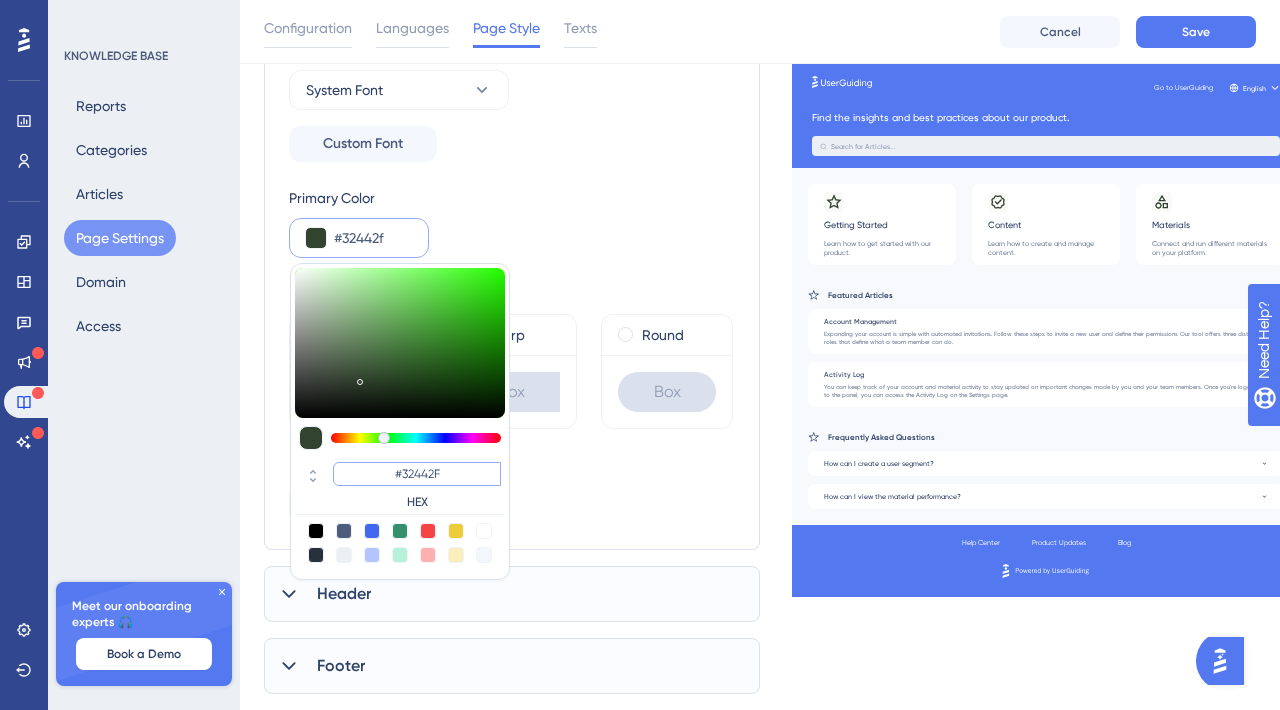type on "#32442F" 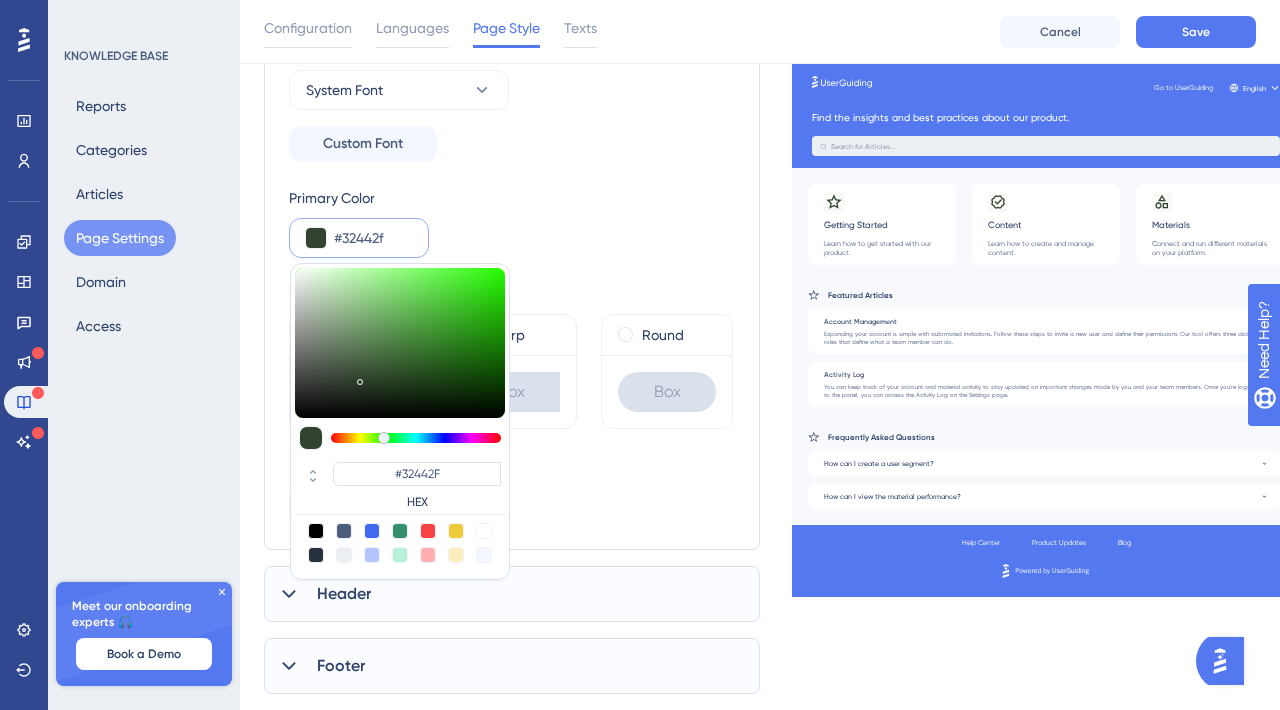 click on "Favicon (16px x 16px) Upload File" at bounding box center [512, 489] 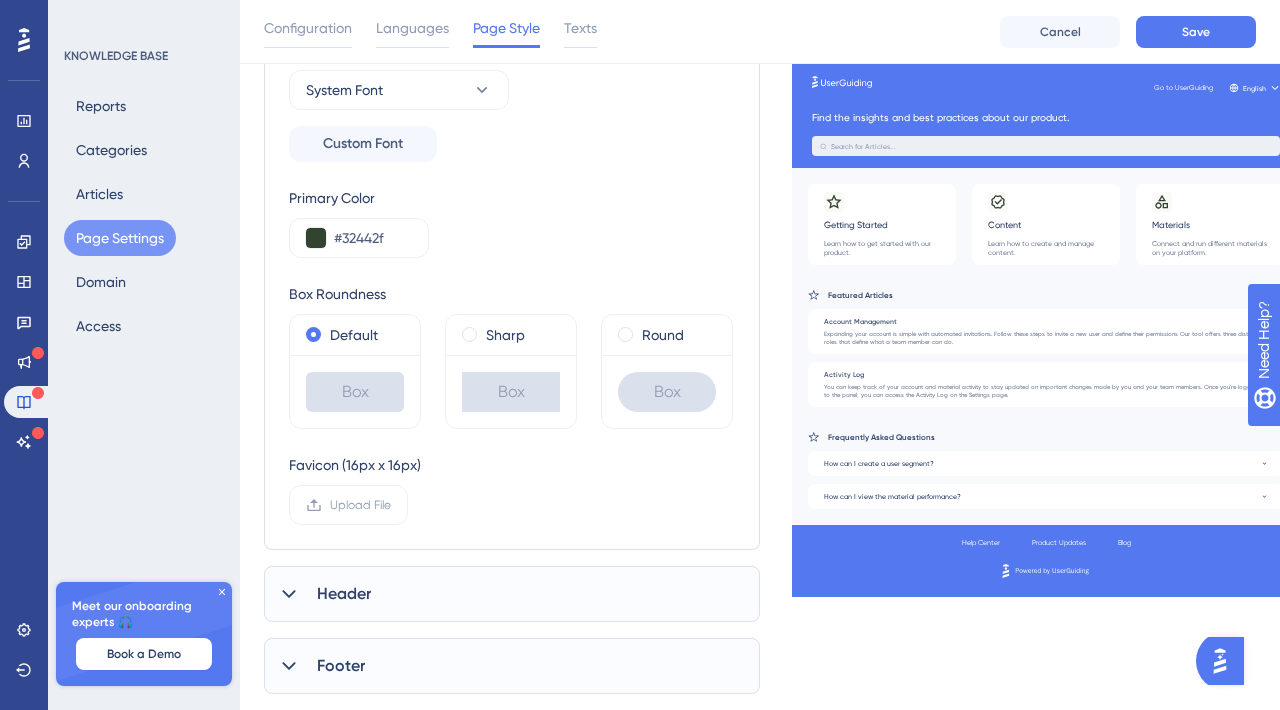 click 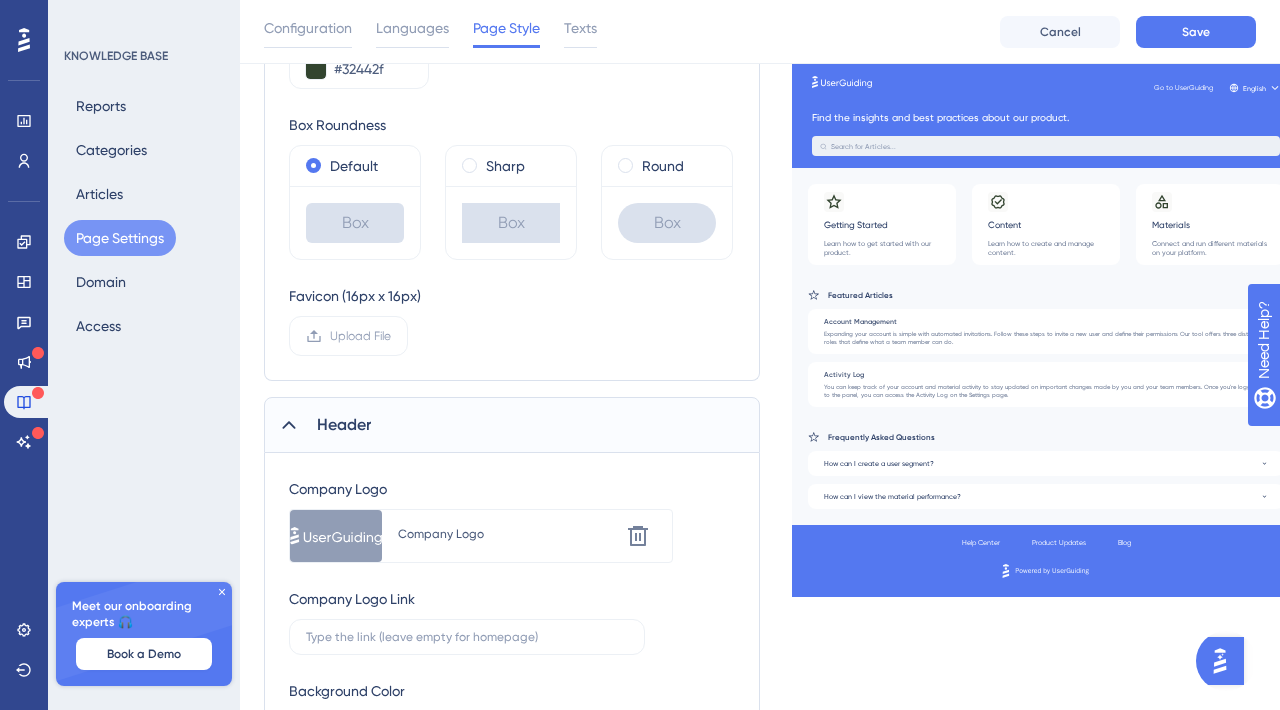 scroll, scrollTop: 669, scrollLeft: 0, axis: vertical 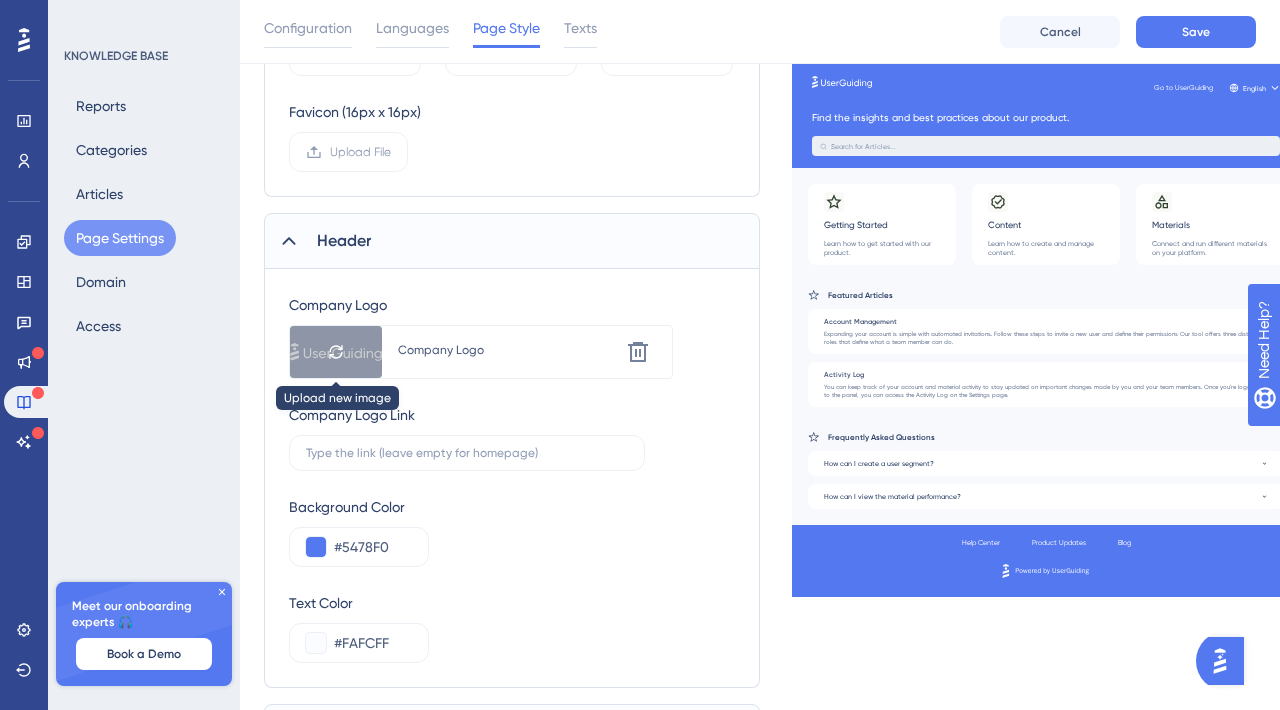 click at bounding box center (336, 352) 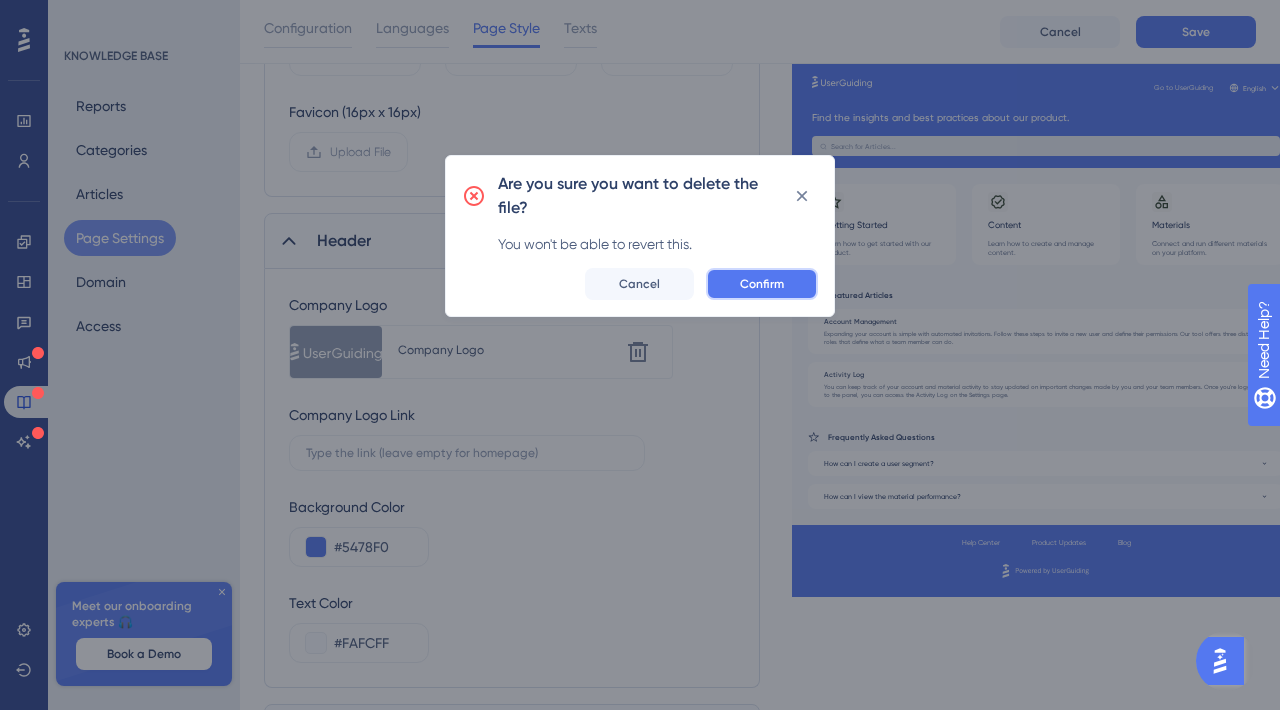 click on "Confirm" at bounding box center [762, 284] 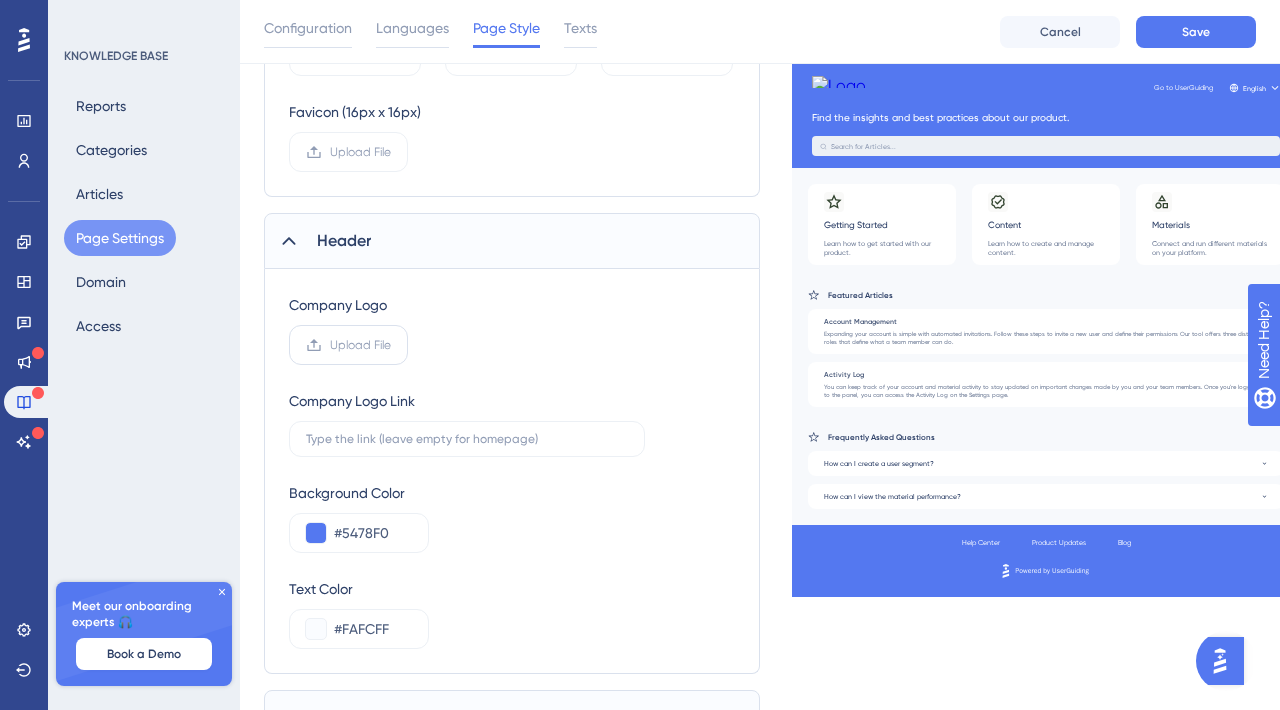 click on "Upload File" at bounding box center [360, 345] 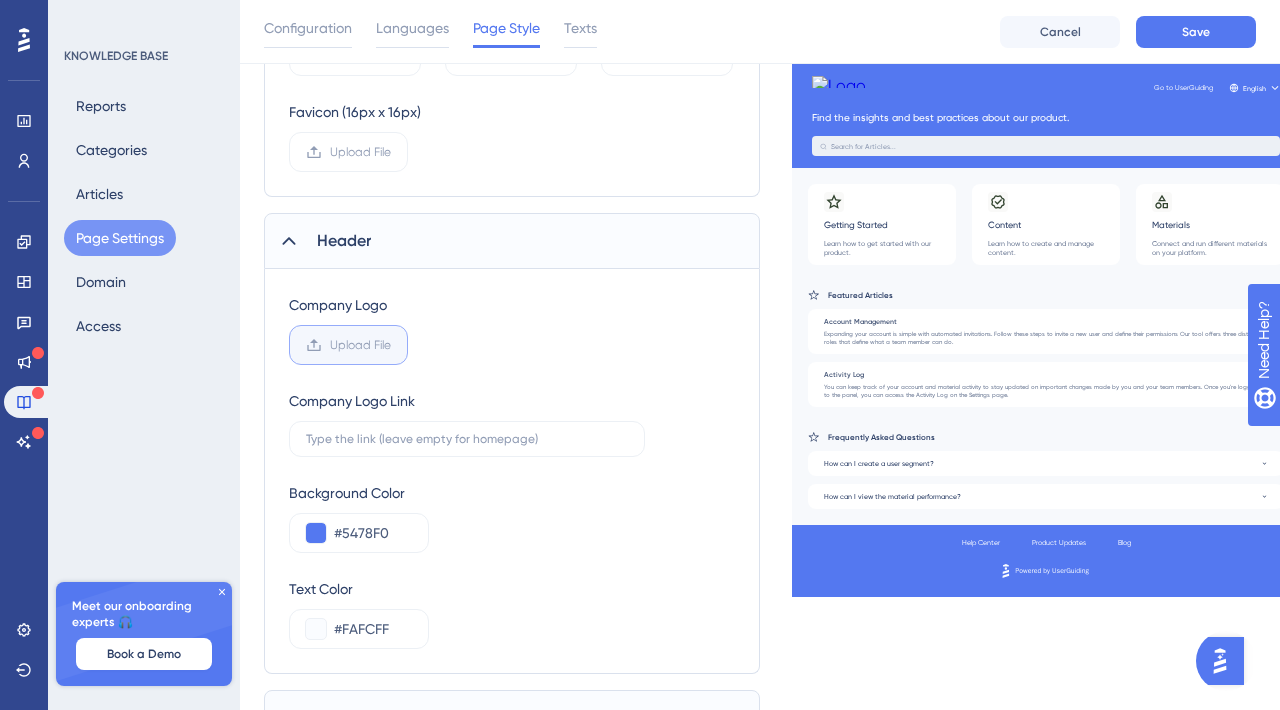 click on "Upload File" at bounding box center (391, 345) 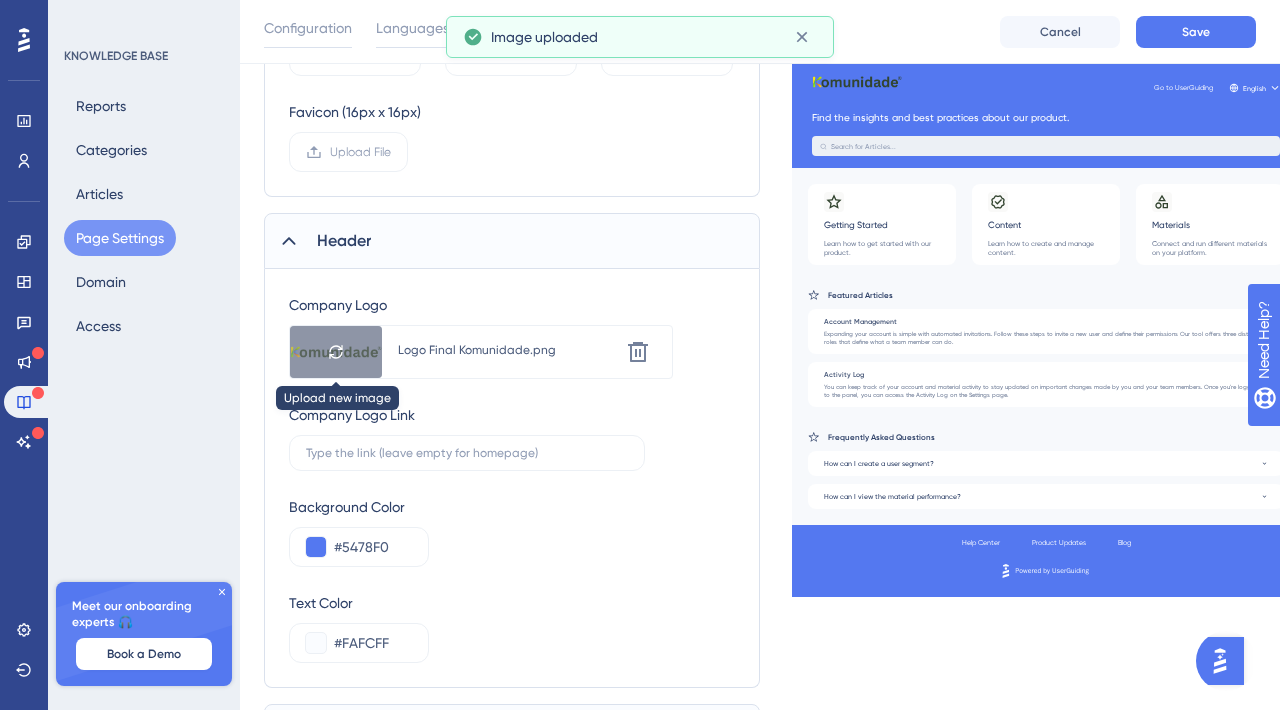click at bounding box center [336, 352] 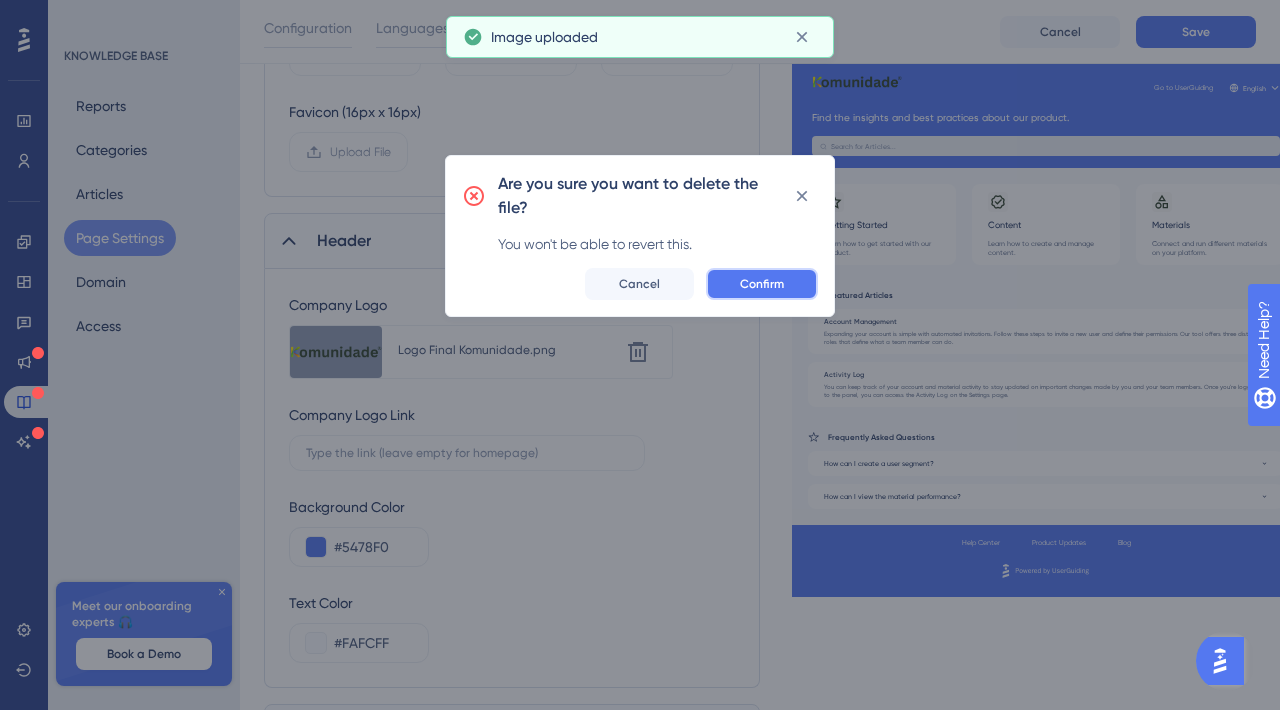 click on "Confirm" at bounding box center (762, 284) 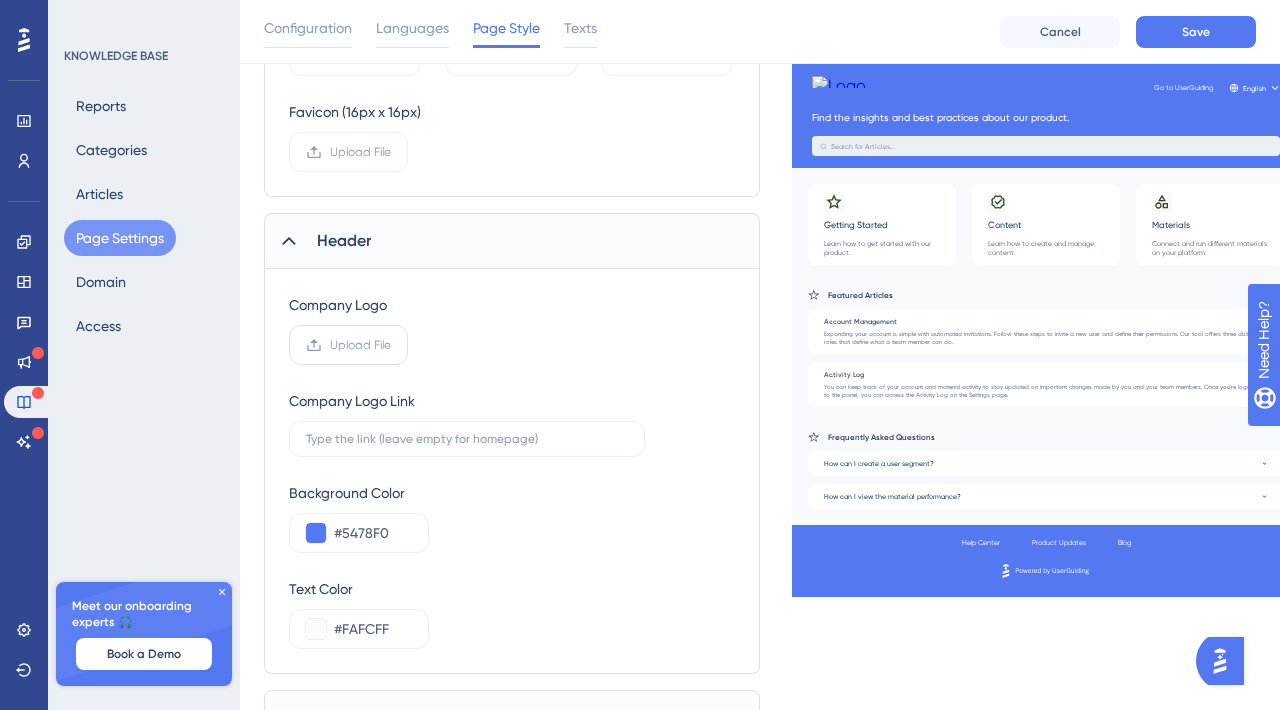 click on "Upload File" at bounding box center (360, 345) 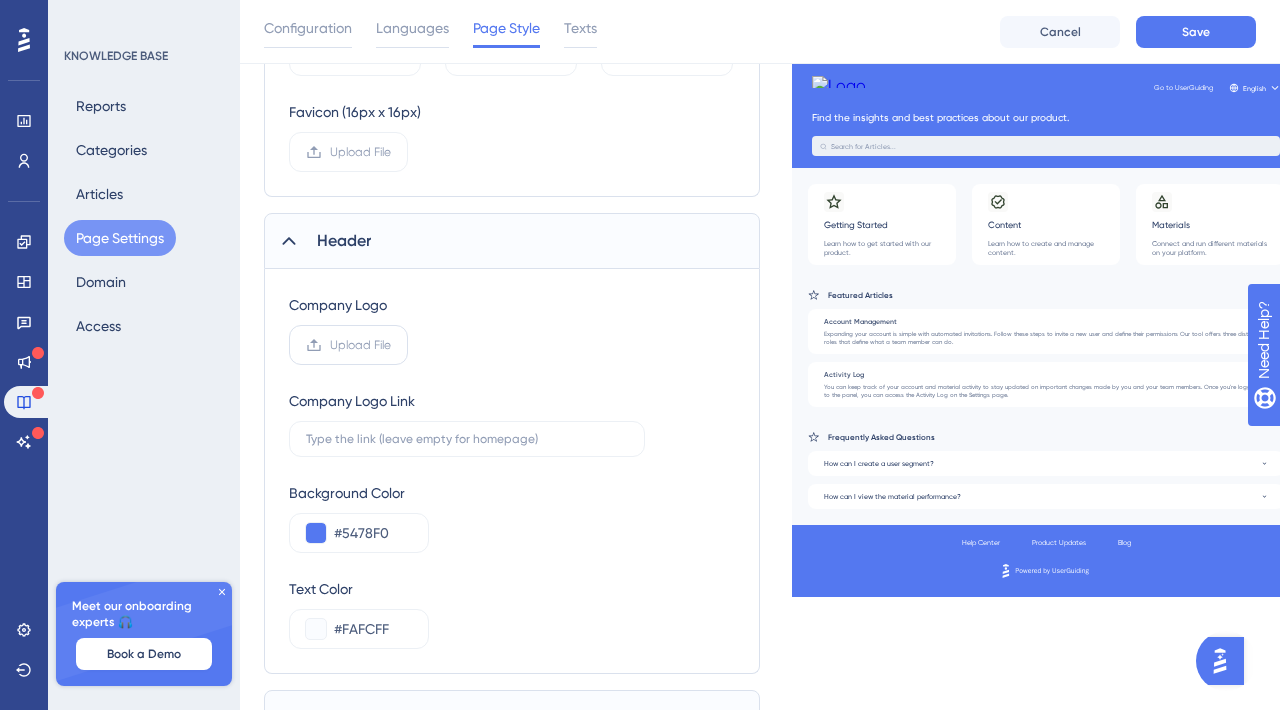 click on "Upload File" at bounding box center [391, 345] 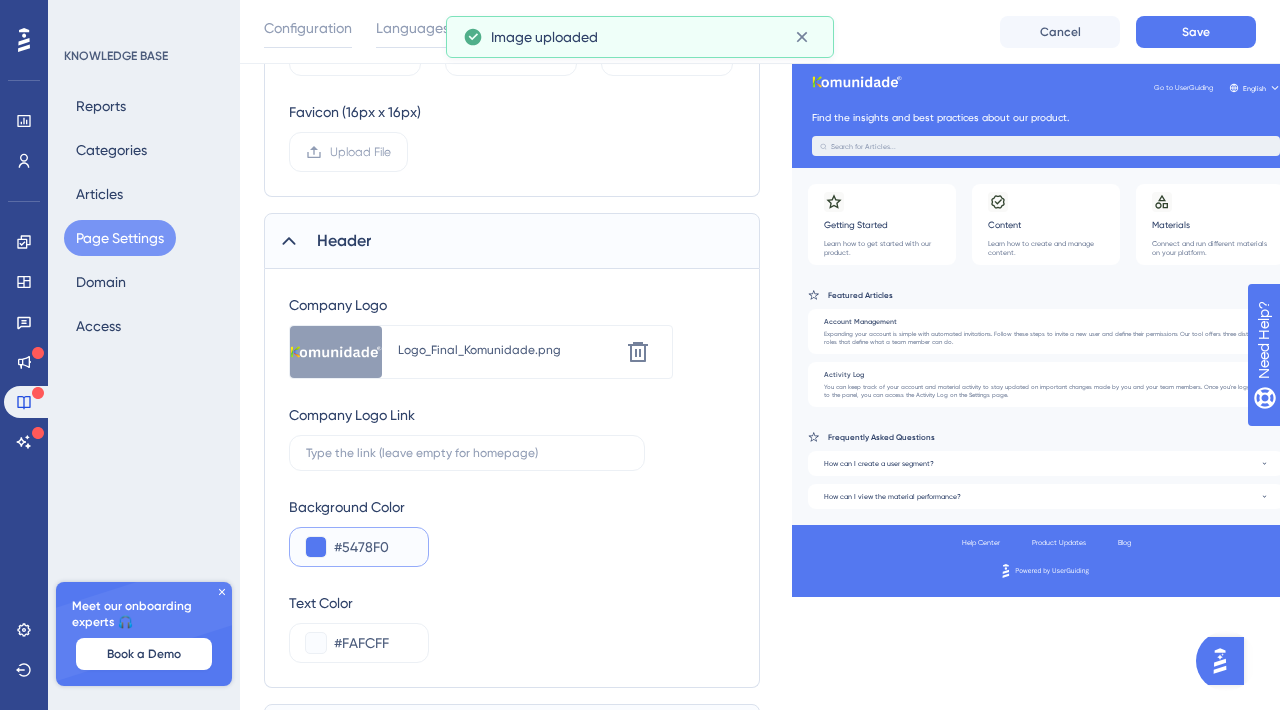 click on "#5478F0" at bounding box center (373, 547) 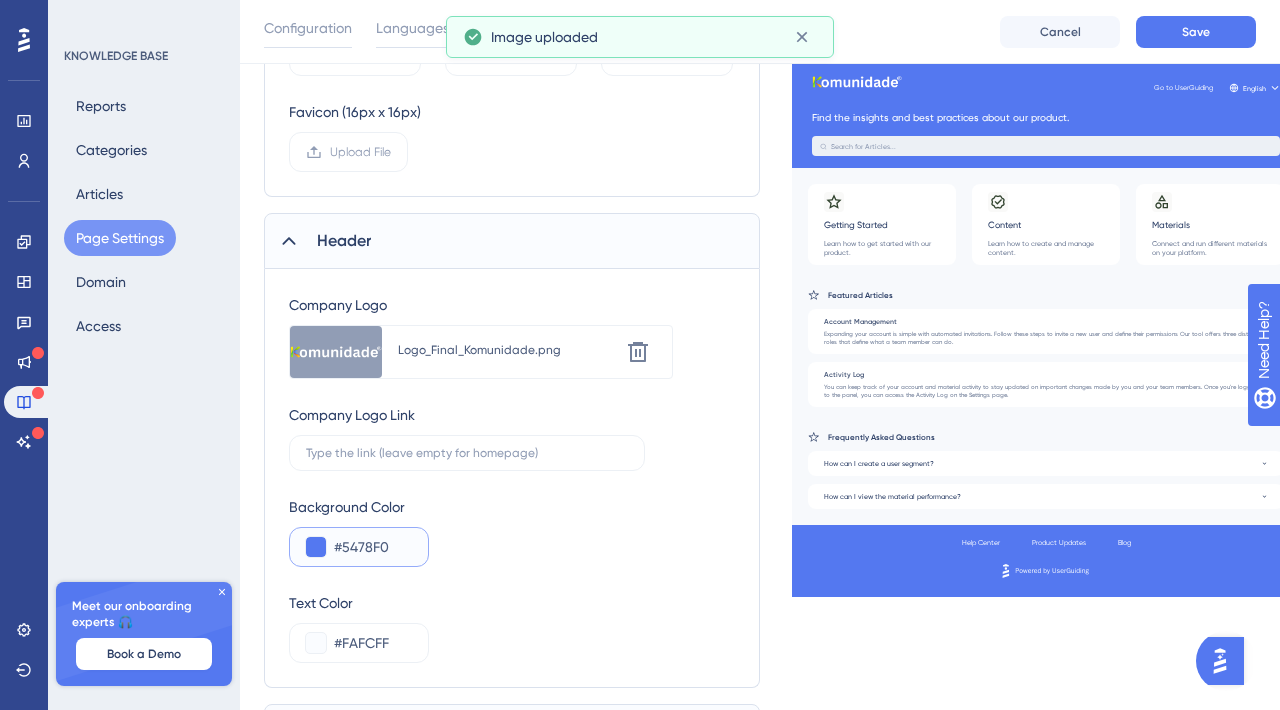click on "#5478F0" at bounding box center (373, 547) 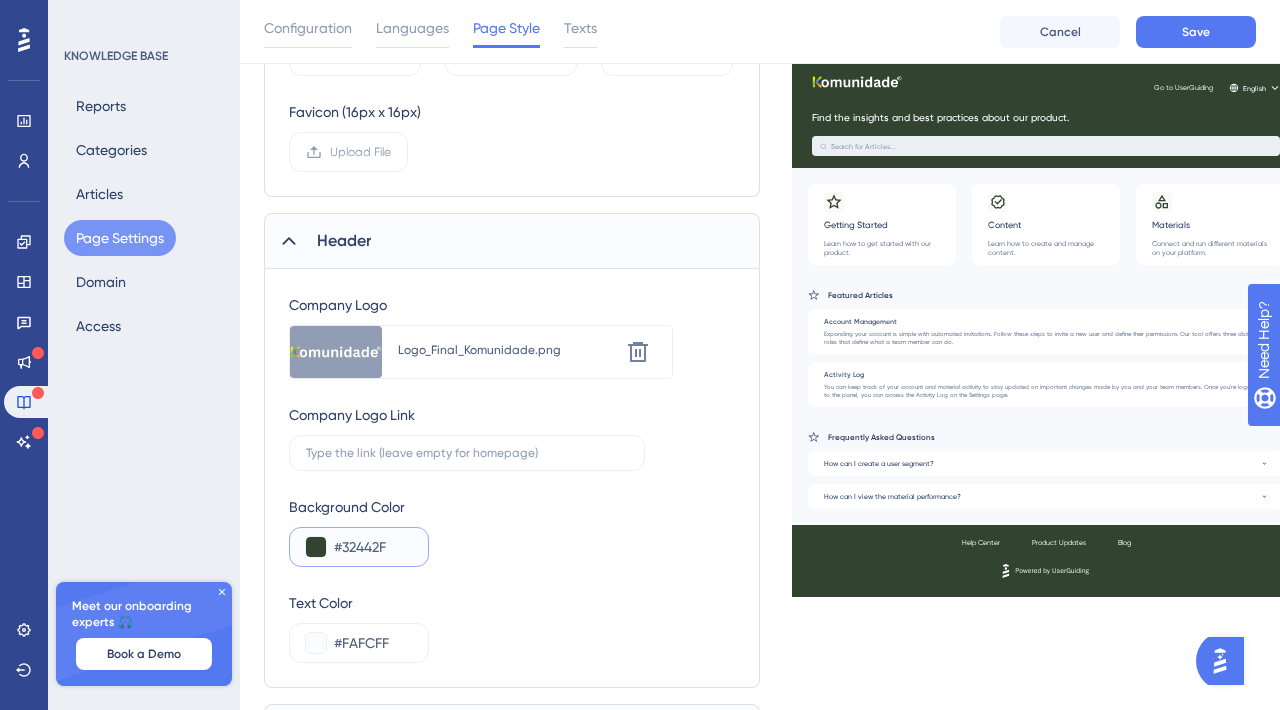 type on "#32442F" 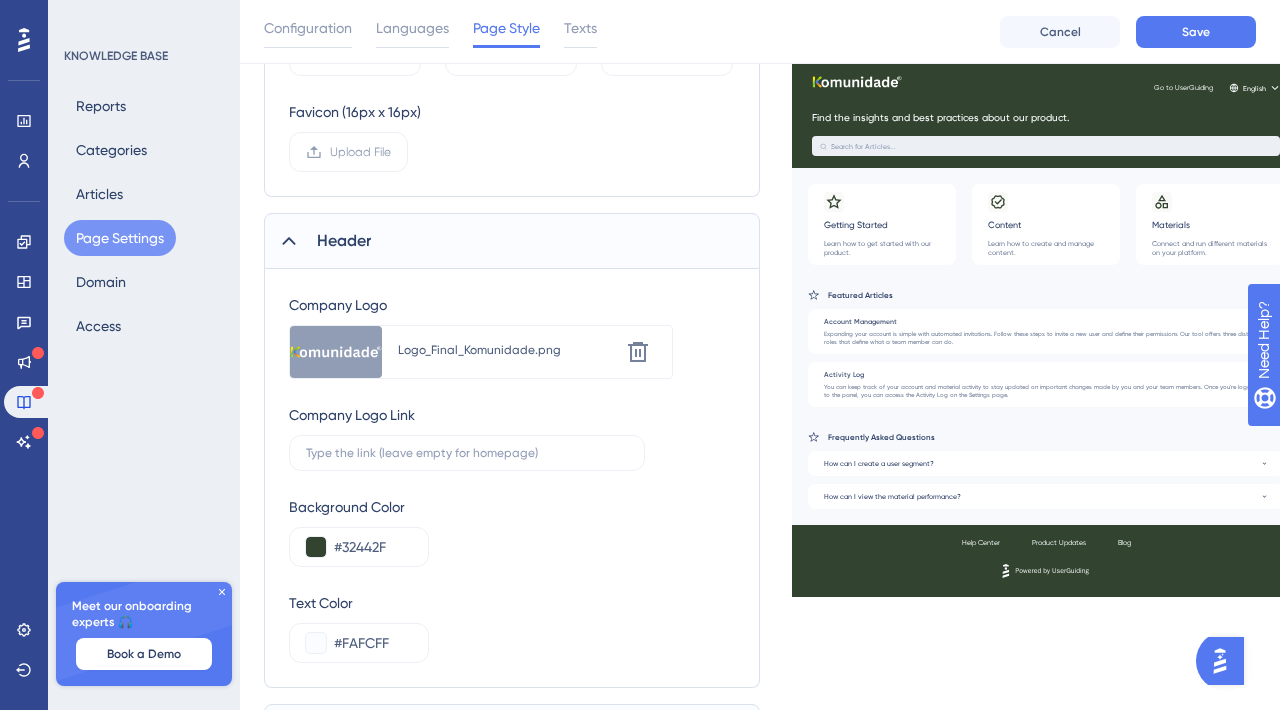 click on "Background Color #32442F" at bounding box center [512, 531] 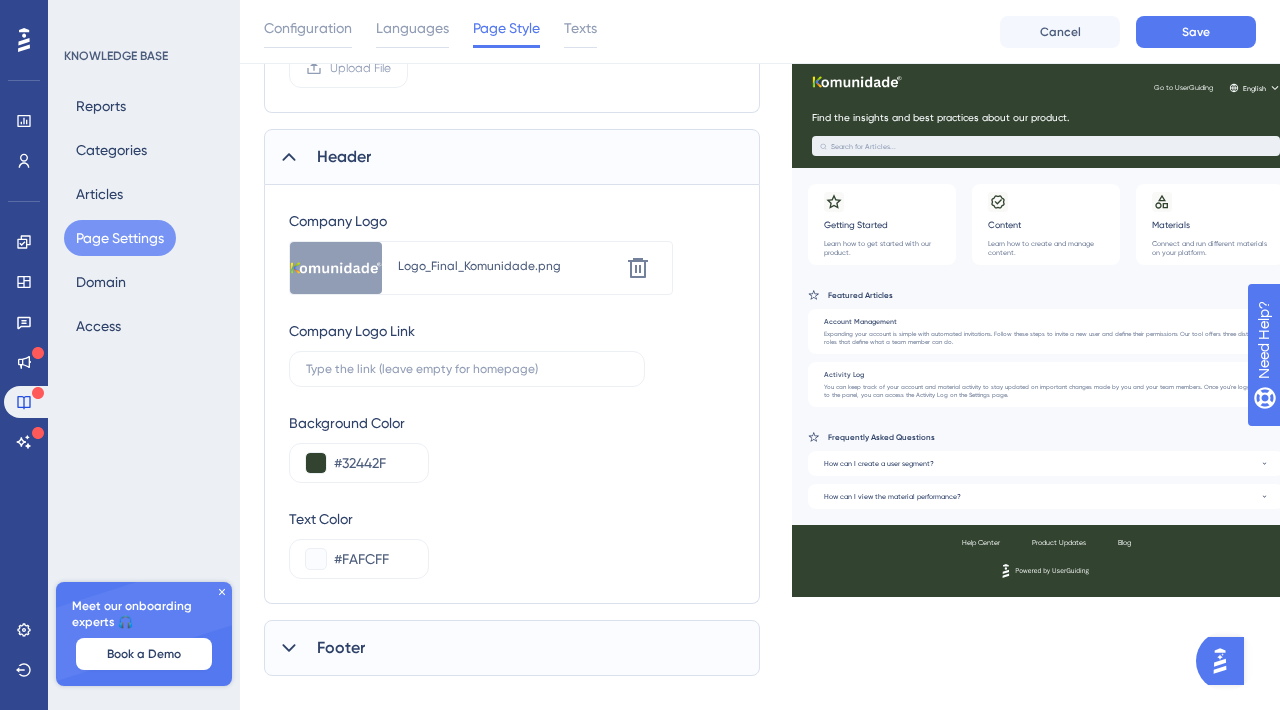 scroll, scrollTop: 783, scrollLeft: 0, axis: vertical 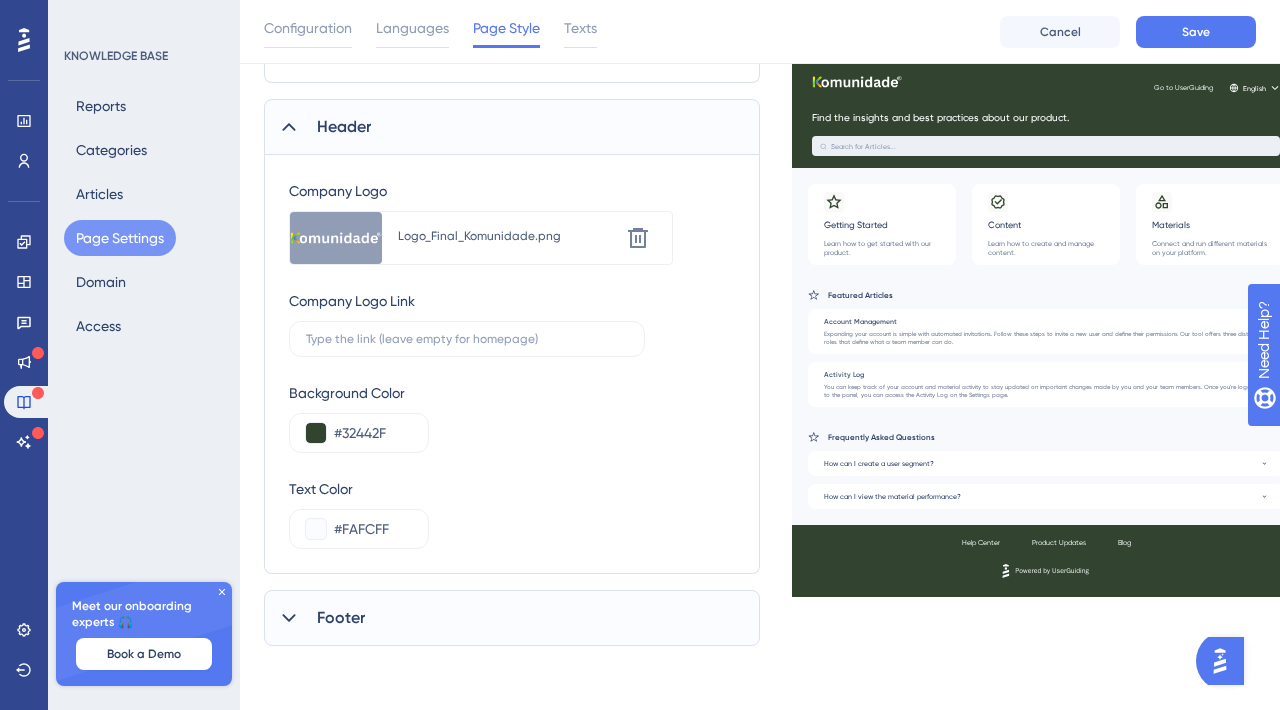 click at bounding box center (289, 618) 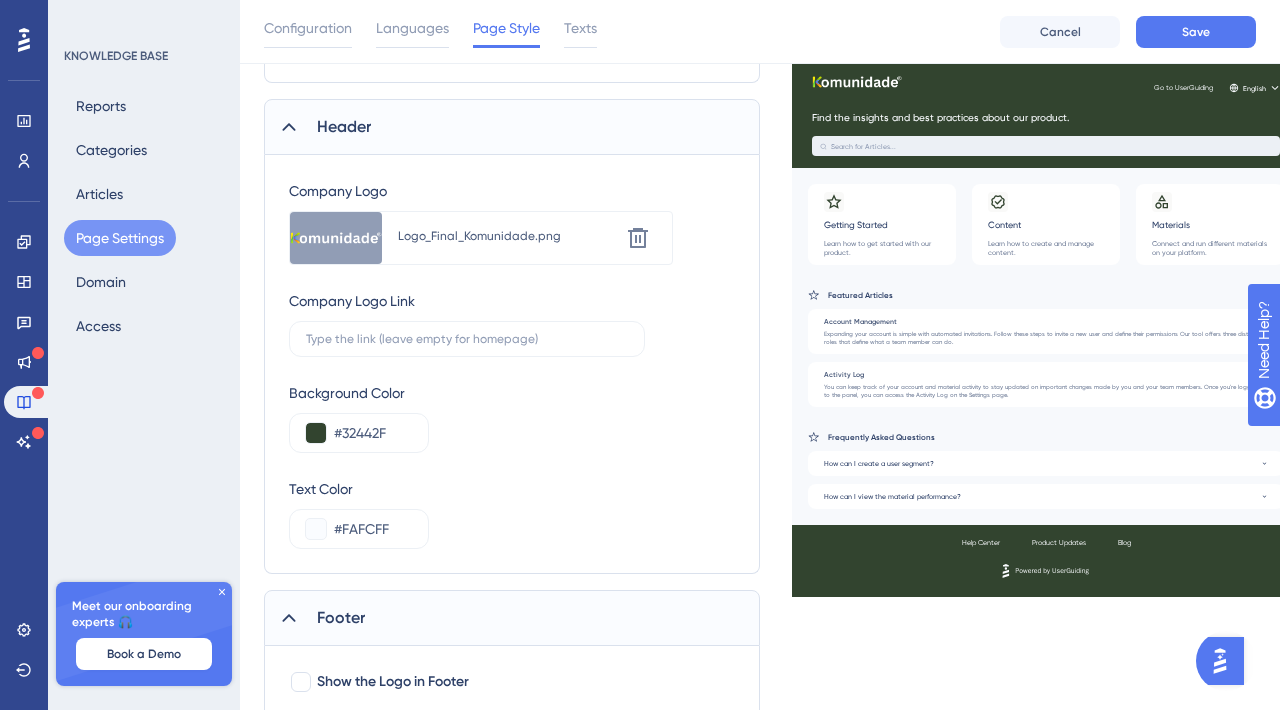 scroll, scrollTop: 856, scrollLeft: 0, axis: vertical 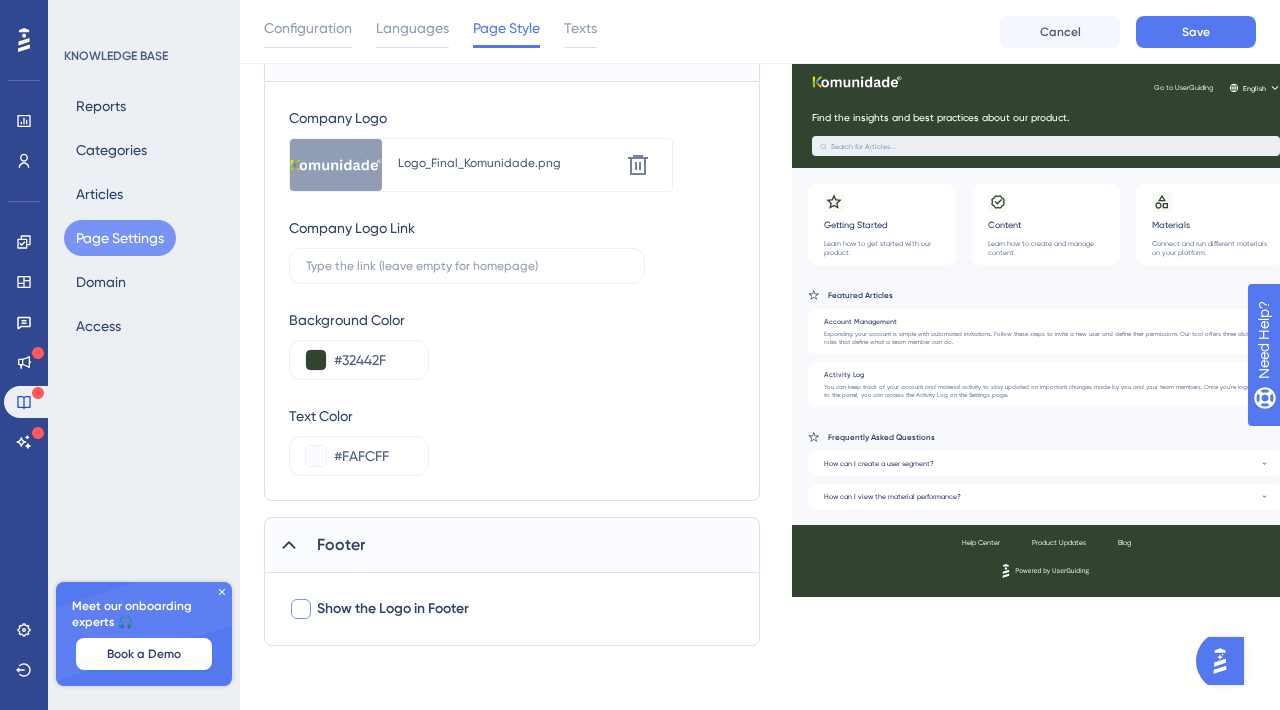 click at bounding box center (301, 609) 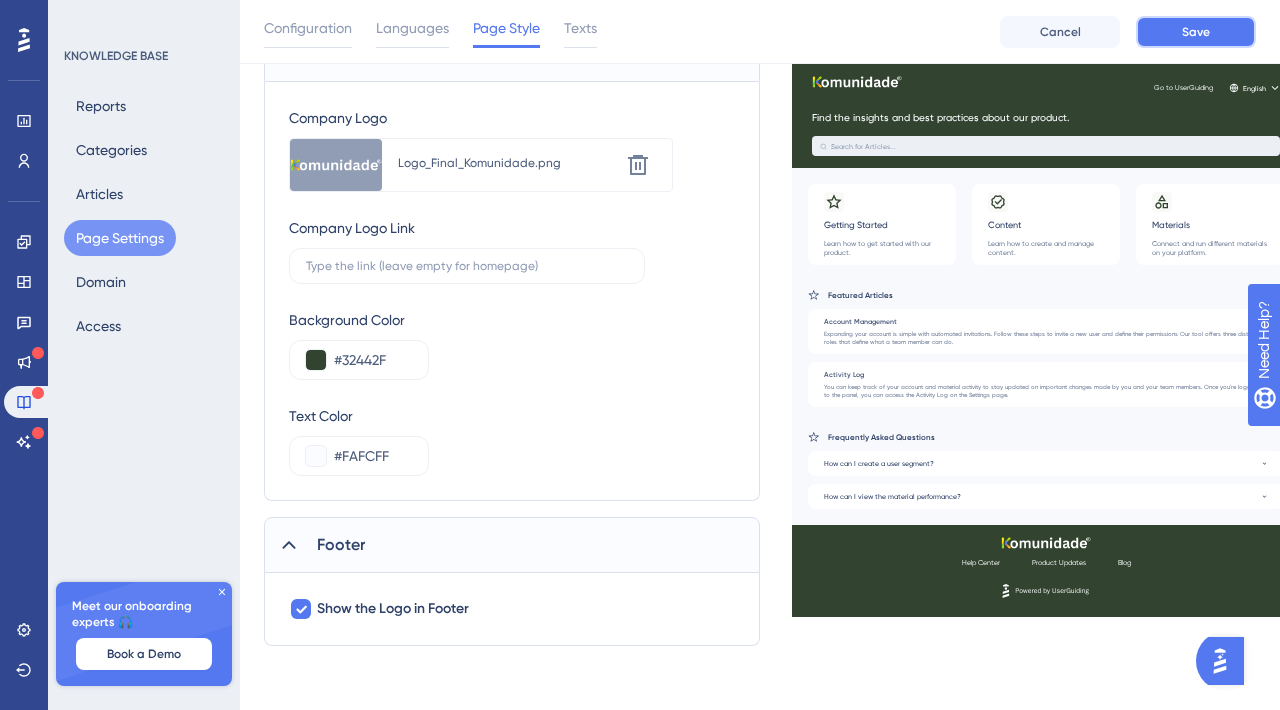 click on "Save" at bounding box center [1196, 32] 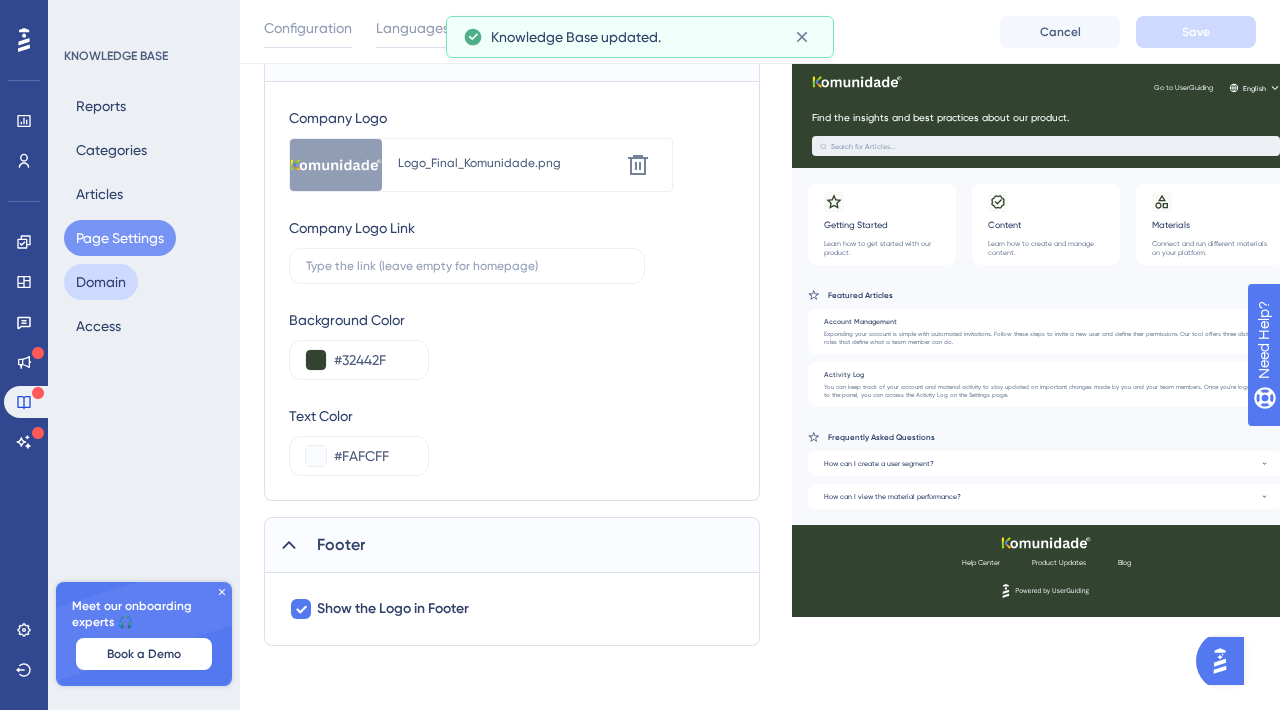 click on "Domain" at bounding box center [101, 282] 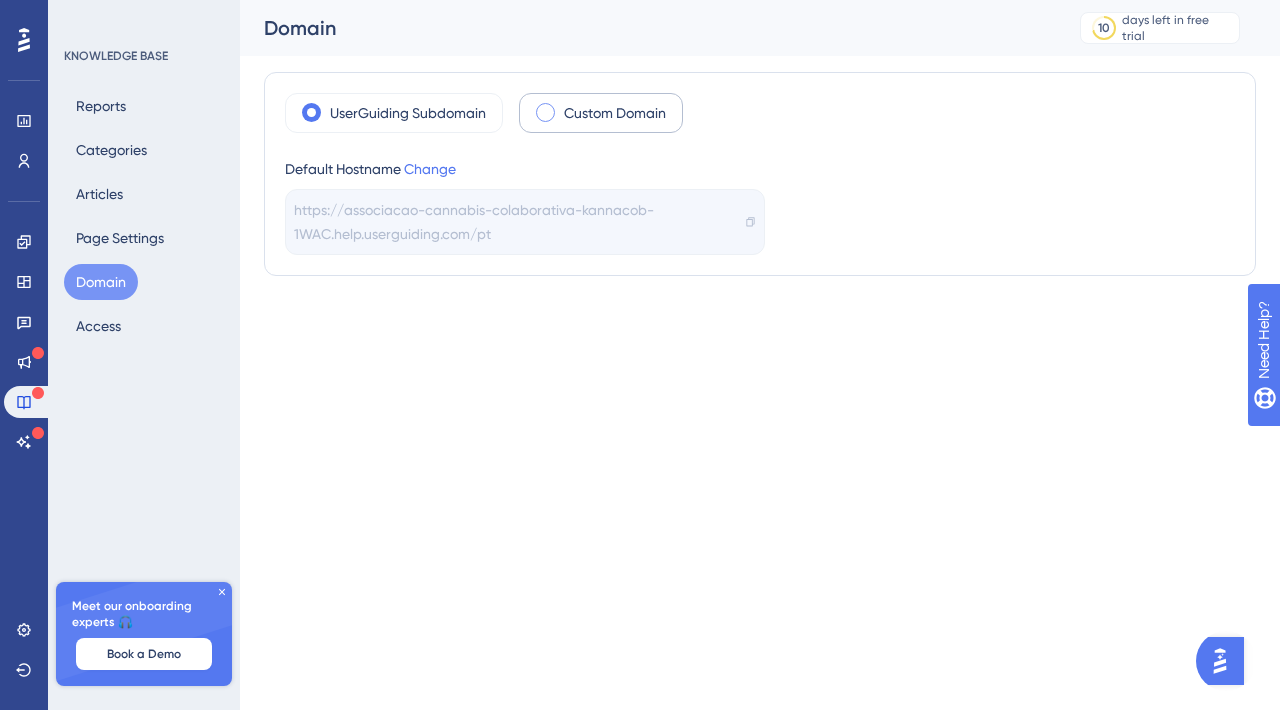 click at bounding box center (545, 112) 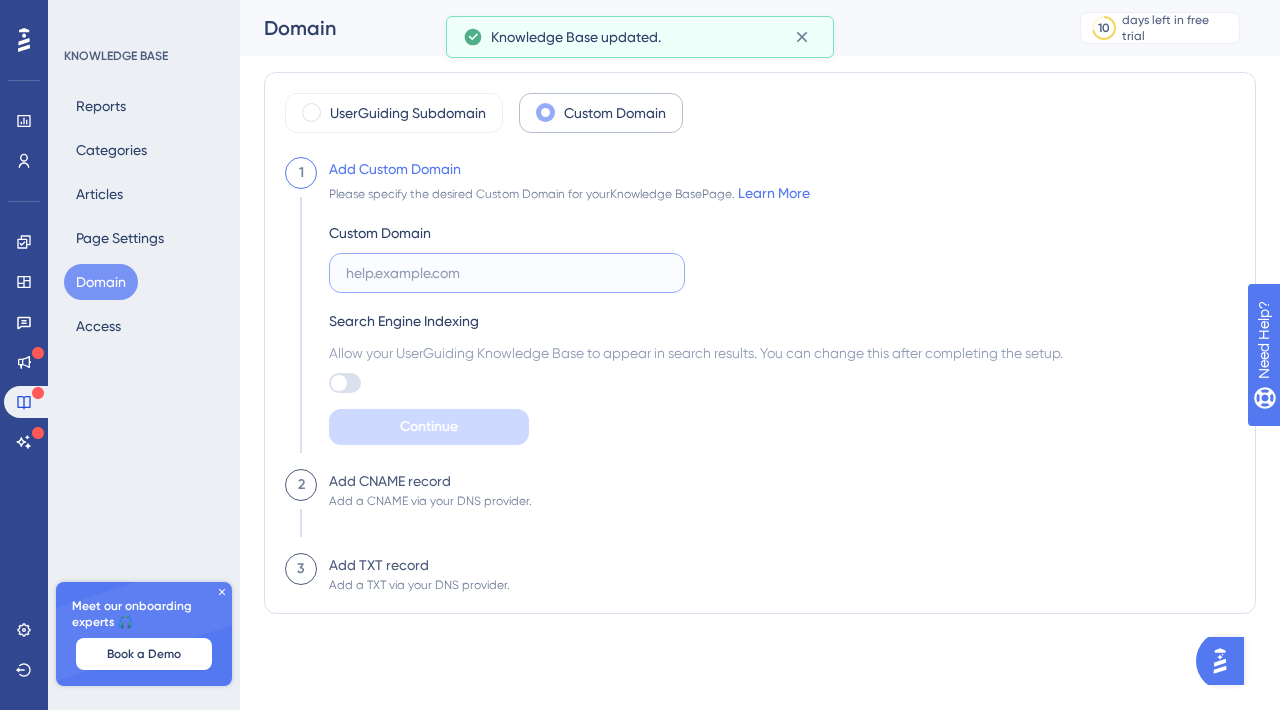 click at bounding box center [507, 273] 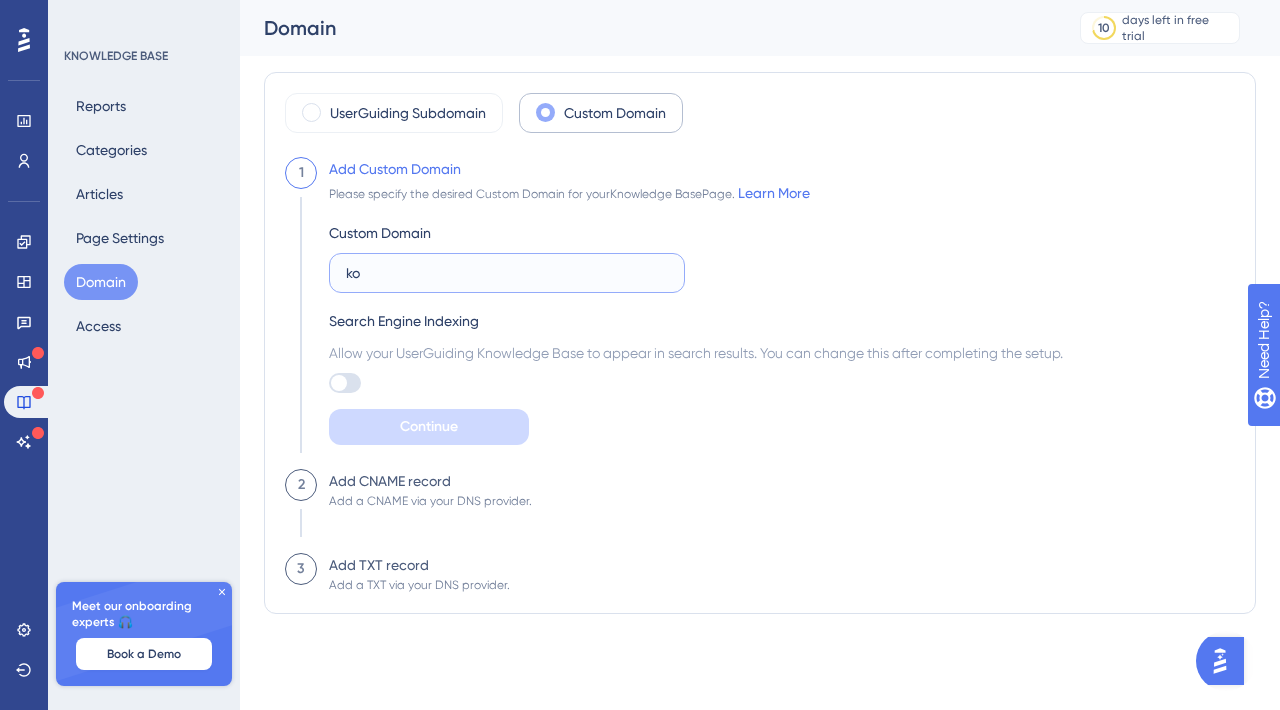 type on "k" 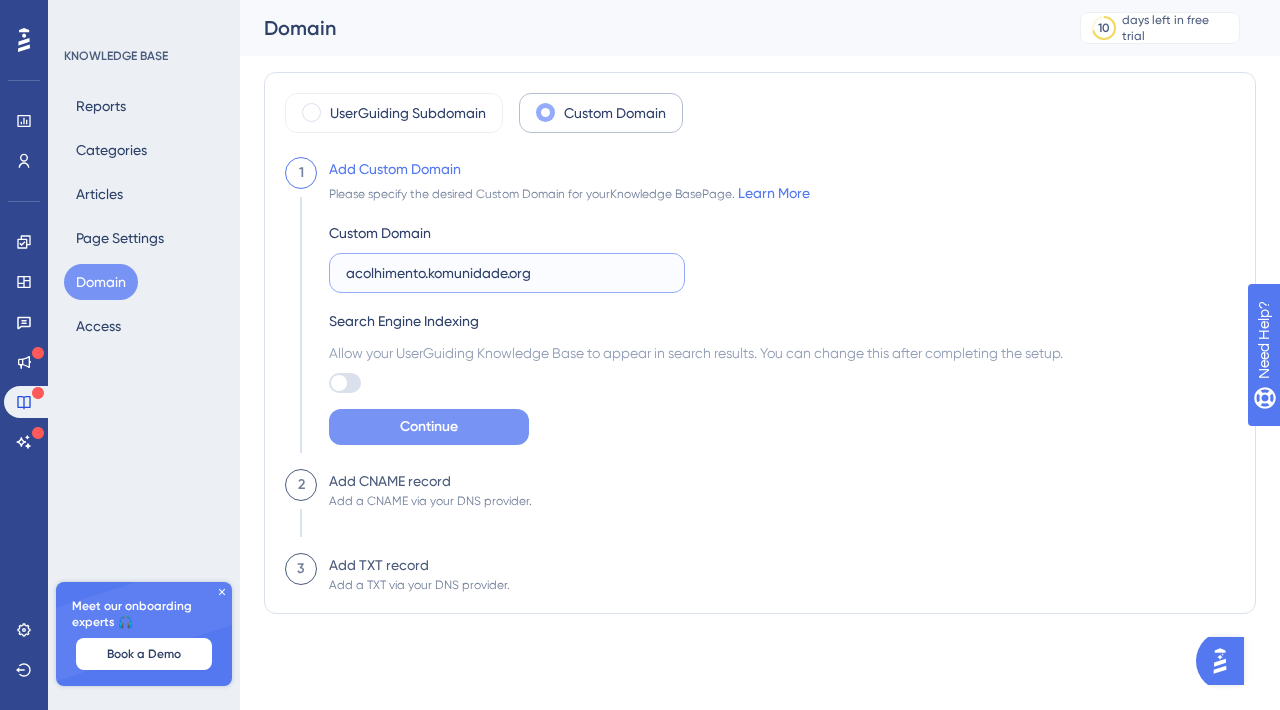 type on "acolhimento.komunidade.org" 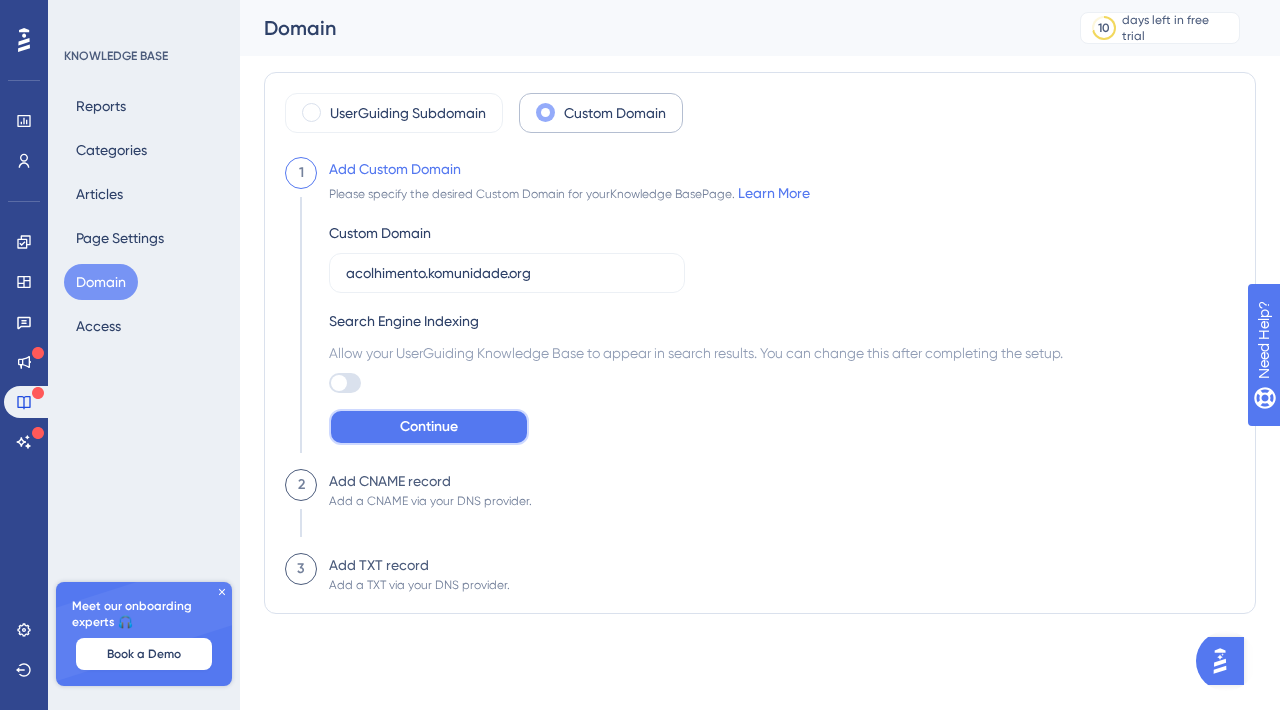 click on "Continue" at bounding box center (429, 427) 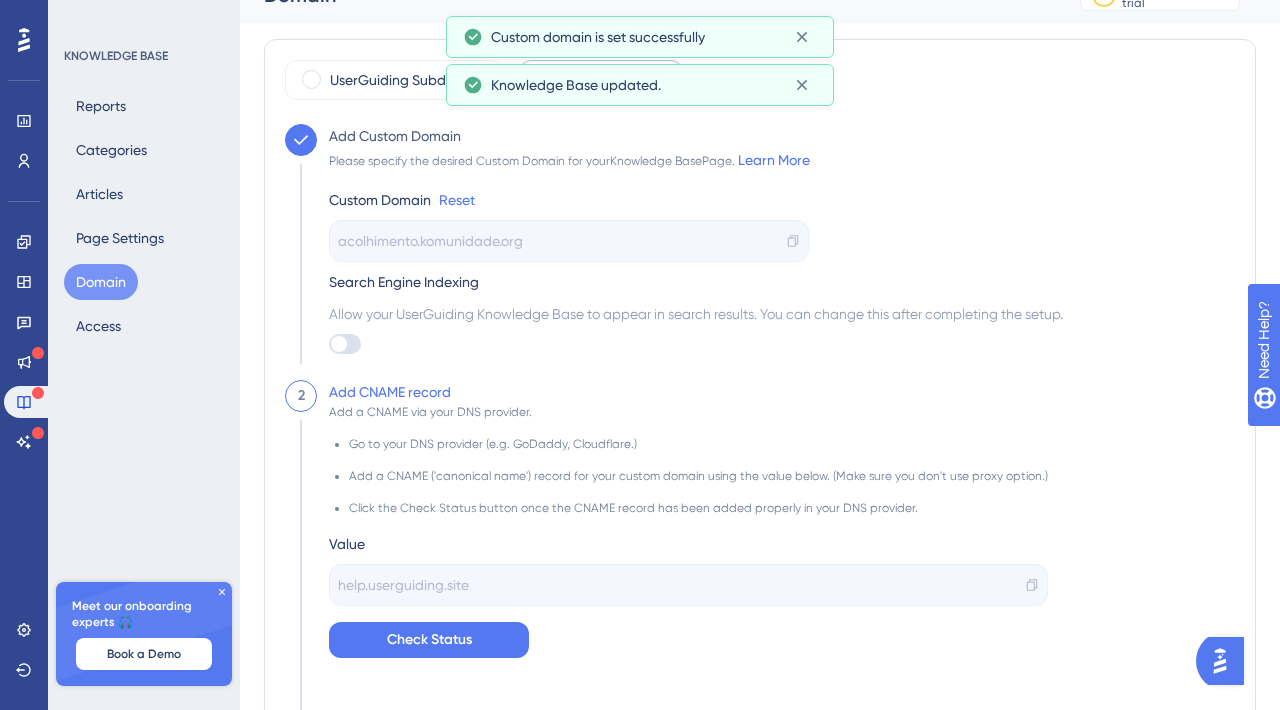 scroll, scrollTop: 35, scrollLeft: 0, axis: vertical 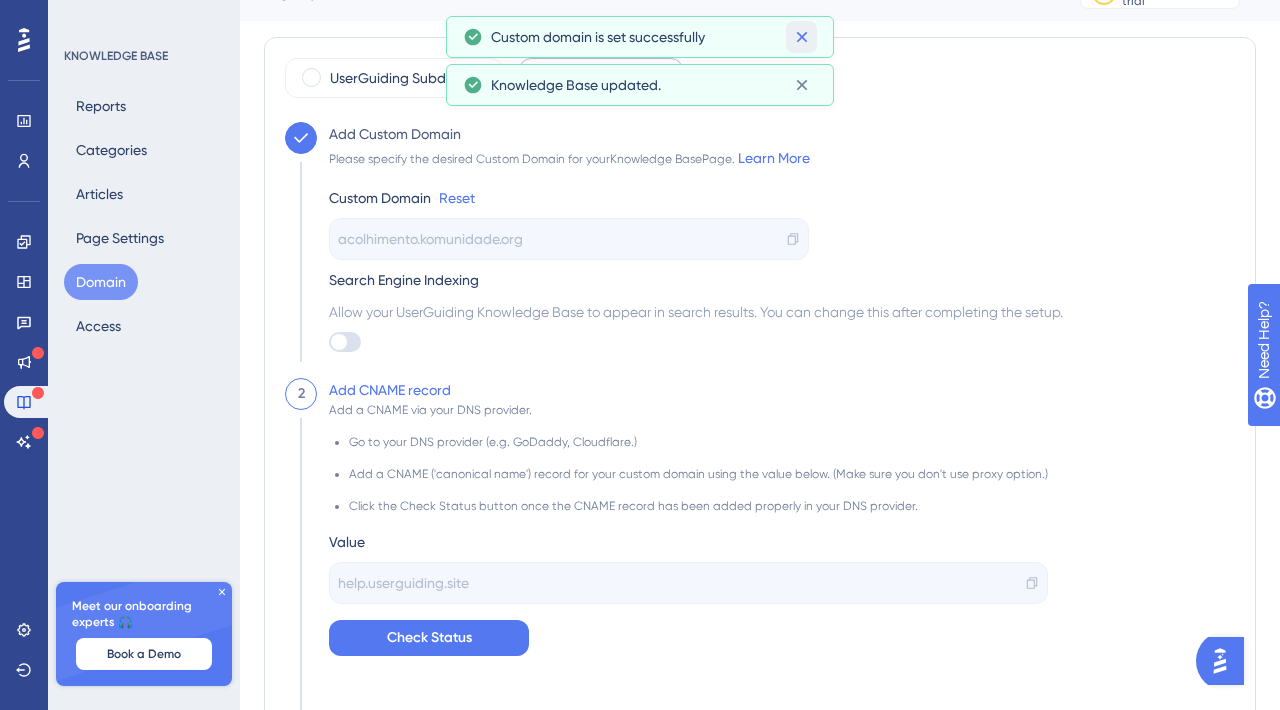 click 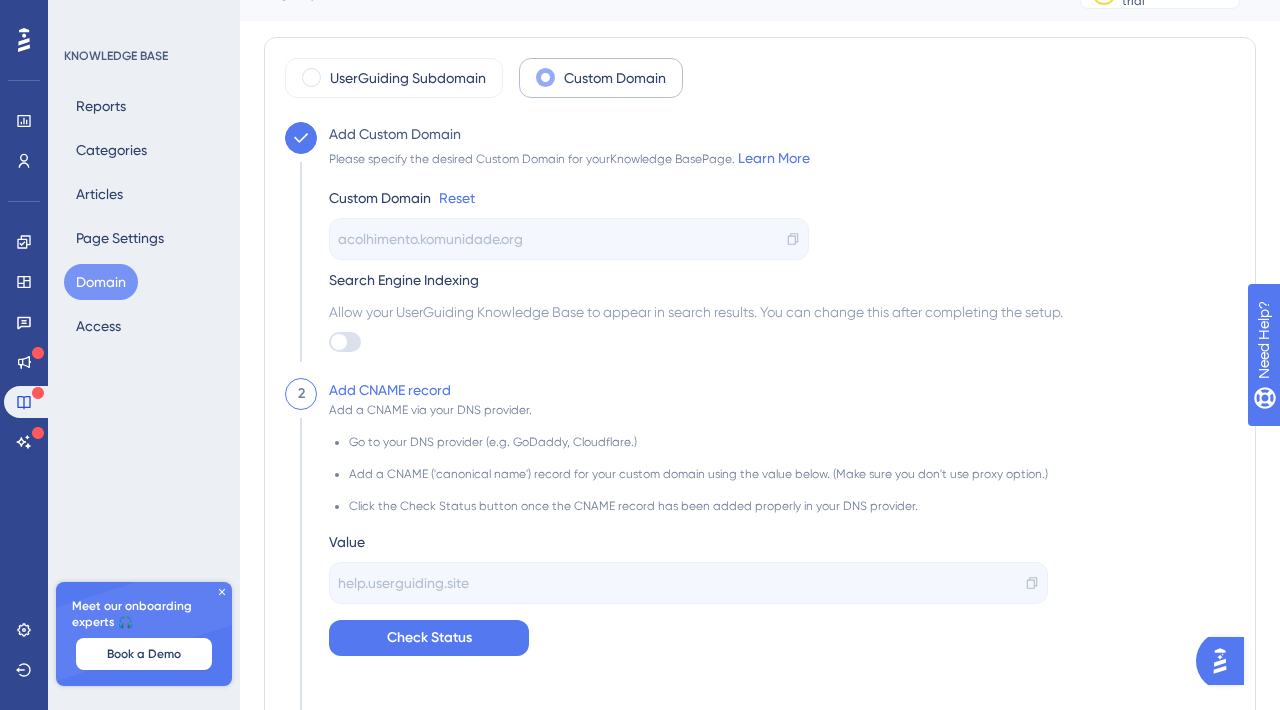 click on "UserGuiding Subdomain Custom Domain Add Custom Domain Please specify the desired Custom Domain for your Knowledge Base  Page.   Learn More Custom Domain Reset acolhimento.komunidade.org Search Engine Indexing
Allow your UserGuiding Knowledge Base to appear in search results.
You can change this after completing the setup.
2 Add CNAME record Add a CNAME via your DNS provider. Go to your DNS provider (e.g. GoDaddy, Cloudflare.) Add a CNAME ('canonical name') record for your custom domain using the value below. (Make sure you don't use proxy option.) Click the Check Status button once the CNAME record has been added properly in your DNS provider. Value help.userguiding.site Check Status 3 Add TXT record Add a TXT via your DNS provider." at bounding box center [760, 413] 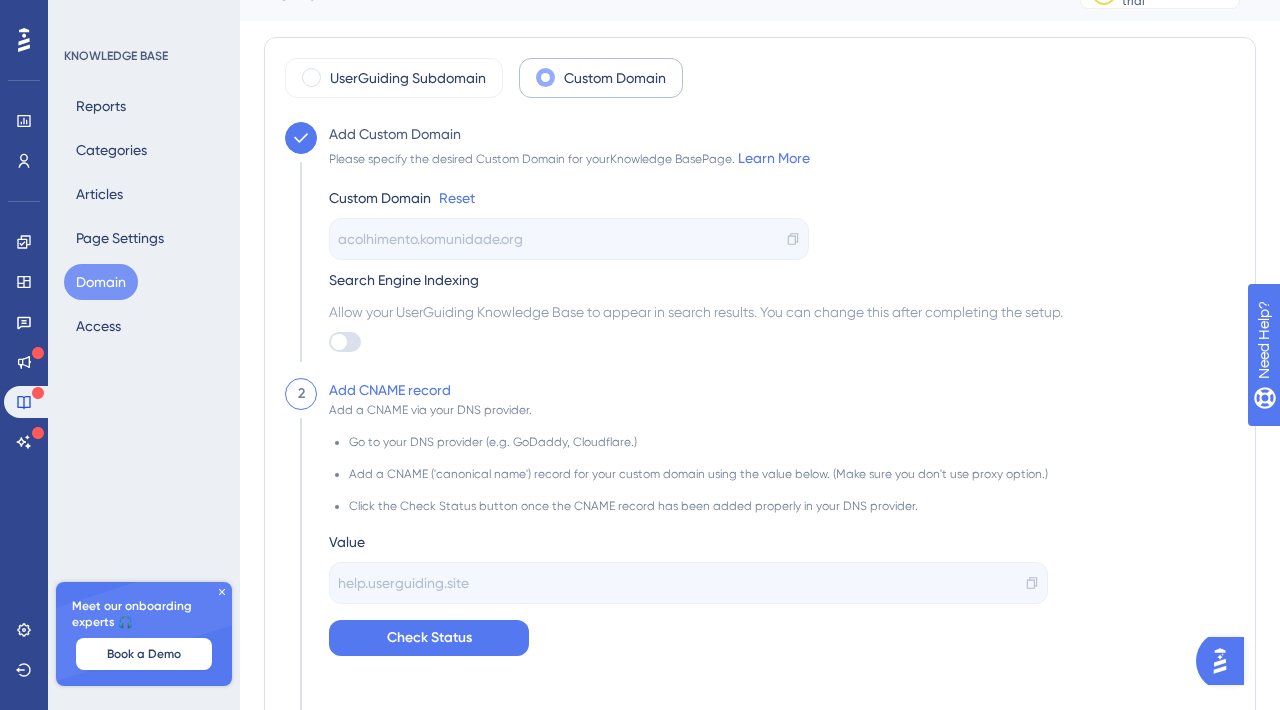 click at bounding box center (345, 342) 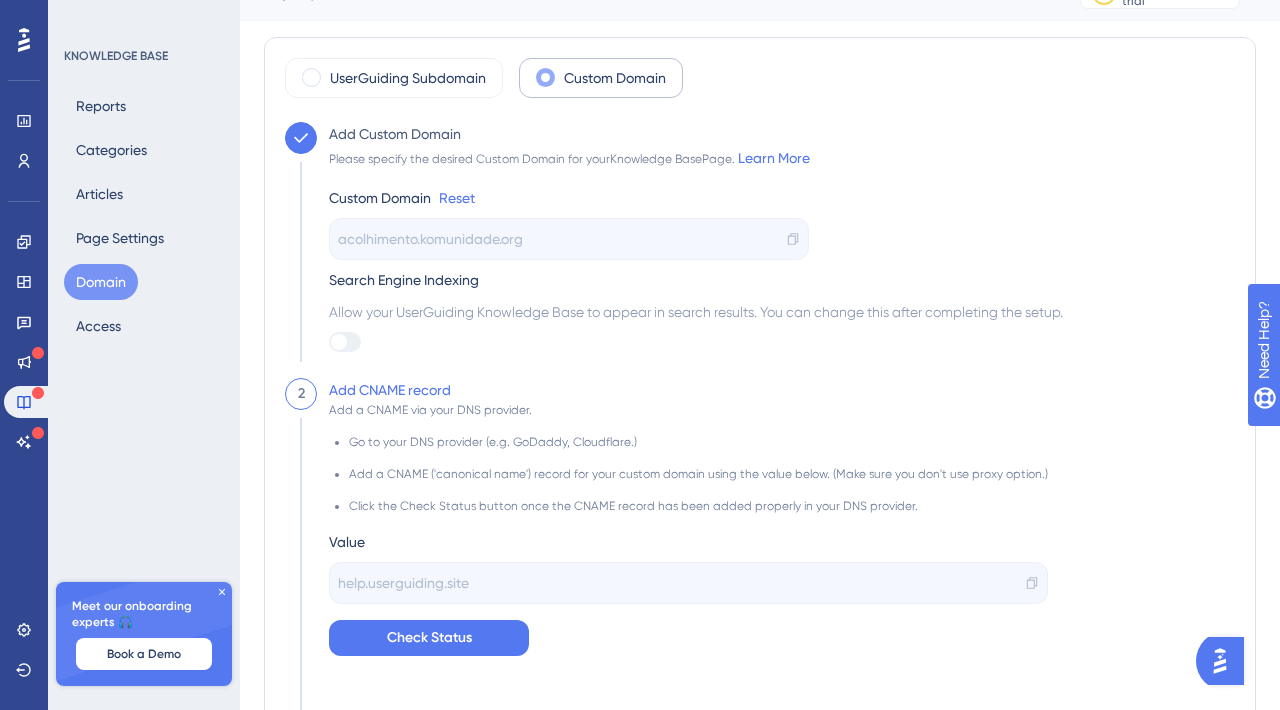 checkbox on "true" 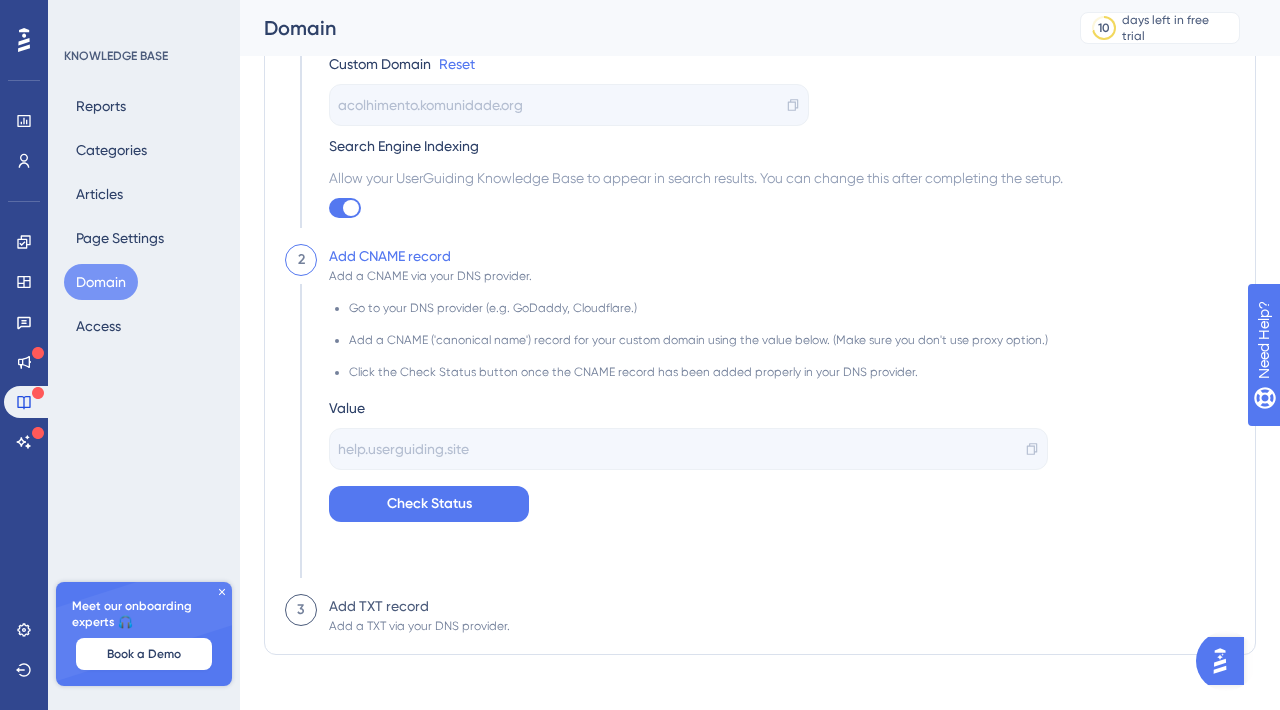 scroll, scrollTop: 194, scrollLeft: 0, axis: vertical 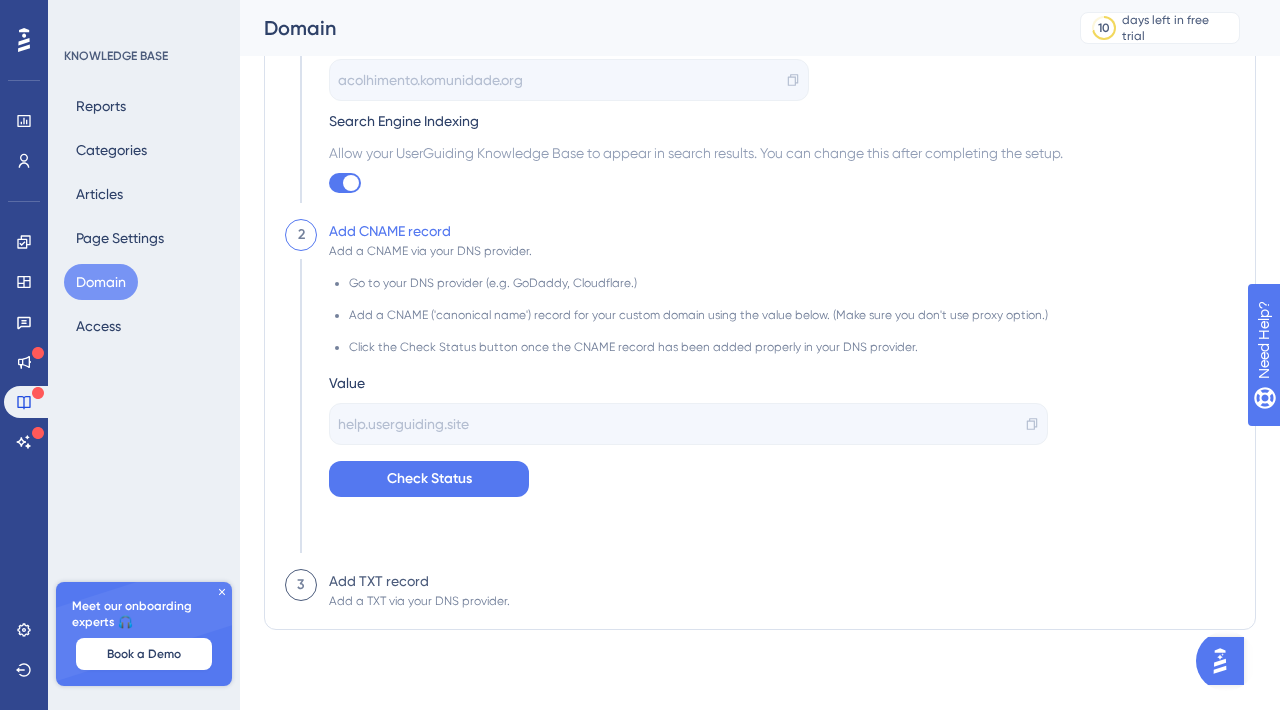 click on "help.userguiding.site" at bounding box center [688, 424] 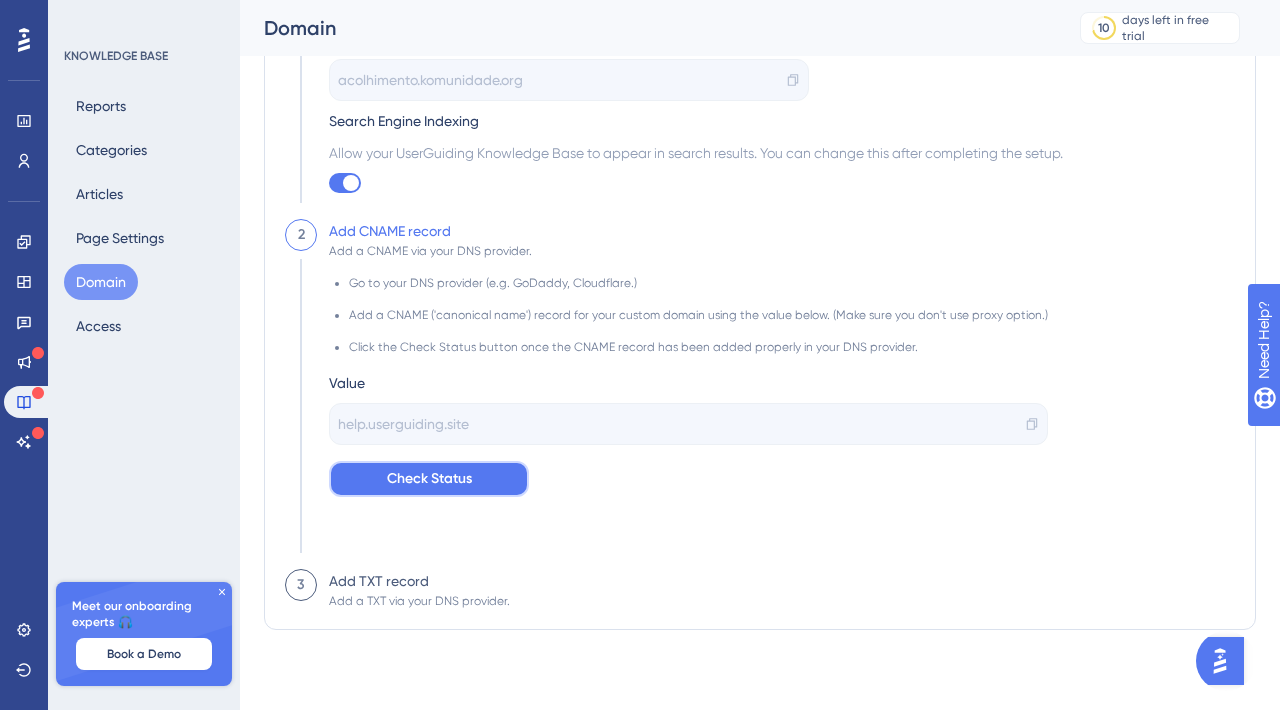 click on "Check Status" at bounding box center (429, 479) 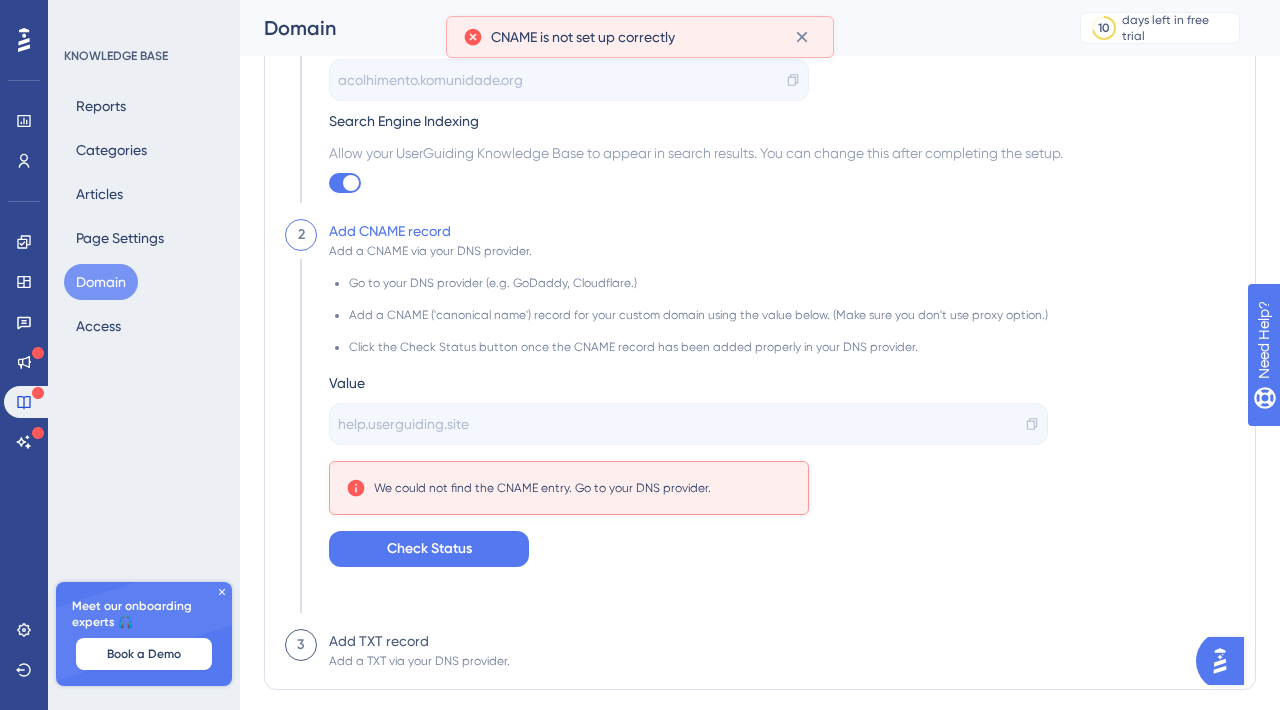 scroll, scrollTop: 254, scrollLeft: 0, axis: vertical 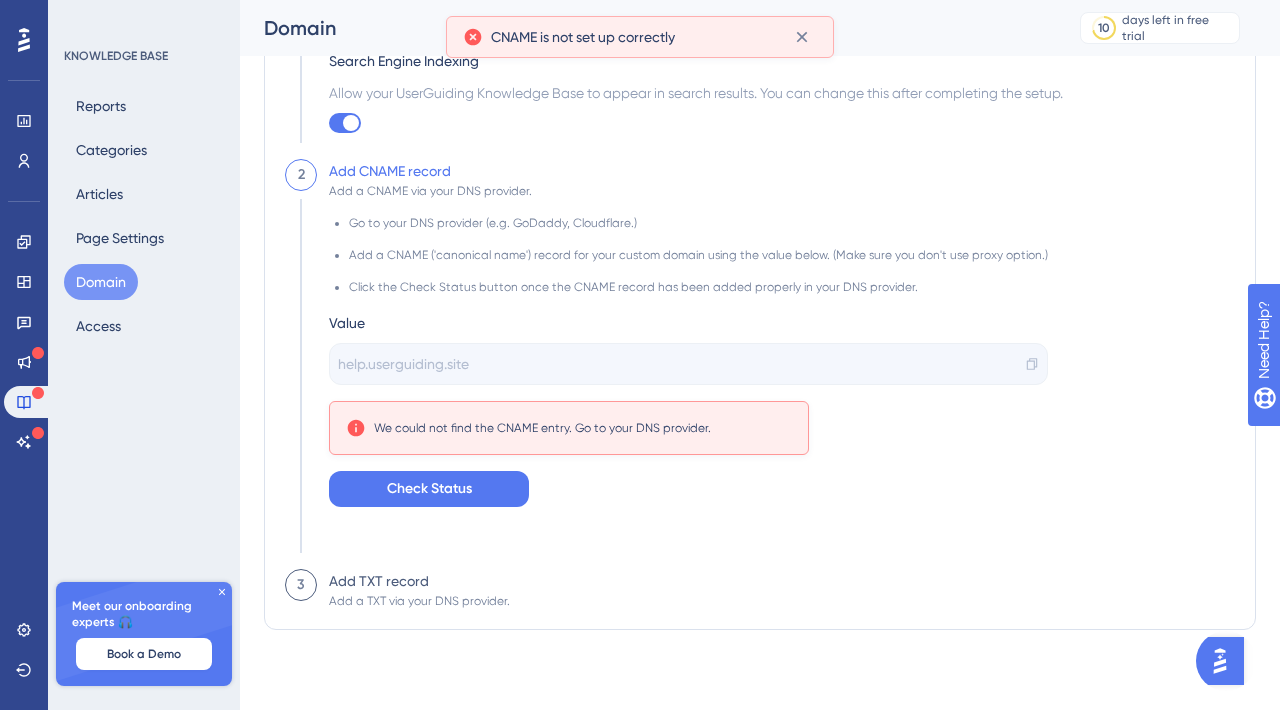 click on "Add TXT record" at bounding box center [379, 581] 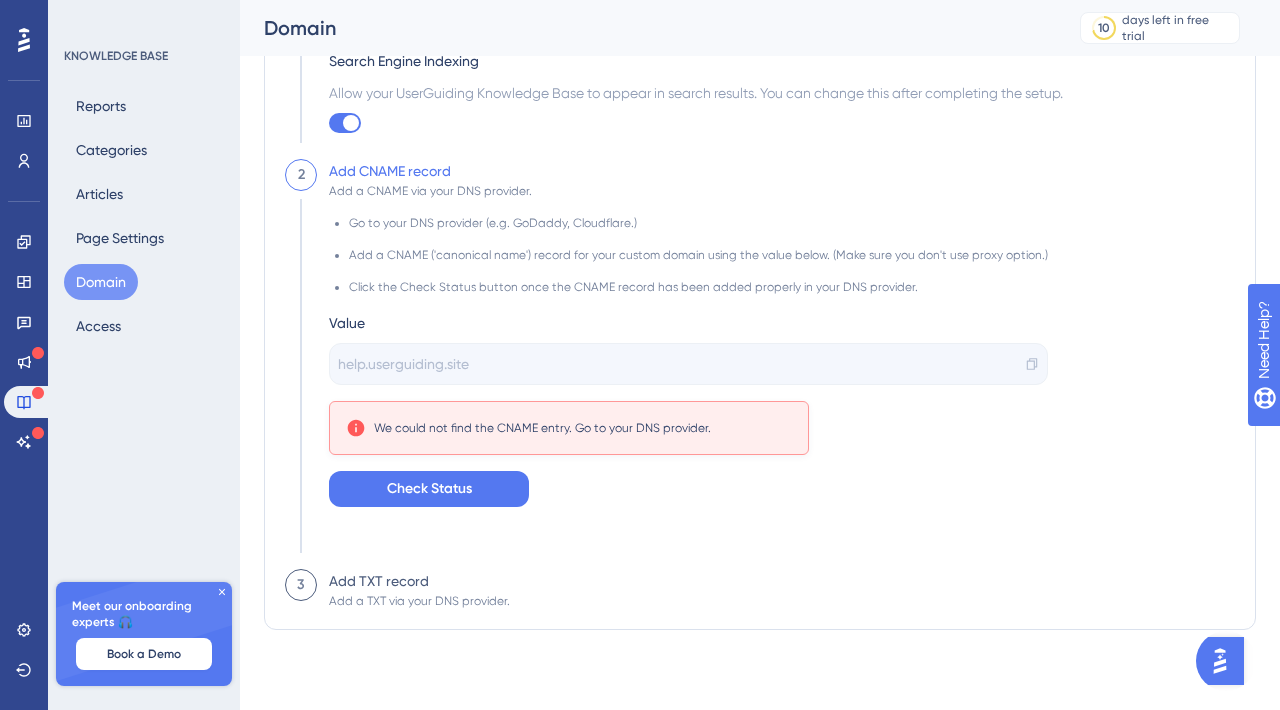 click on "3" at bounding box center (301, 585) 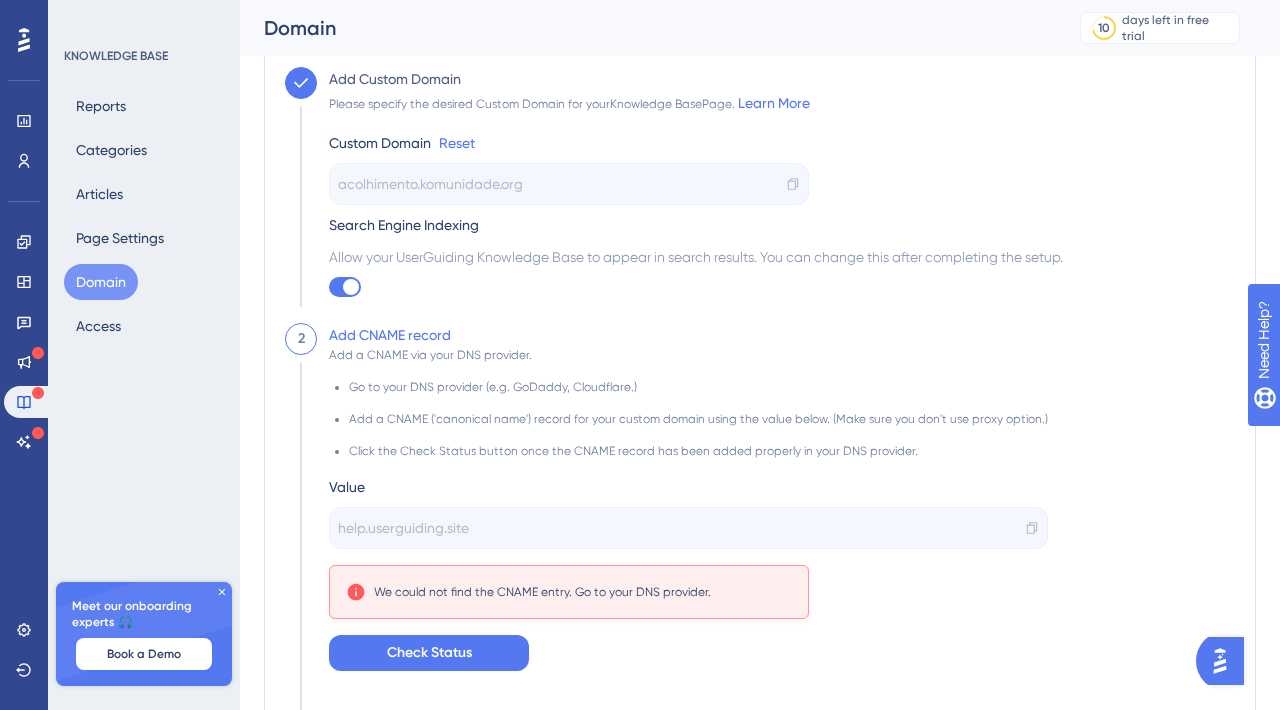 scroll, scrollTop: 82, scrollLeft: 0, axis: vertical 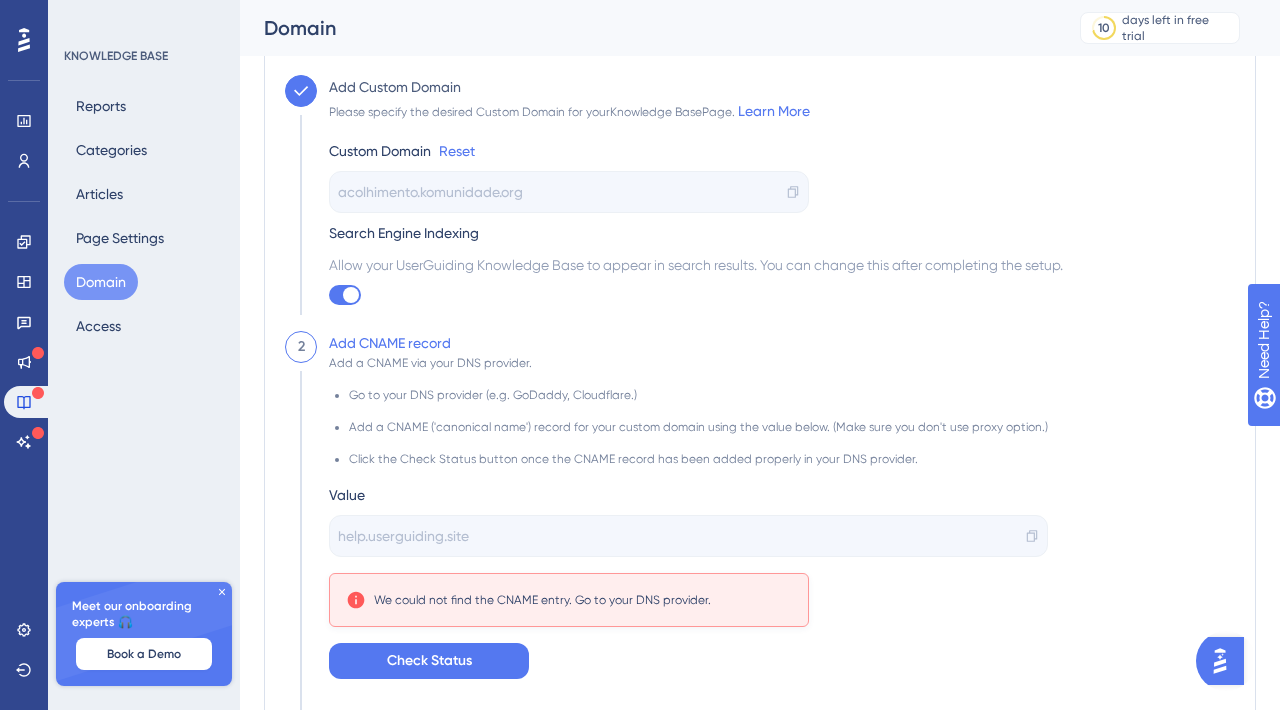 click on "Add CNAME record" at bounding box center (390, 343) 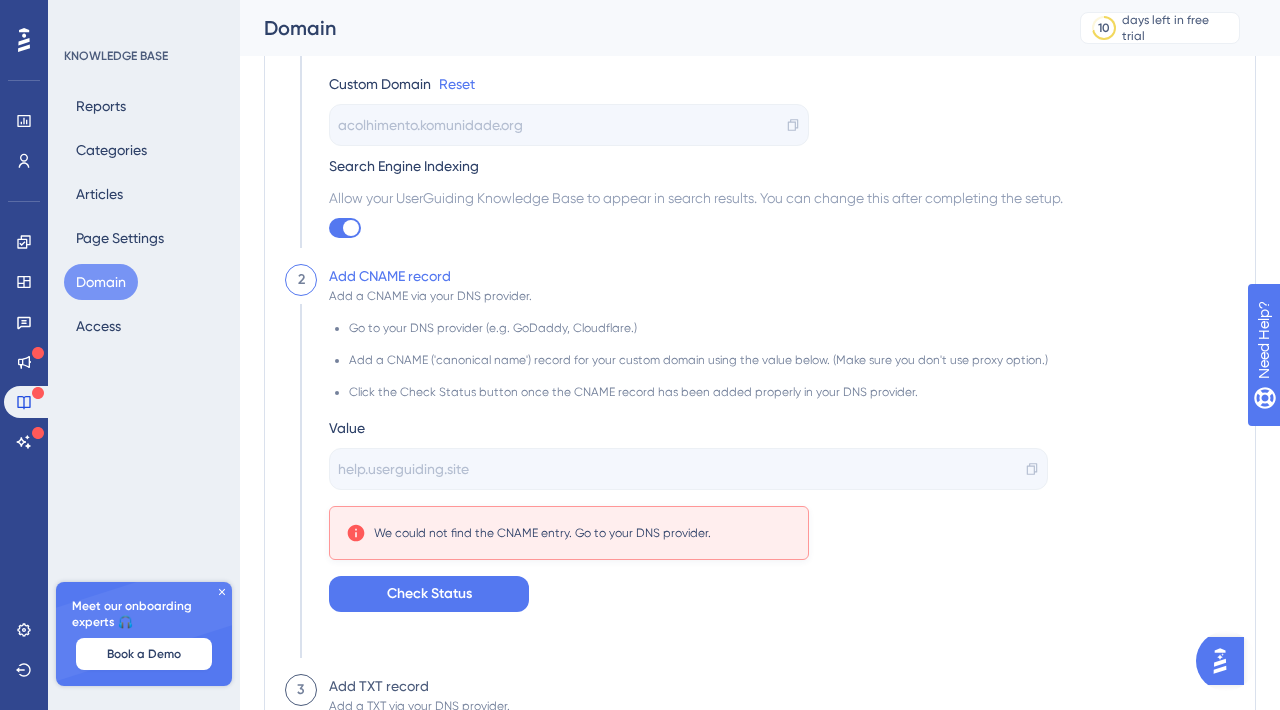 scroll, scrollTop: 151, scrollLeft: 0, axis: vertical 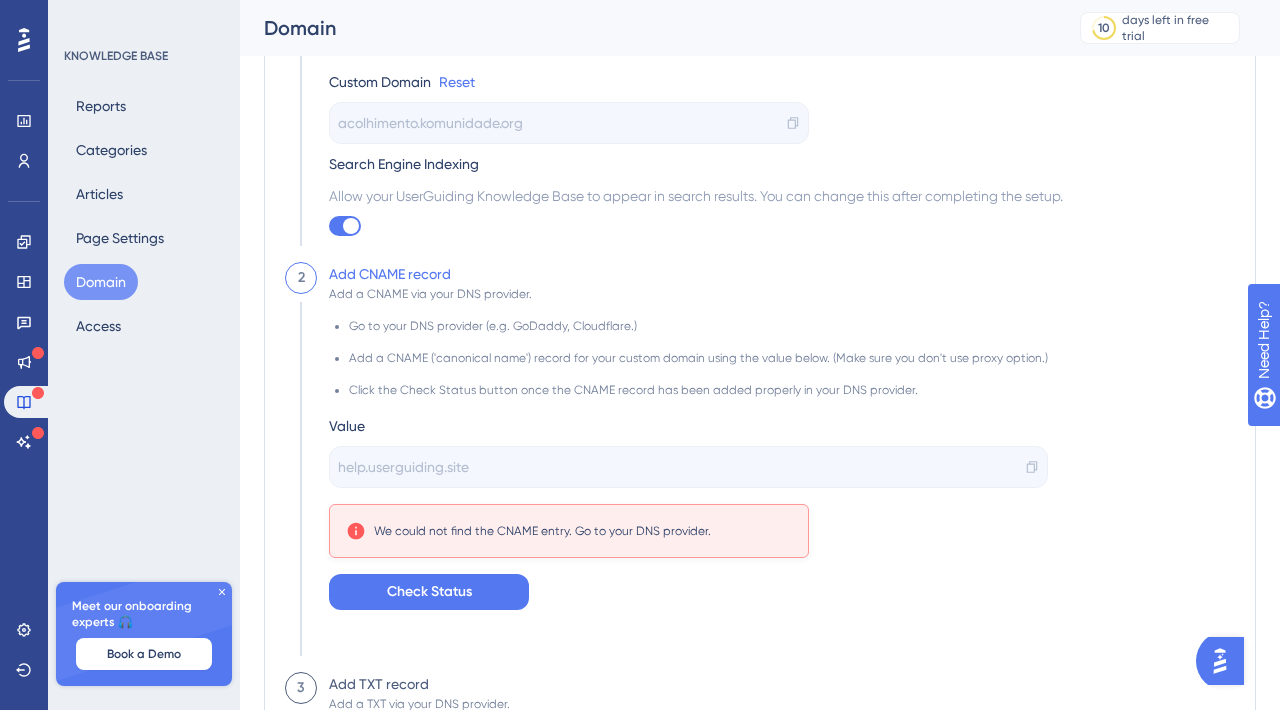 click on "help.userguiding.site" at bounding box center [688, 467] 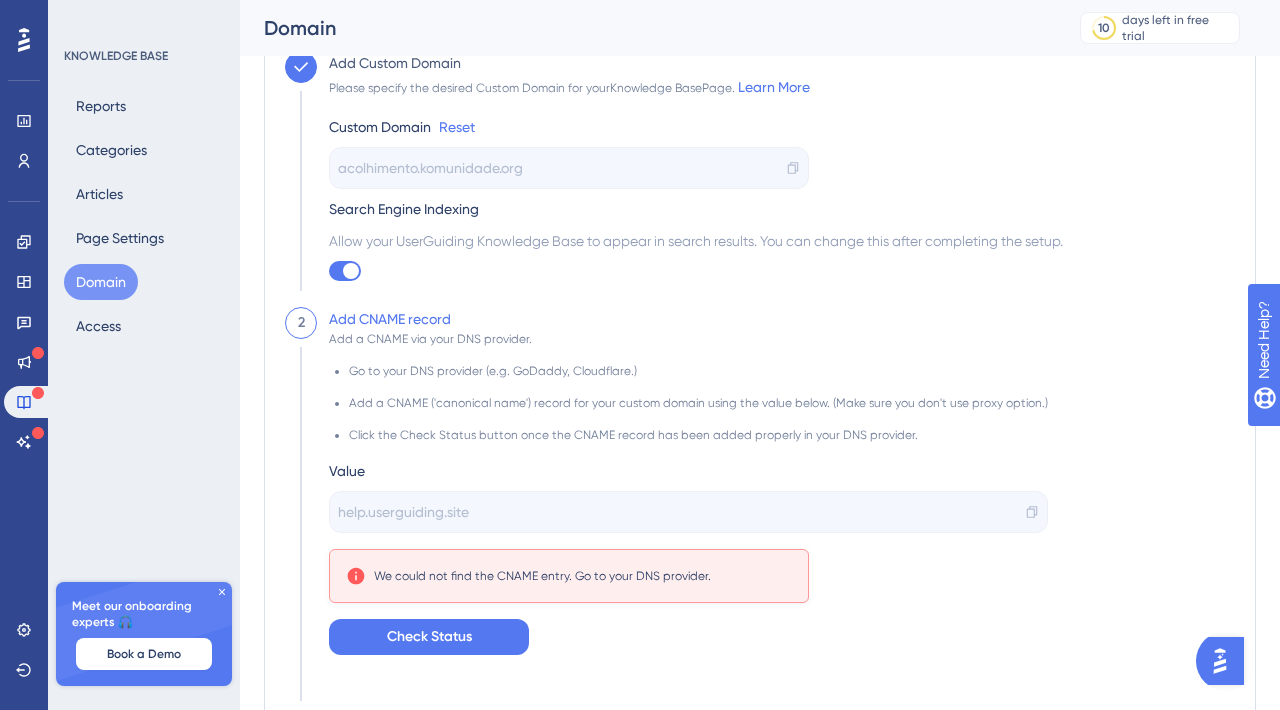 scroll, scrollTop: 98, scrollLeft: 0, axis: vertical 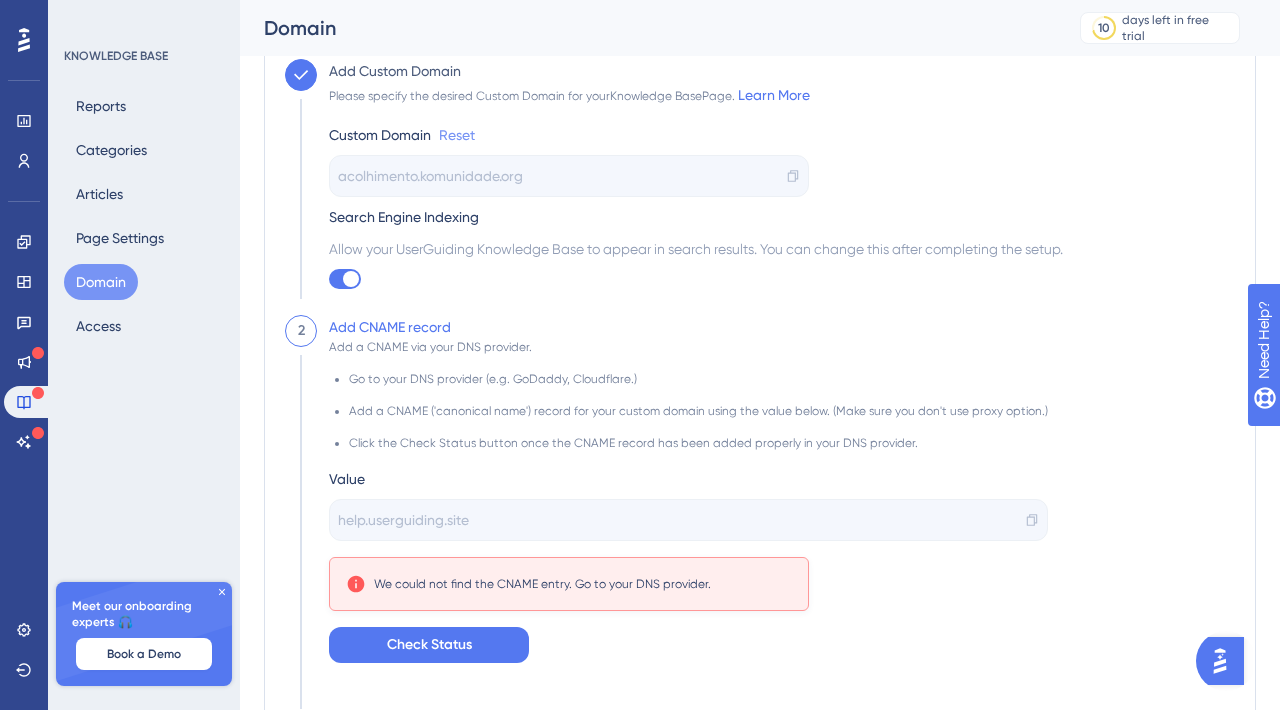 click on "Reset" at bounding box center [457, 135] 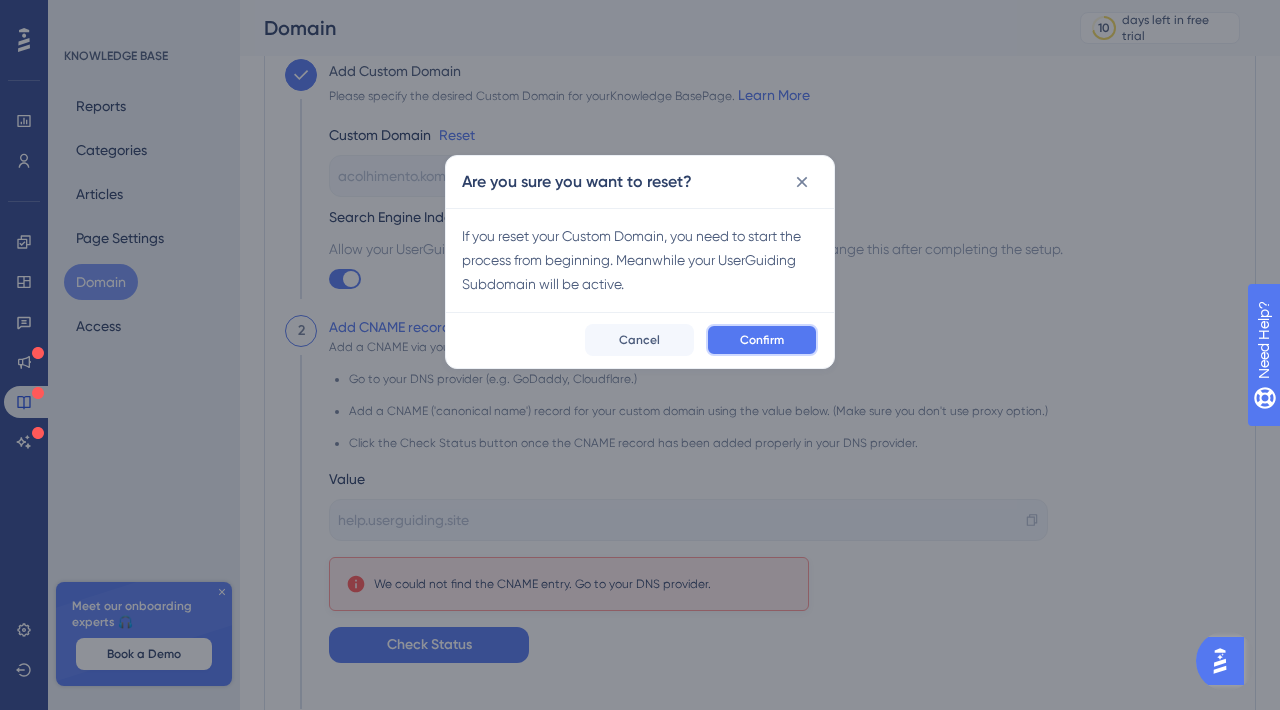 click on "Confirm" at bounding box center [762, 340] 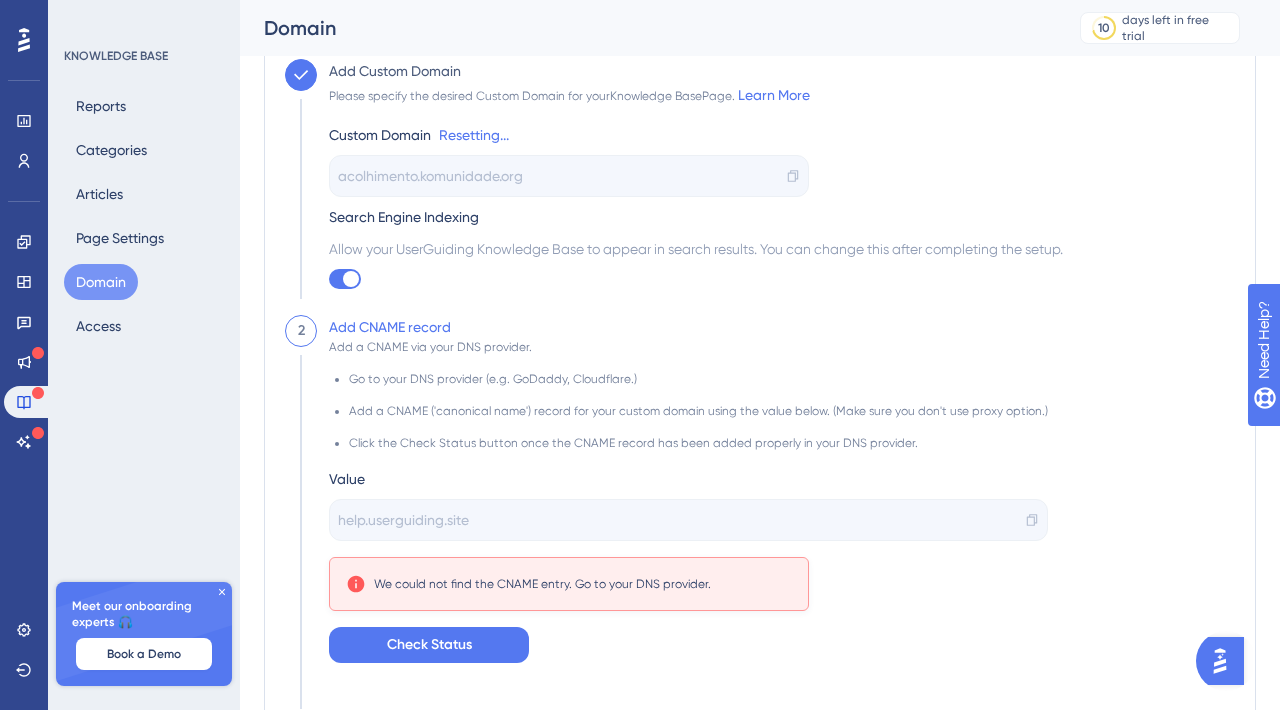 scroll, scrollTop: 0, scrollLeft: 0, axis: both 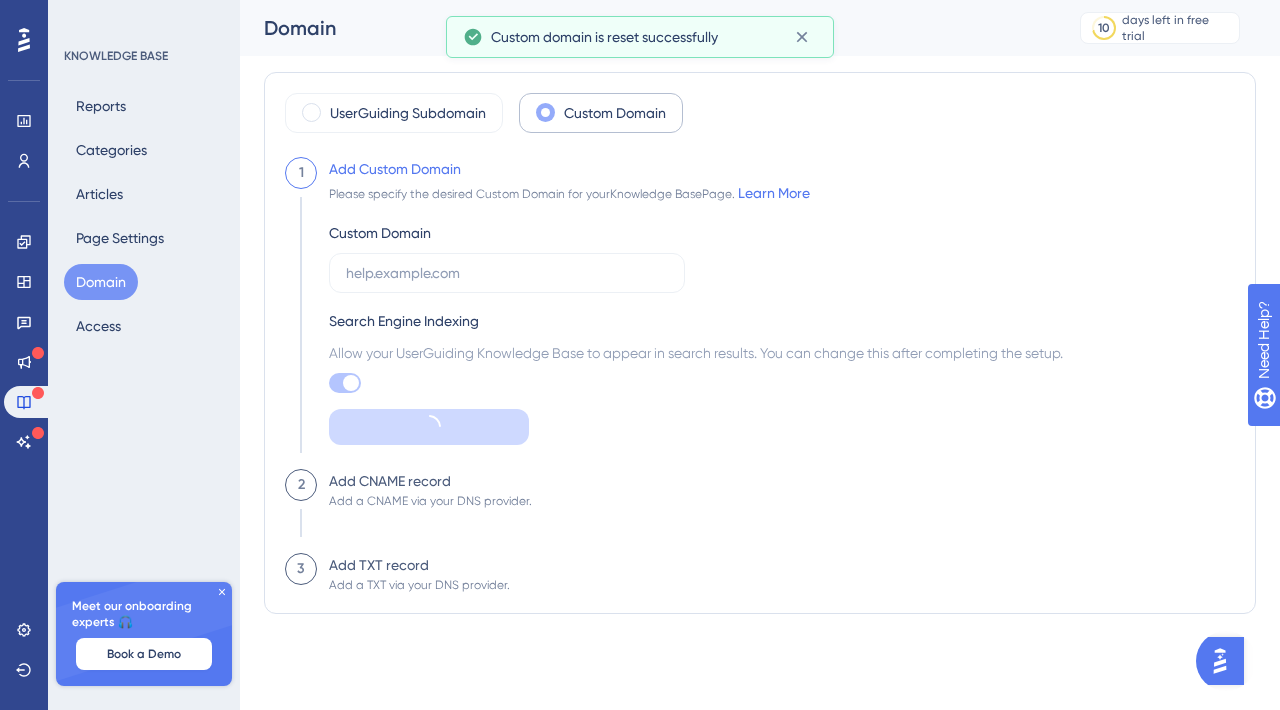 checkbox on "false" 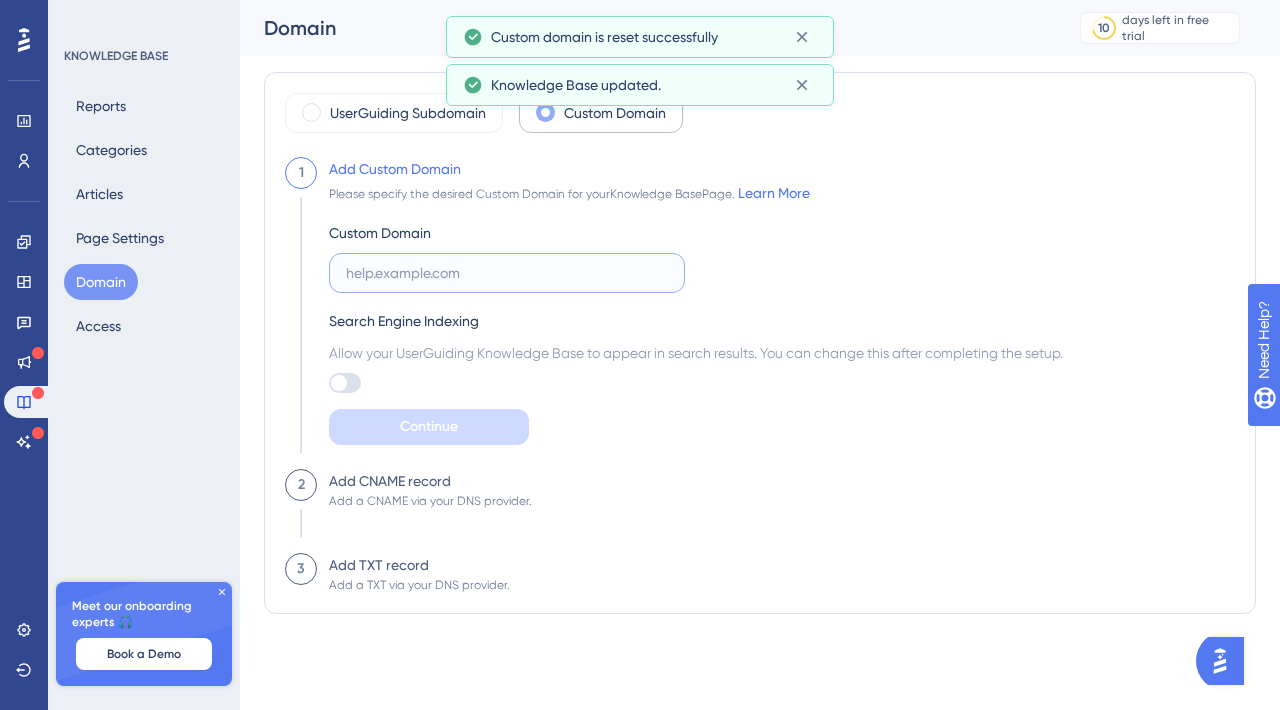 click at bounding box center [507, 273] 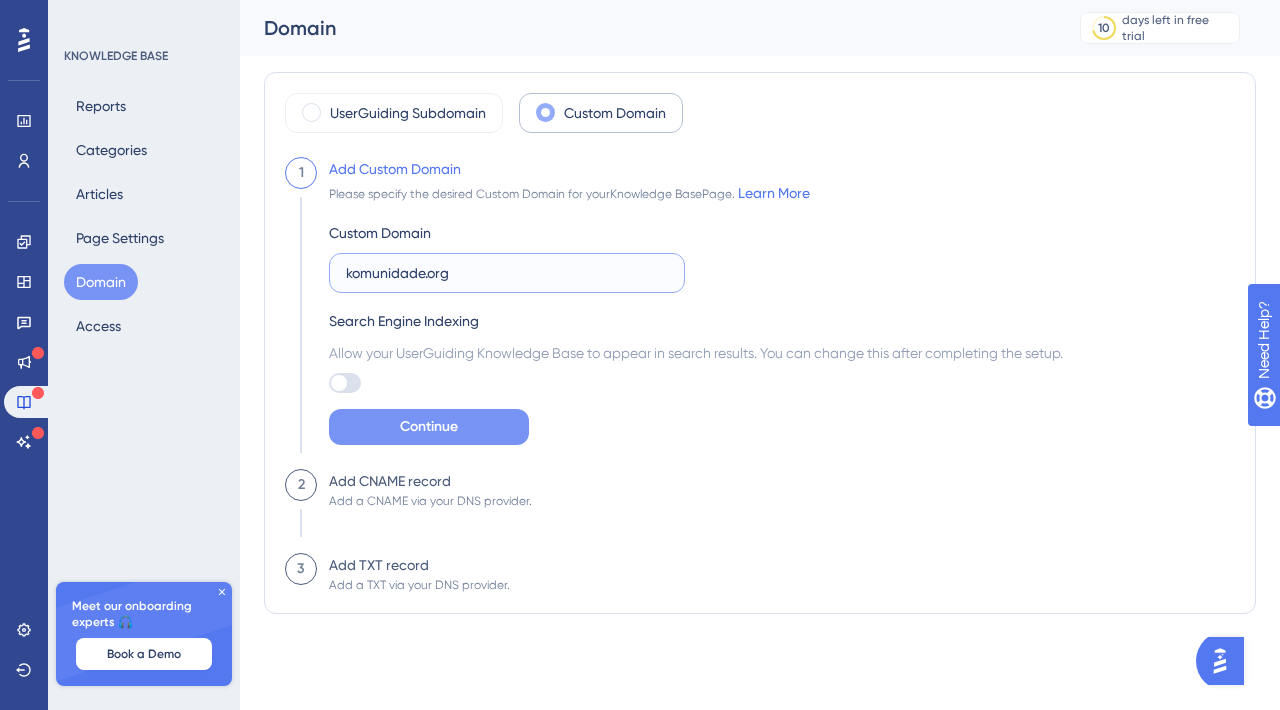 type on "komunidade.org" 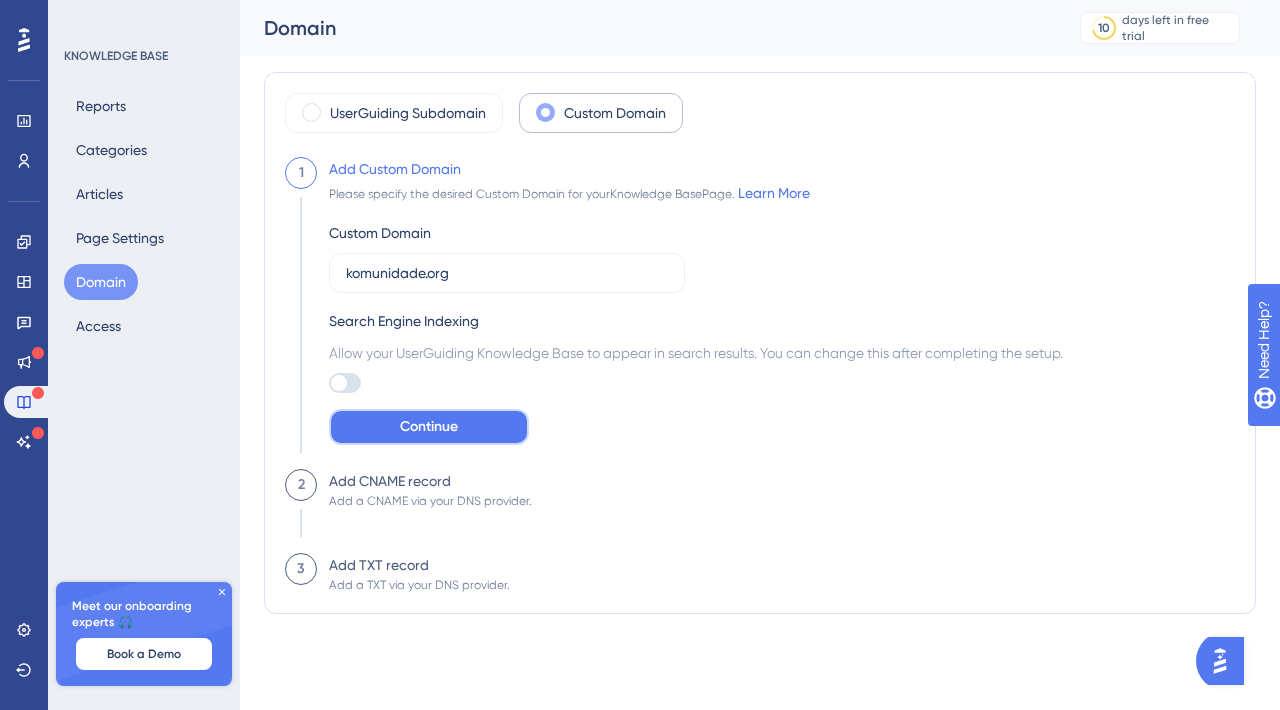 click on "Continue" at bounding box center (429, 427) 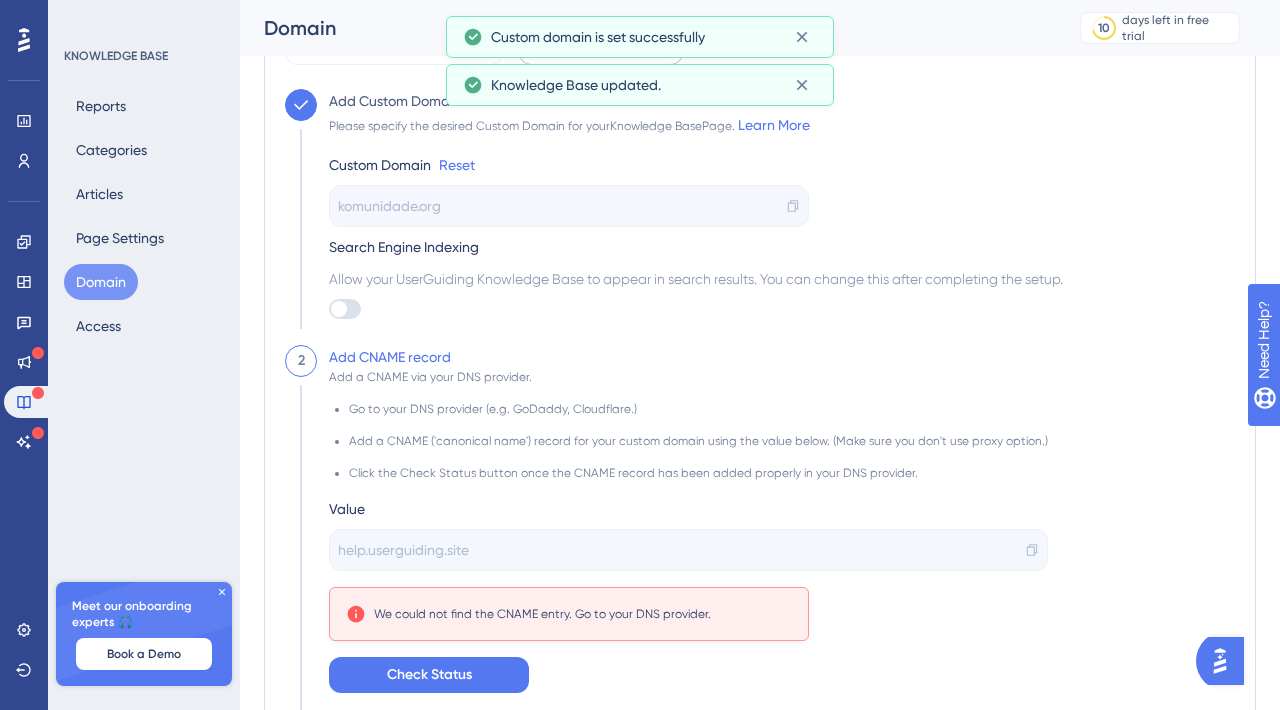 scroll, scrollTop: 85, scrollLeft: 0, axis: vertical 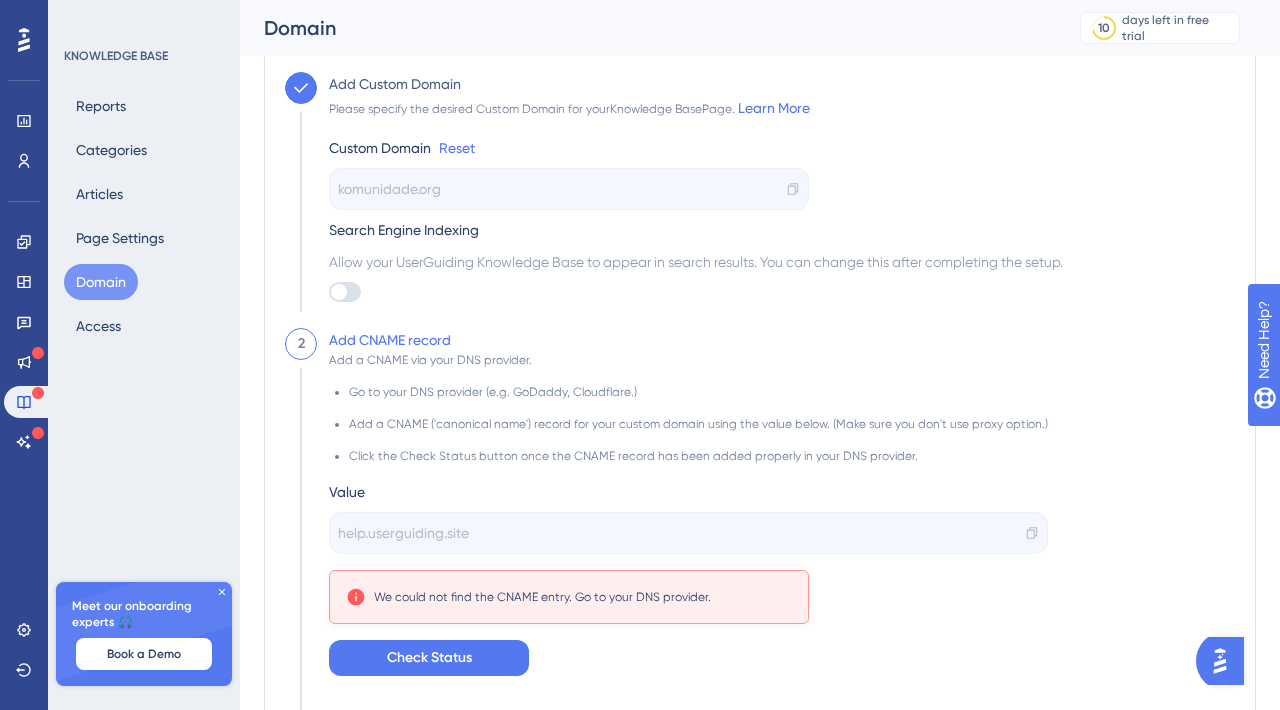 click on "Add CNAME record" at bounding box center [390, 340] 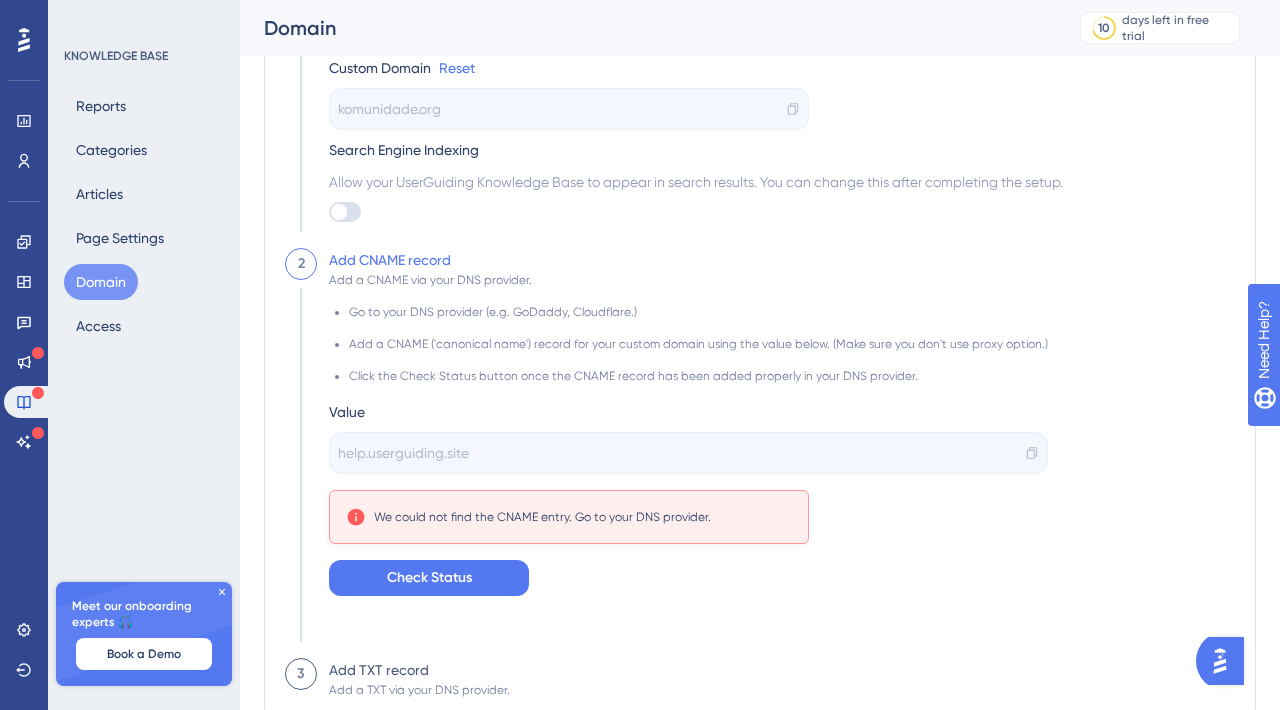 scroll, scrollTop: 0, scrollLeft: 0, axis: both 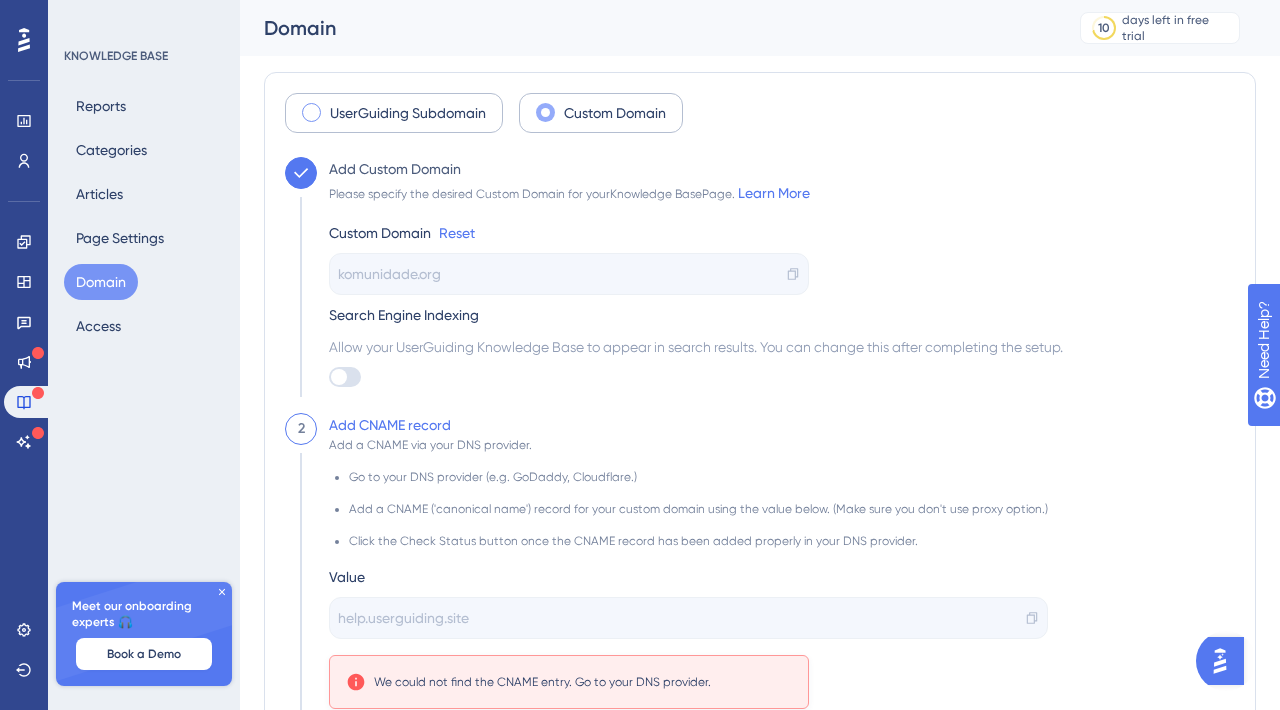 click at bounding box center [311, 112] 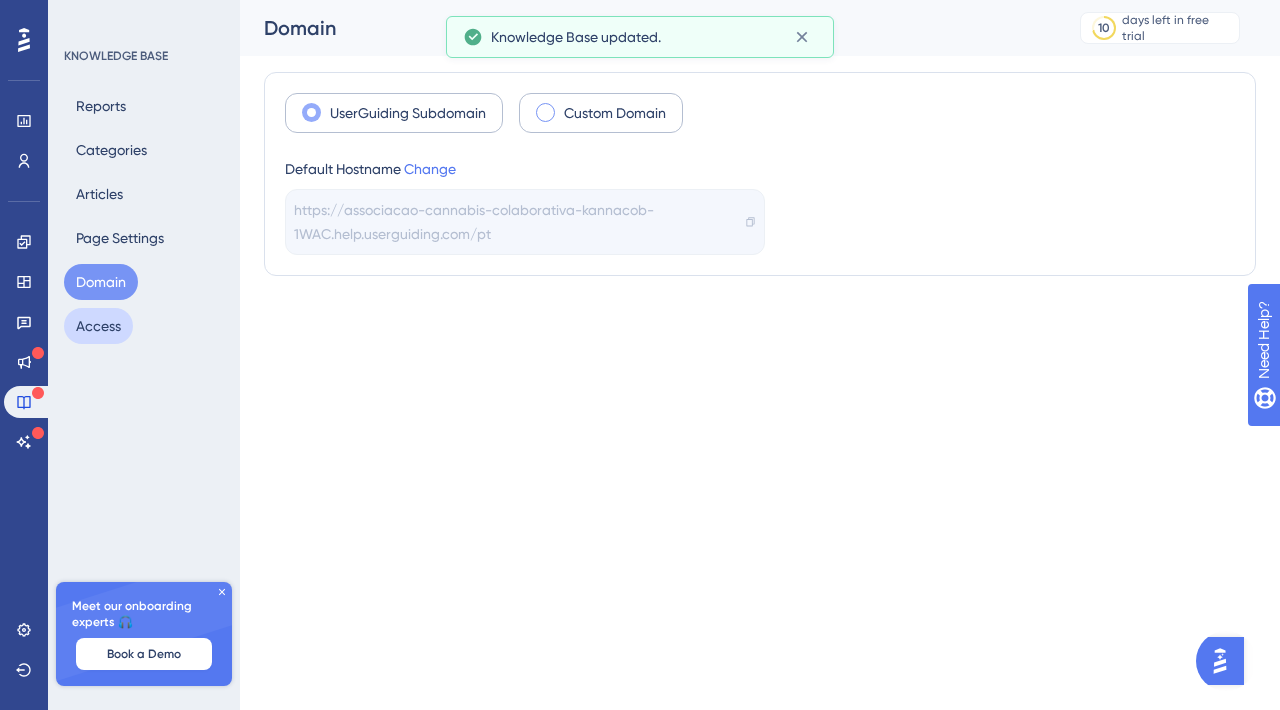 click on "Access" at bounding box center (98, 326) 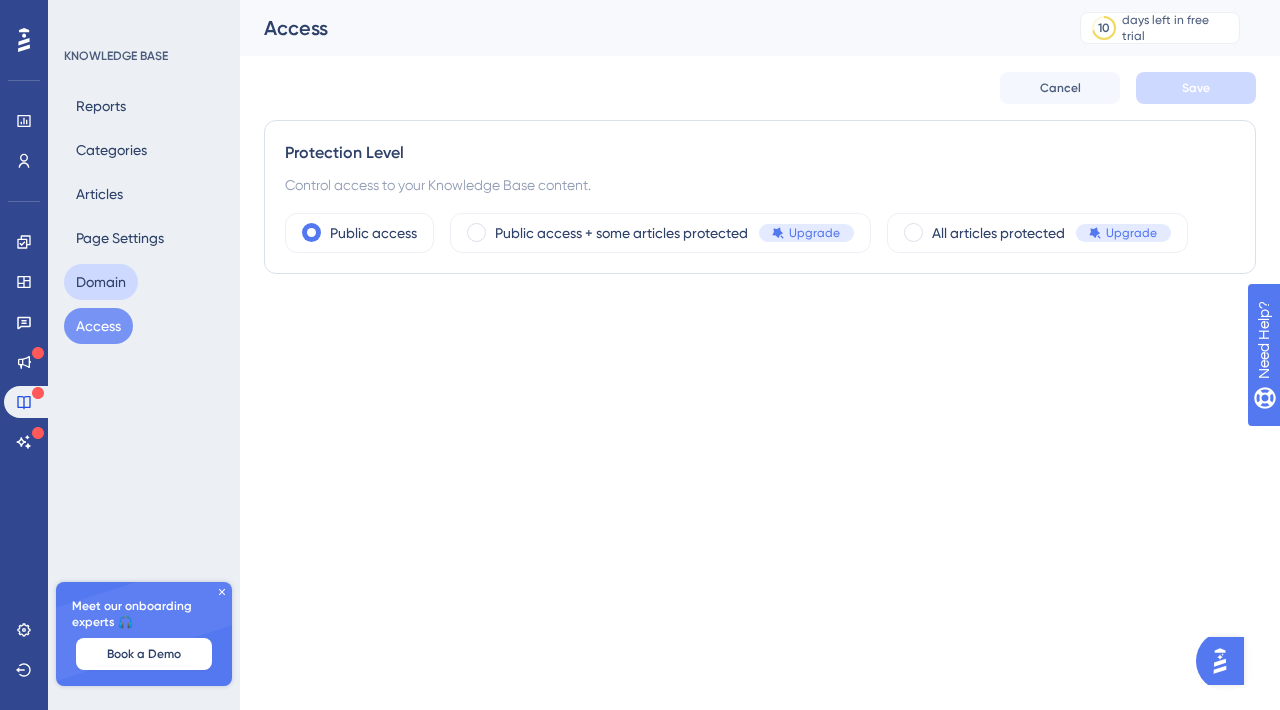 click on "Domain" at bounding box center (101, 282) 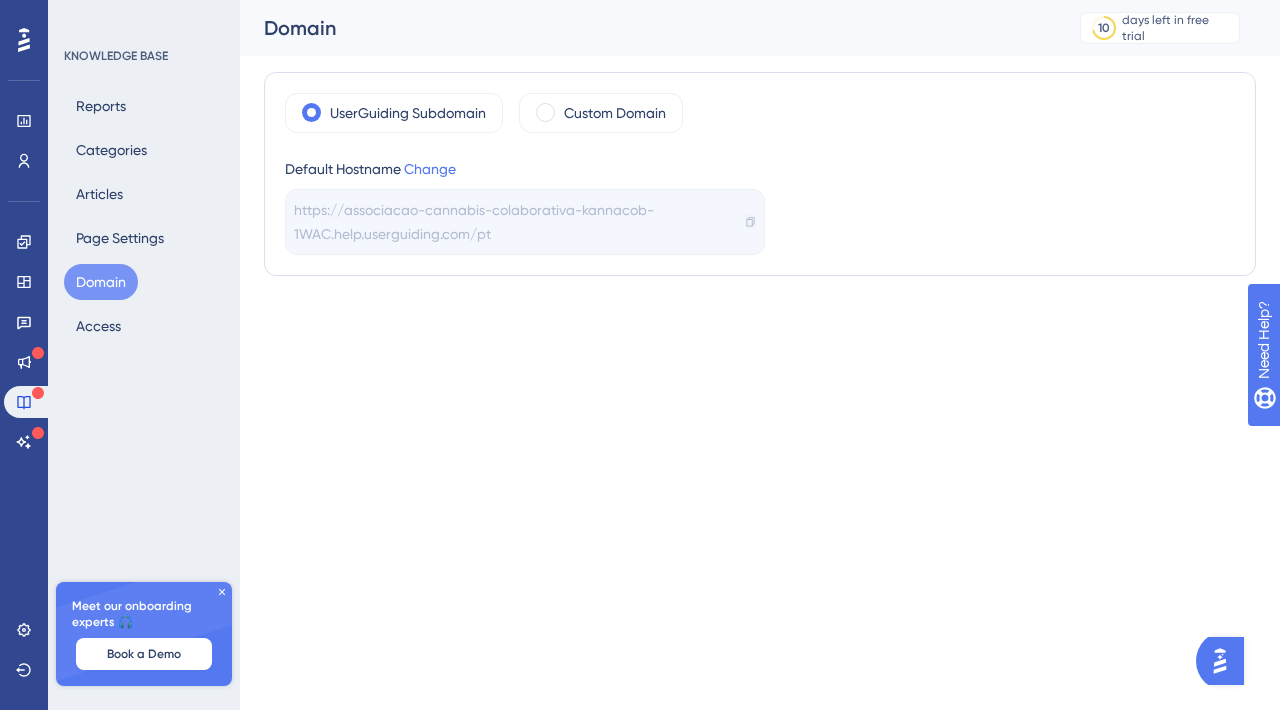 click 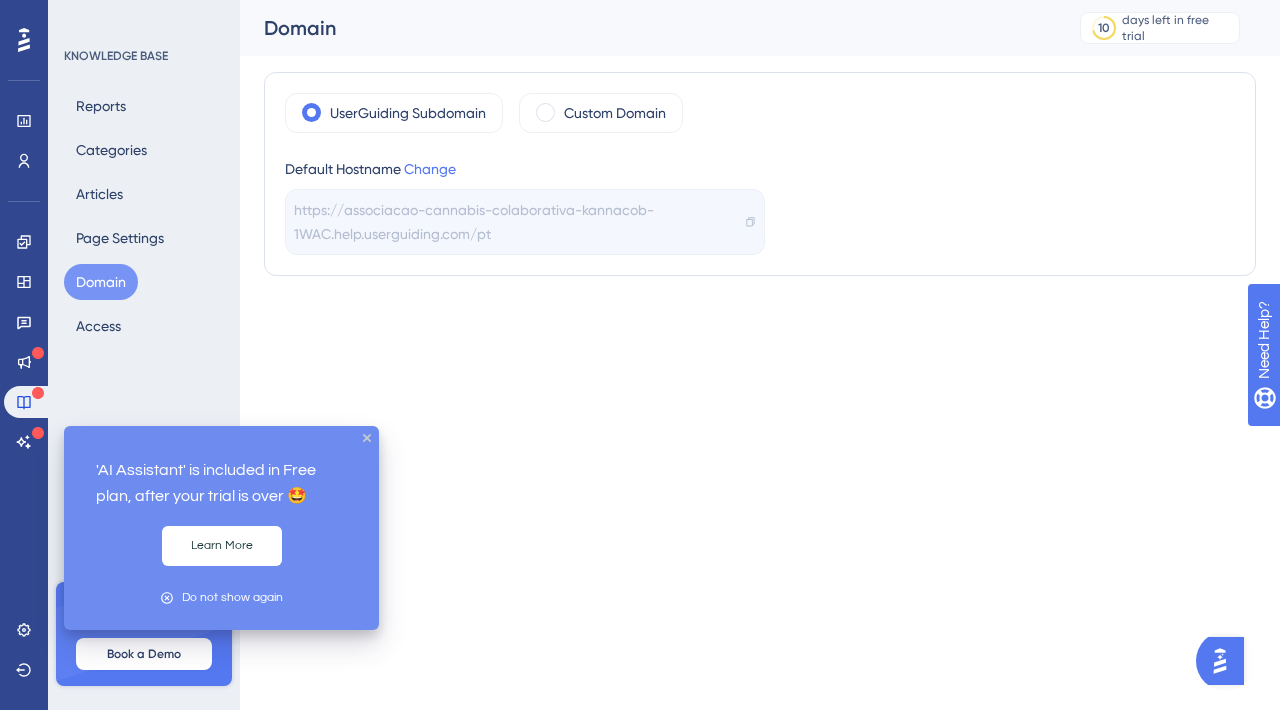 click 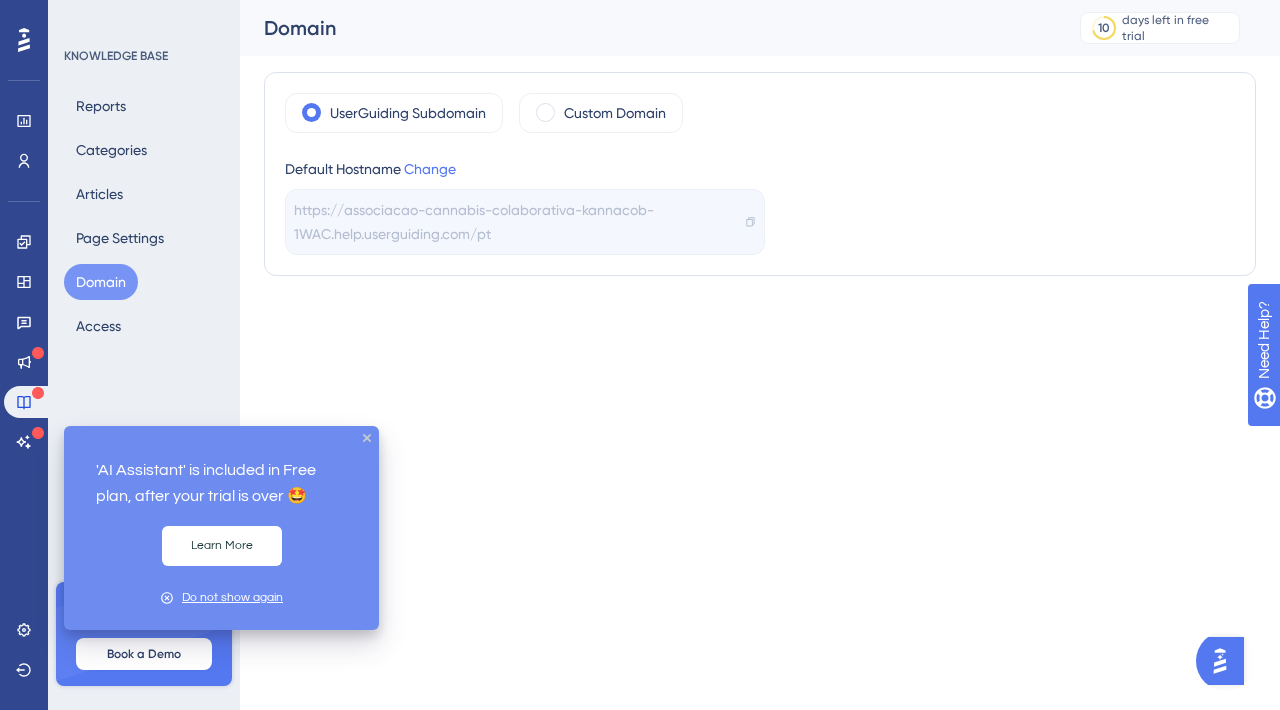 click on "Do not show again" at bounding box center (232, 597) 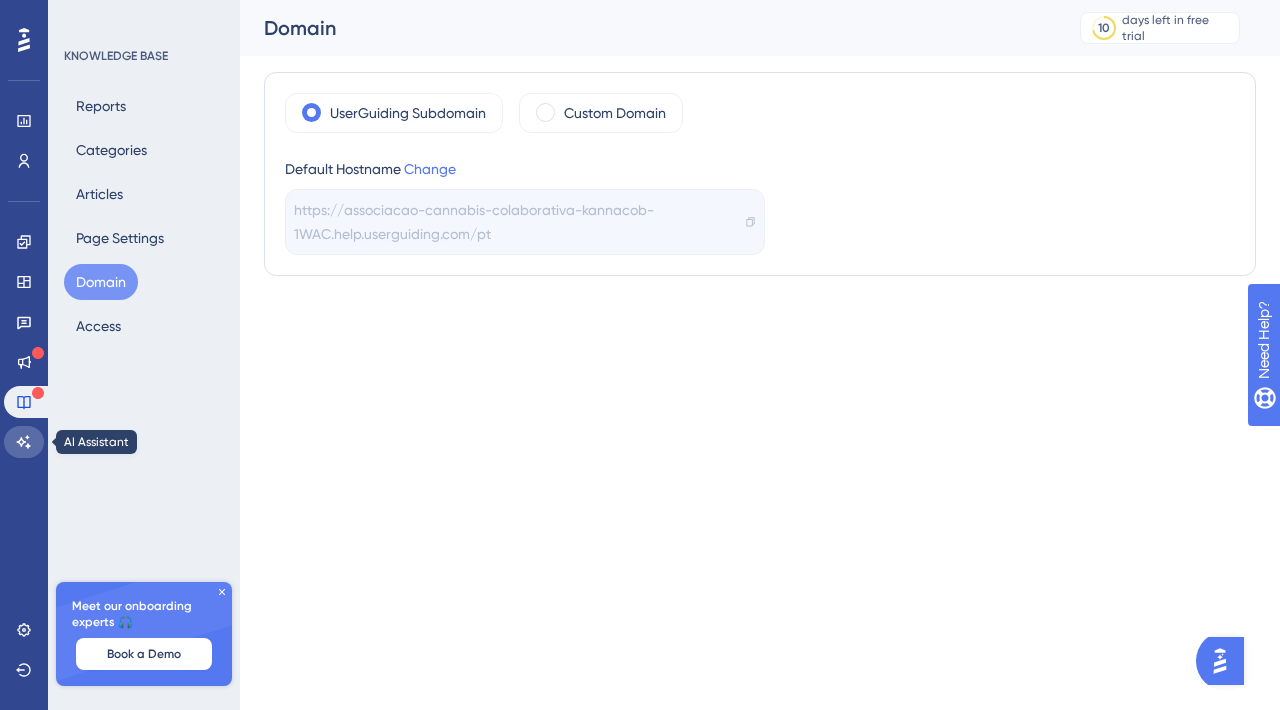 click 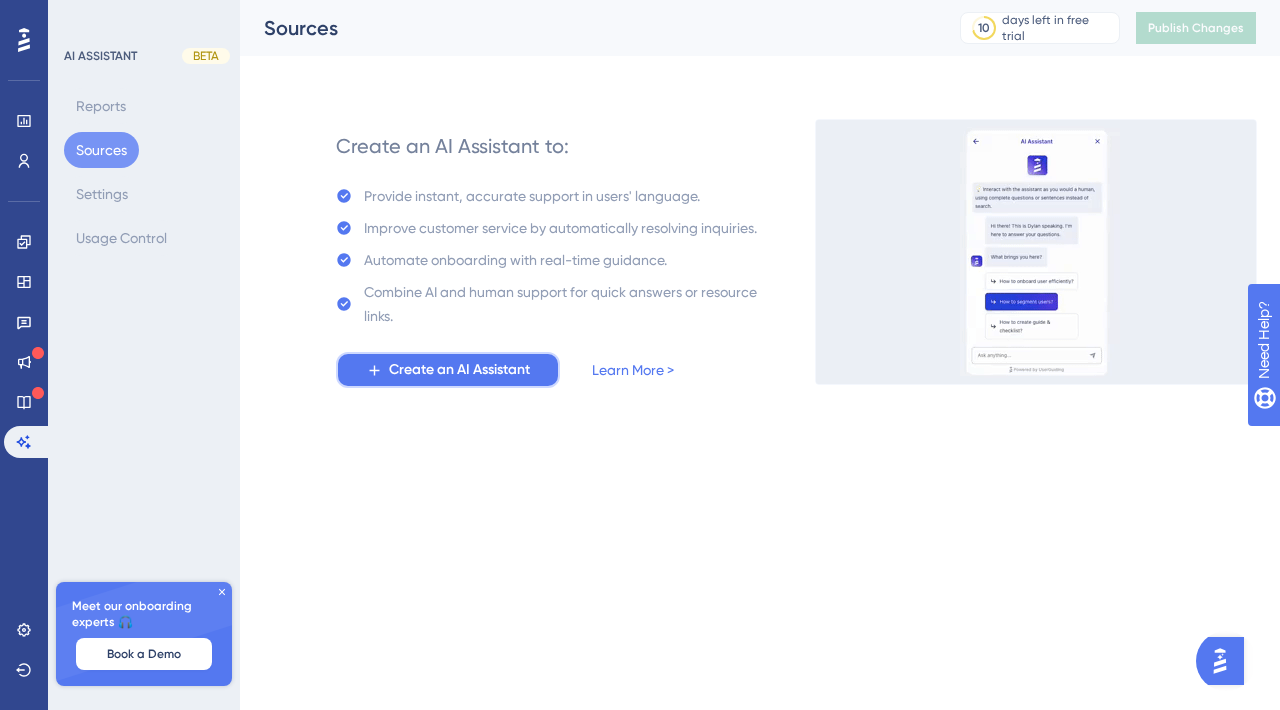 click on "Create an AI Assistant" at bounding box center [448, 370] 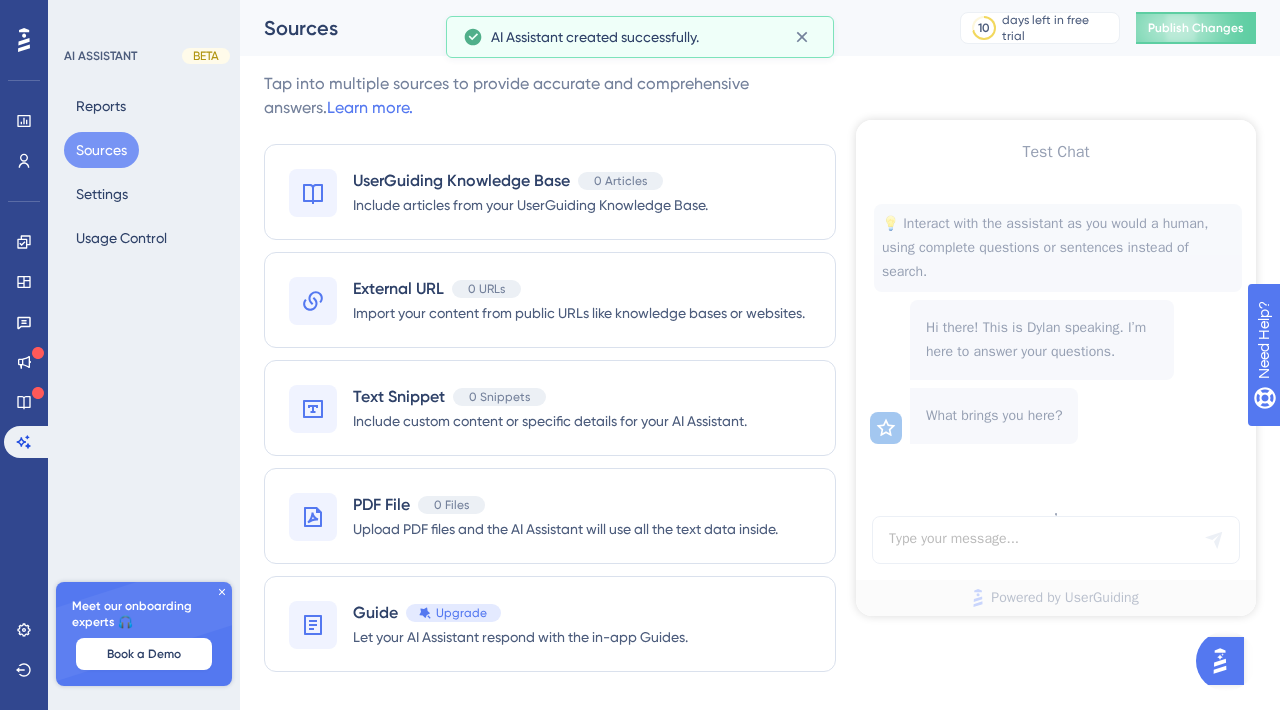 scroll, scrollTop: 0, scrollLeft: 0, axis: both 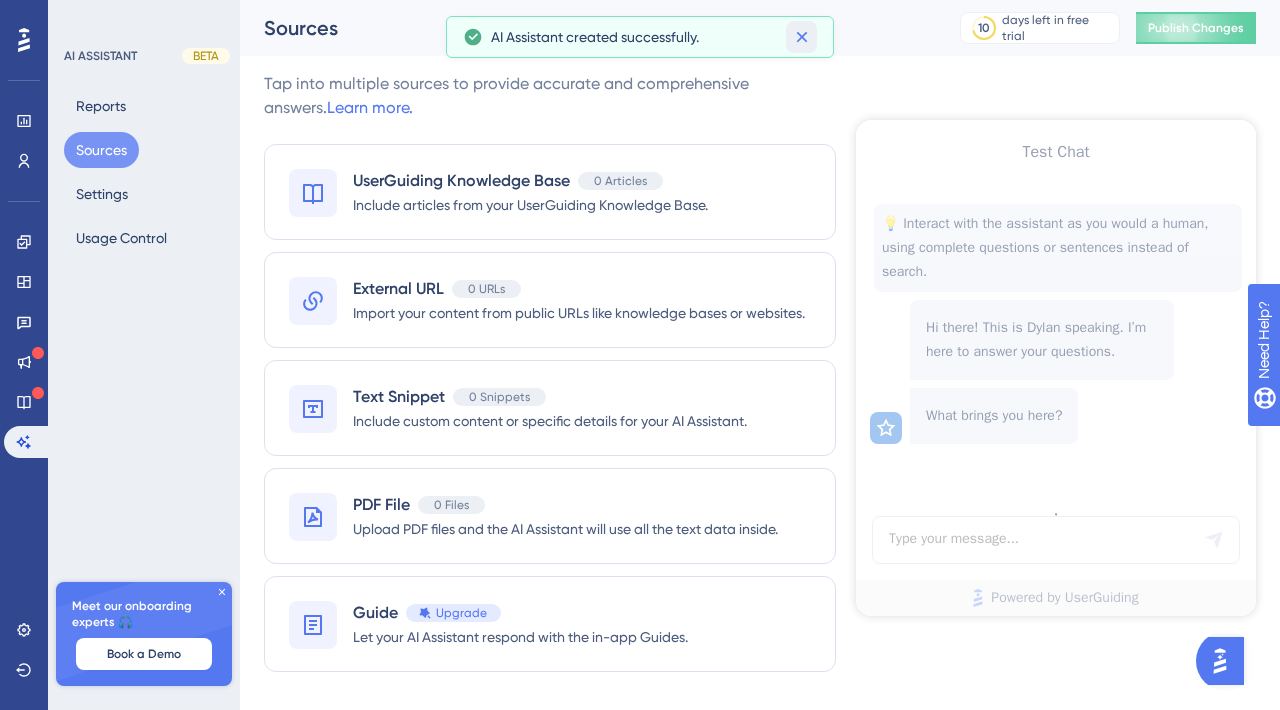 click 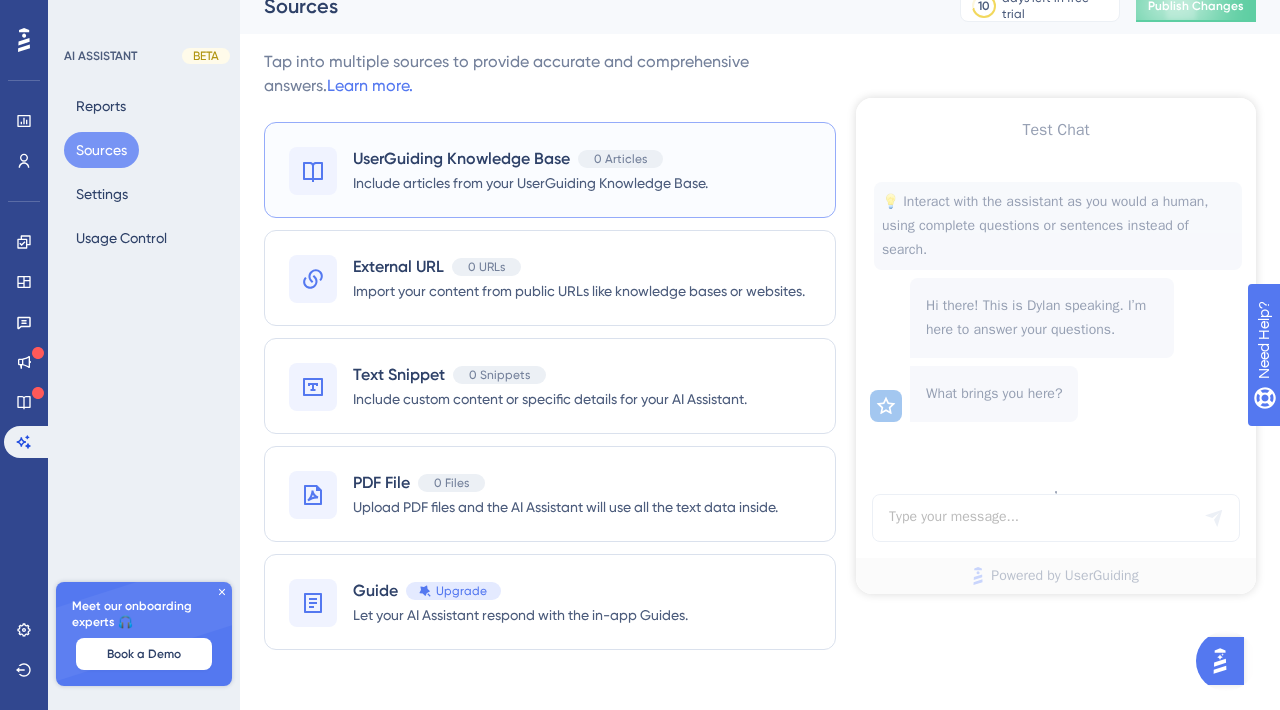 scroll, scrollTop: 26, scrollLeft: 0, axis: vertical 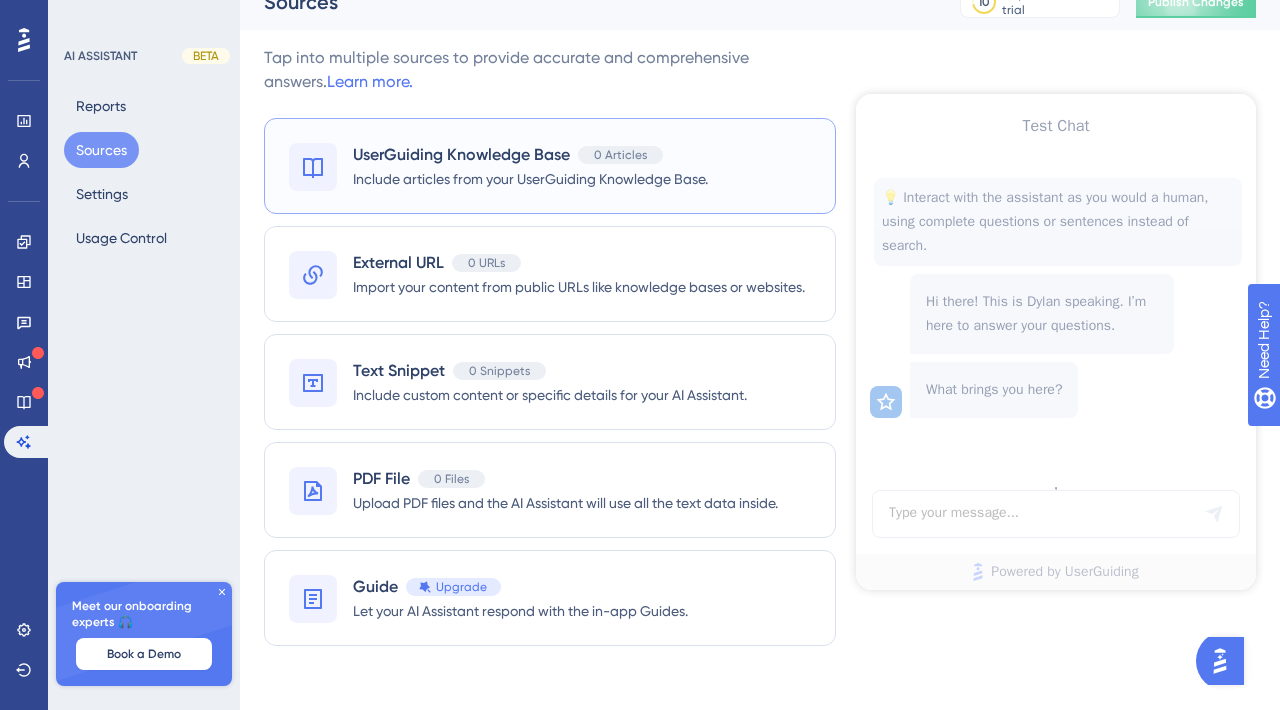 click on "Include articles from your UserGuiding Knowledge Base." at bounding box center (530, 179) 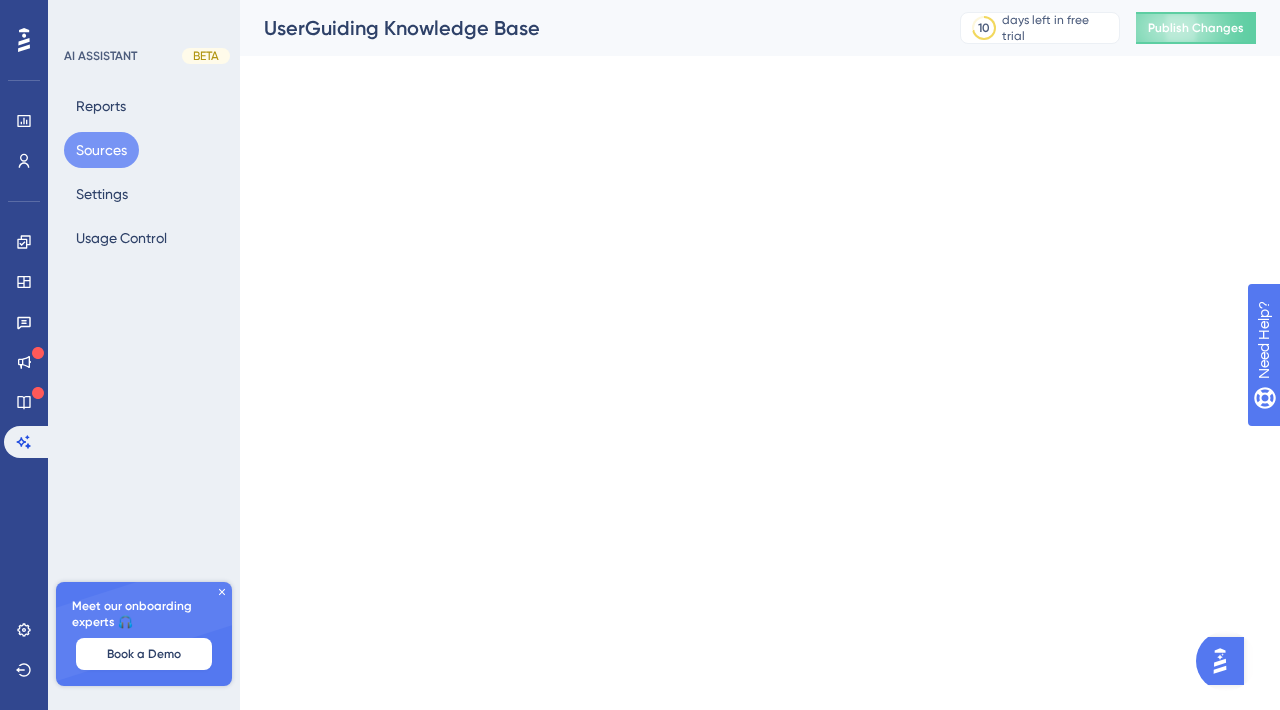 scroll, scrollTop: 0, scrollLeft: 0, axis: both 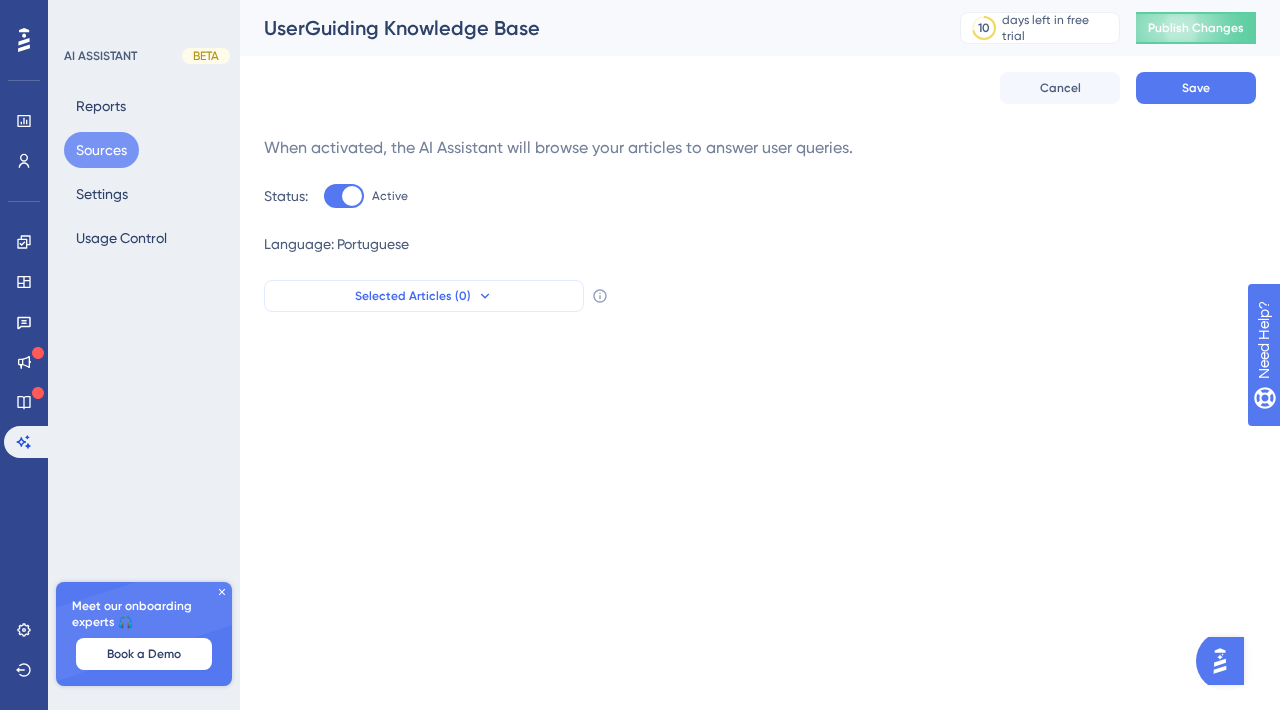 click 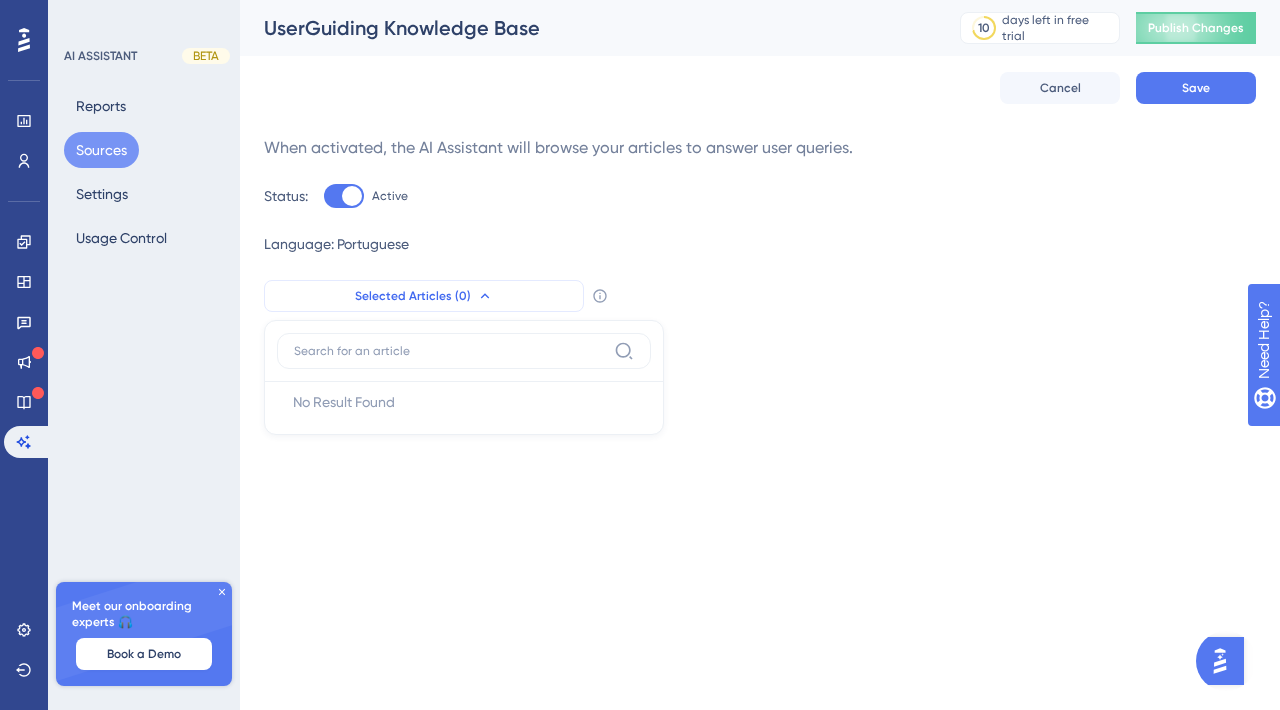 click 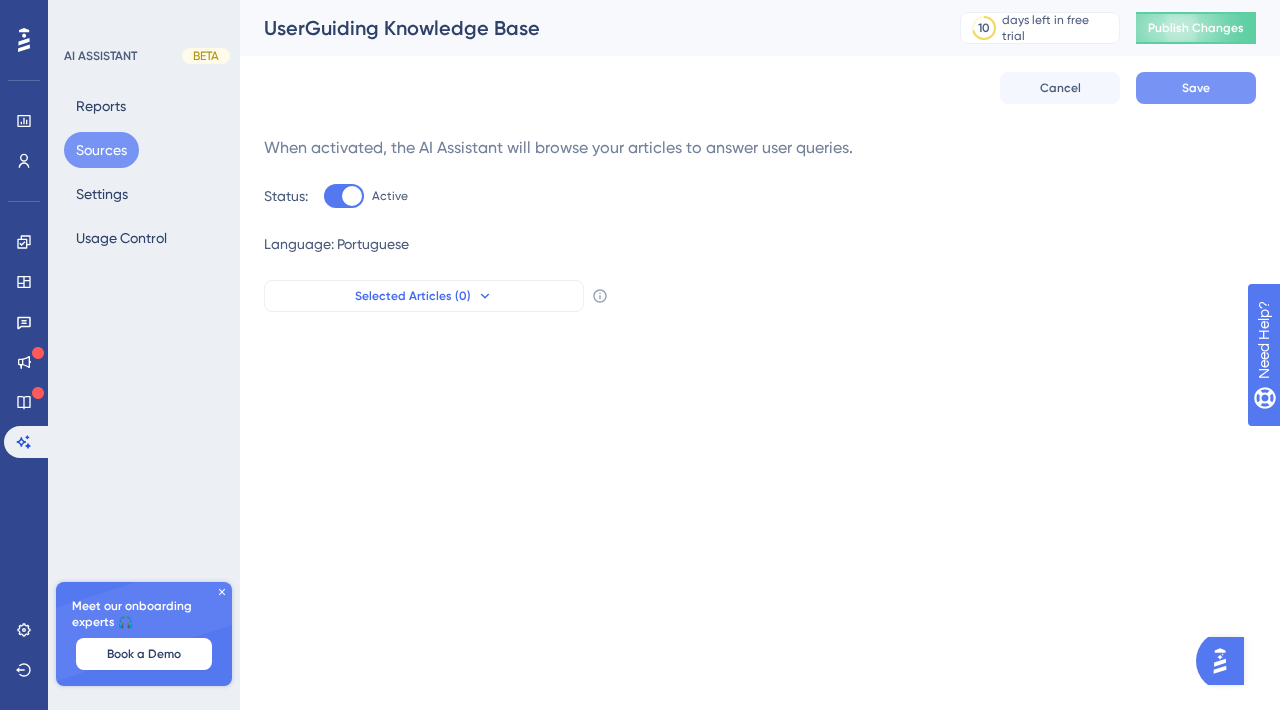 click on "Save" at bounding box center (1196, 88) 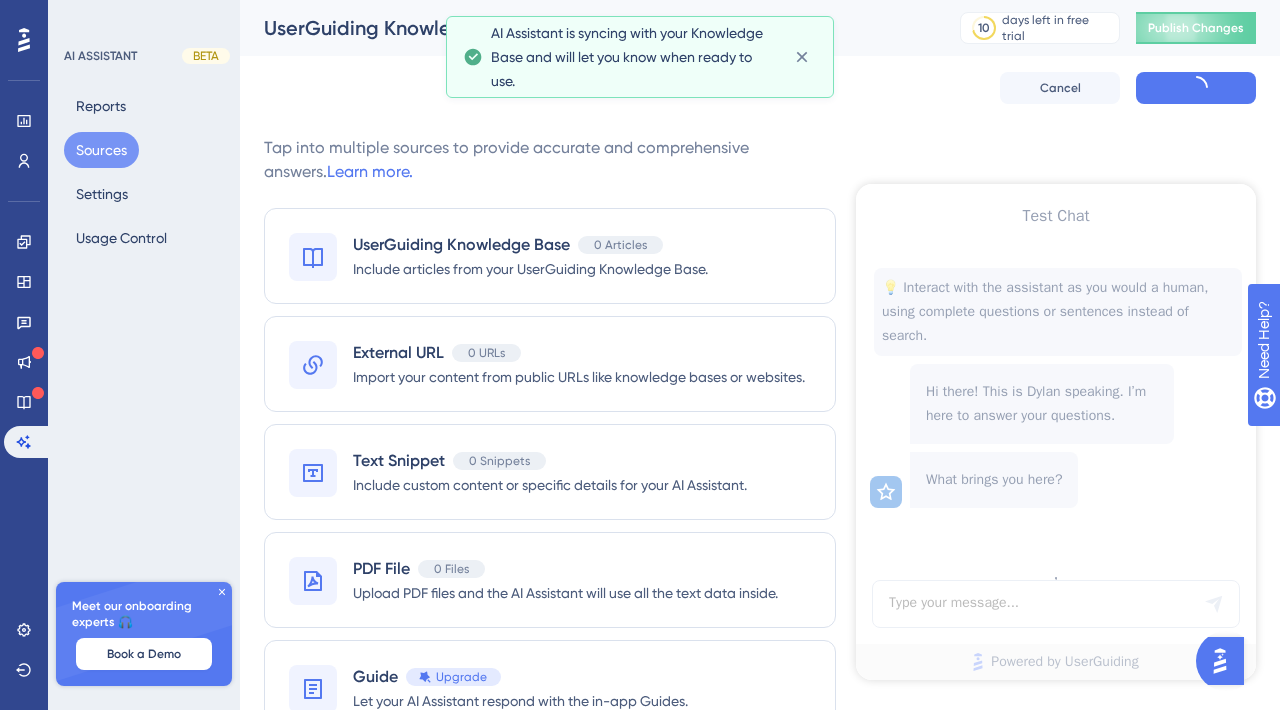 scroll, scrollTop: 0, scrollLeft: 0, axis: both 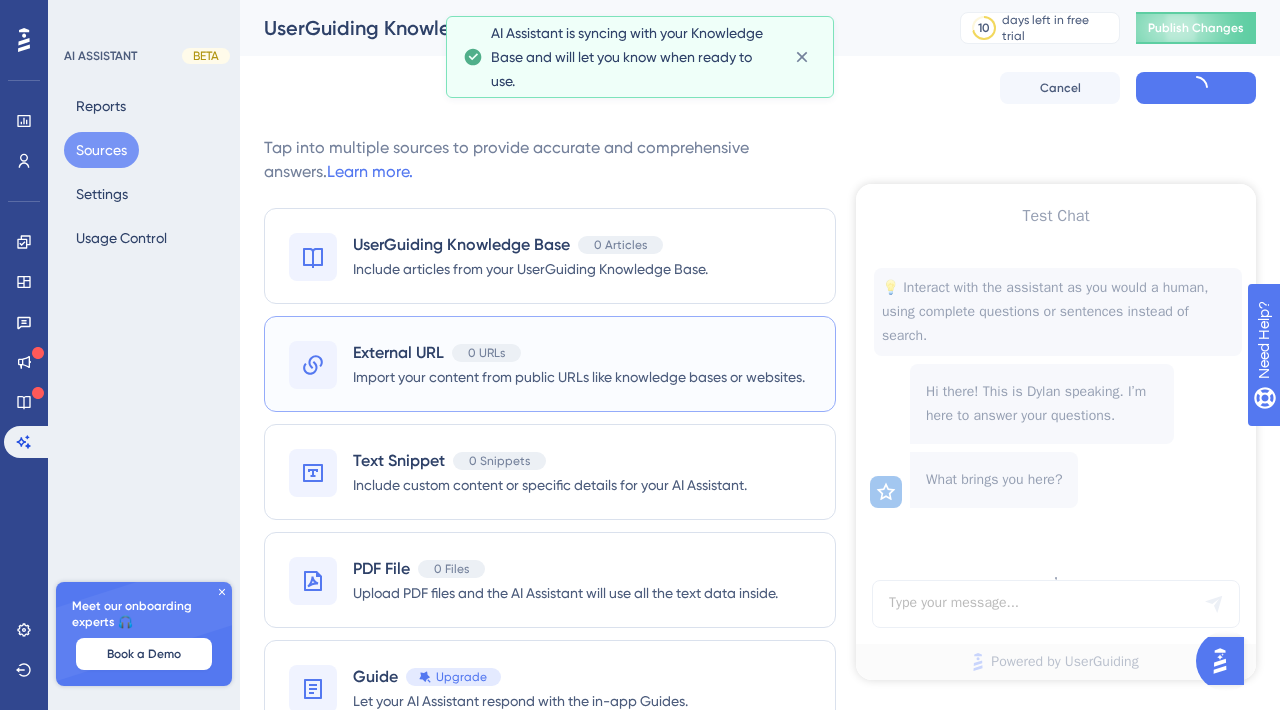 click on "0 URLs" at bounding box center (486, 353) 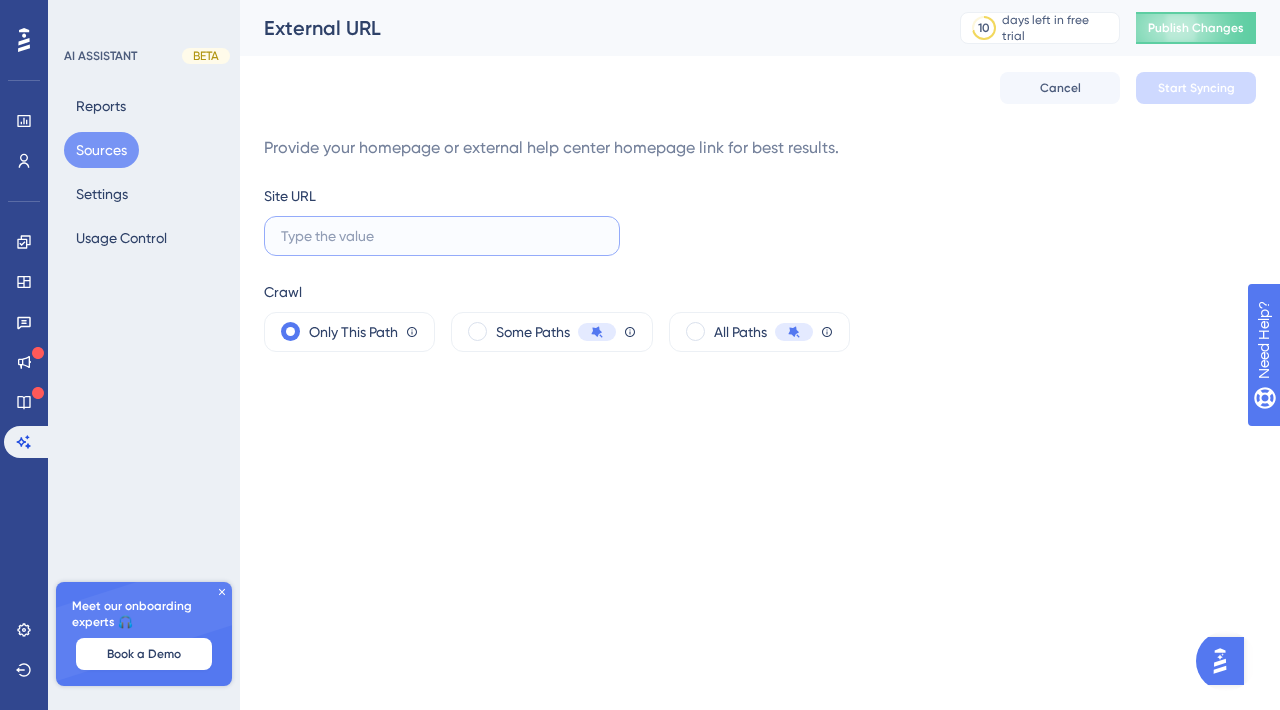 click at bounding box center [442, 236] 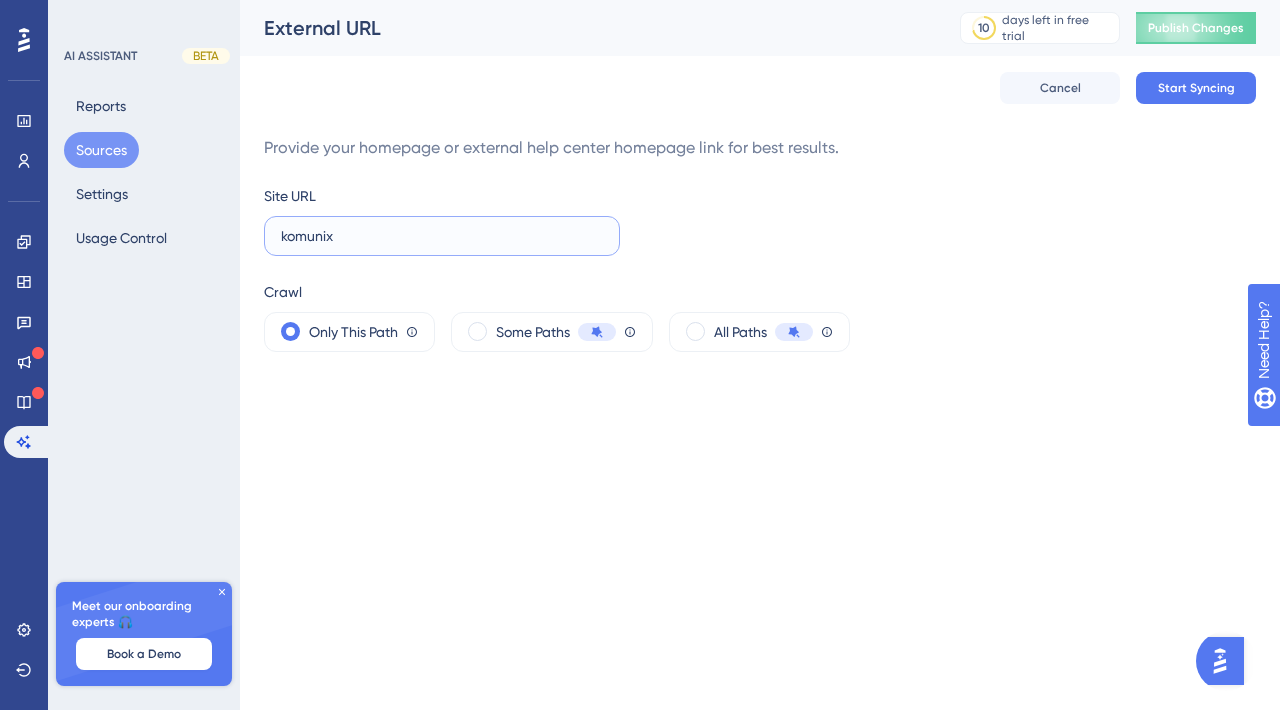 click on "komunix" at bounding box center (442, 236) 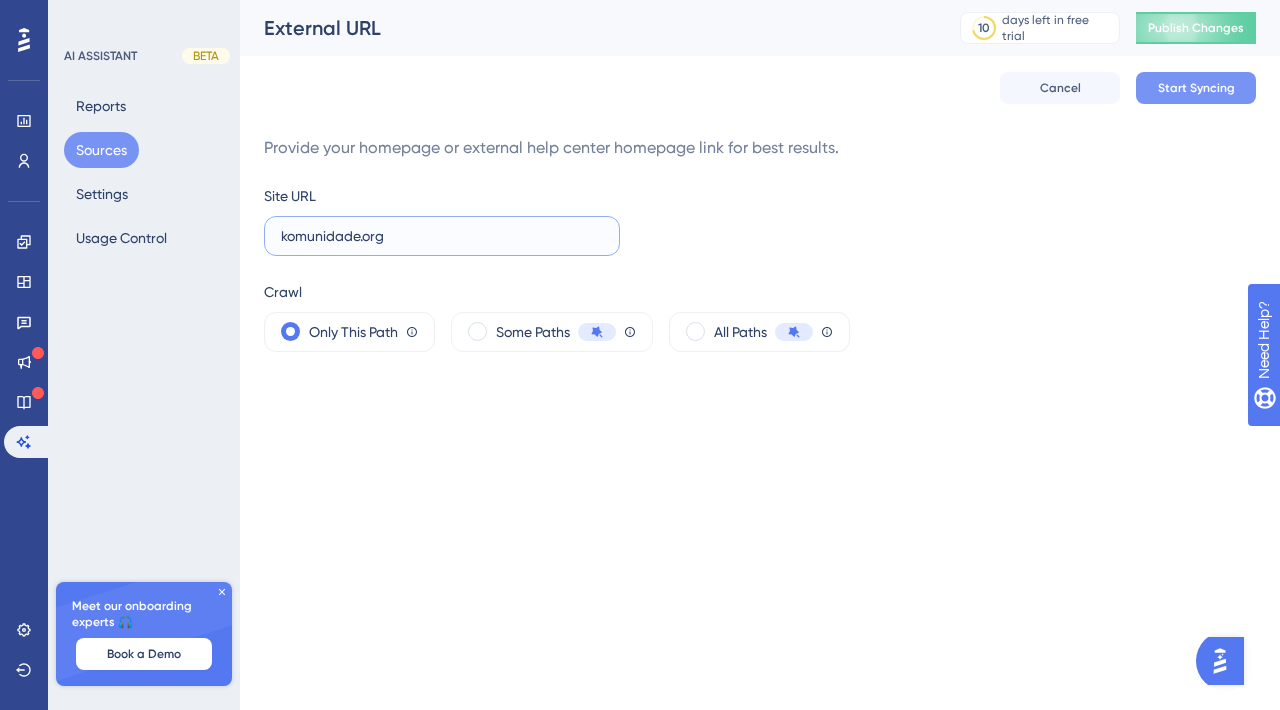 type on "komunidade.org" 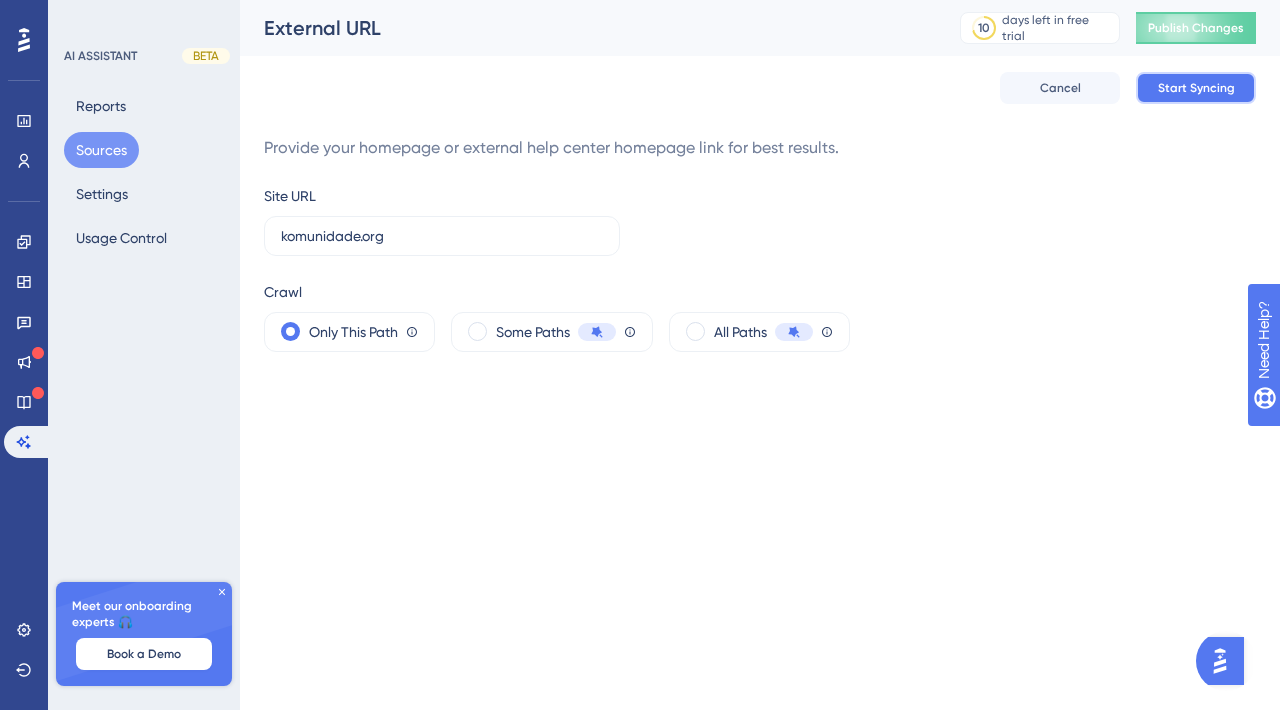 click on "Start Syncing" at bounding box center (1196, 88) 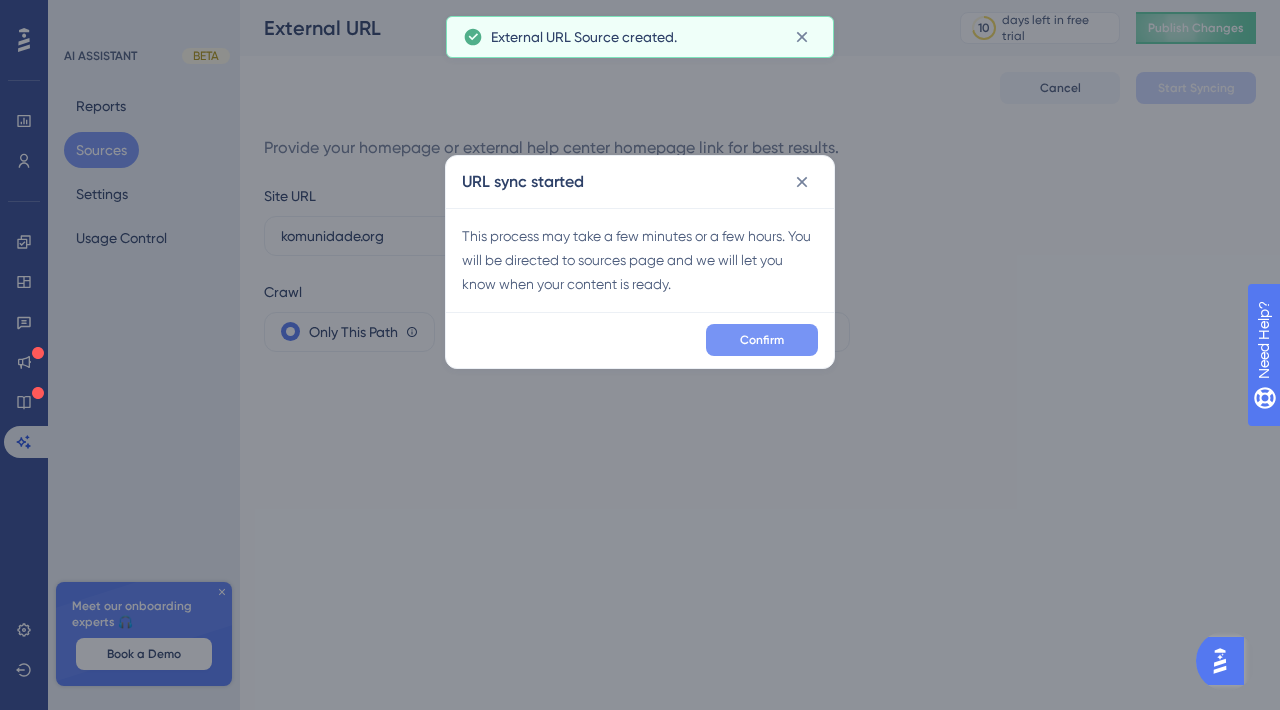 click on "Confirm" at bounding box center (762, 340) 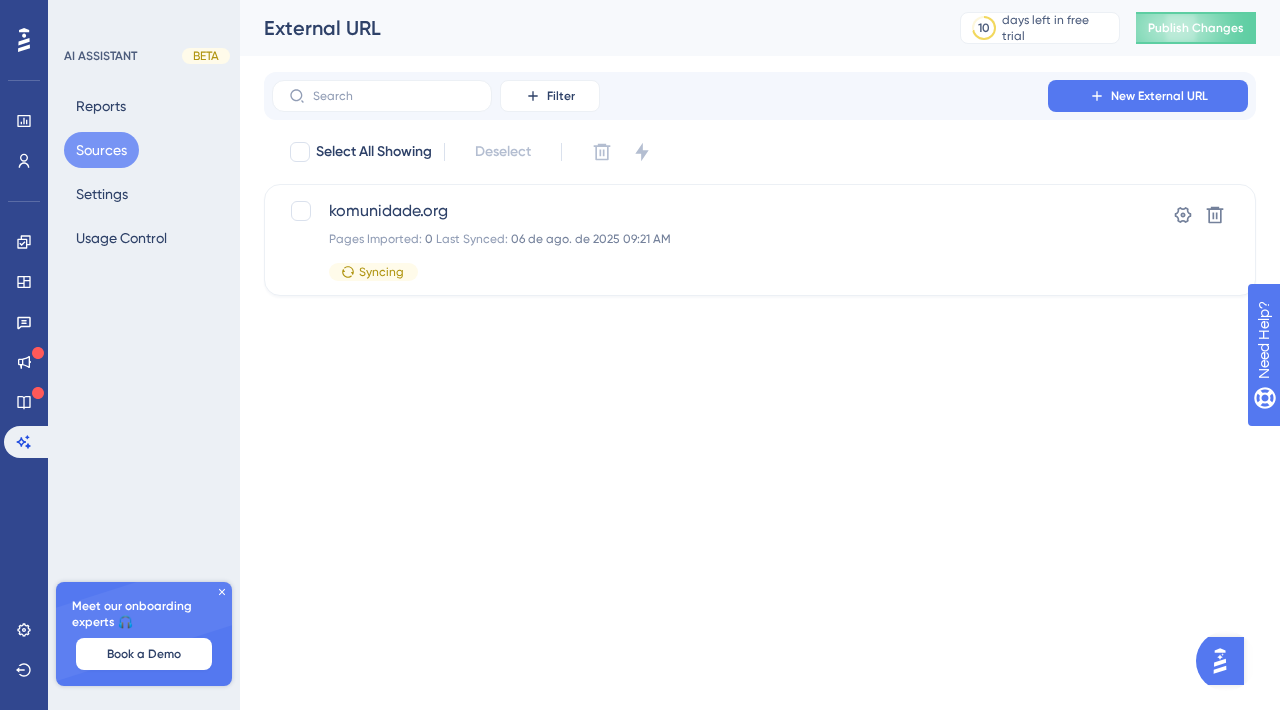 click on "Sources" at bounding box center [101, 150] 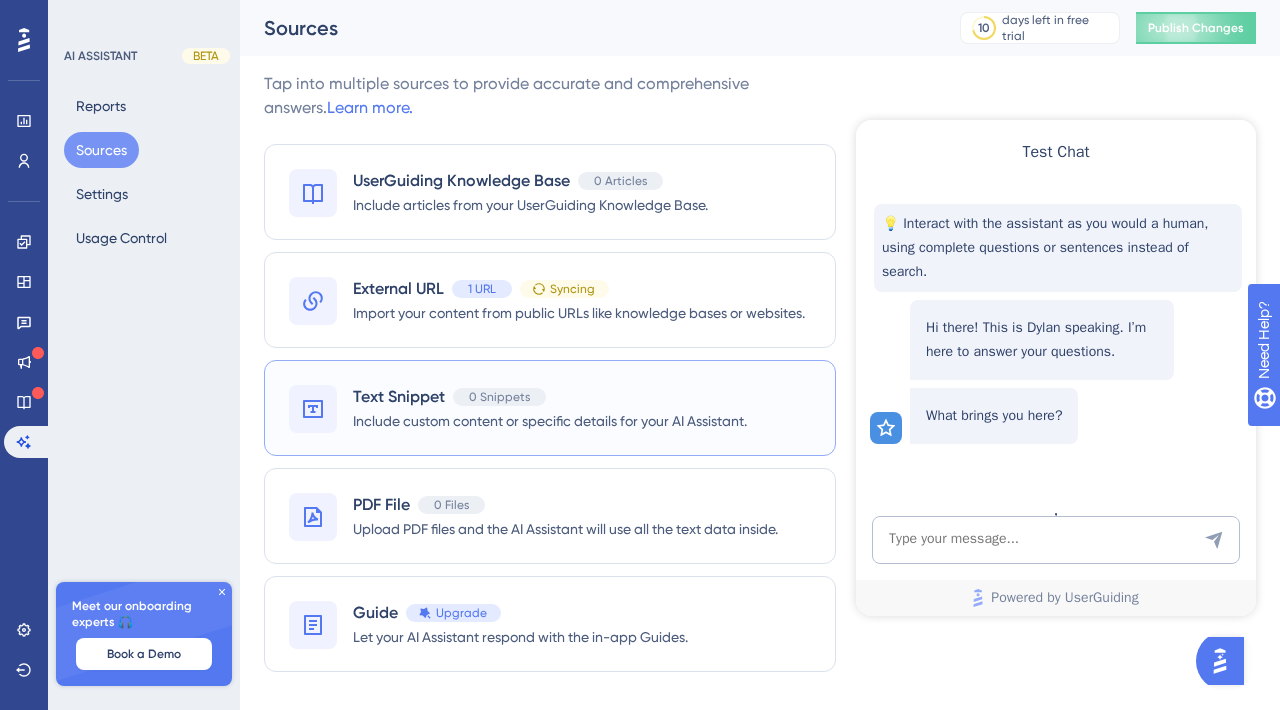 scroll, scrollTop: 26, scrollLeft: 0, axis: vertical 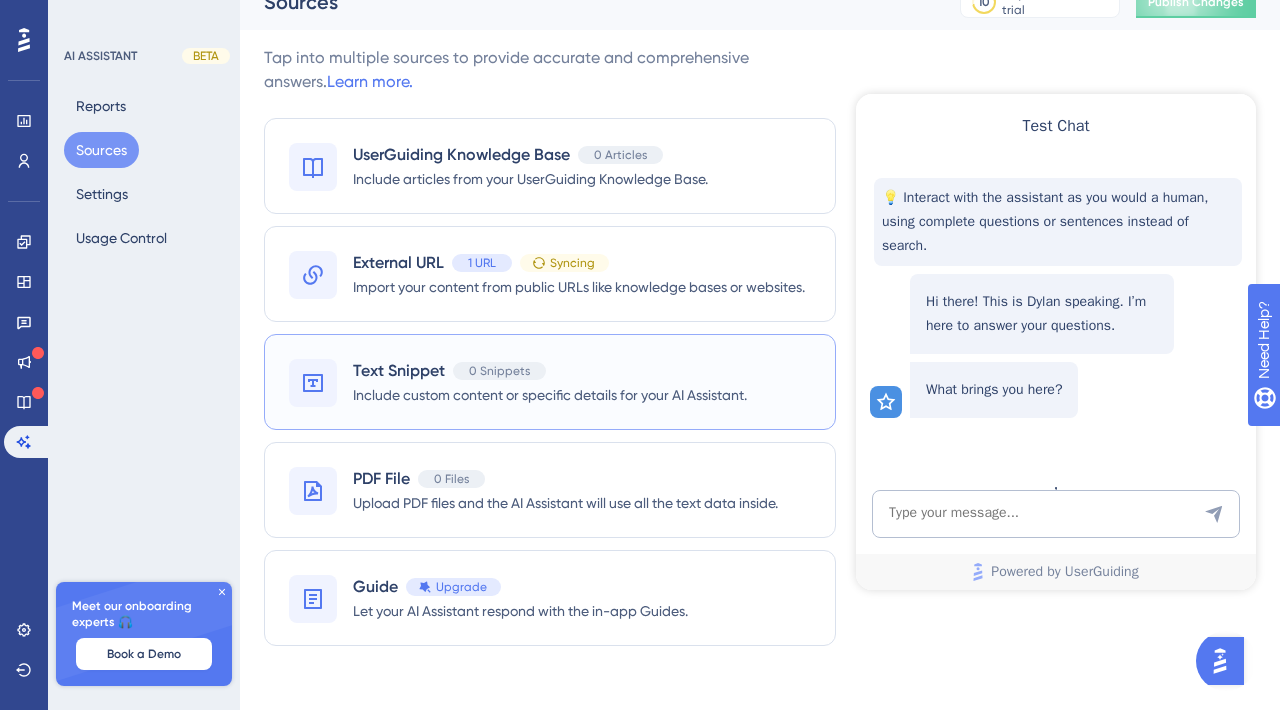 click on "Text Snippet 0 Snippets" at bounding box center (550, 371) 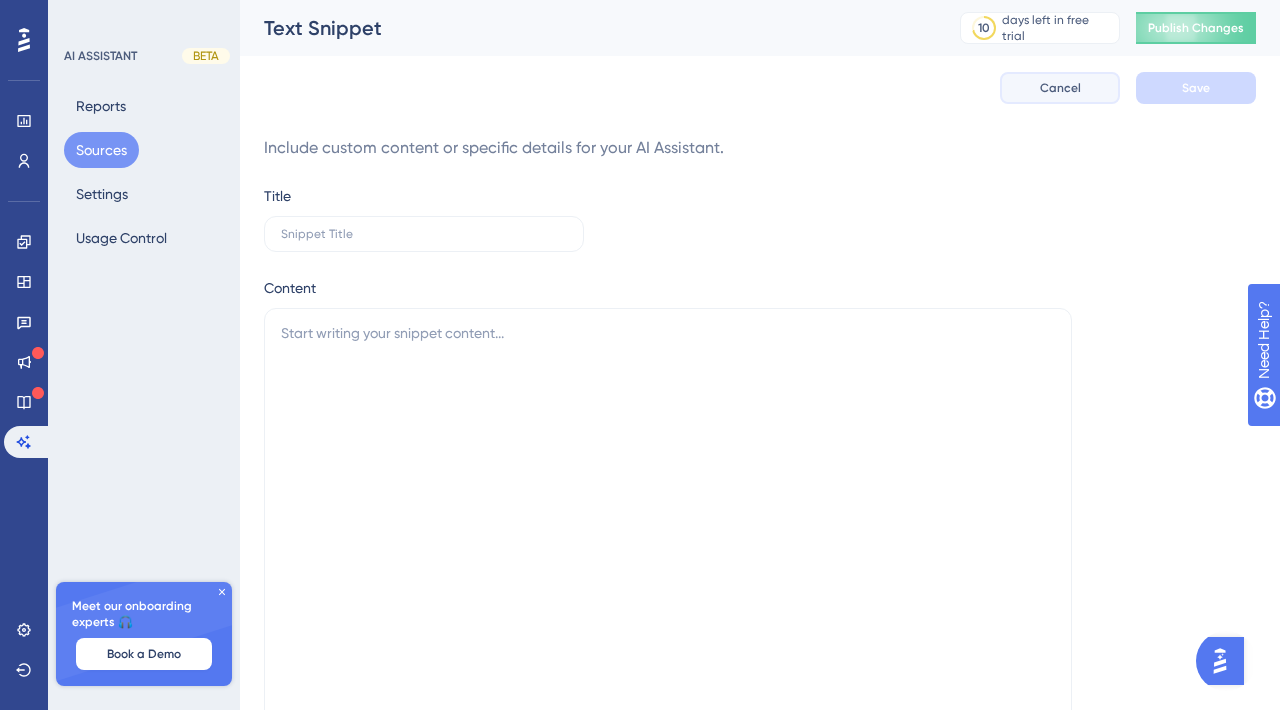 click on "Cancel" at bounding box center (1060, 88) 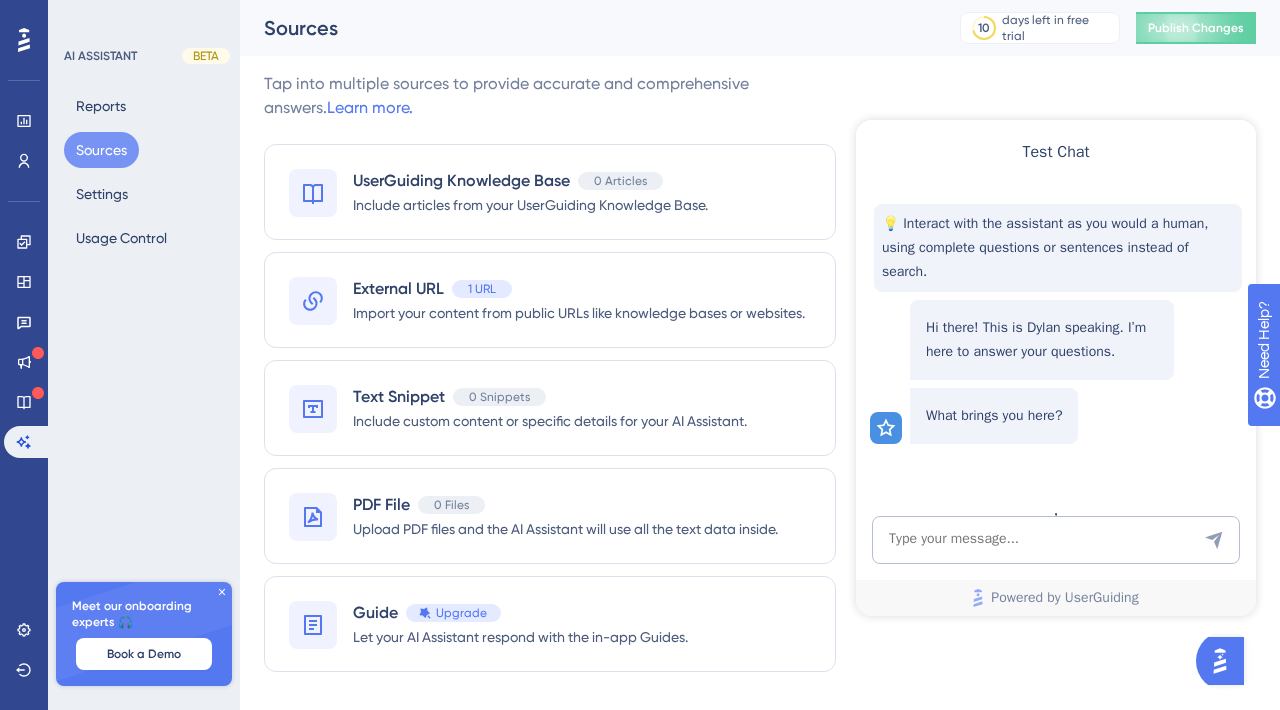 scroll, scrollTop: 26, scrollLeft: 0, axis: vertical 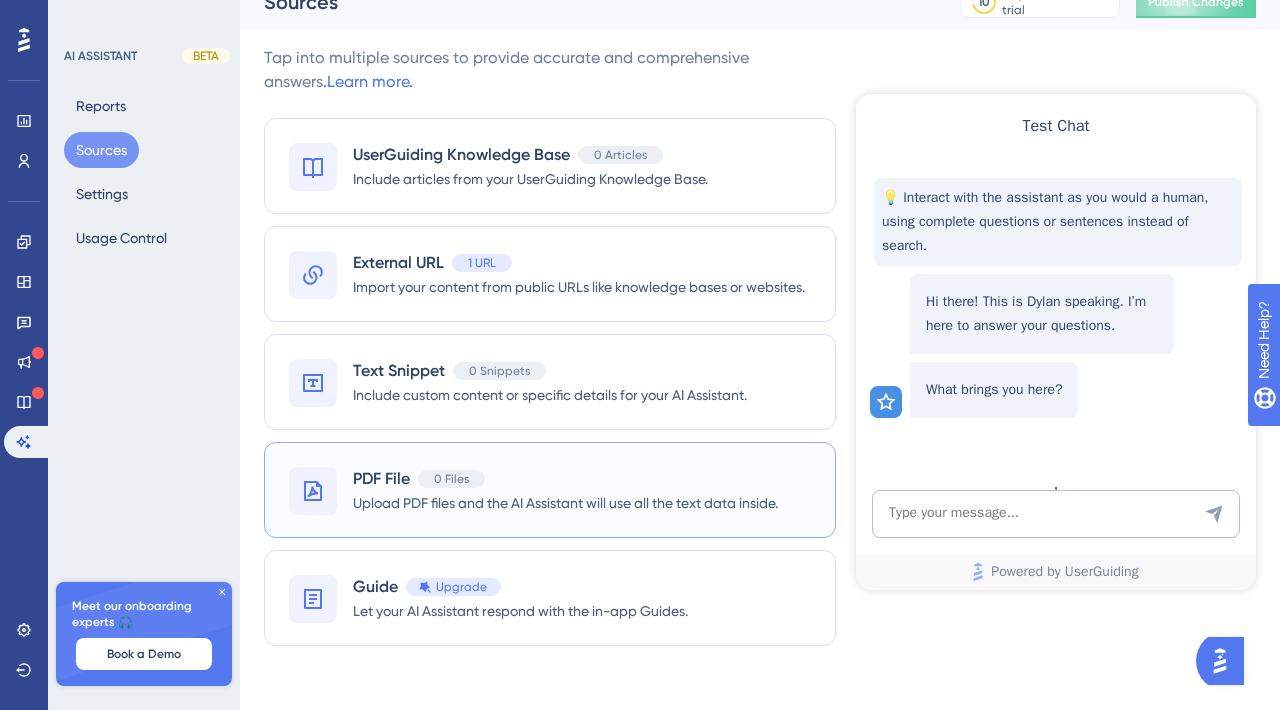 click on "PDF File 0 Files" at bounding box center (565, 479) 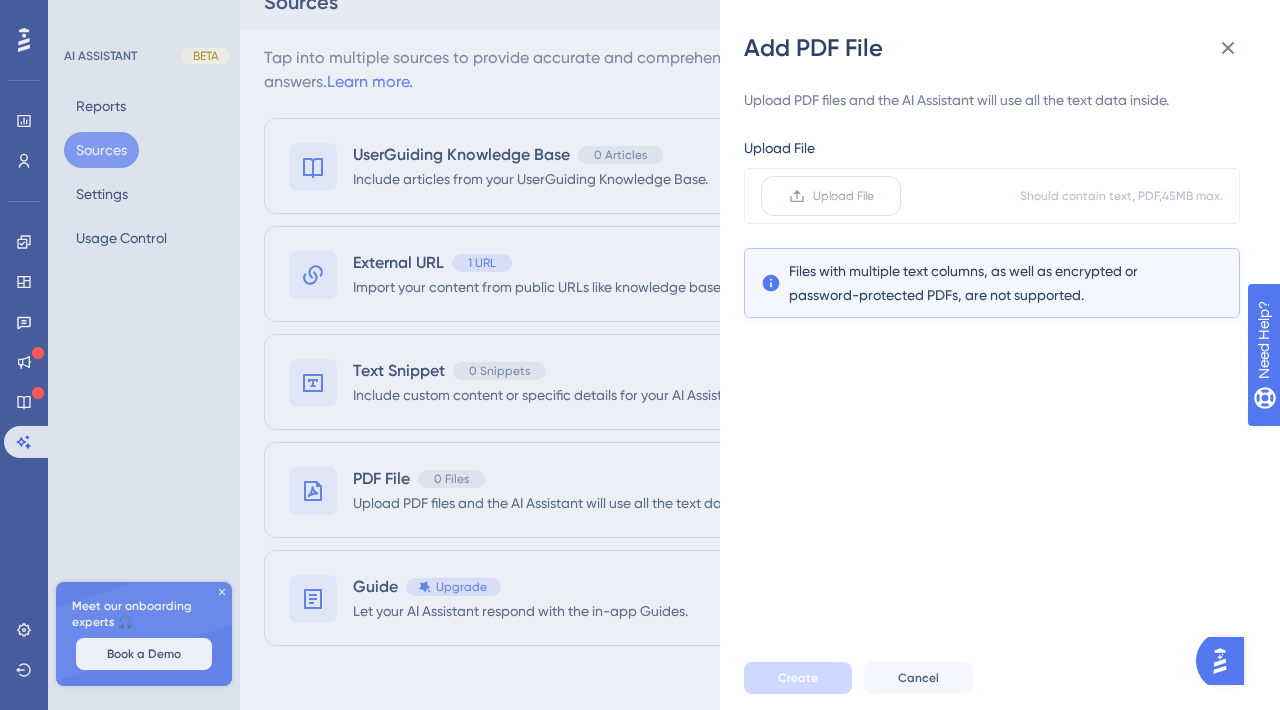 click on "Upload File" at bounding box center [843, 196] 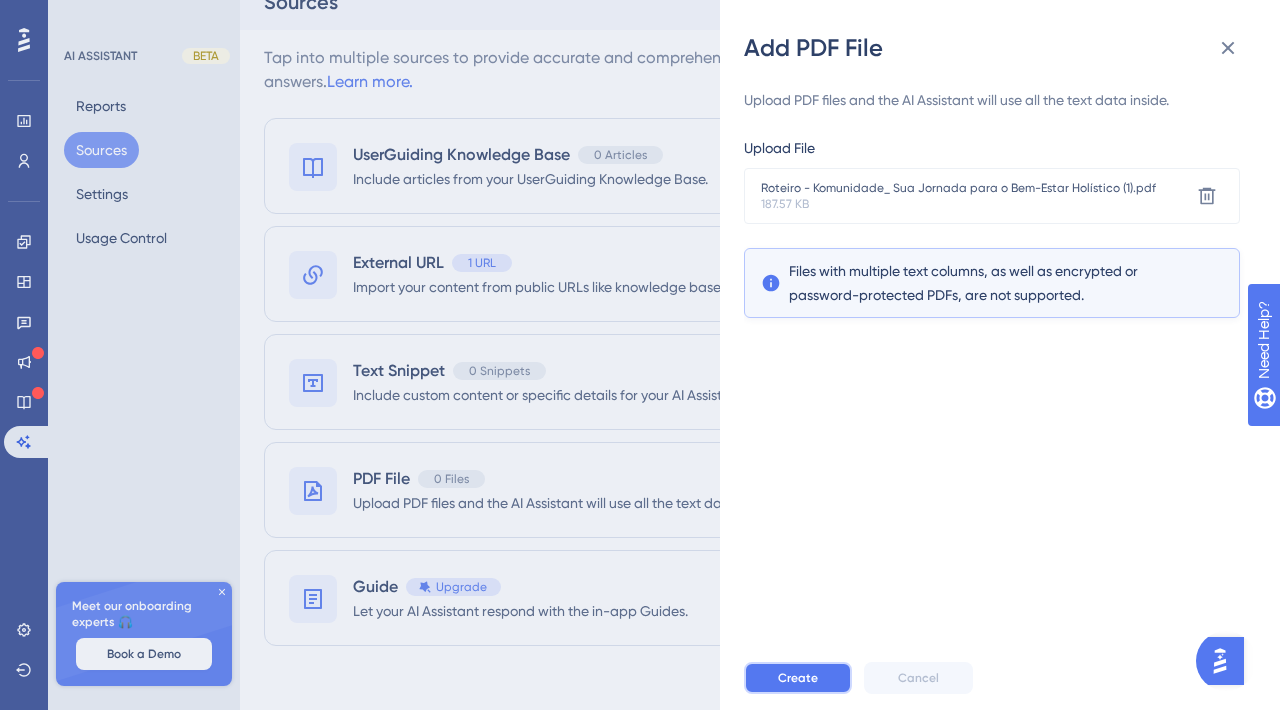 click on "Create" at bounding box center (798, 678) 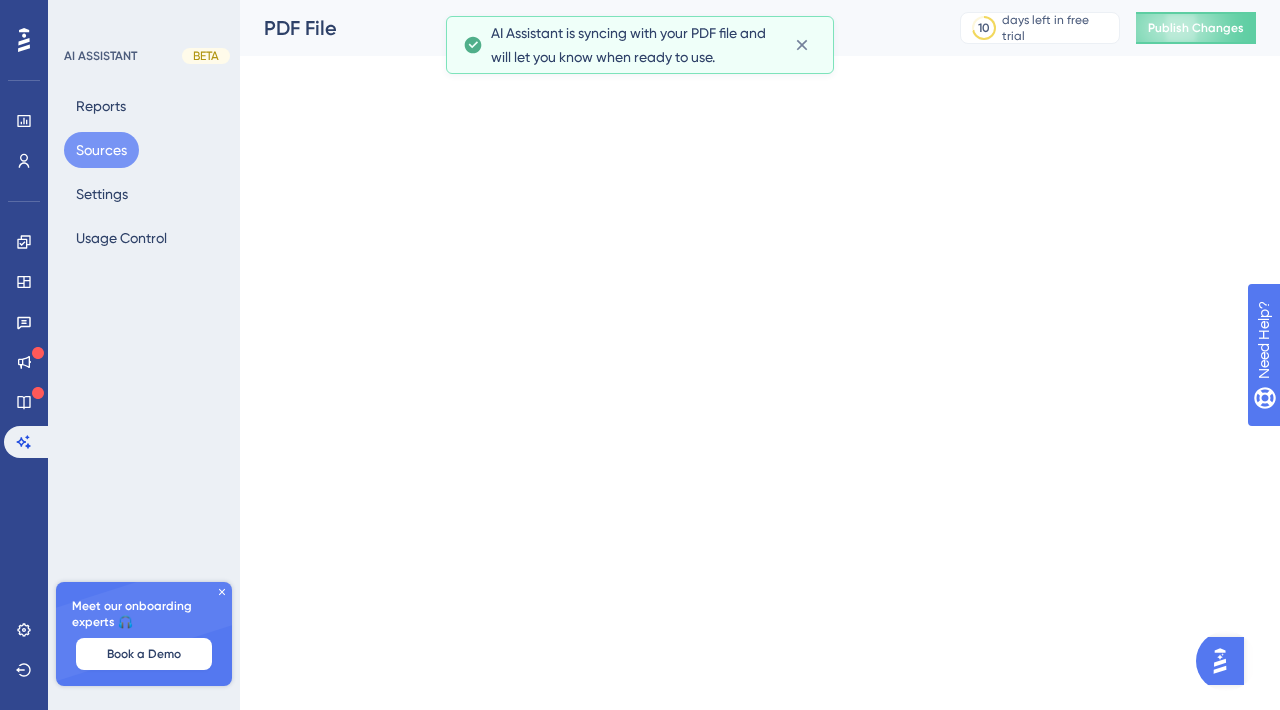scroll, scrollTop: 0, scrollLeft: 0, axis: both 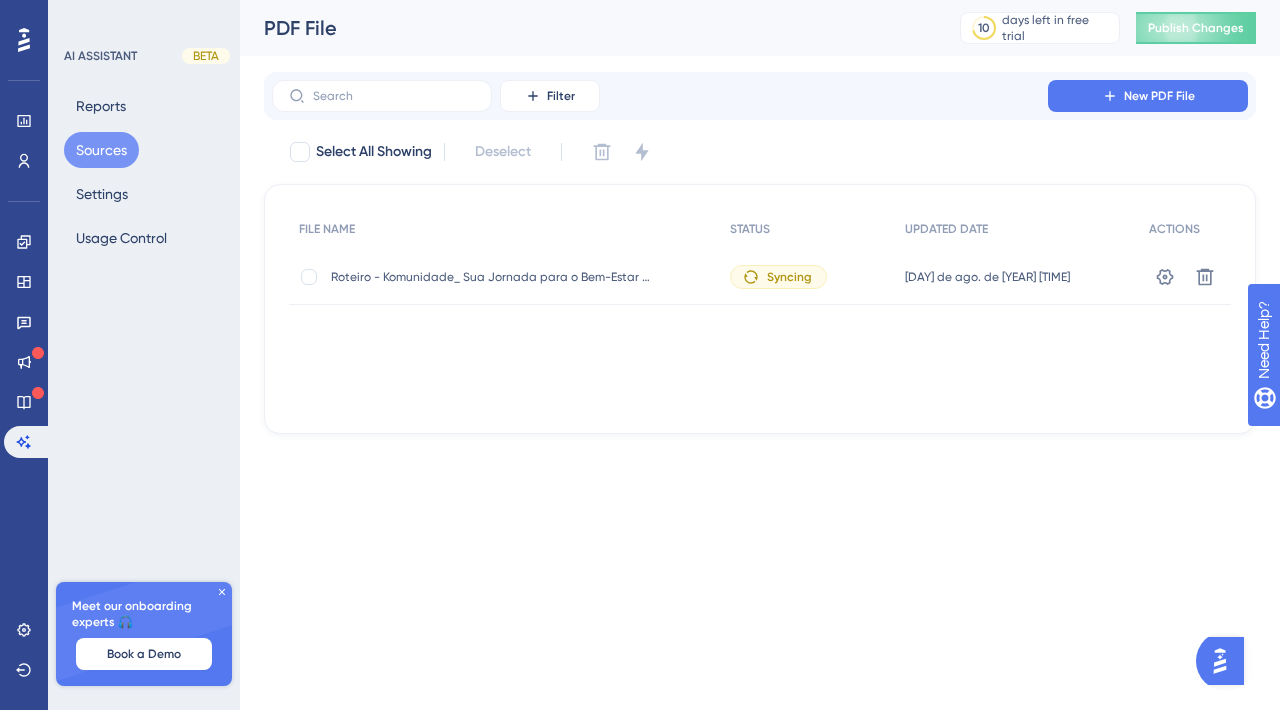 click on "Sources" at bounding box center (101, 150) 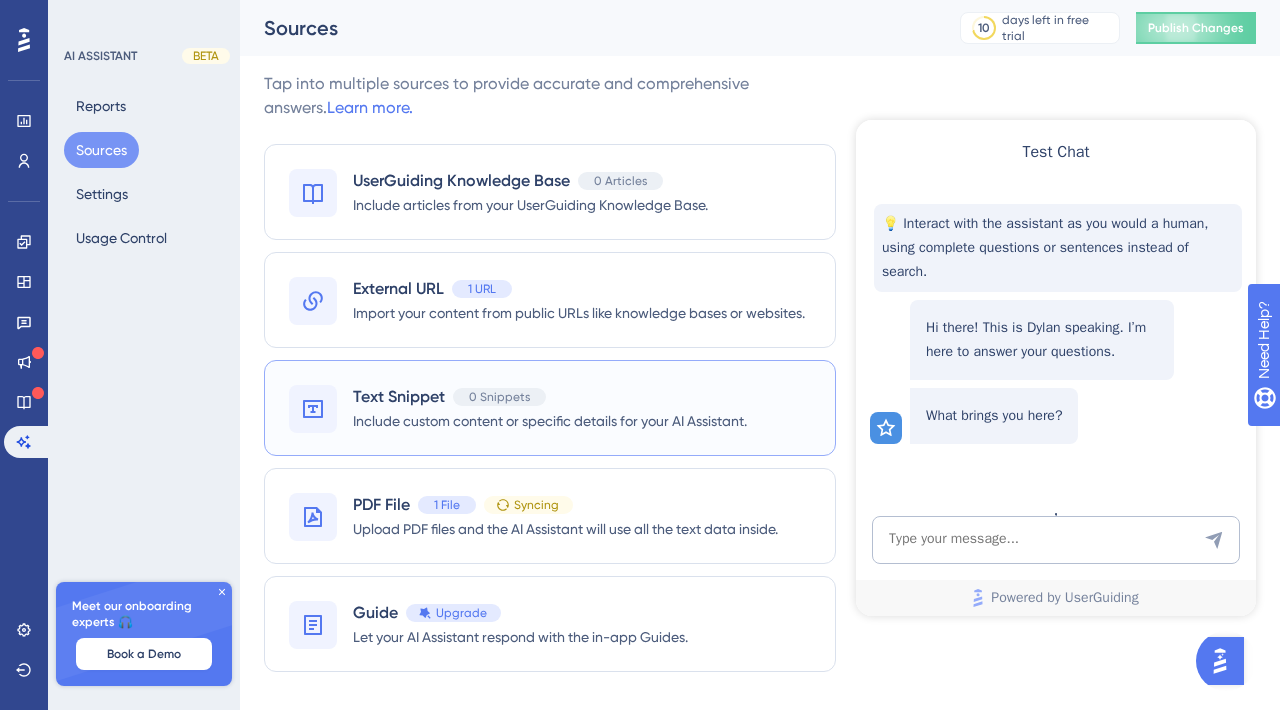 scroll, scrollTop: 26, scrollLeft: 0, axis: vertical 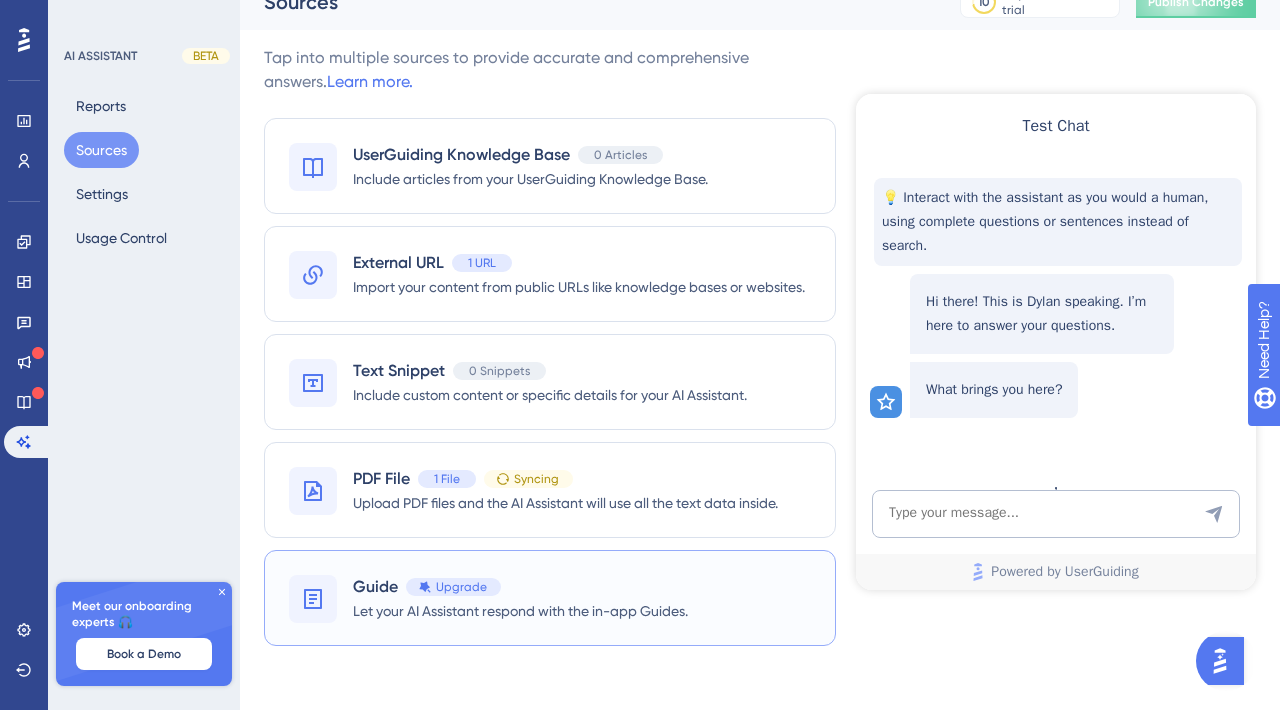 click on "Let your AI Assistant respond with the in-app Guides." at bounding box center [520, 611] 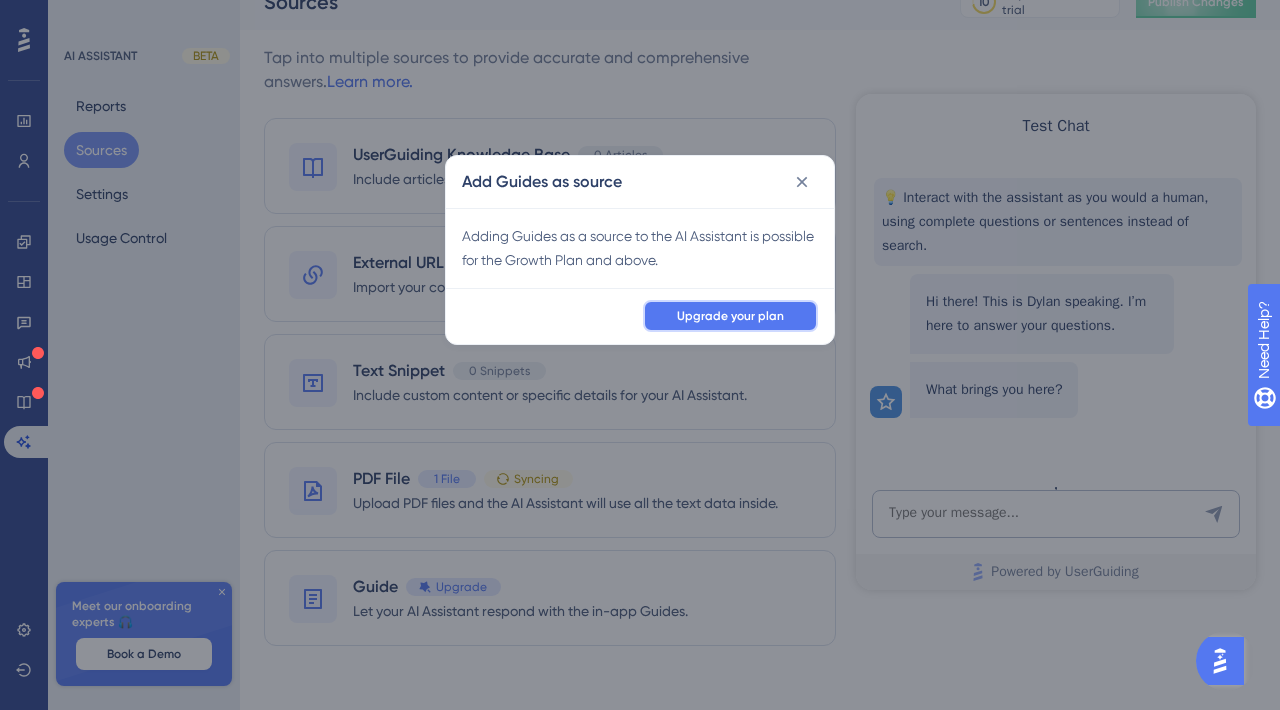click on "Upgrade your plan" at bounding box center [730, 316] 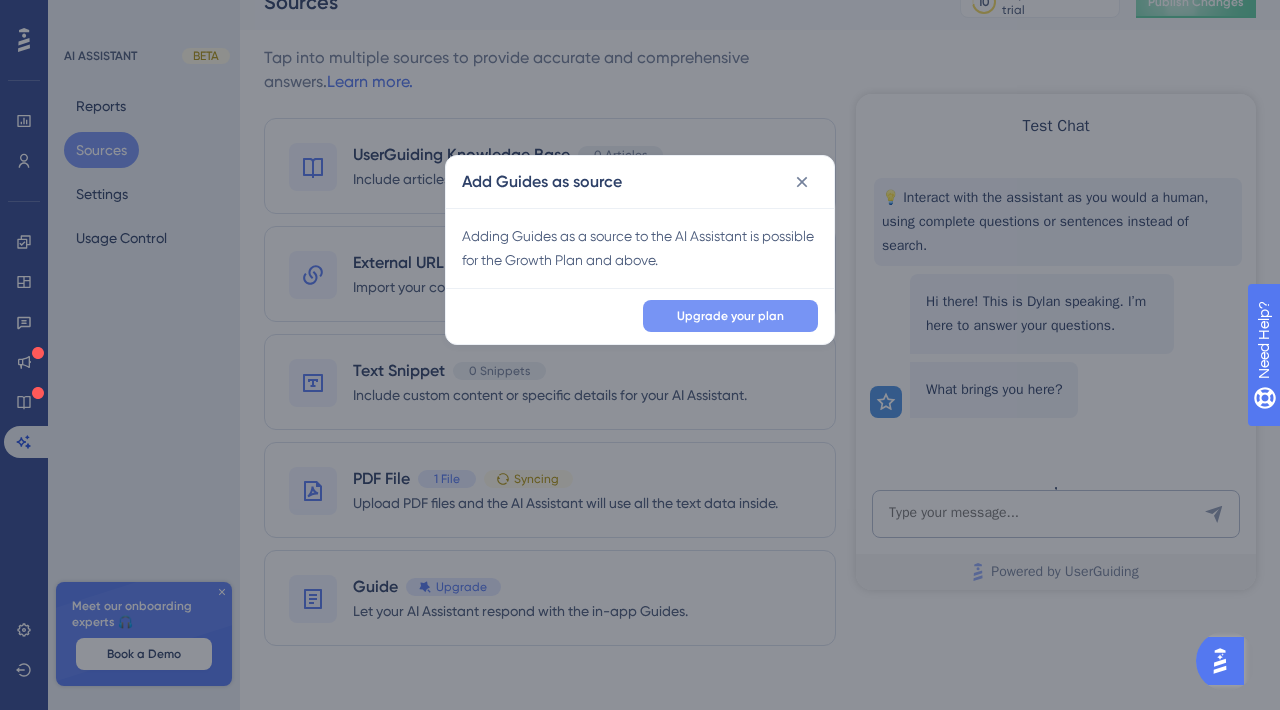 scroll, scrollTop: 0, scrollLeft: 0, axis: both 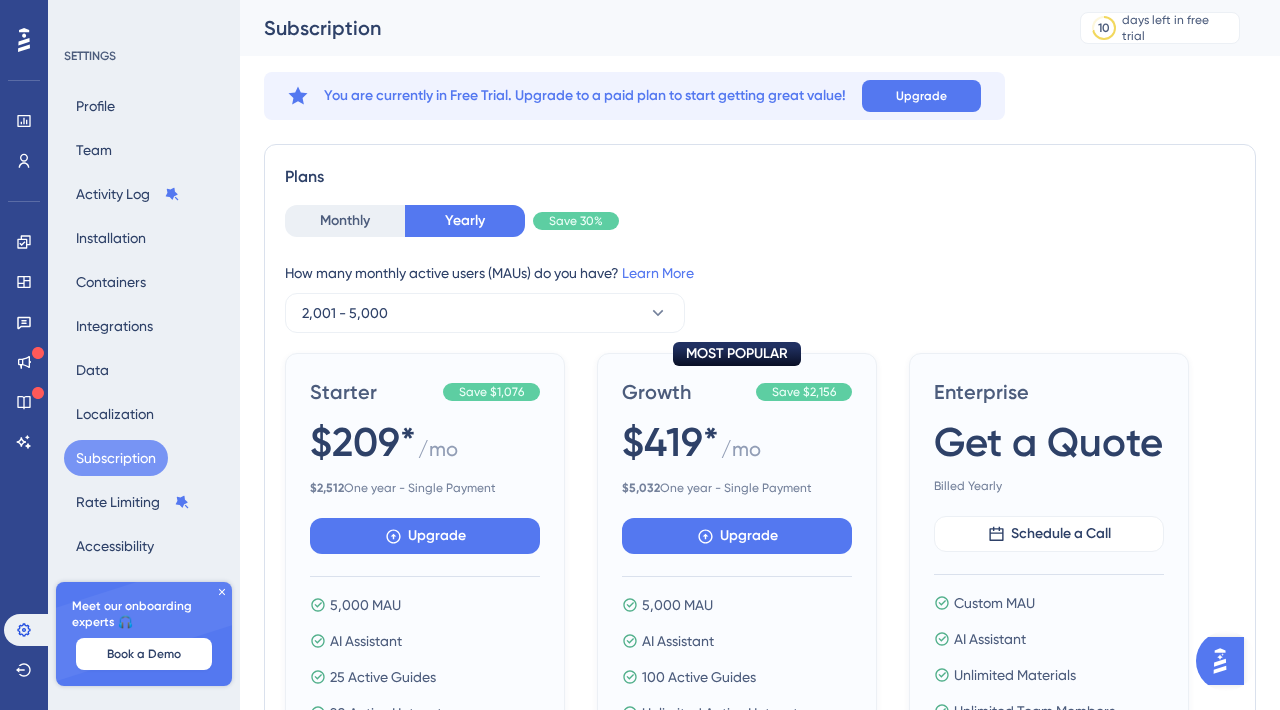 click 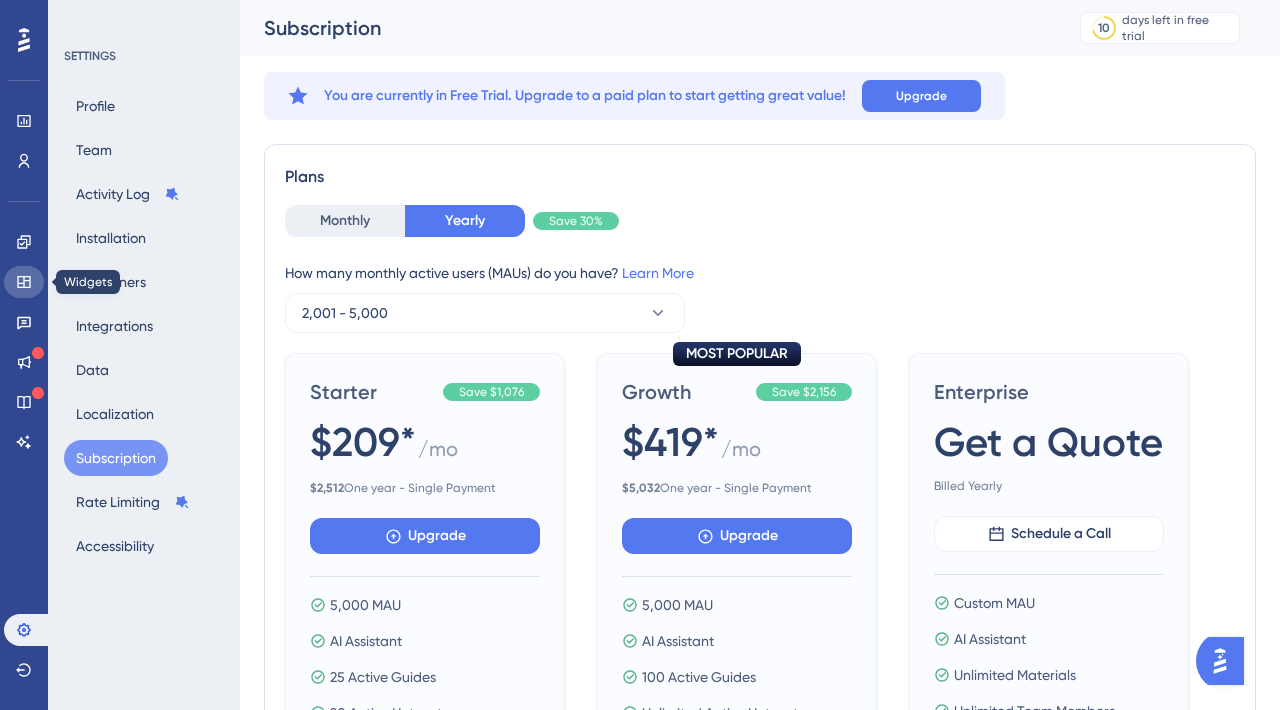 click at bounding box center (24, 282) 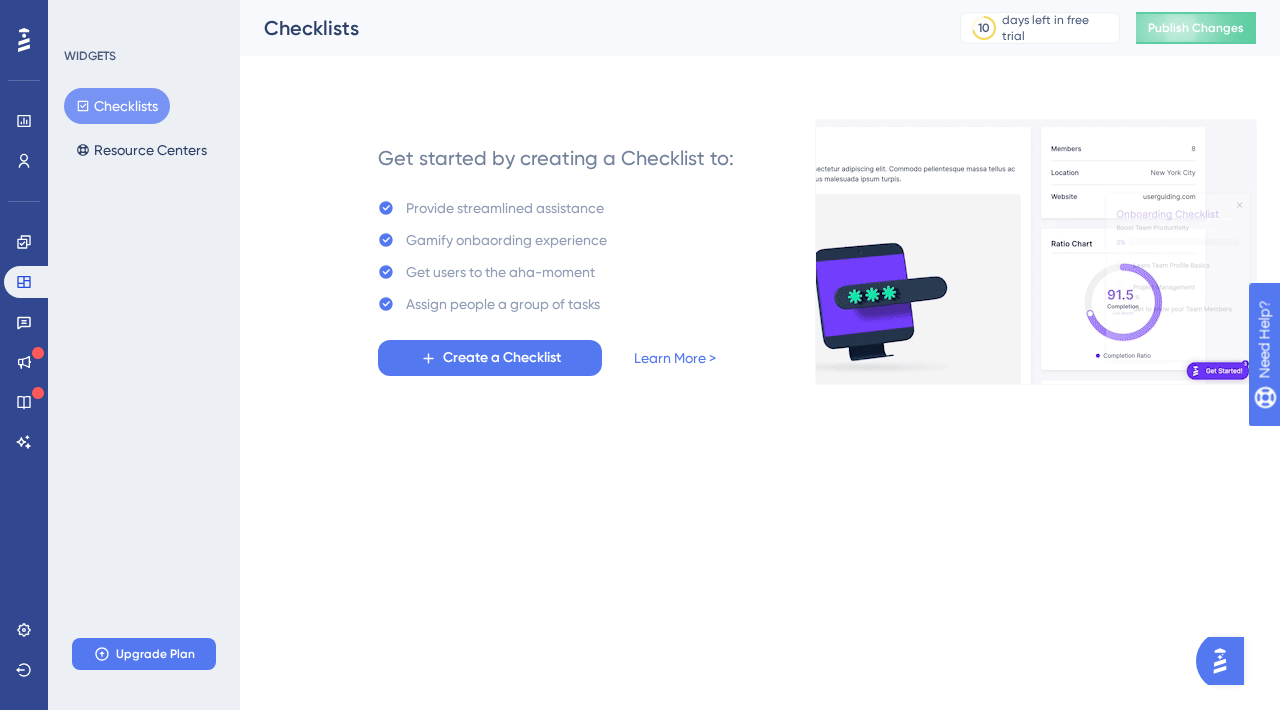 scroll, scrollTop: 0, scrollLeft: 0, axis: both 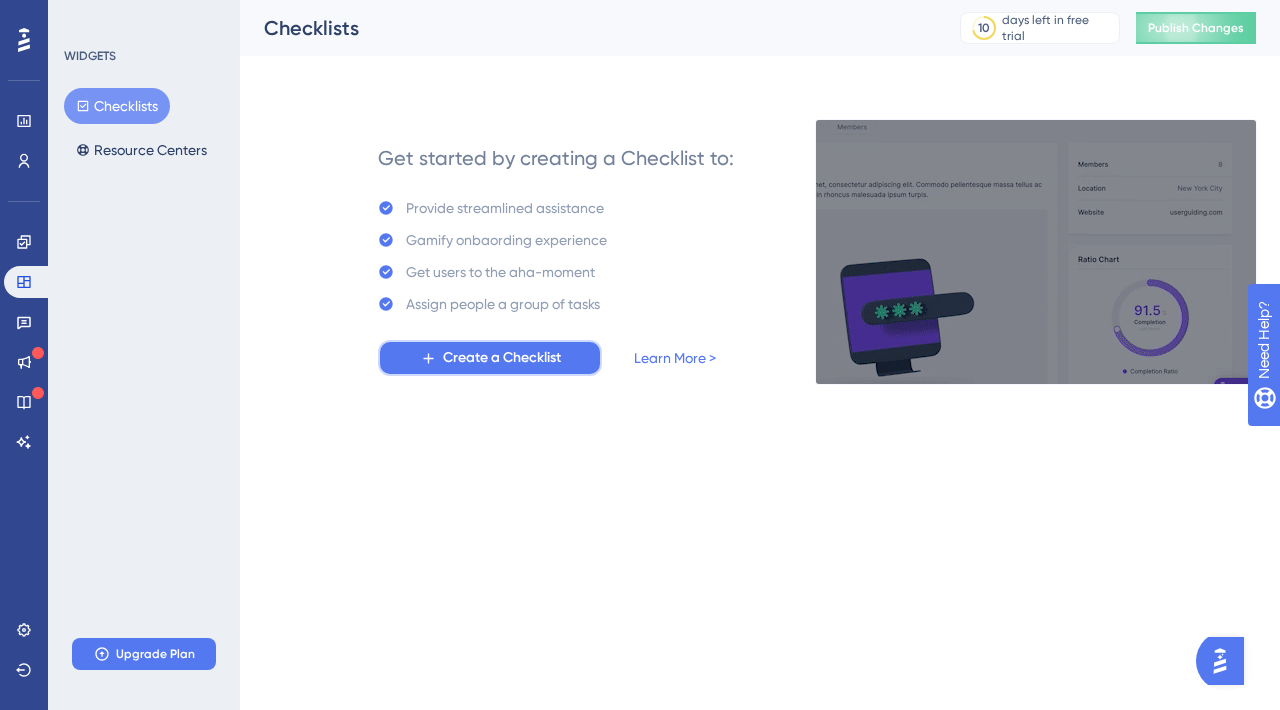 click on "Create a Checklist" at bounding box center (490, 358) 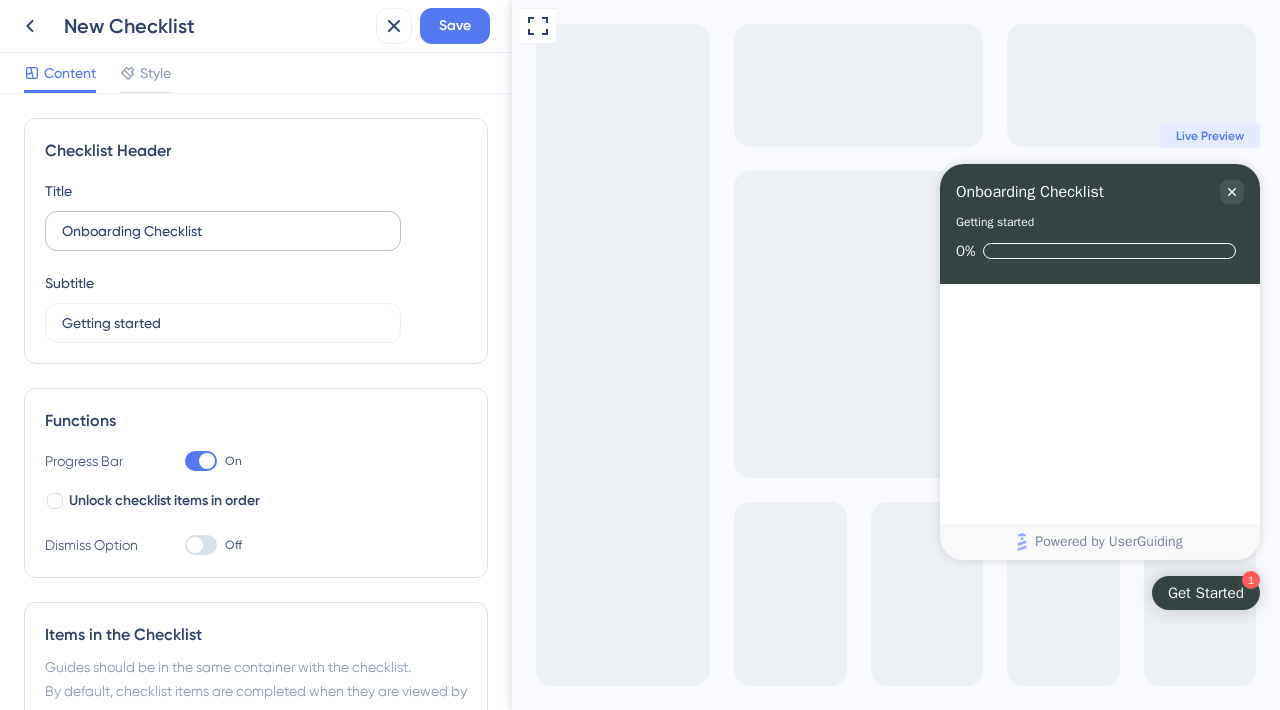 scroll, scrollTop: 0, scrollLeft: 0, axis: both 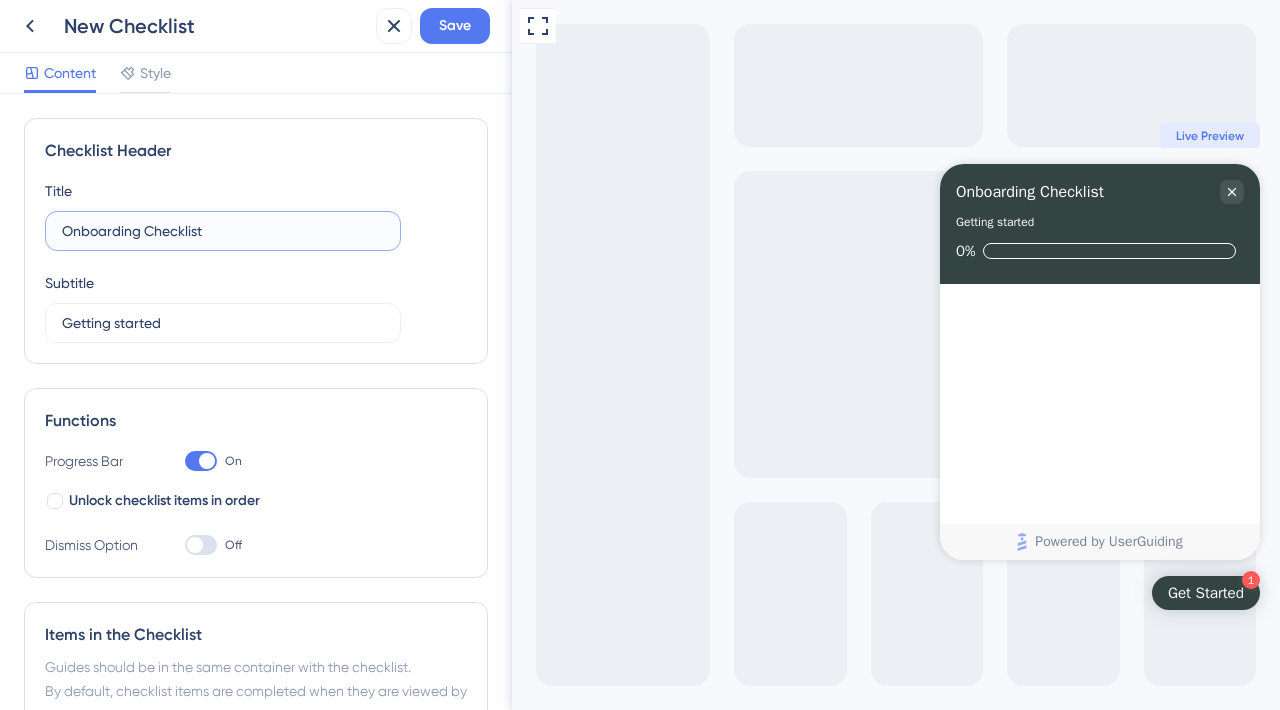 click on "Onboarding Checklist" at bounding box center [223, 231] 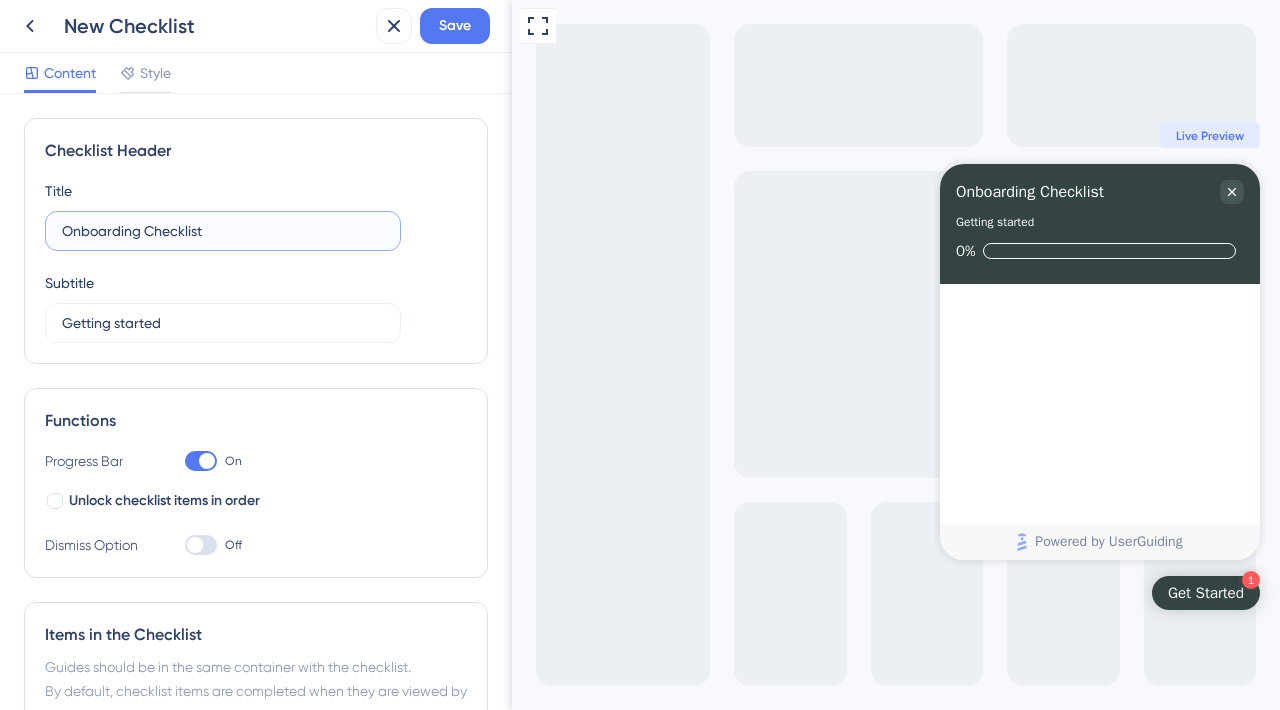 scroll, scrollTop: 0, scrollLeft: 0, axis: both 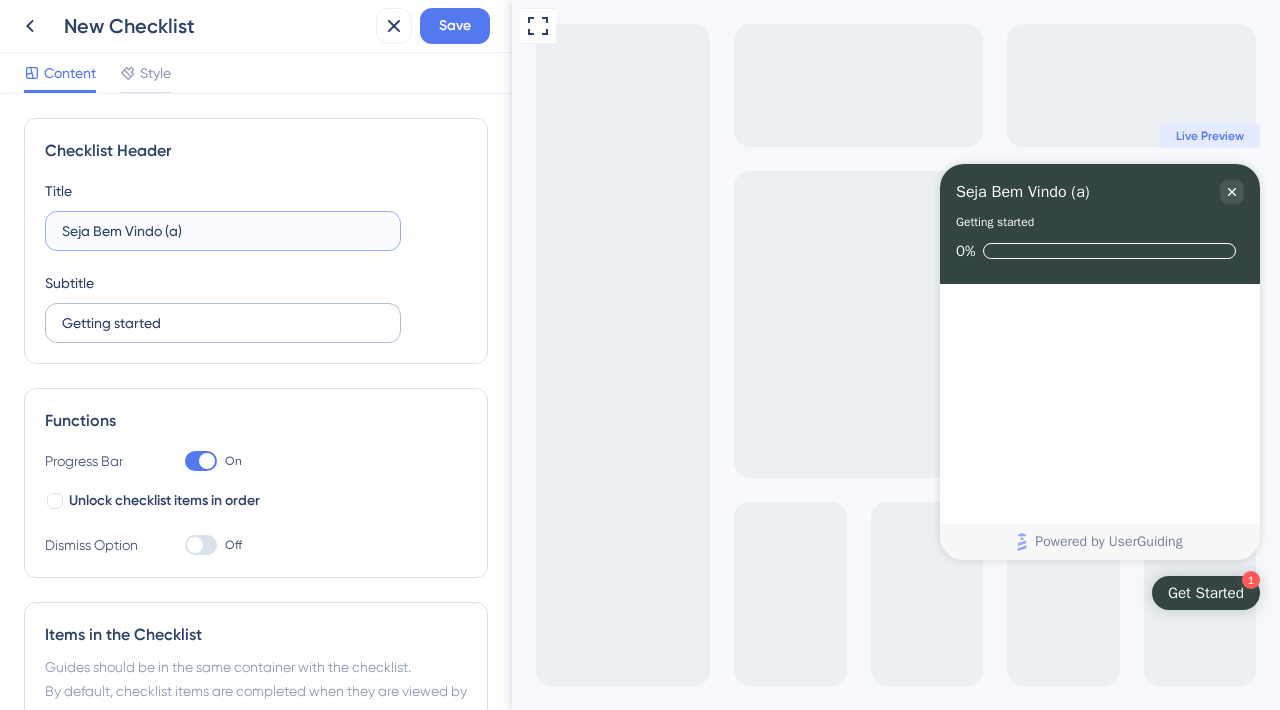 type on "Seja Bem Vindo (a)" 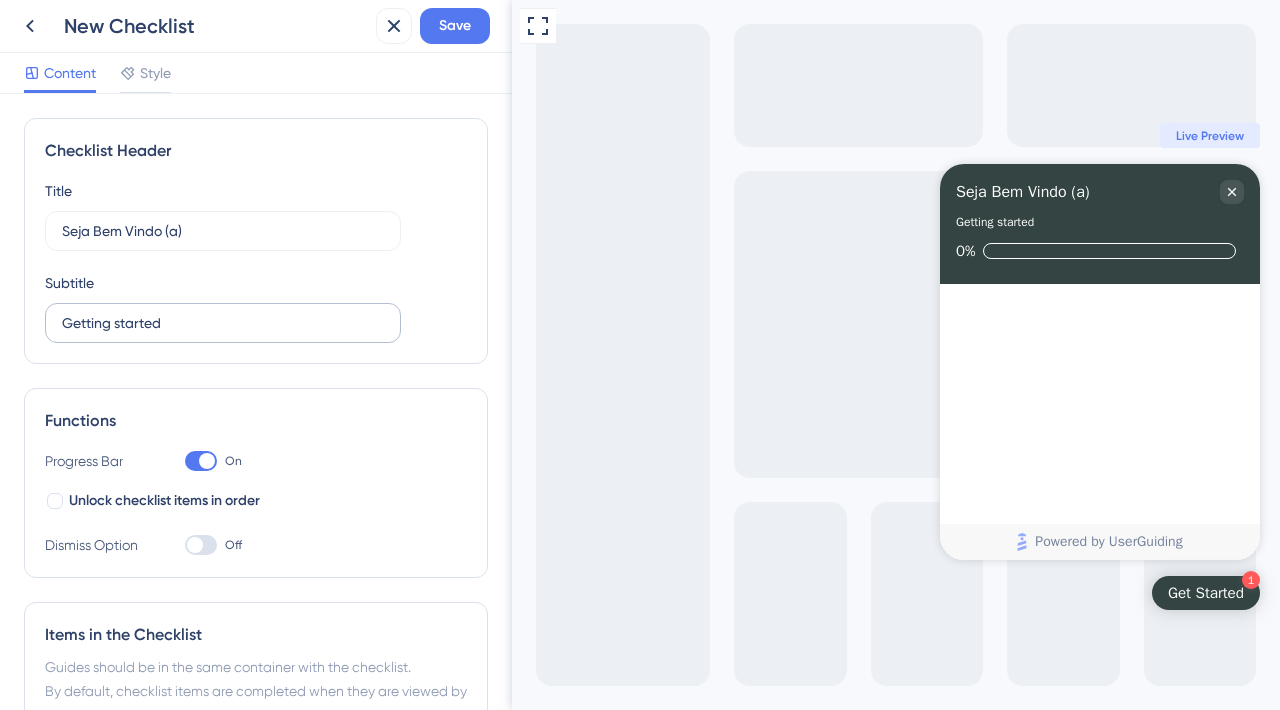 click on "Getting started" at bounding box center (223, 323) 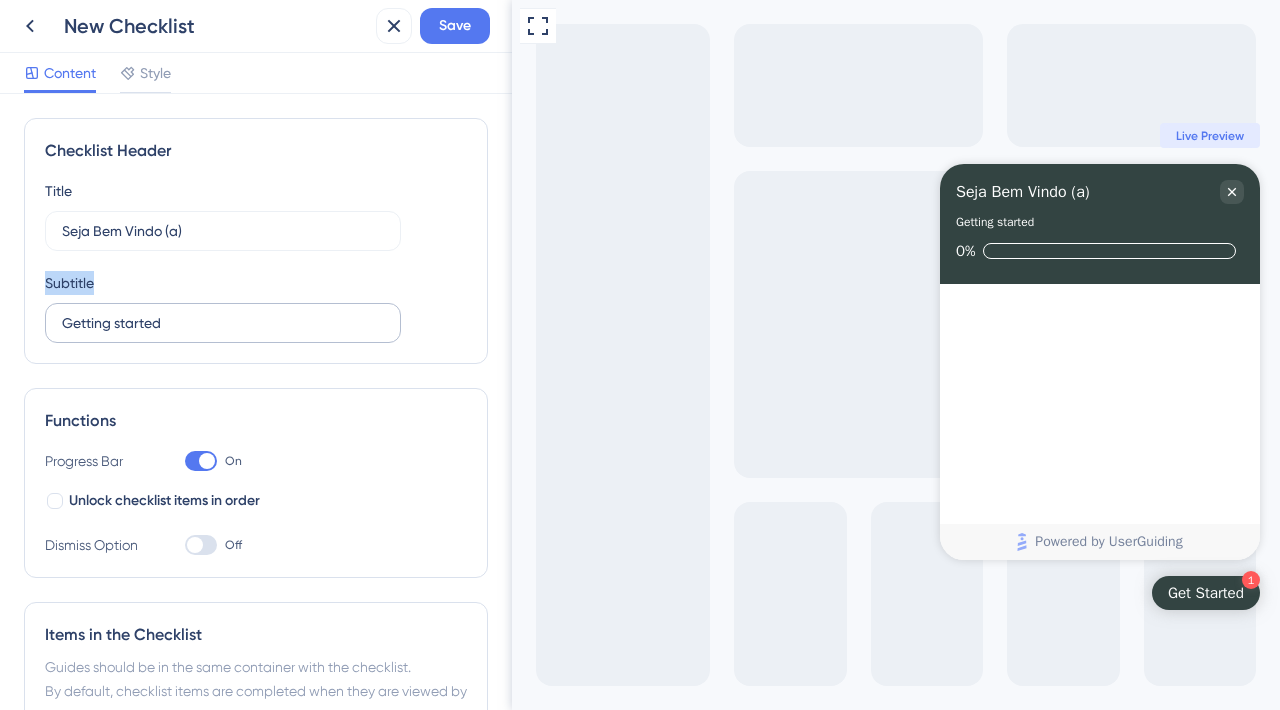 click on "Getting started" at bounding box center (223, 323) 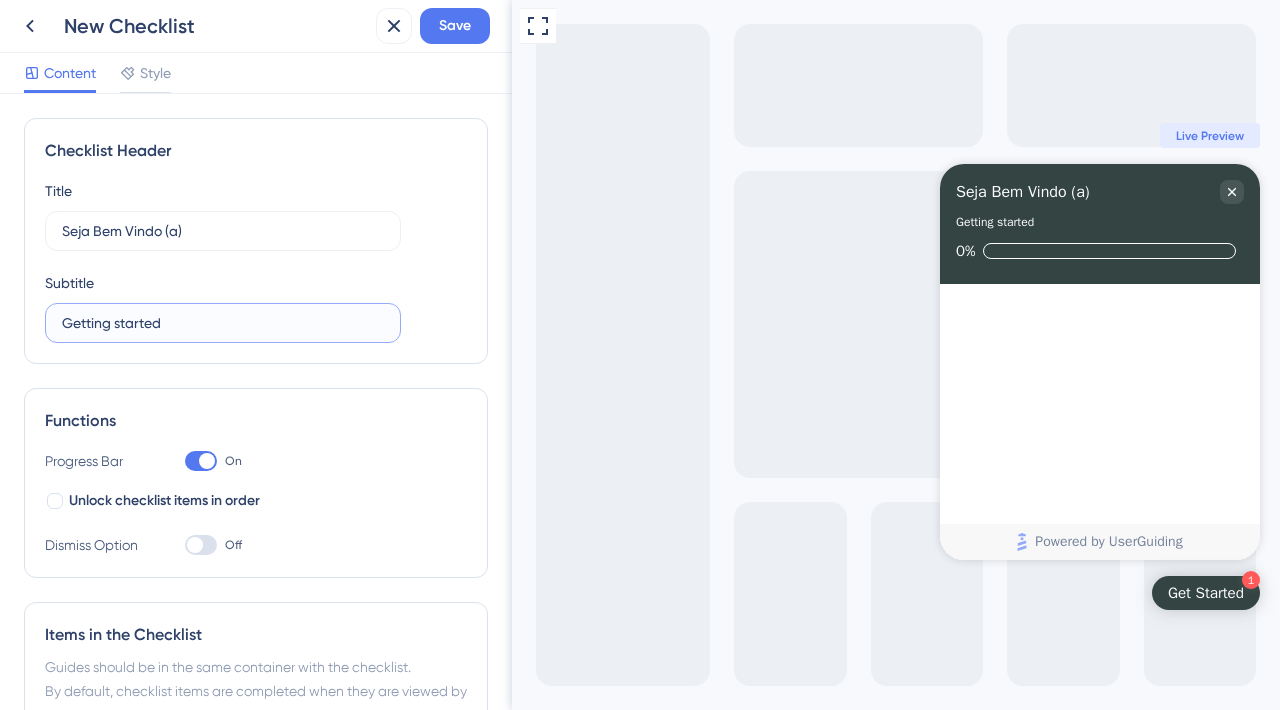 click on "Getting started" at bounding box center (223, 323) 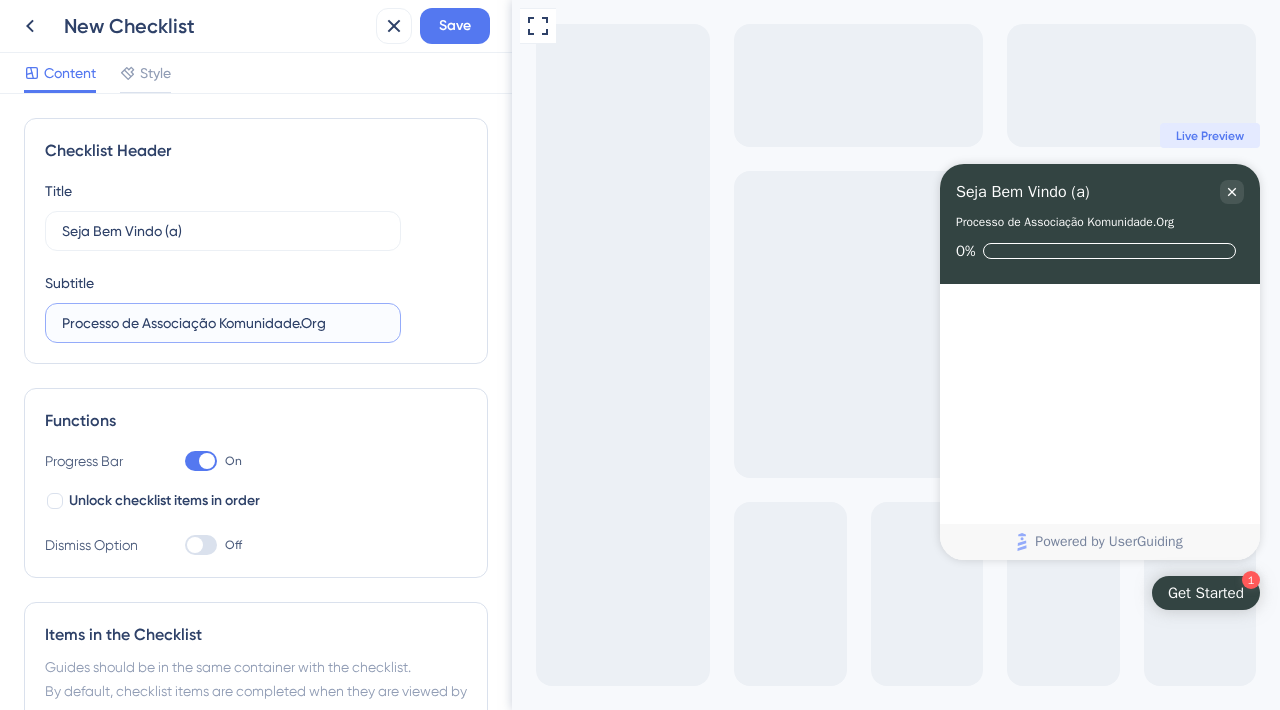 type on "Processo de Associação Komunidade.Org" 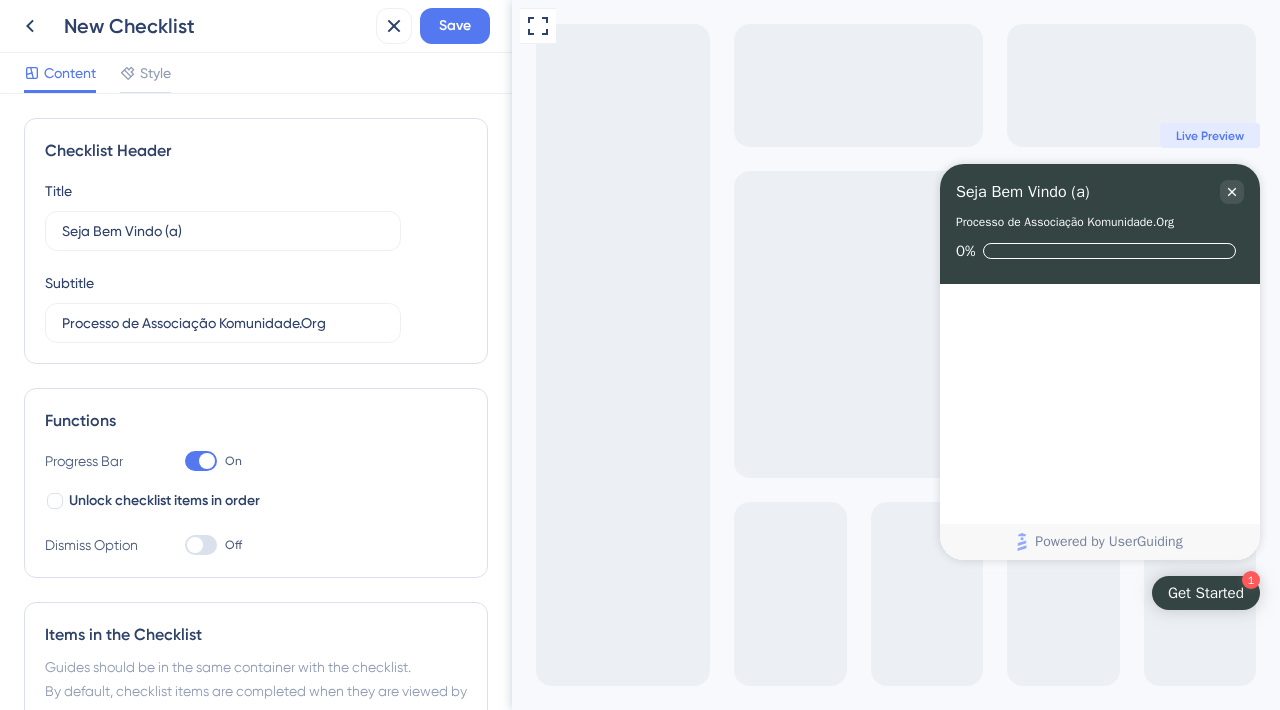 click on "Functions Progress Bar On Unlock checklist items in order Dismiss Option Off" at bounding box center (256, 483) 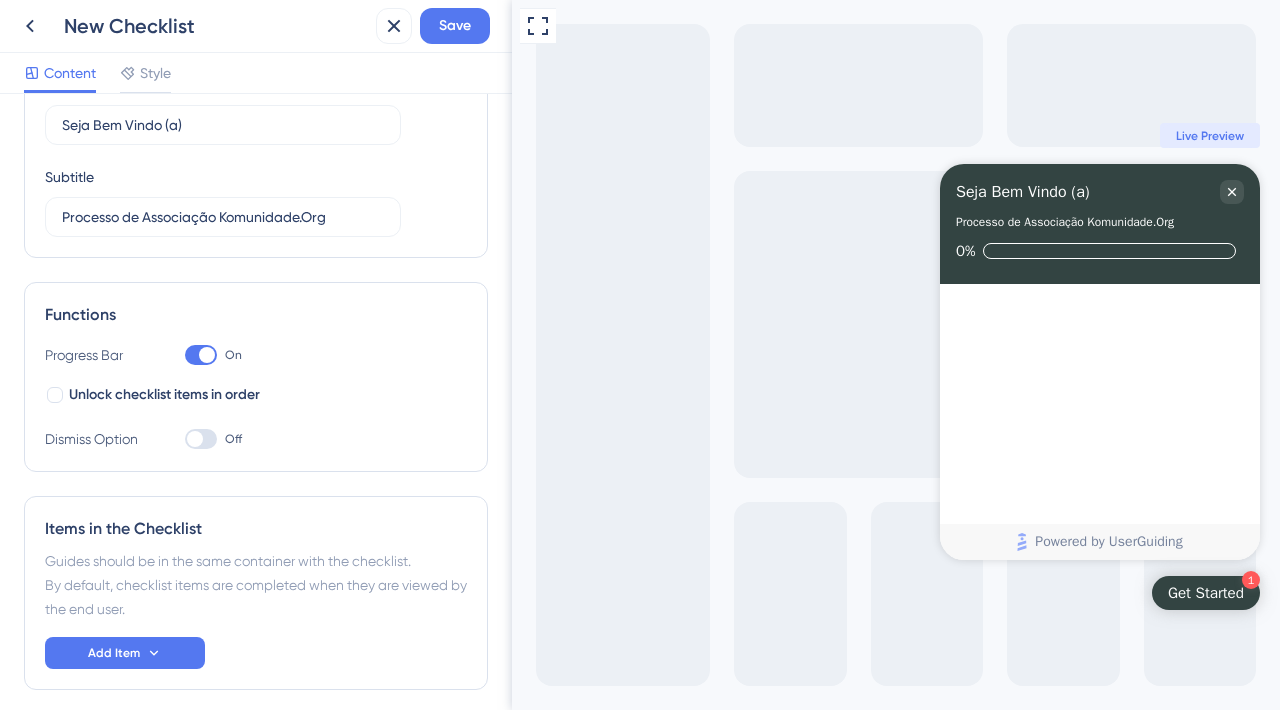 scroll, scrollTop: 114, scrollLeft: 0, axis: vertical 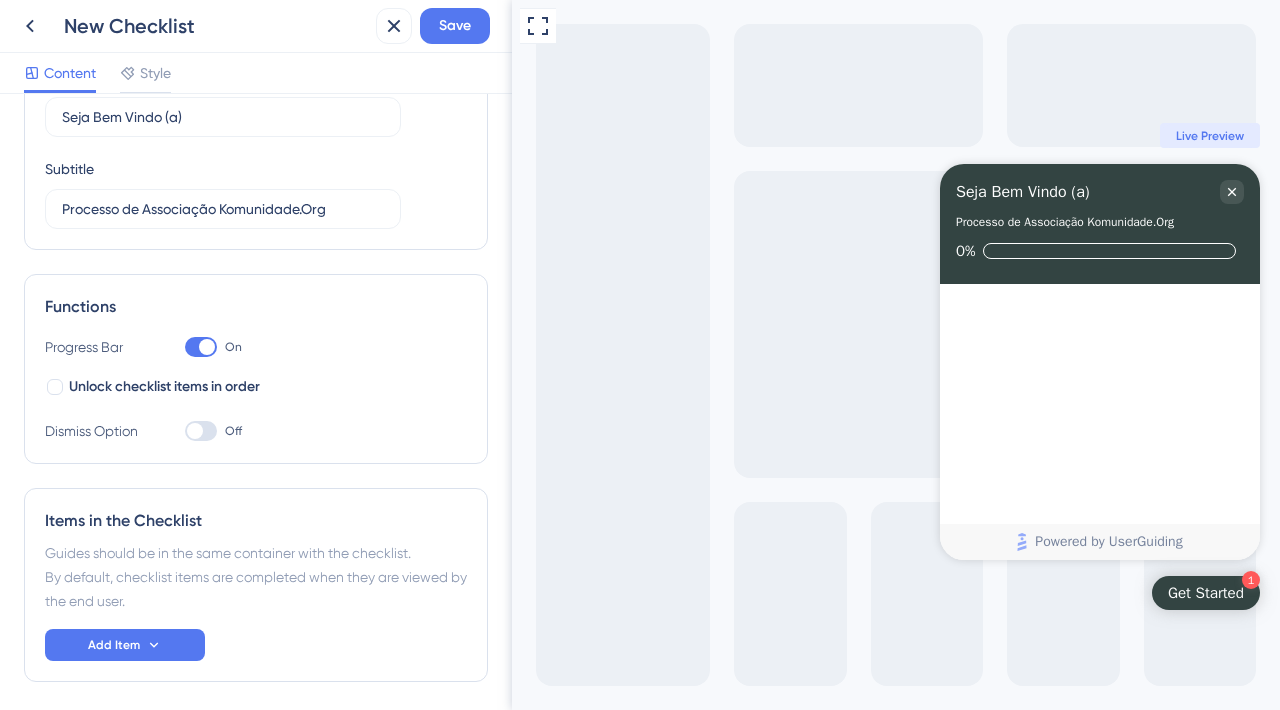click at bounding box center [201, 347] 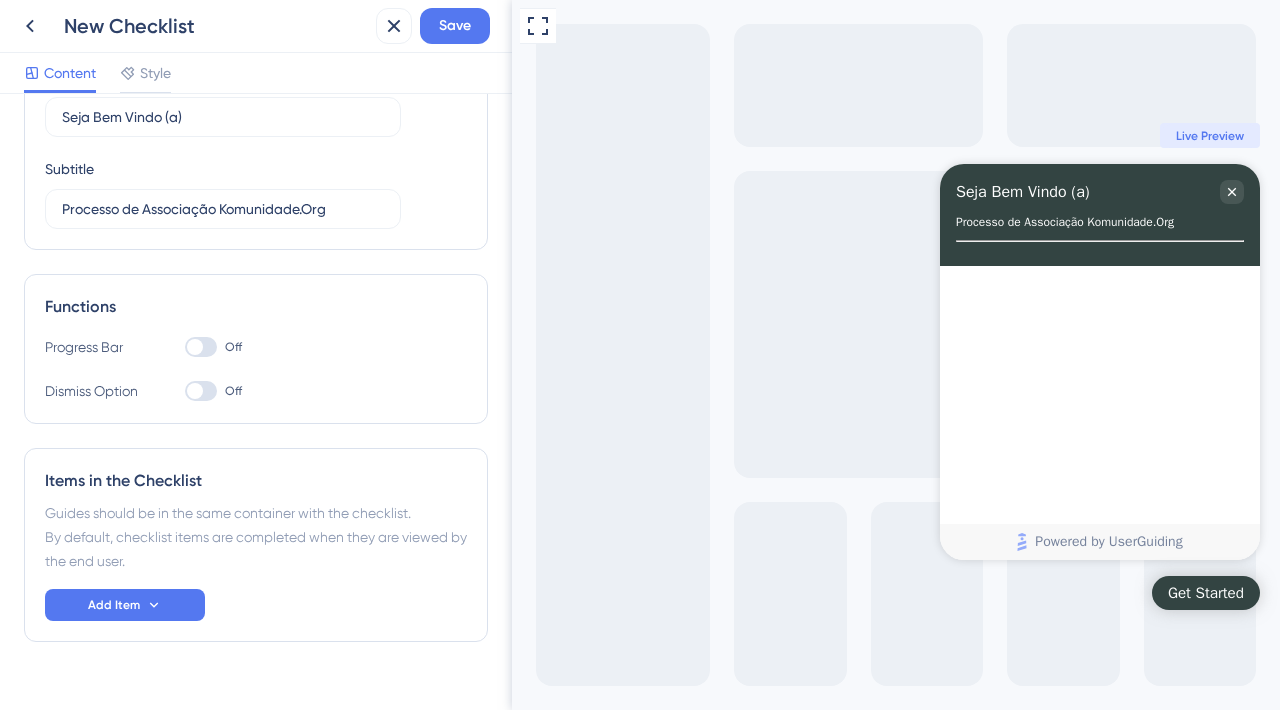 click at bounding box center [201, 347] 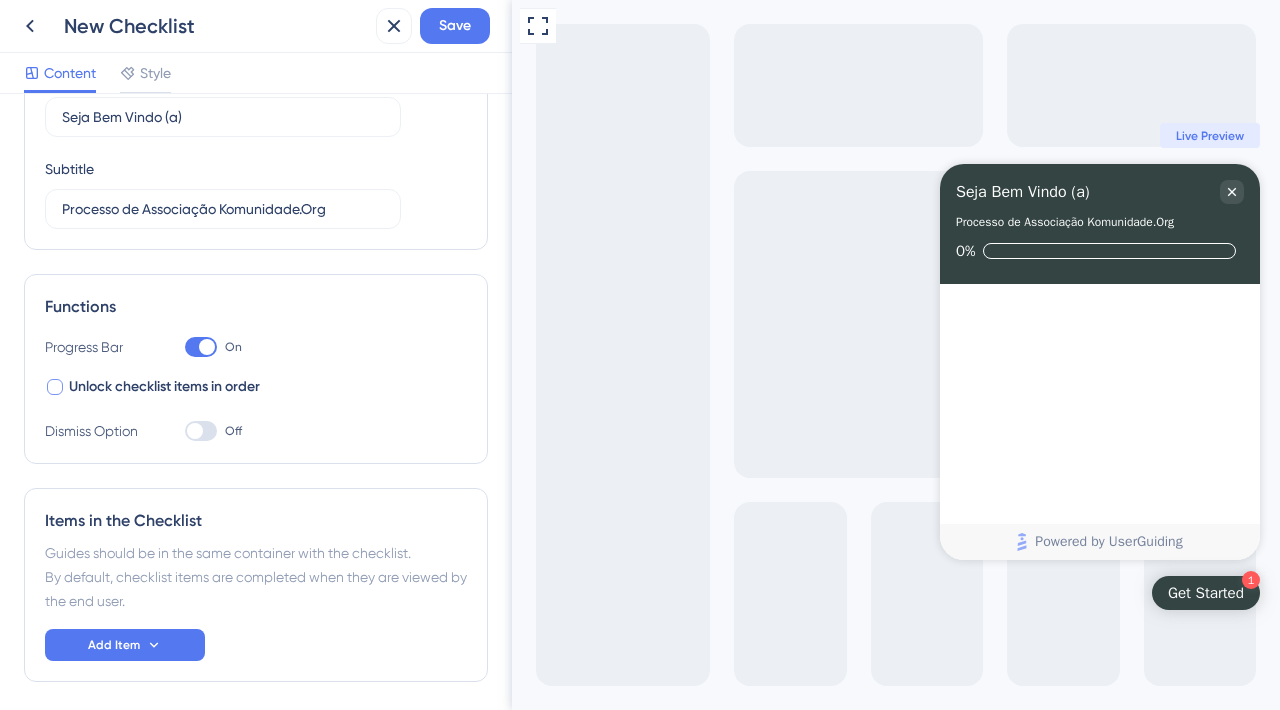 click at bounding box center (55, 387) 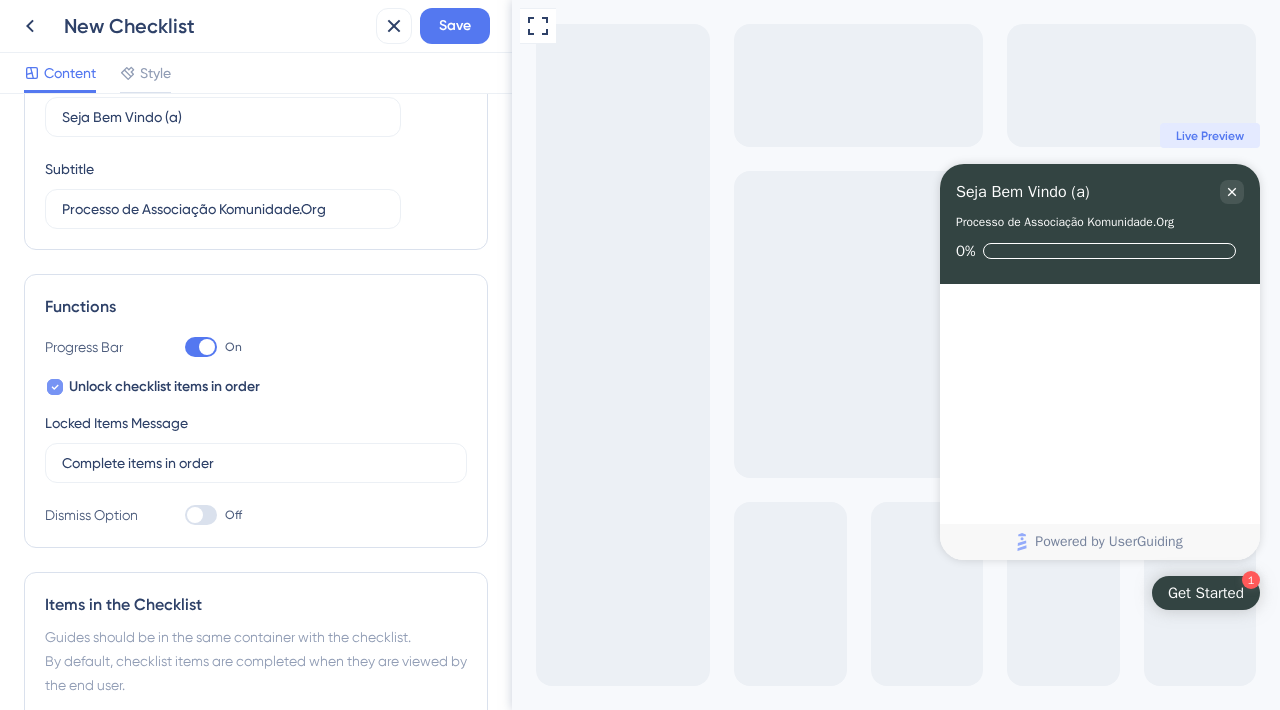 click 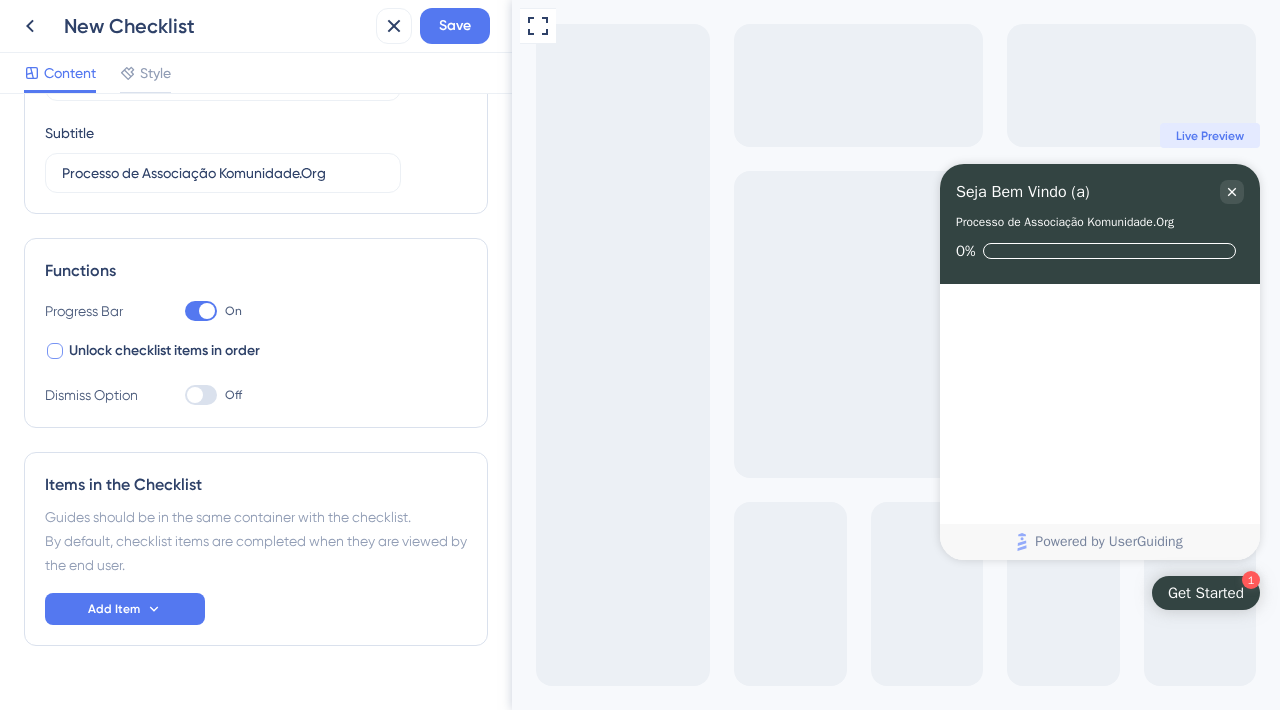 scroll, scrollTop: 190, scrollLeft: 0, axis: vertical 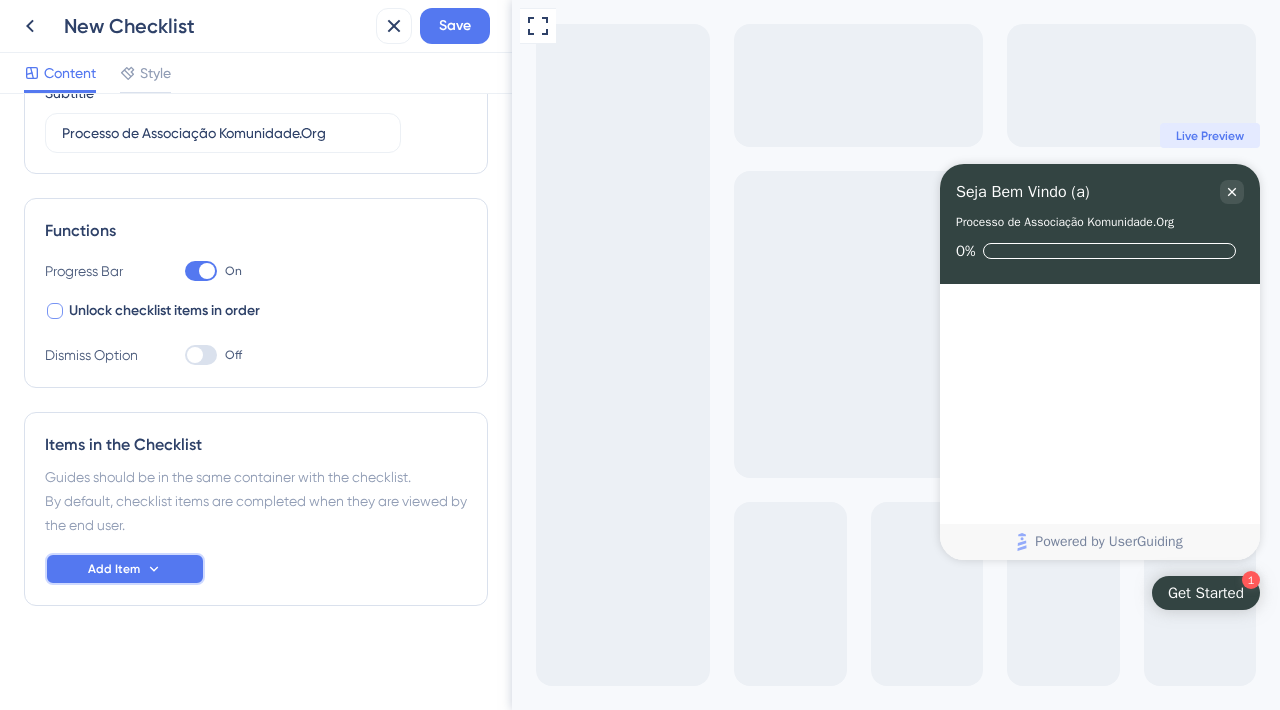 click on "Add Item" at bounding box center (125, 569) 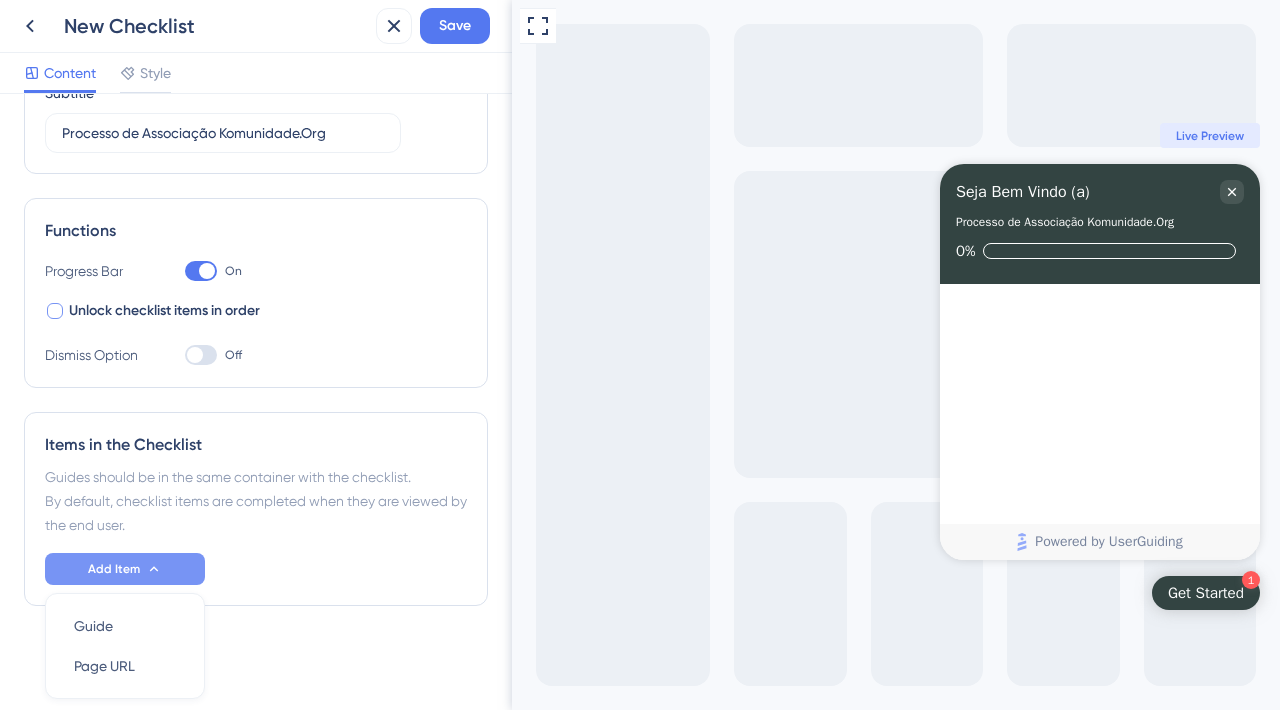 scroll, scrollTop: 259, scrollLeft: 0, axis: vertical 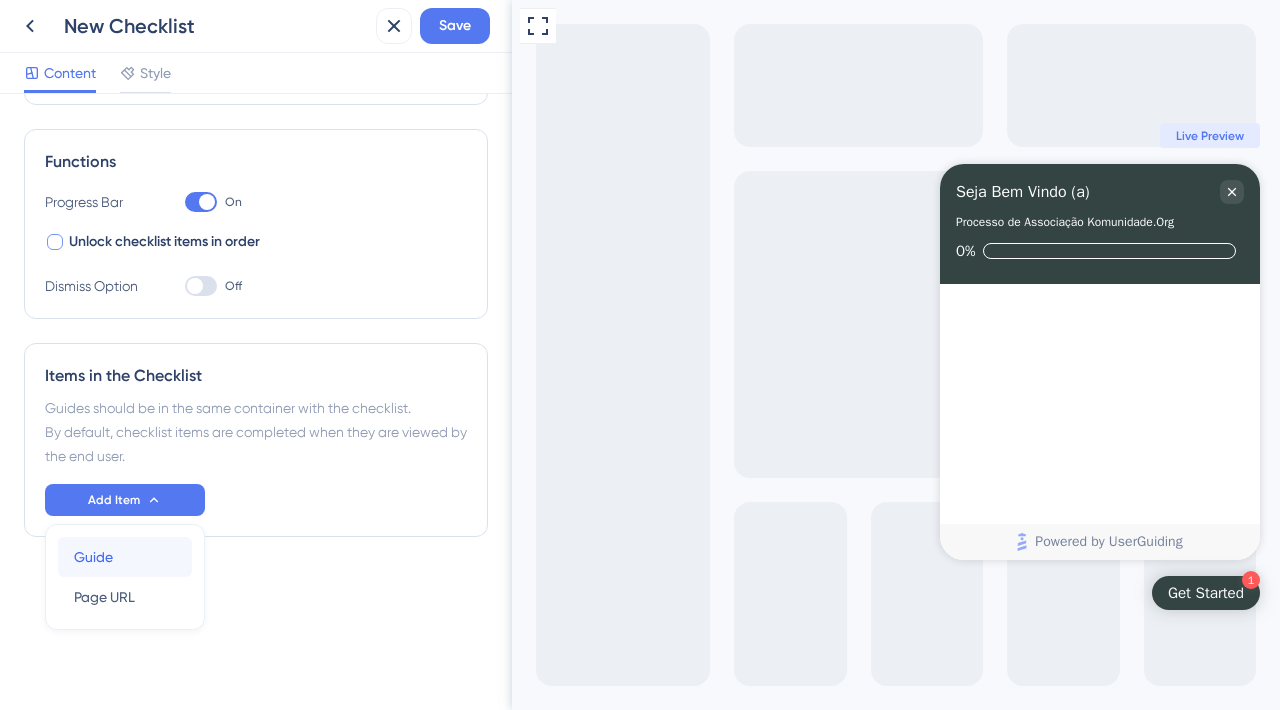 click on "Guide Guide" at bounding box center (125, 557) 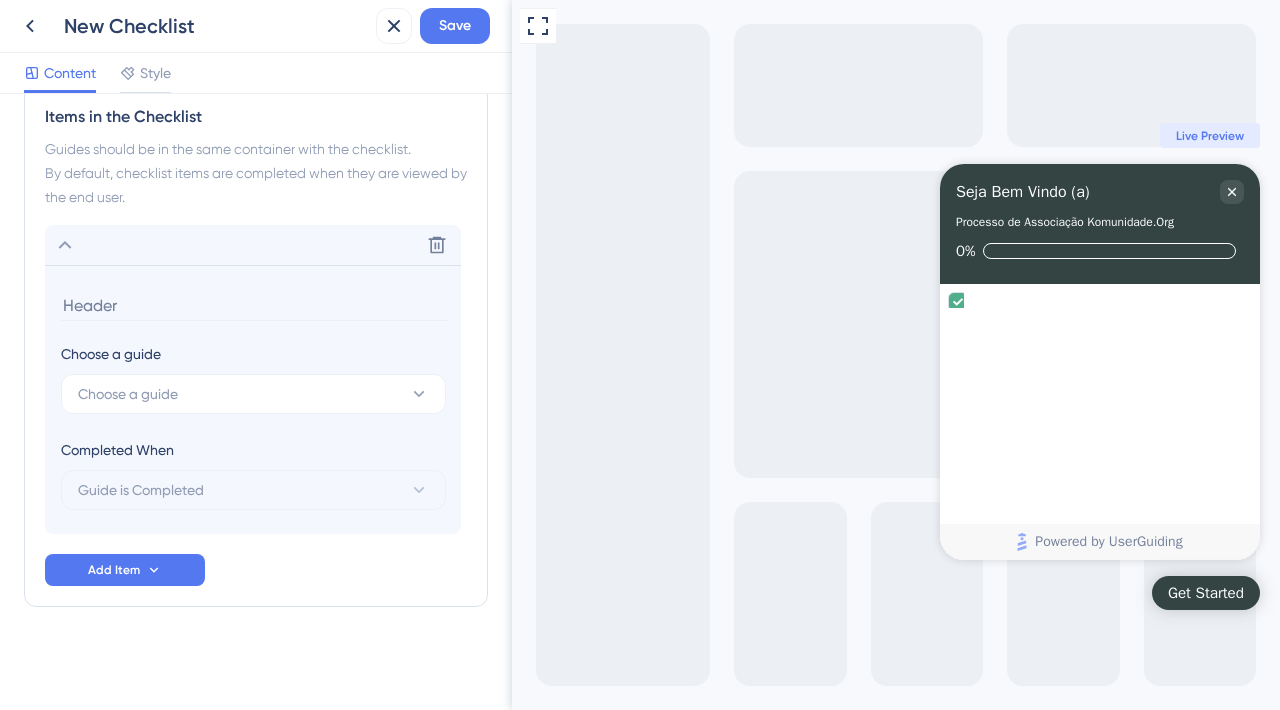 scroll, scrollTop: 519, scrollLeft: 0, axis: vertical 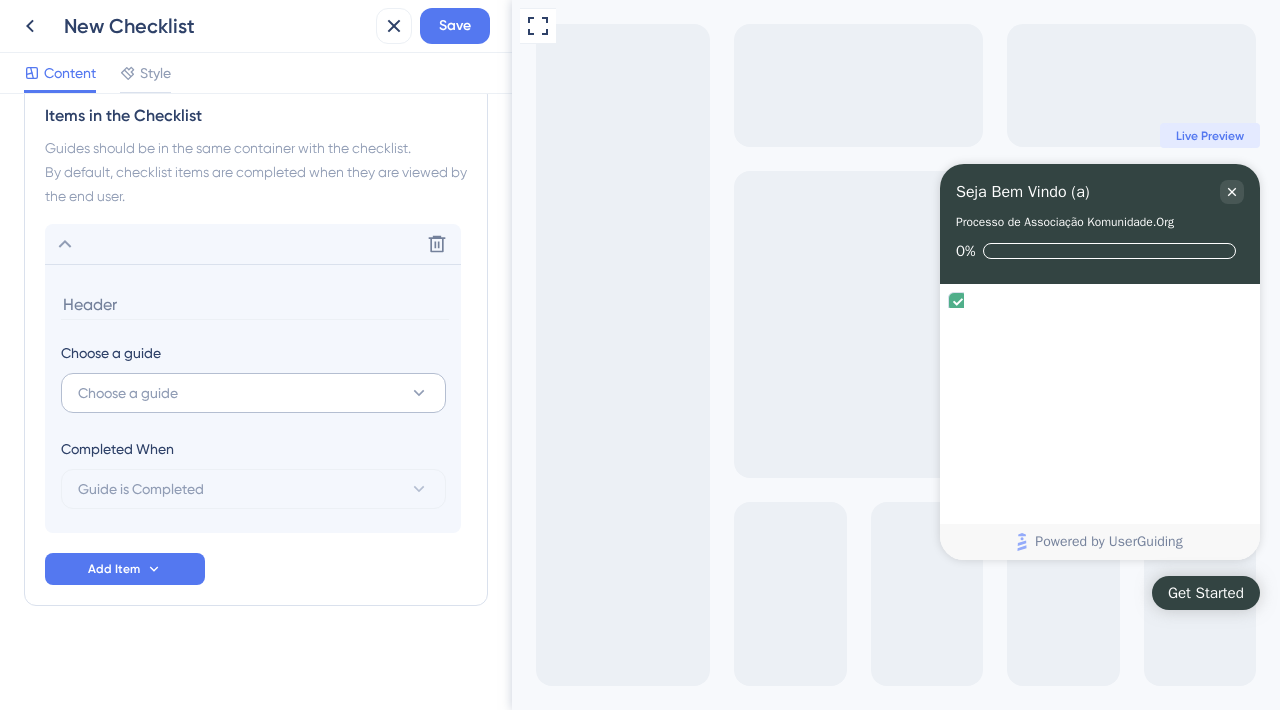 click on "Choose a guide" at bounding box center (253, 393) 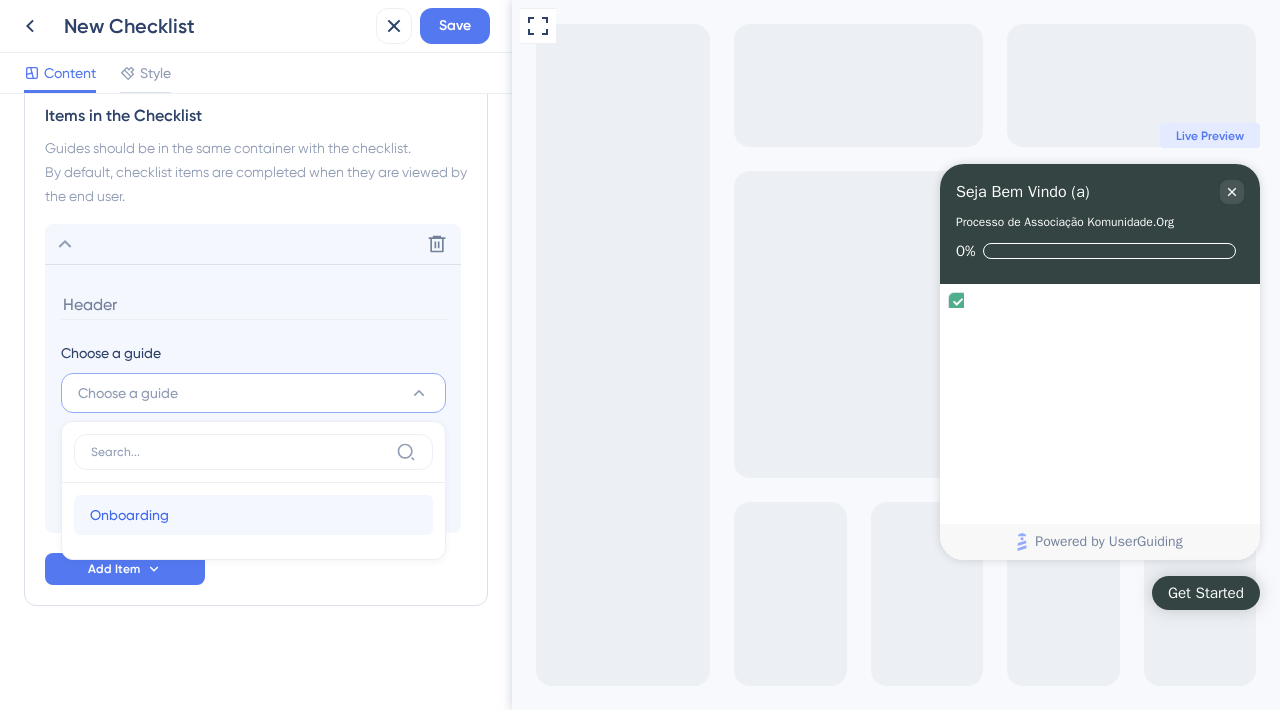click on "Onboarding" at bounding box center (129, 515) 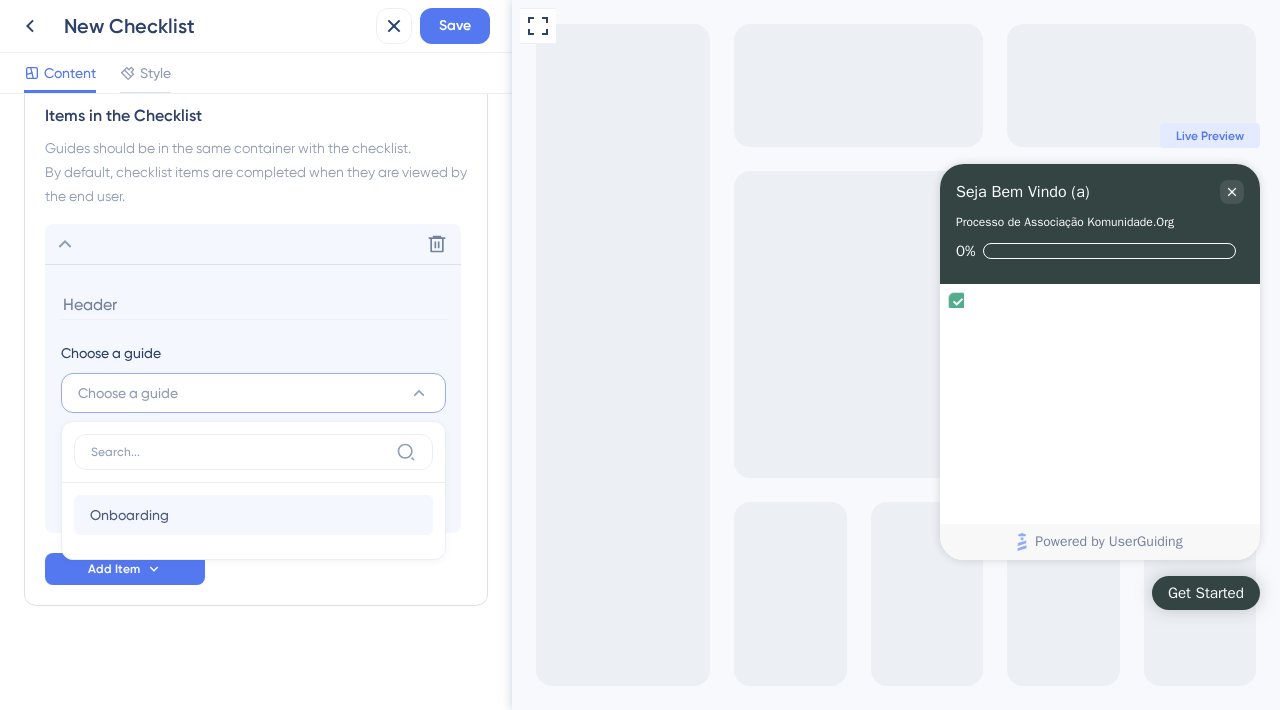type on "Onboarding" 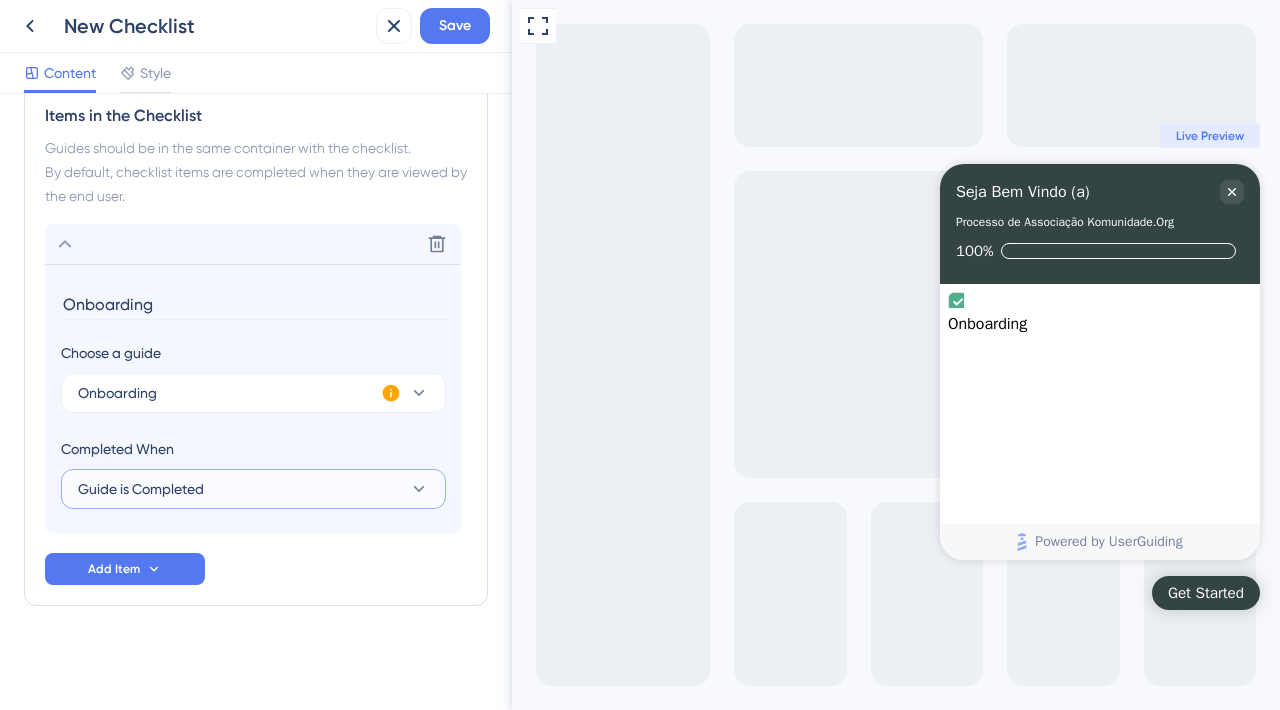 click on "Guide is Completed" at bounding box center [253, 489] 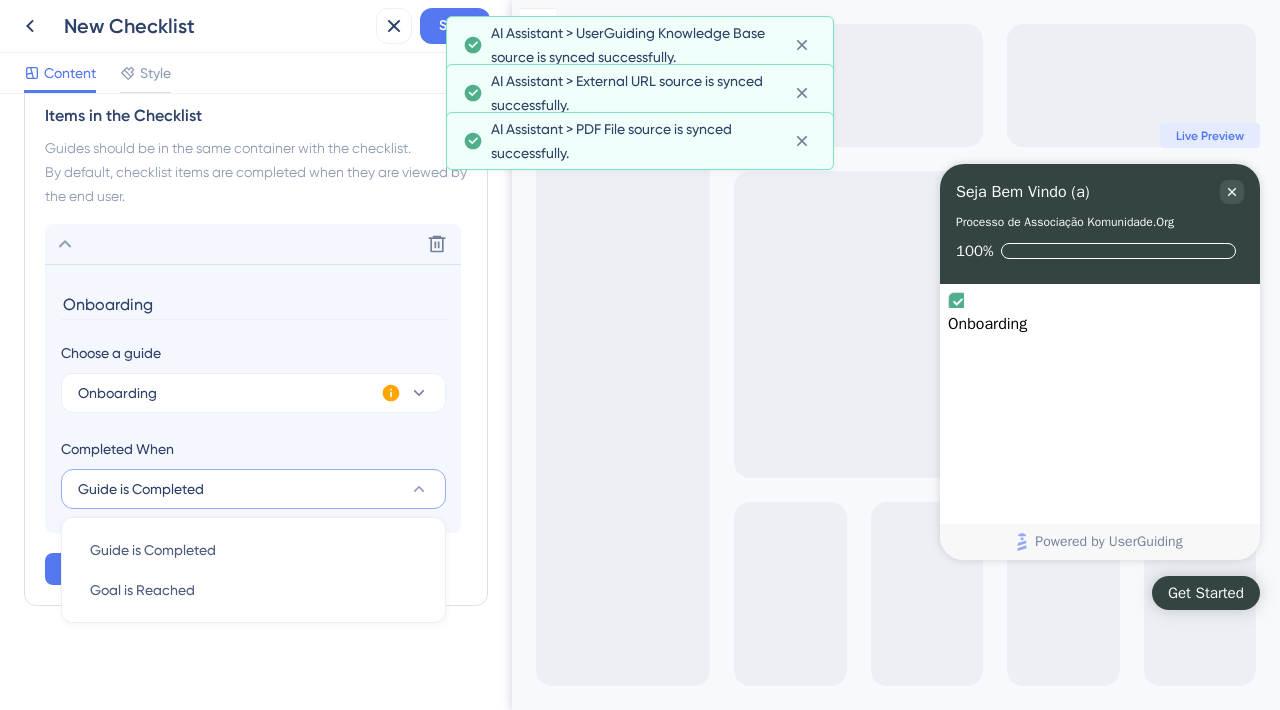 click on "Guide is Completed" at bounding box center (253, 489) 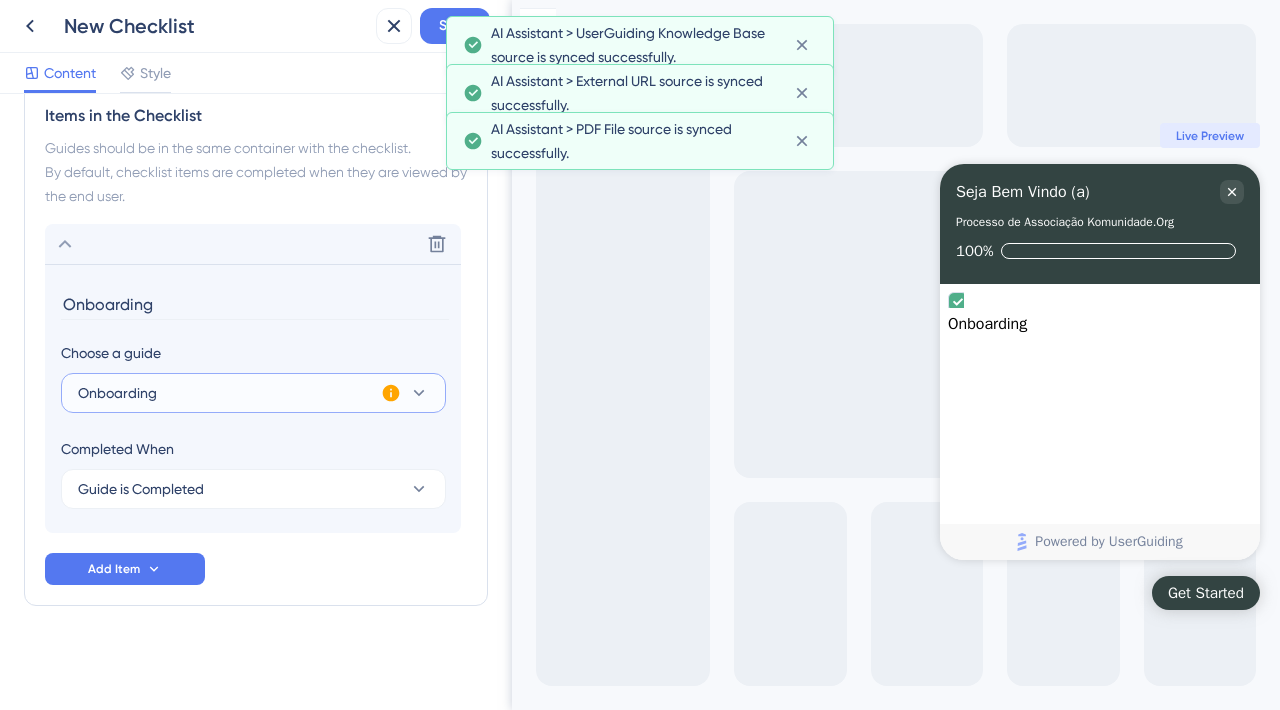 click on "Onboarding" at bounding box center [253, 393] 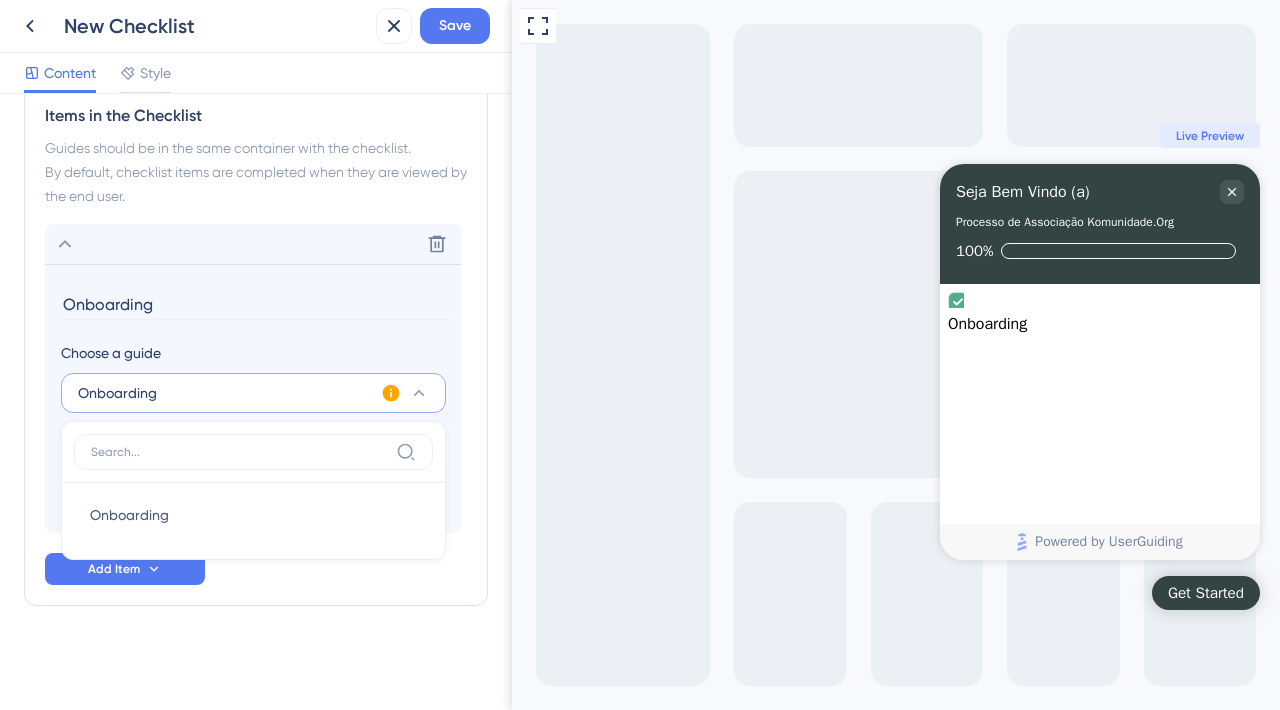 click on "Onboarding" at bounding box center [255, 304] 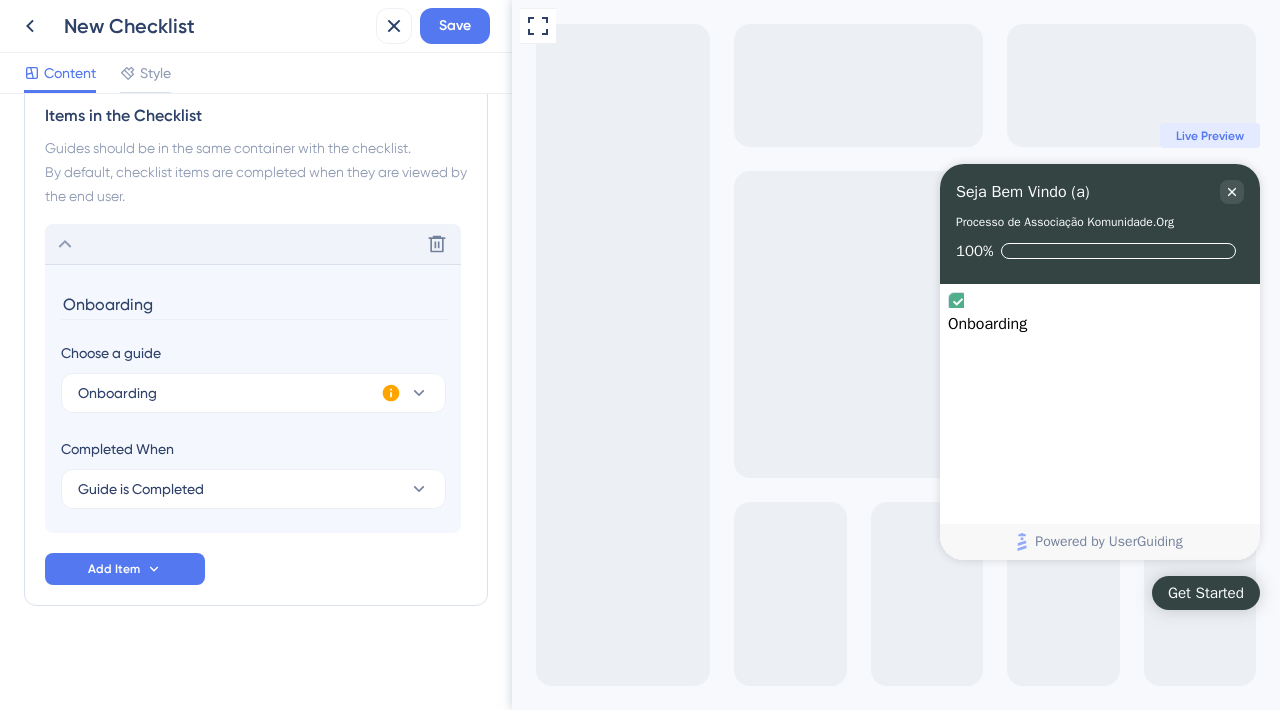 click 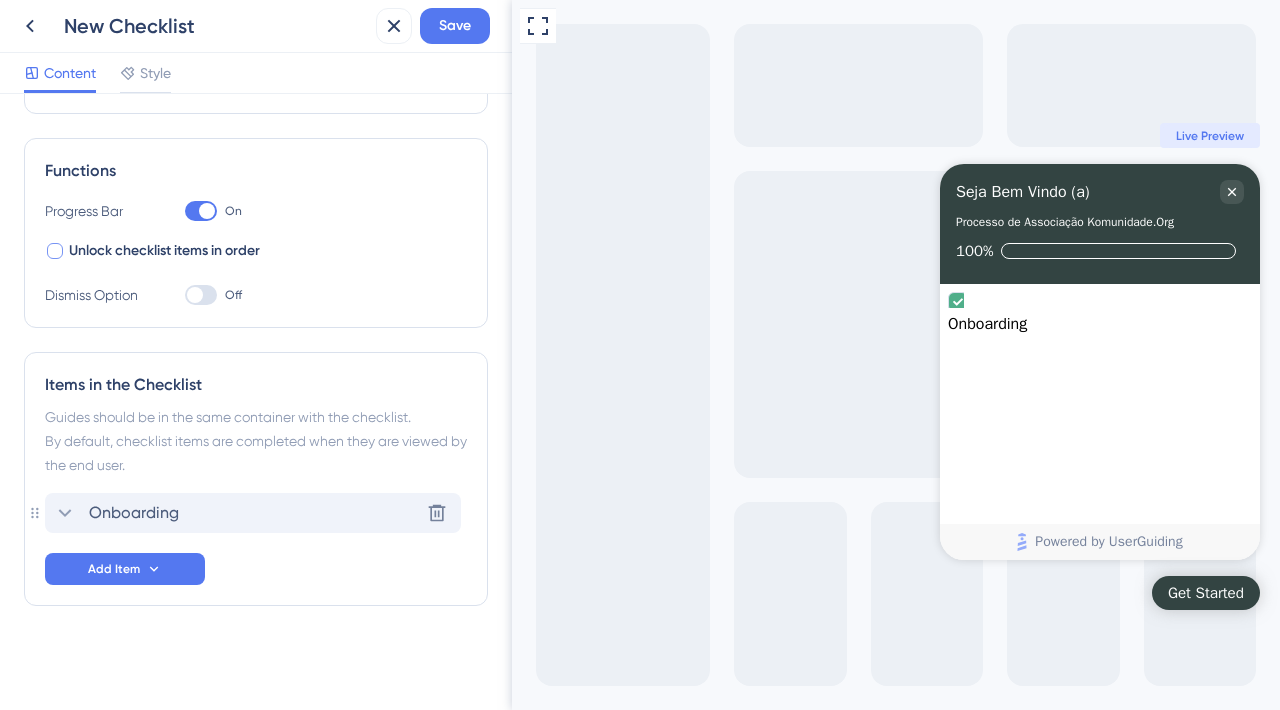 click on "Onboarding Delete" at bounding box center (253, 513) 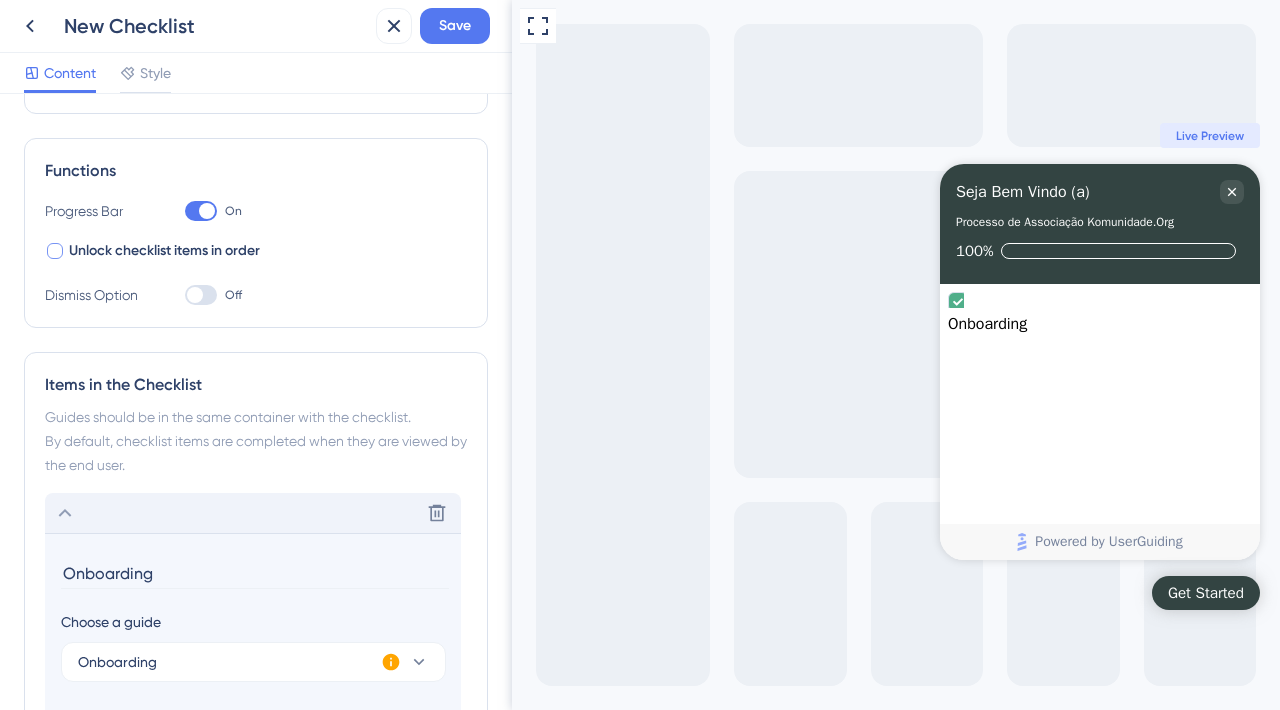 scroll, scrollTop: 519, scrollLeft: 0, axis: vertical 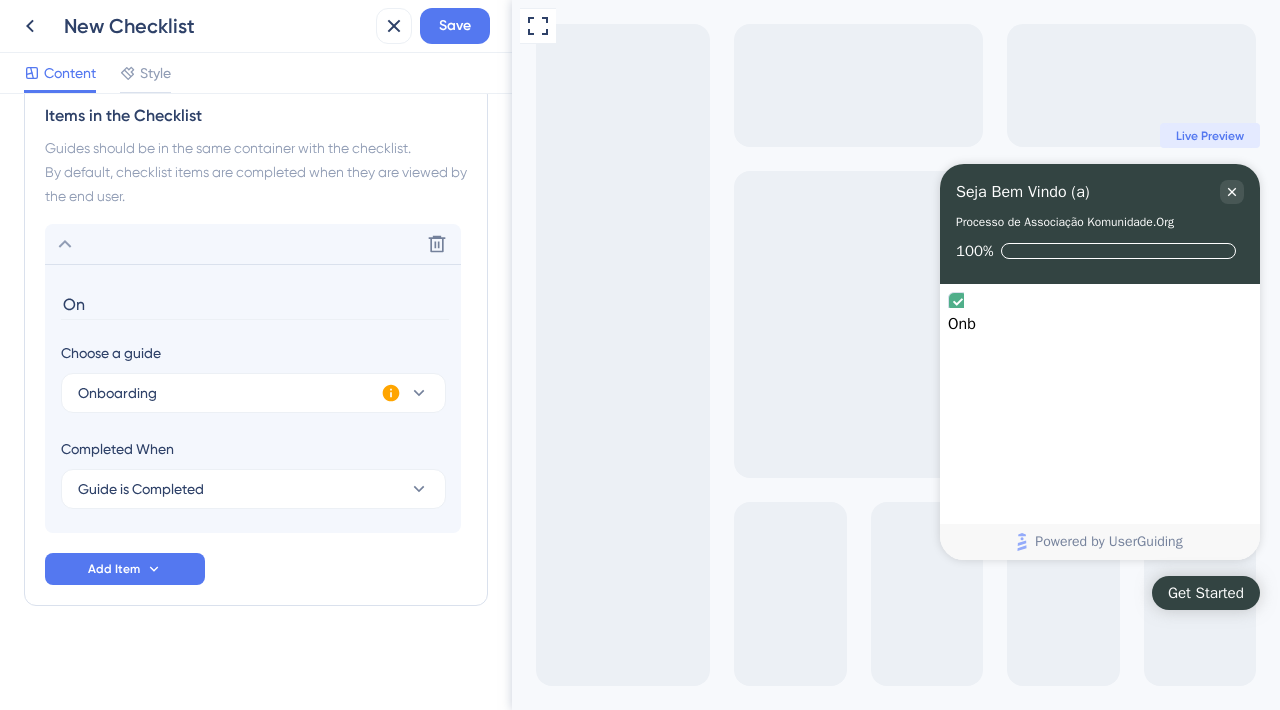 type on "O" 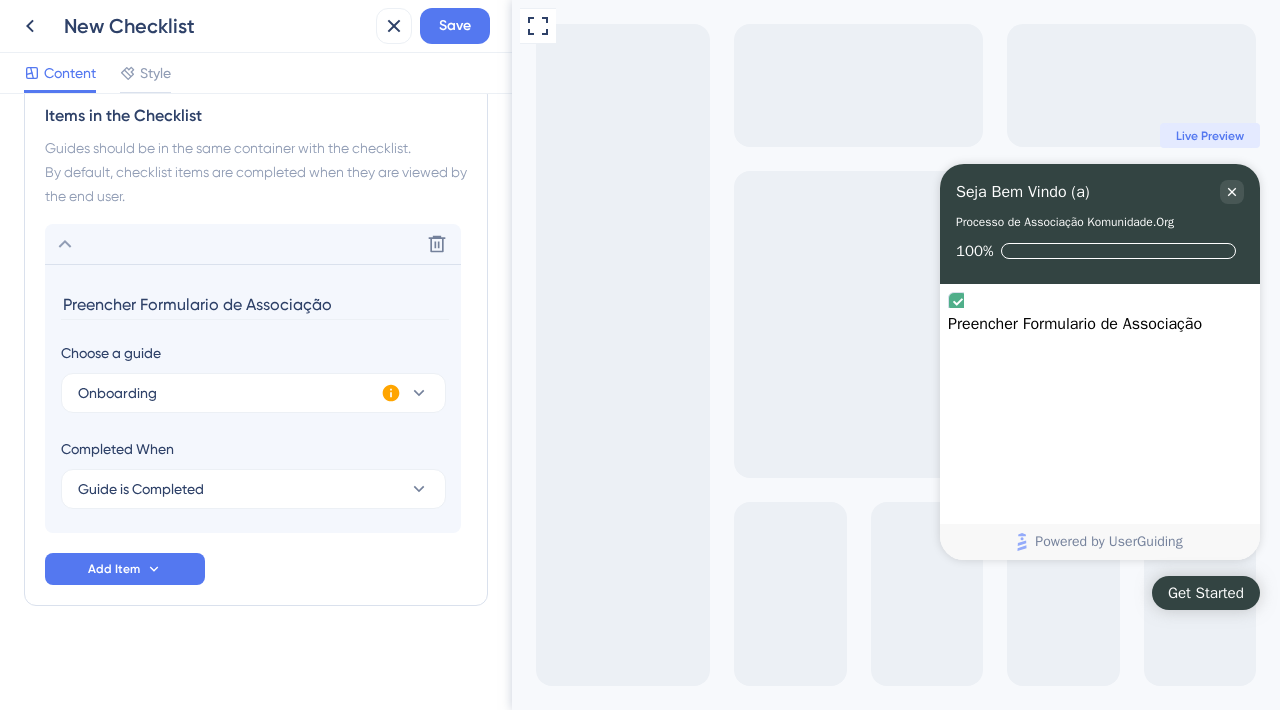 click on "Preencher Formulario de Associação" at bounding box center [255, 304] 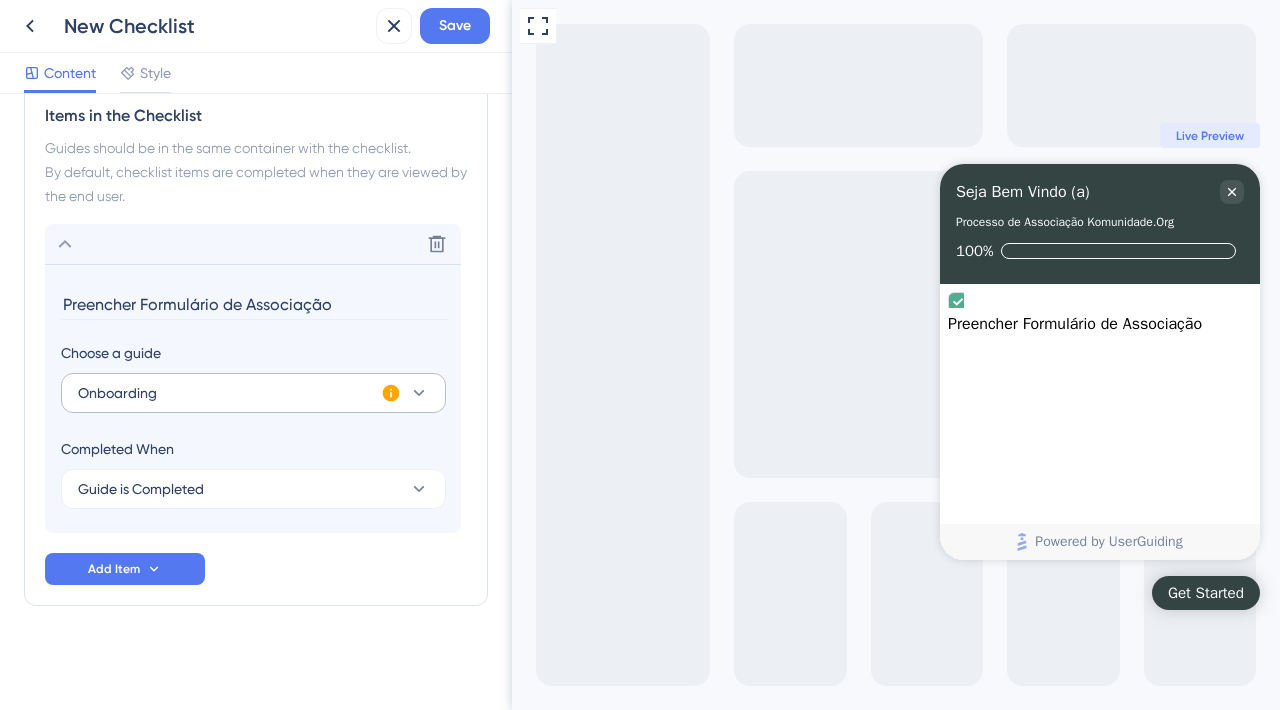 type on "Preencher Formulário de Associação" 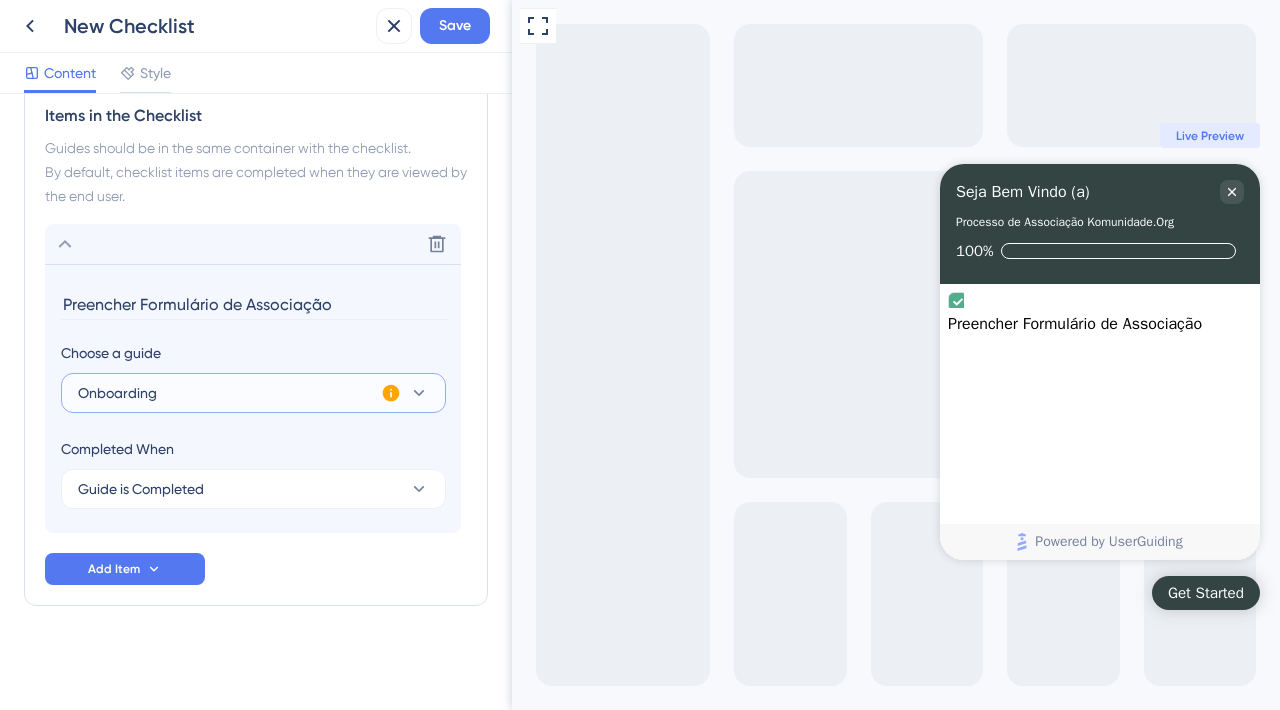 click on "Onboarding" at bounding box center (253, 393) 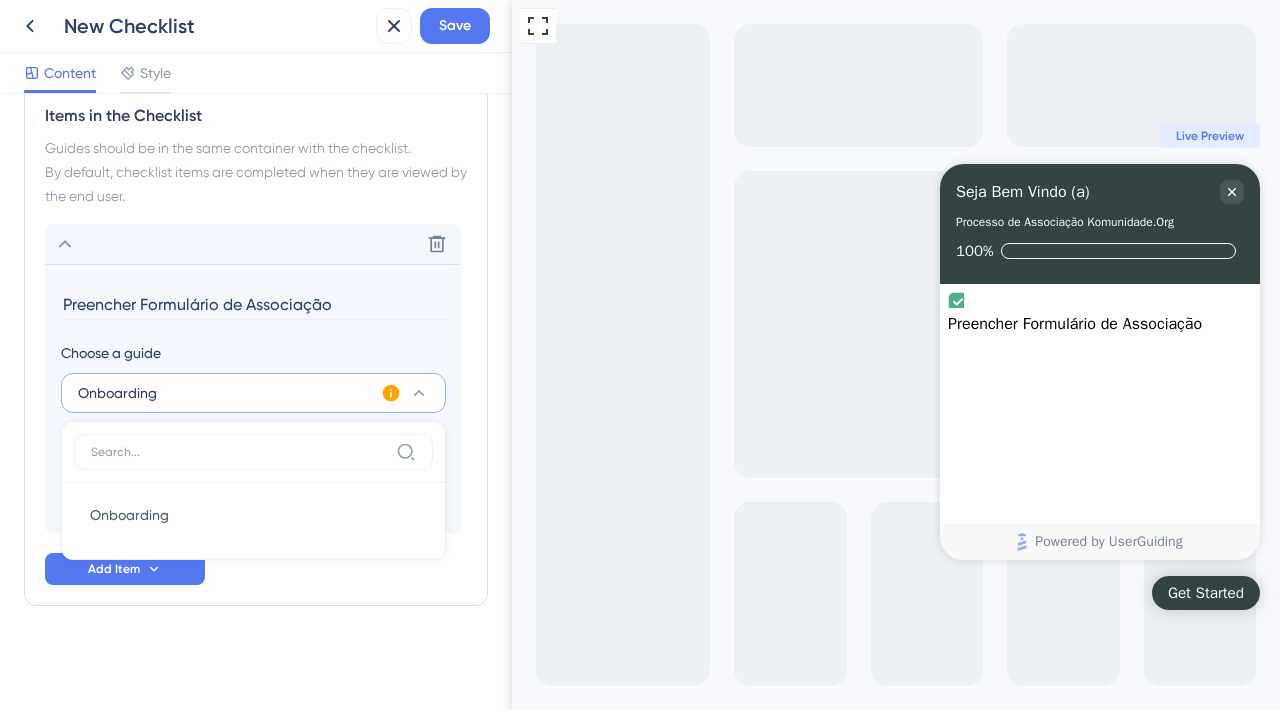 click on "Onboarding" at bounding box center [253, 393] 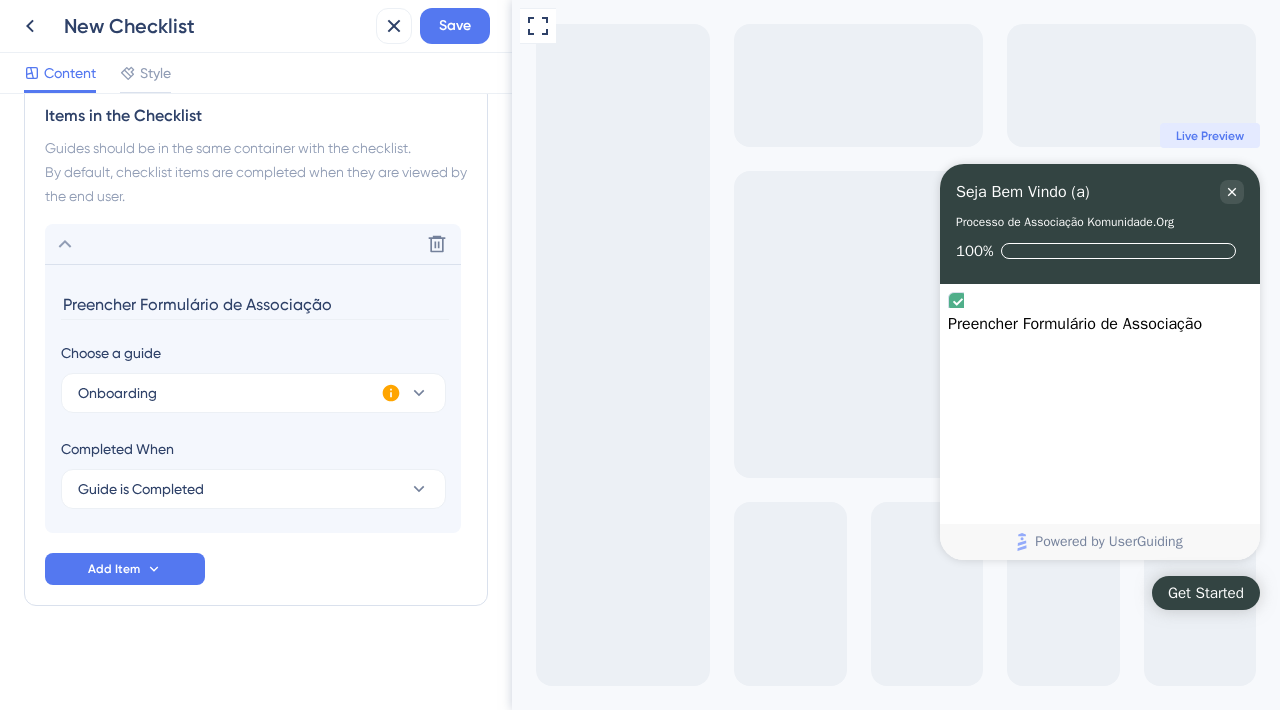 click on "Choose a guide" at bounding box center [253, 353] 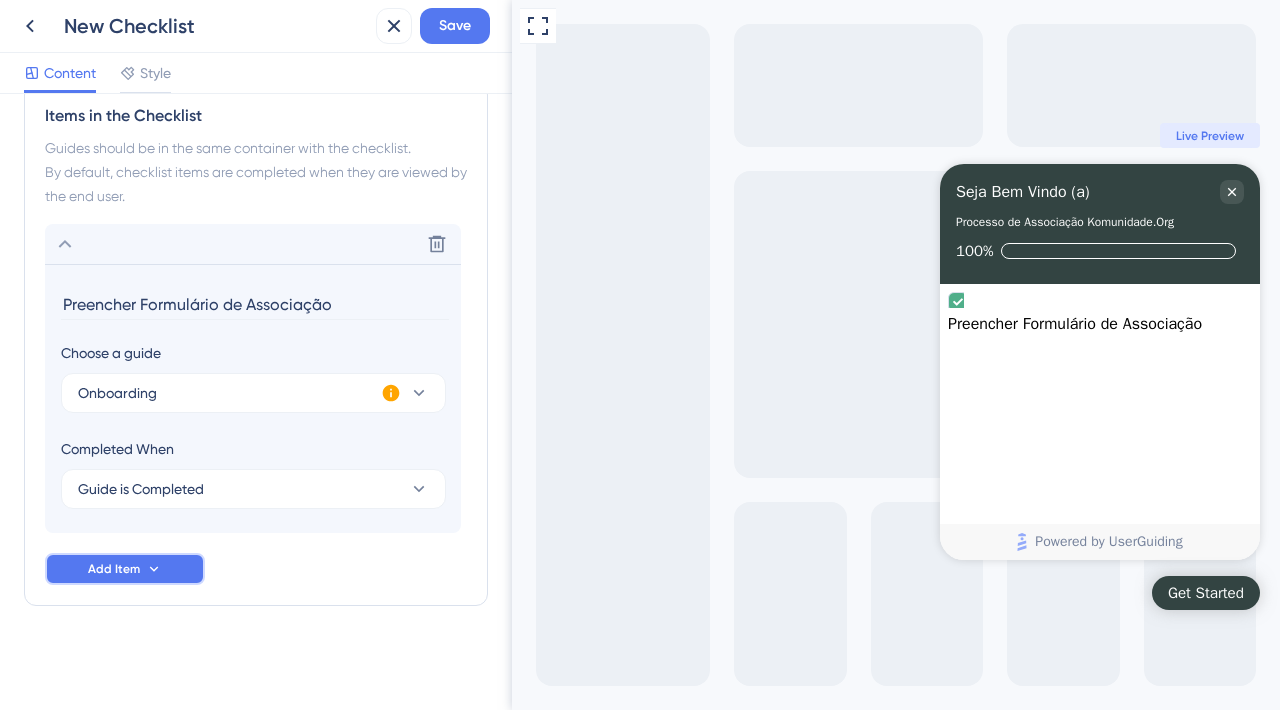 click on "Add Item" at bounding box center [125, 569] 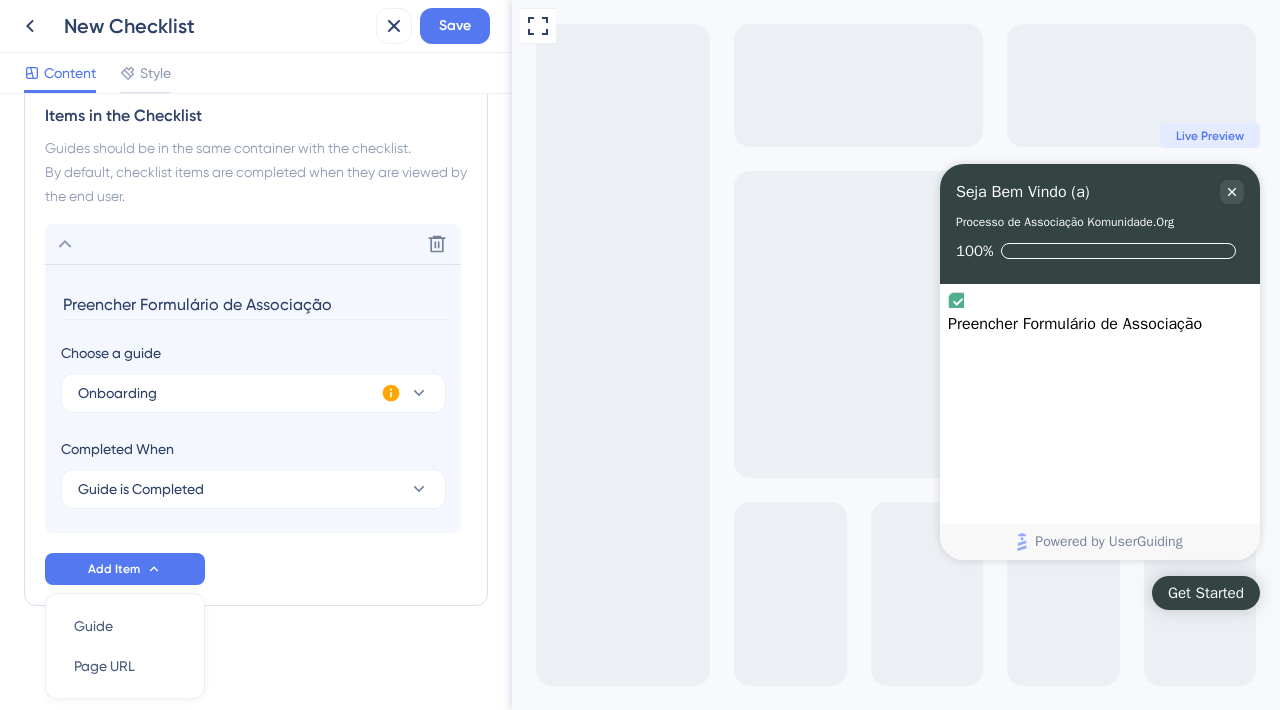 scroll, scrollTop: 588, scrollLeft: 0, axis: vertical 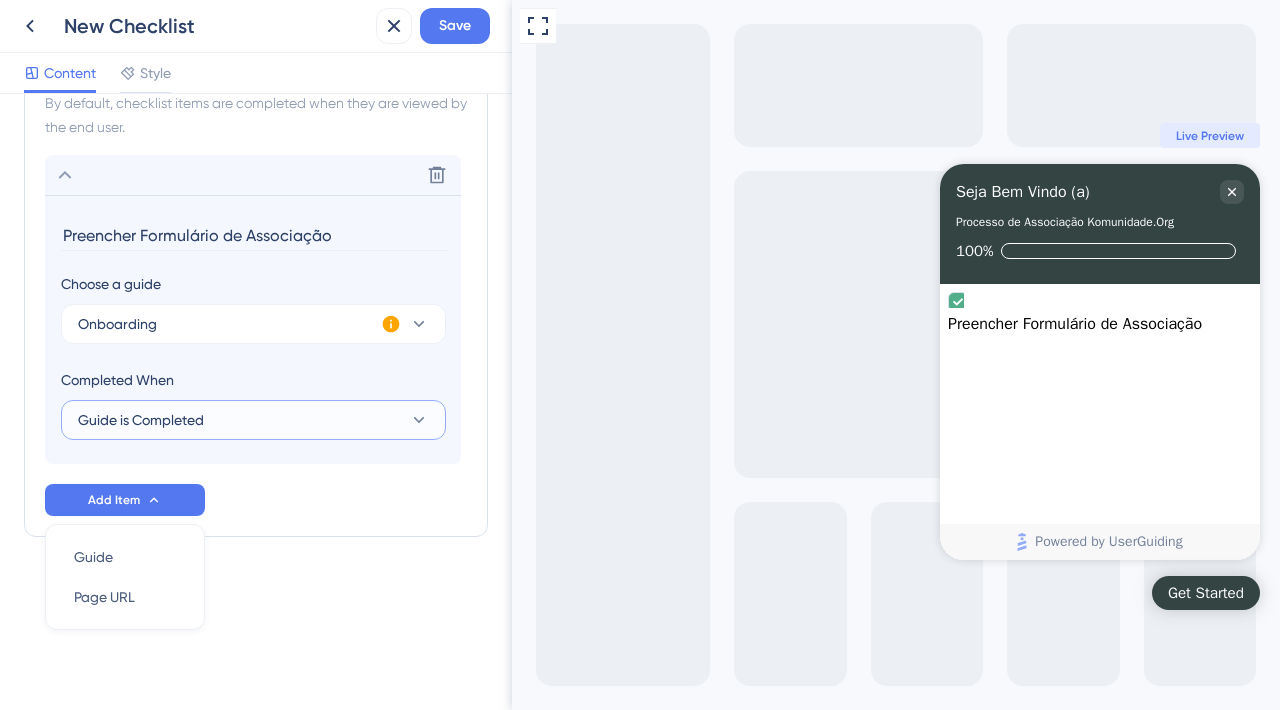 click on "Guide is Completed" at bounding box center [141, 420] 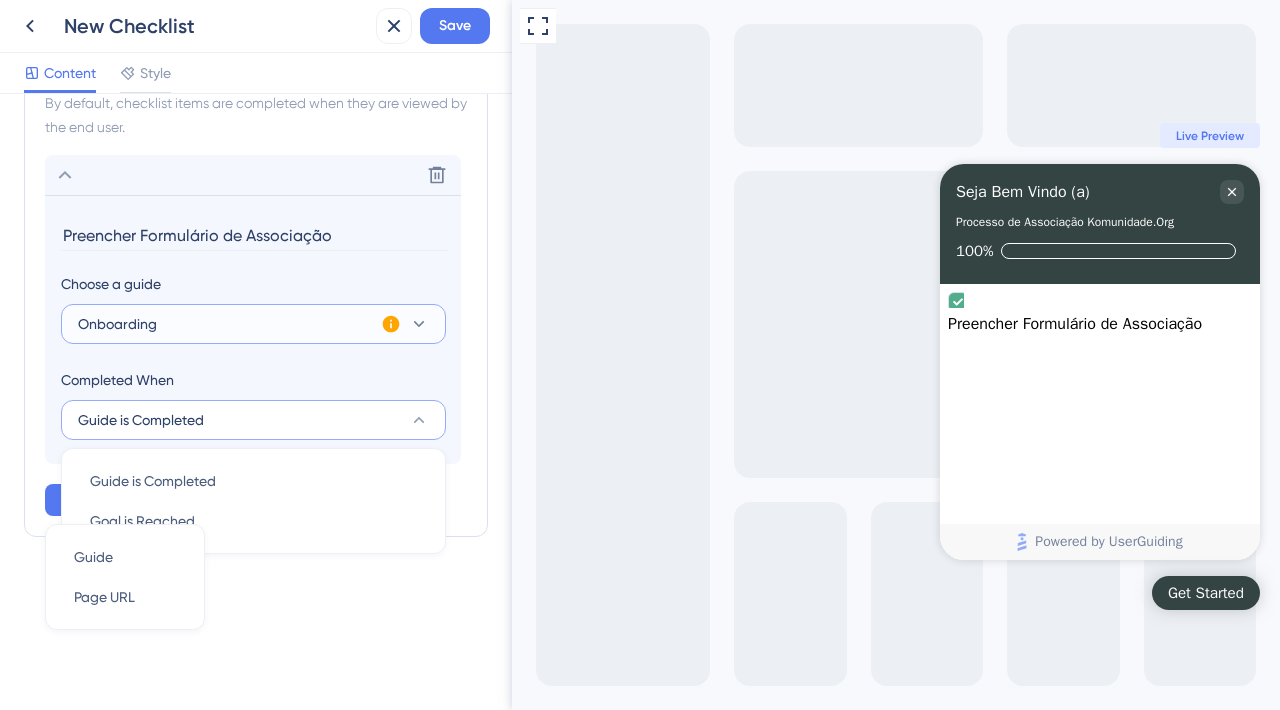 click on "Onboarding" at bounding box center (253, 324) 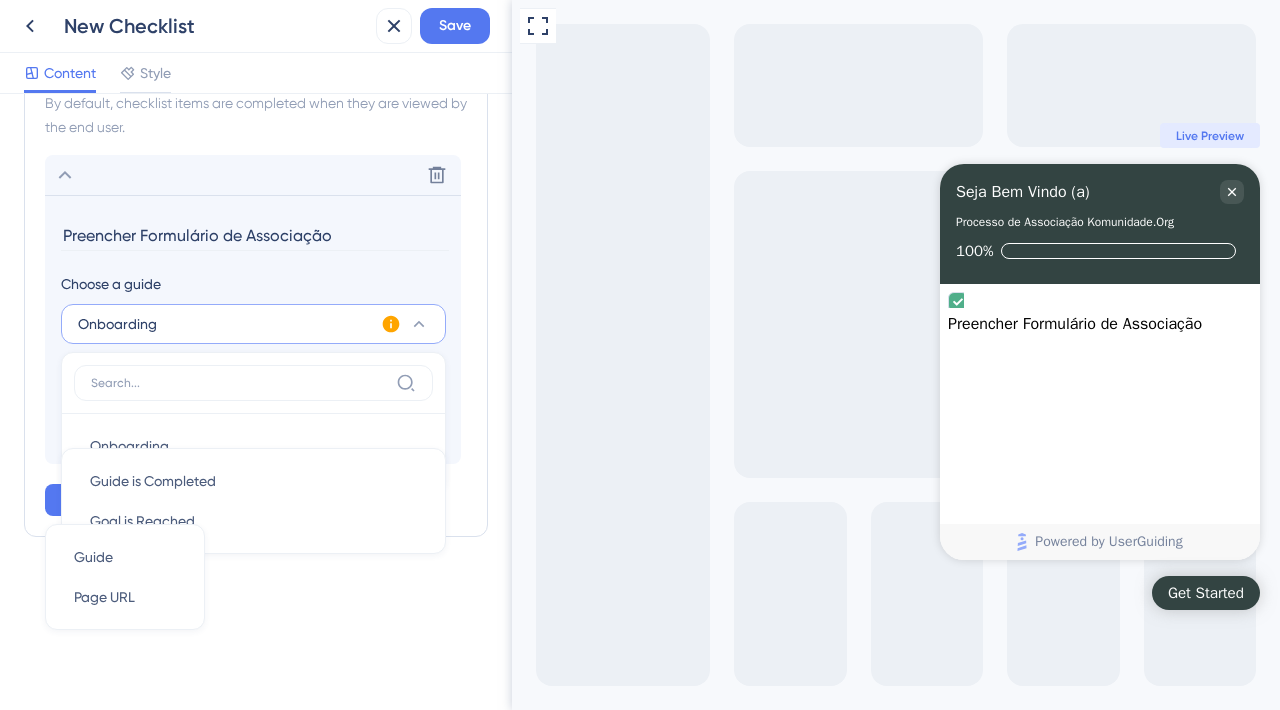 click on "Full Screen Preview Get Started Seja Bem Vindo (a) Processo de Associação Komunidade.Org 100% Preencher Formulário de Associação  Congratulations! You have completed all levels. Powered by UserGuiding Live Preview" at bounding box center (896, 355) 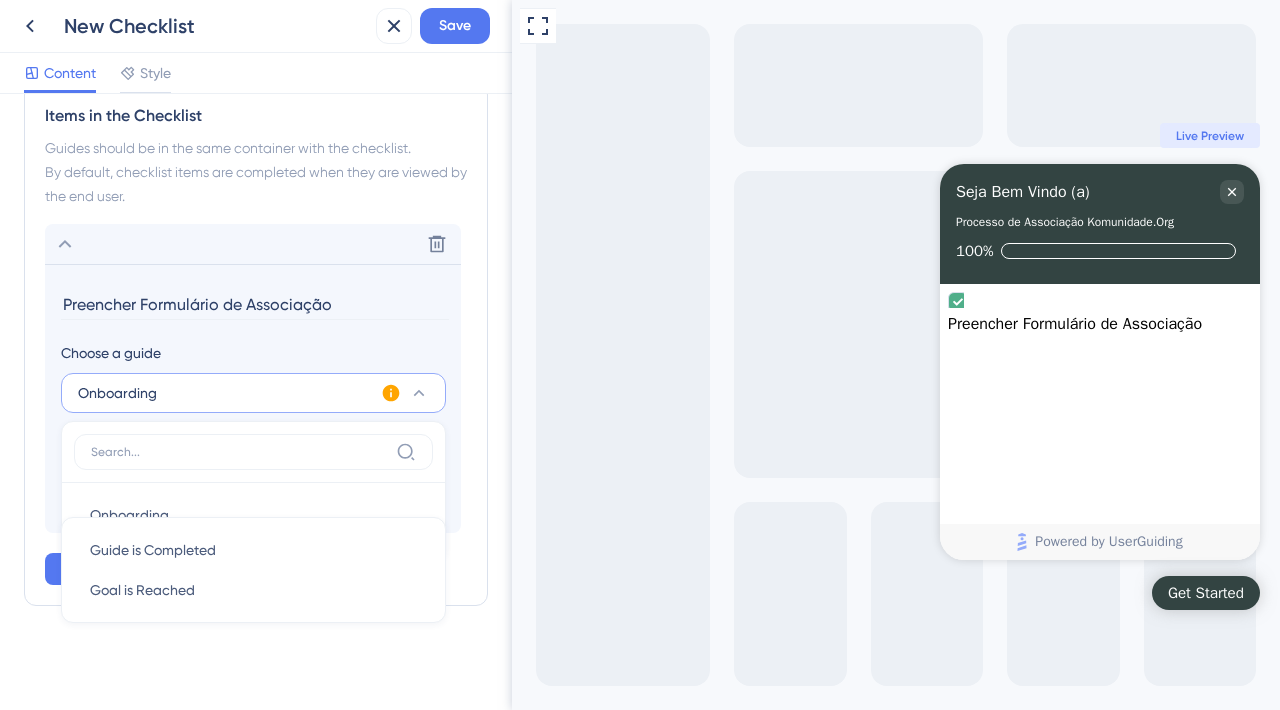 click on "Onboarding" at bounding box center [253, 393] 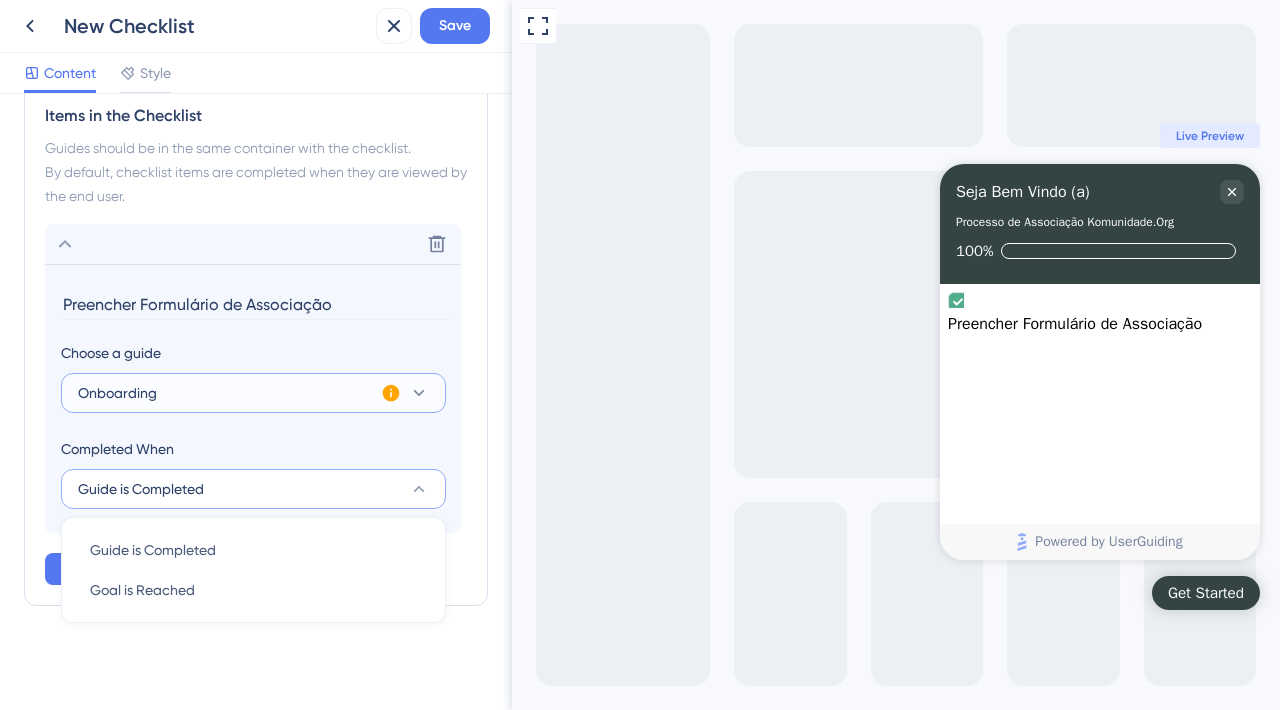 click on "Onboarding" at bounding box center [253, 393] 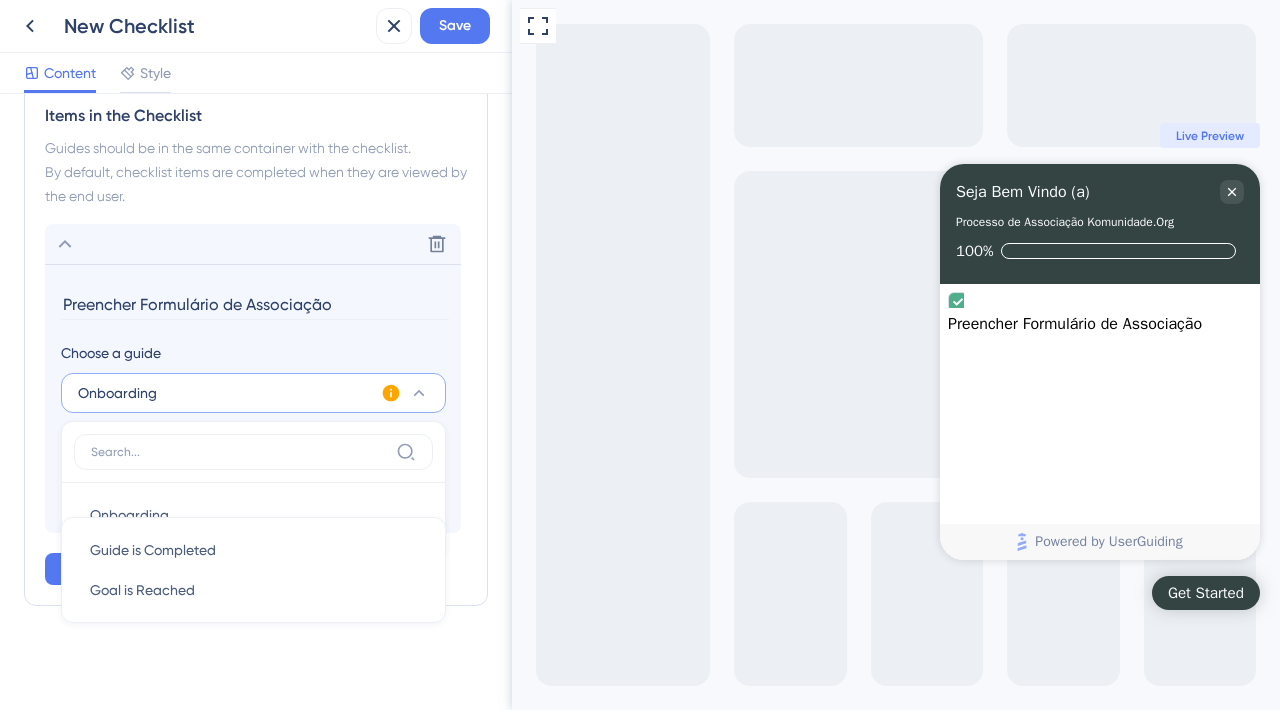 click on "Onboarding" at bounding box center (253, 393) 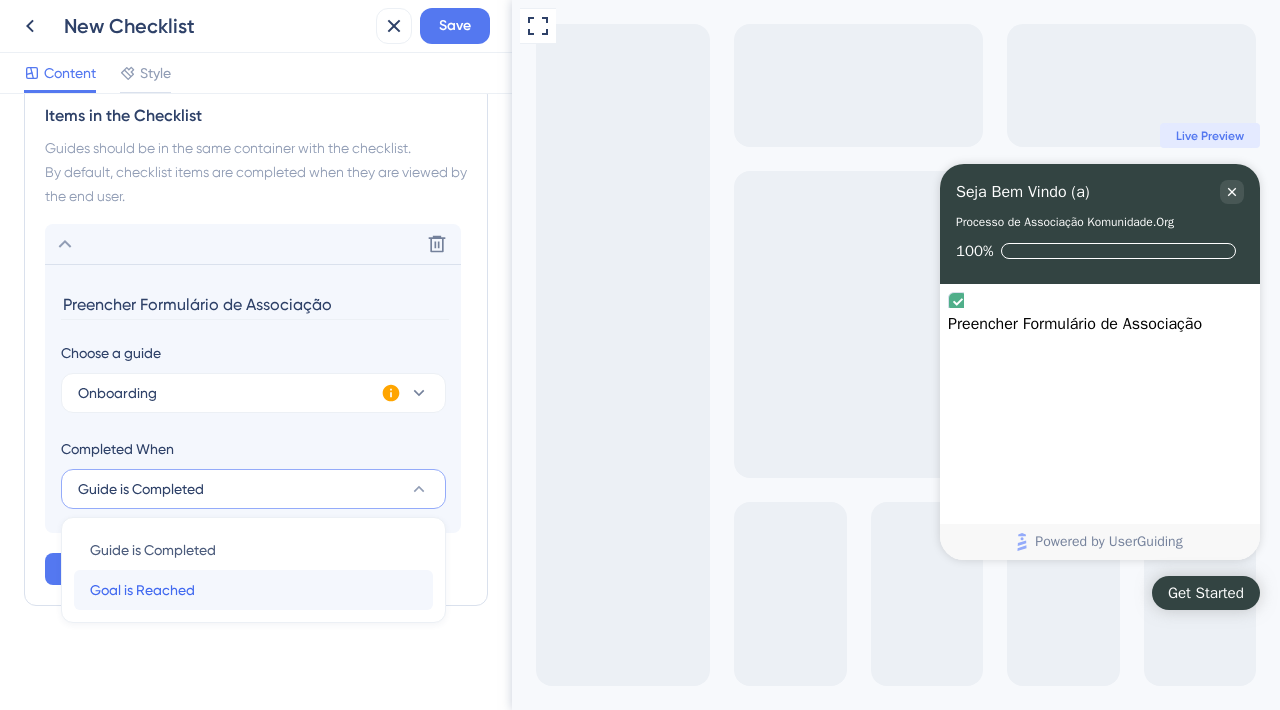 click on "Goal is Reached Goal is Reached" at bounding box center (253, 590) 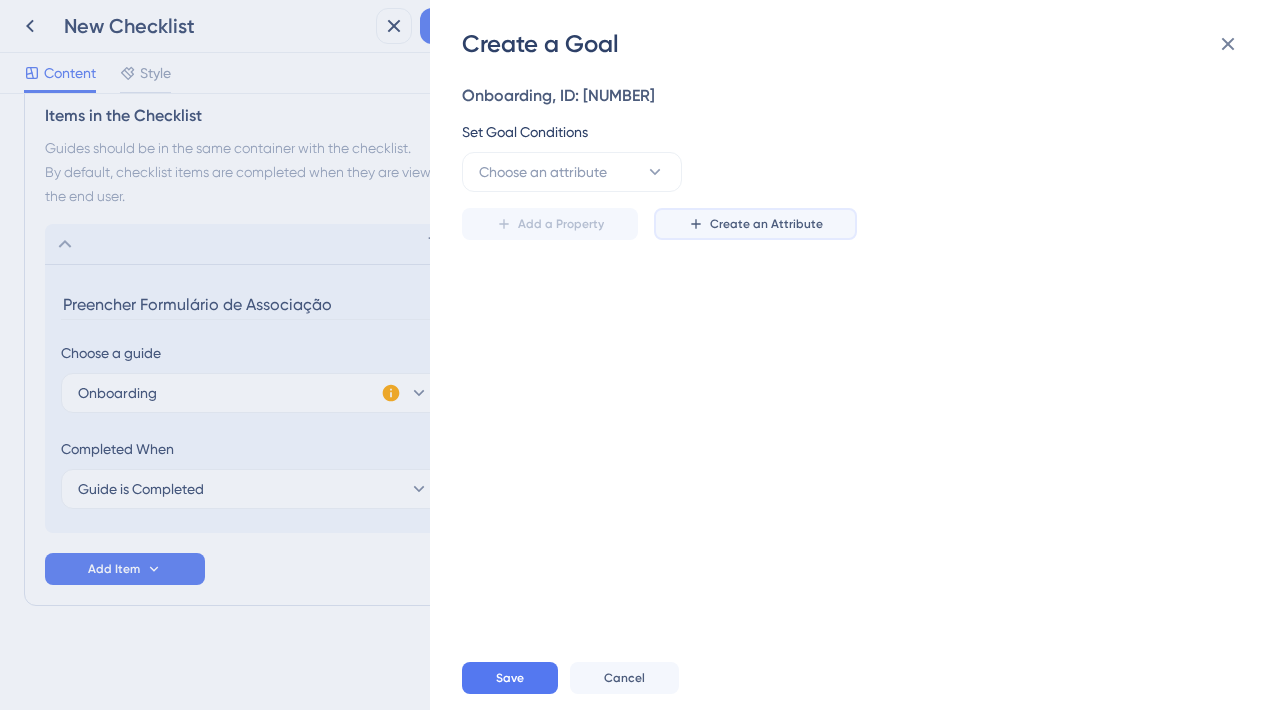 click on "Create an Attribute" at bounding box center (755, 224) 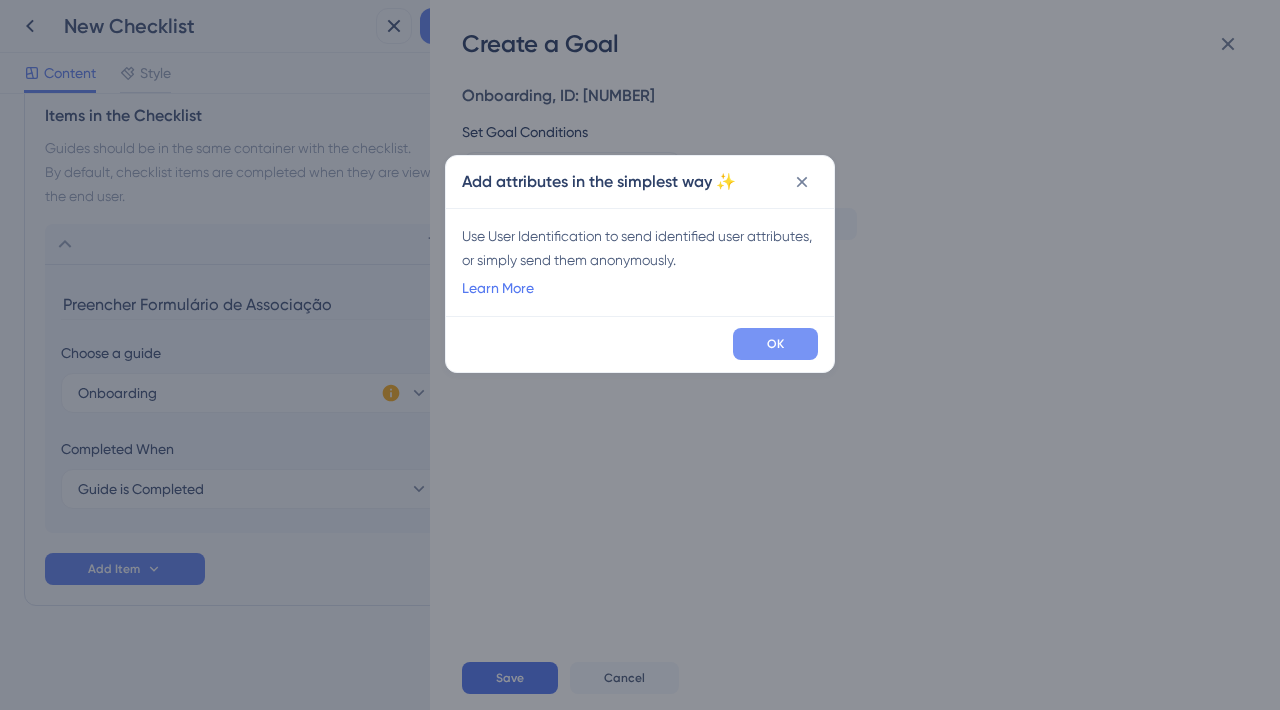 click on "OK" at bounding box center (775, 344) 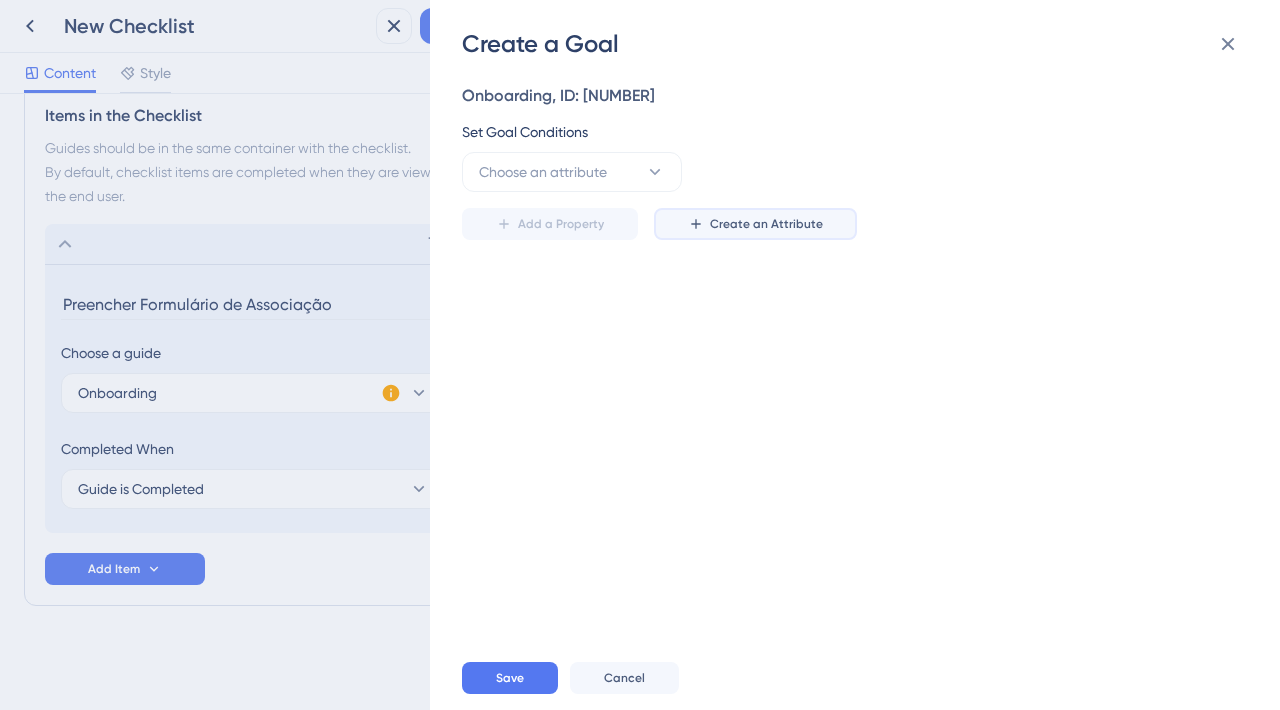 click on "Create an Attribute" at bounding box center (766, 224) 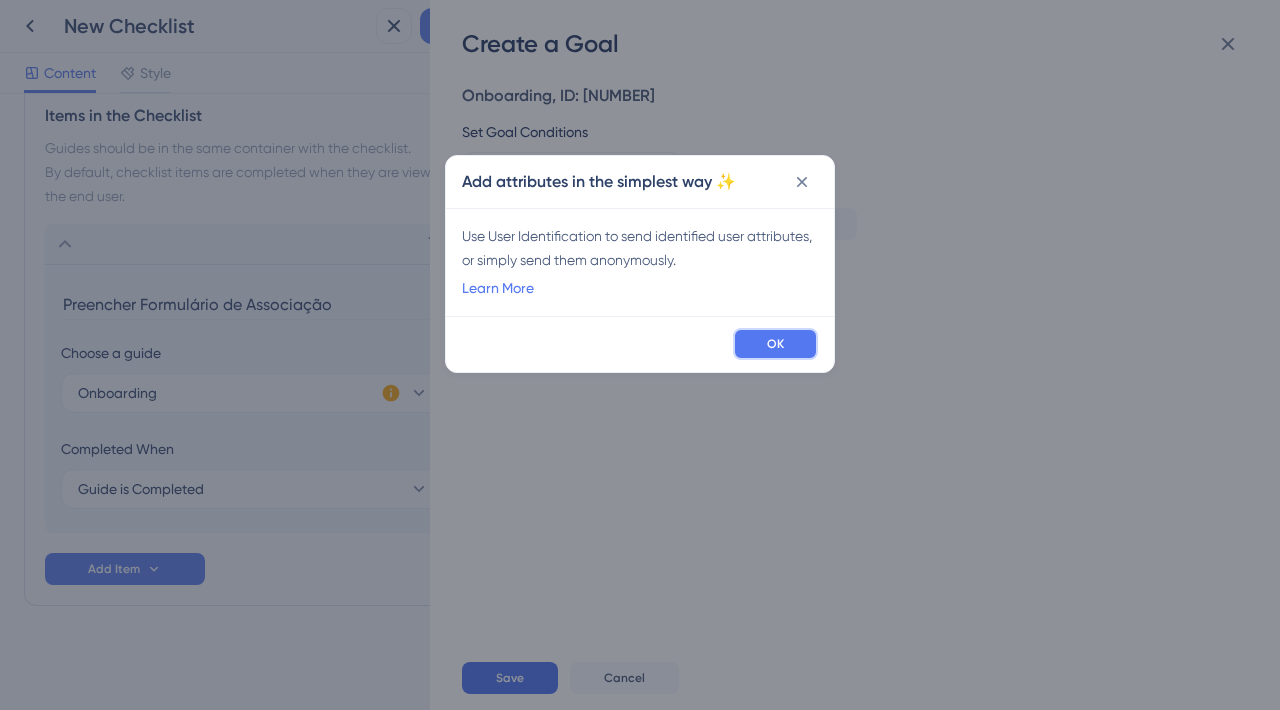 click on "OK" at bounding box center [775, 344] 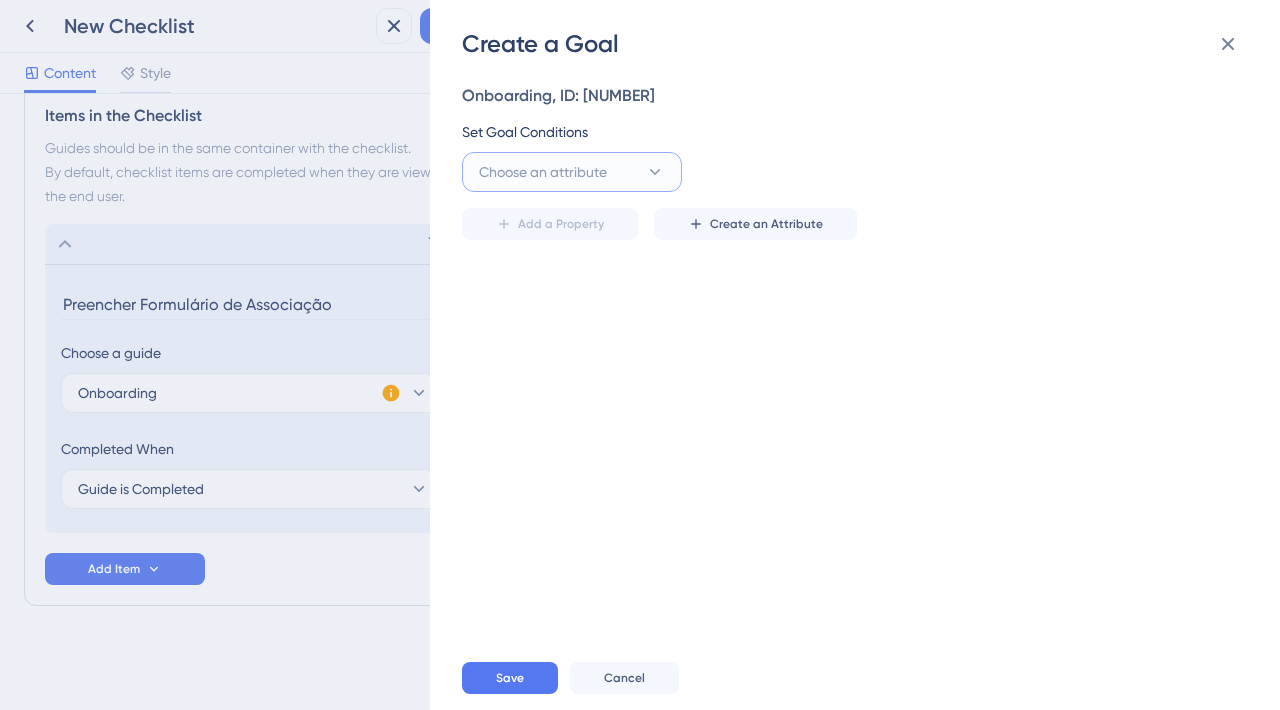 click on "Choose an attribute" at bounding box center (572, 172) 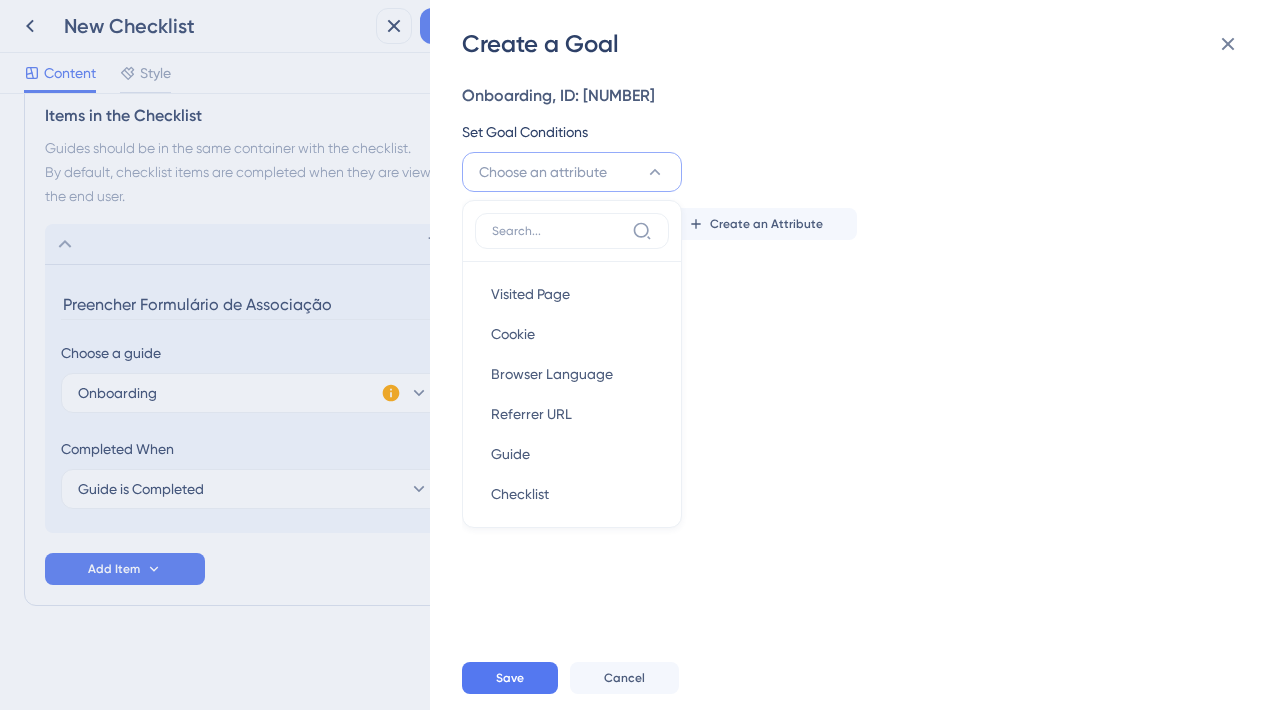 scroll, scrollTop: 8, scrollLeft: 0, axis: vertical 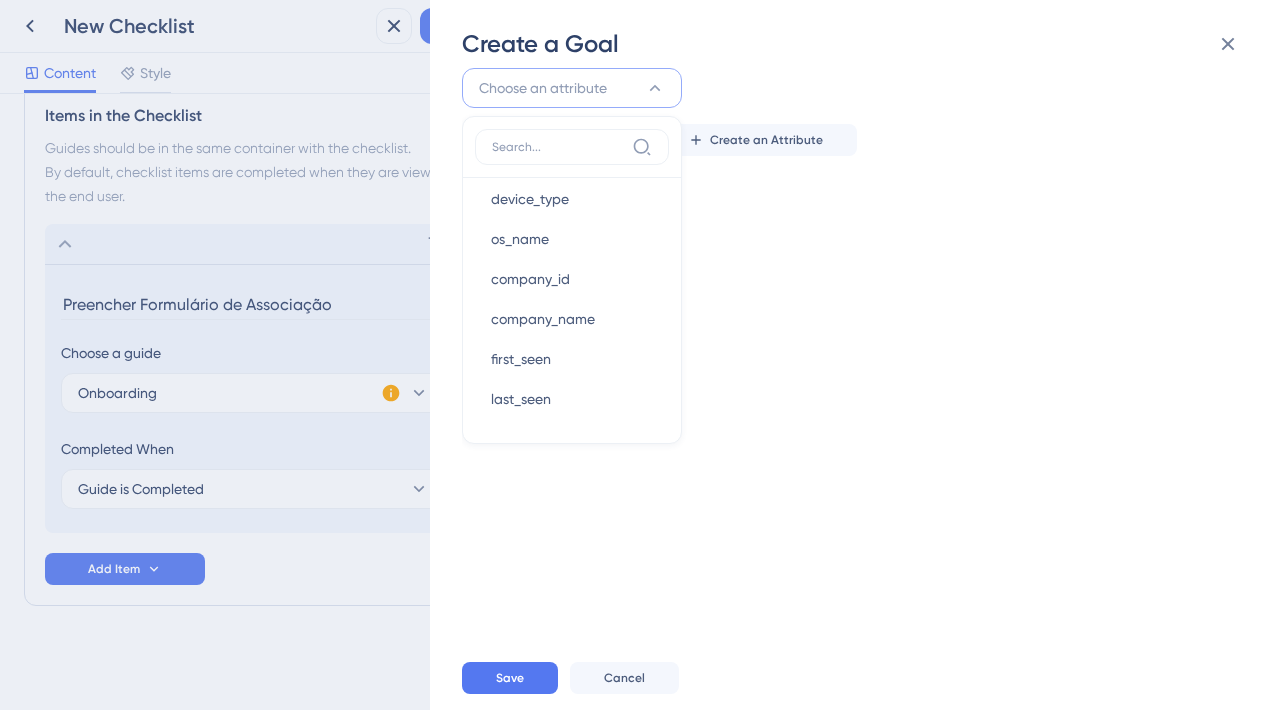 click on "Onboarding, ID: 149186 Set Goal Conditions Choose an attribute Visited Page Visited Page Cookie Cookie Browser Language Browser Language Referrer URL Referrer URL Guide Guide Checklist Checklist user_id user_id first_seen first_seen last_seen last_seen web_session web_session survey_score survey_score survey_feedback survey_feedback last_product_updates_interacted last_product_updates_interacted last_ai_assistant_interacted last_ai_assistant_interacted last_knowledge_base_interacted last_knowledge_base_interacted ai_assistant_conversation_started ai_assistant_conversation_started interacted_resource_centers interacted_resource_centers rc_viewed_tabs rc_viewed_tabs pu_viewed_posts pu_viewed_posts kb_viewed_articles kb_viewed_articles browser_language browser_language browser_name browser_name device_type device_type os_name os_name company_id company_name company_name first_seen first_seen last_seen last_seen Add a Property Create an Attribute" at bounding box center (865, 353) 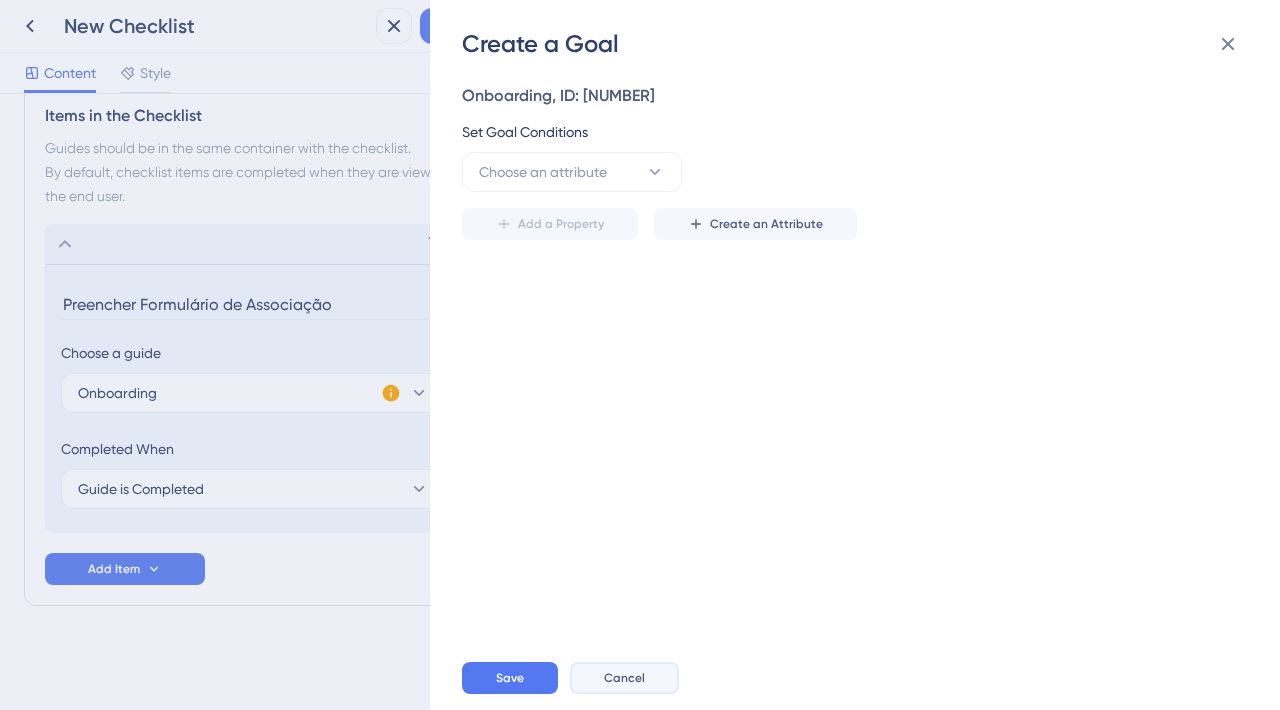 click on "Cancel" at bounding box center (624, 678) 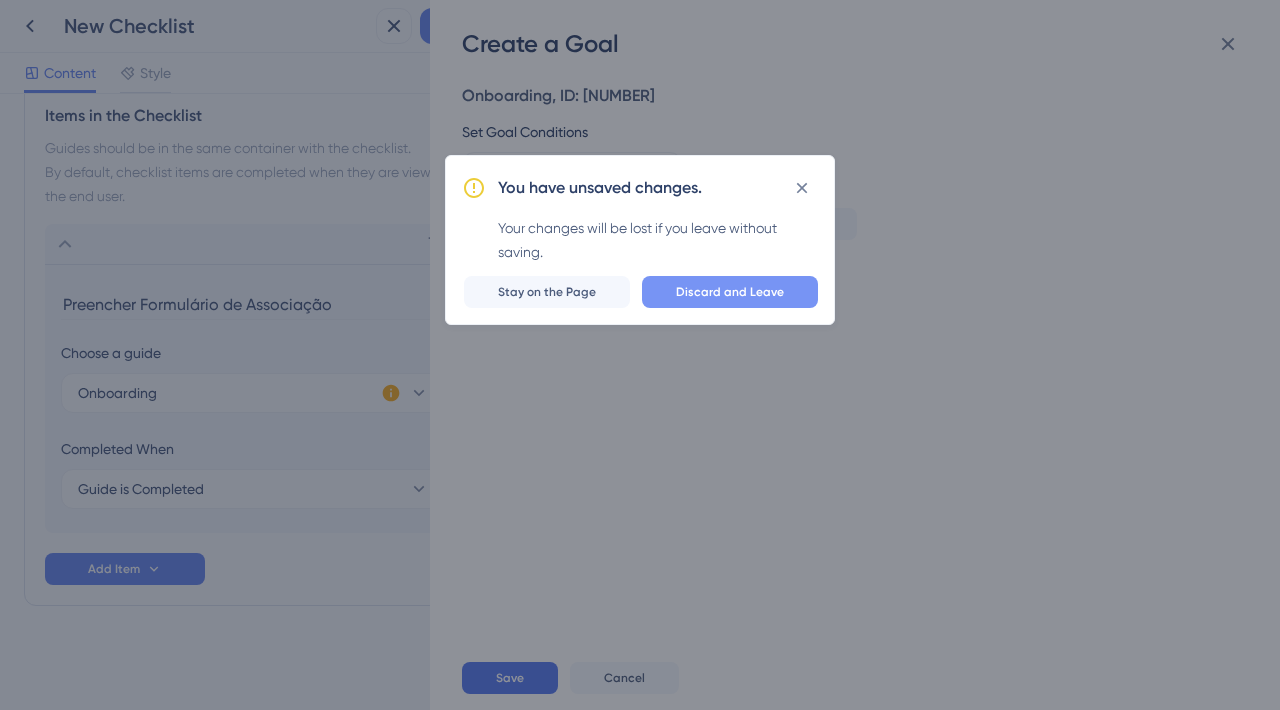click on "Discard and Leave" at bounding box center (730, 292) 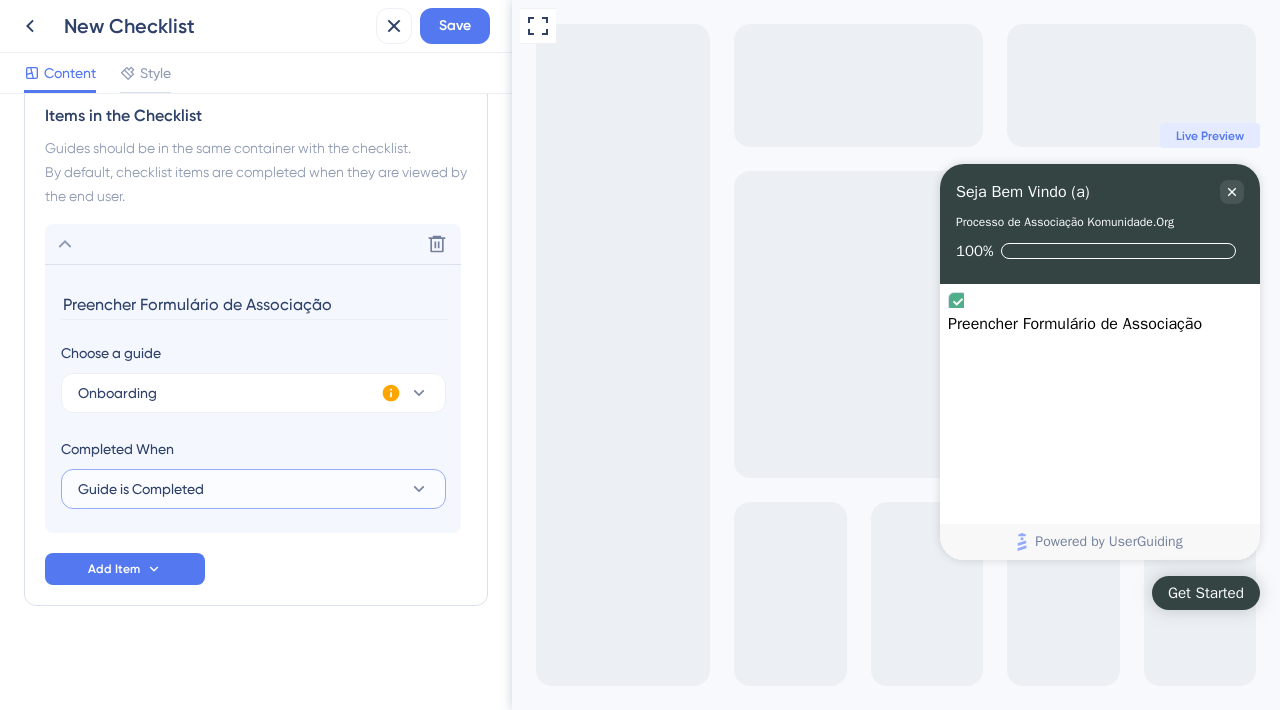 click on "Guide is Completed" at bounding box center [253, 489] 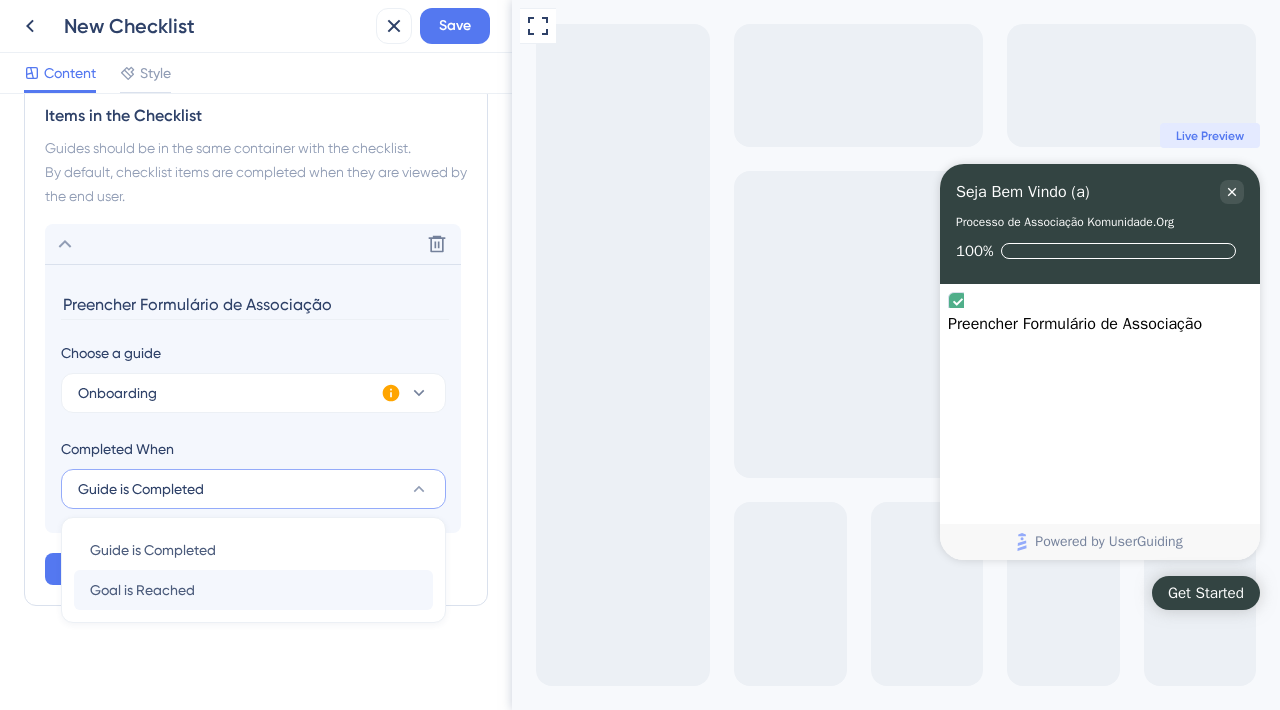 click on "Goal is Reached Goal is Reached" at bounding box center (253, 590) 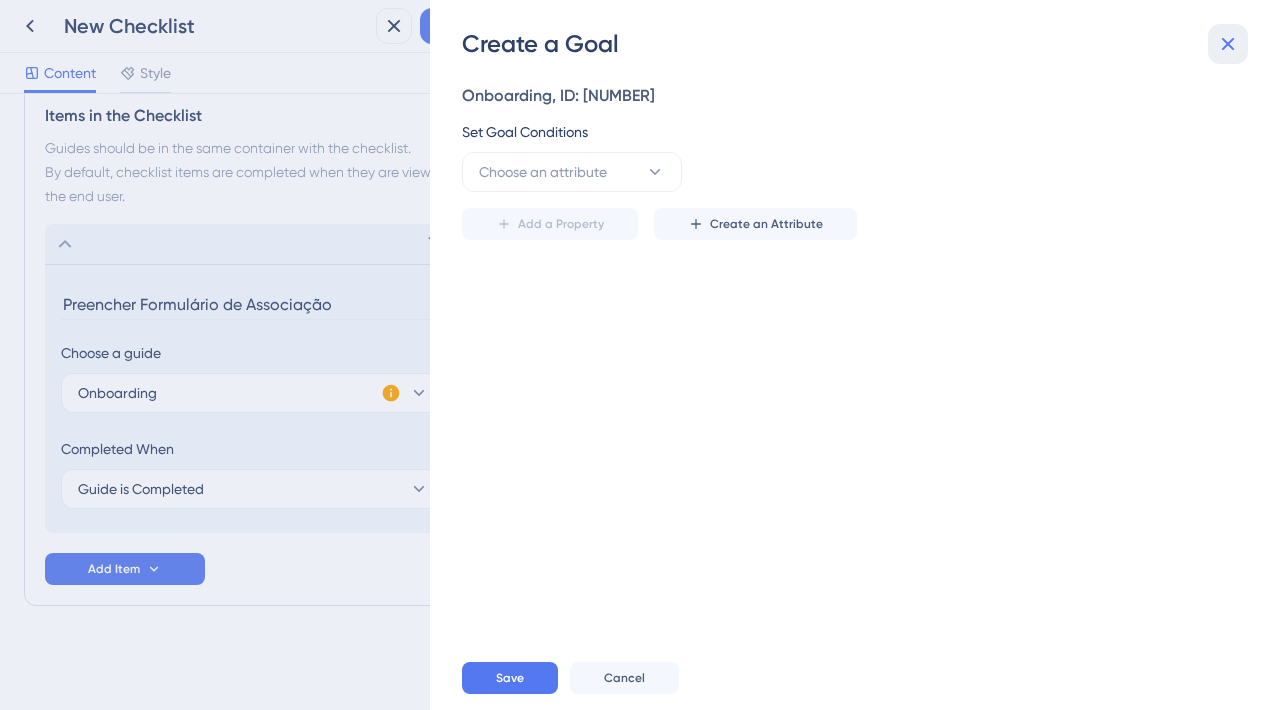 click 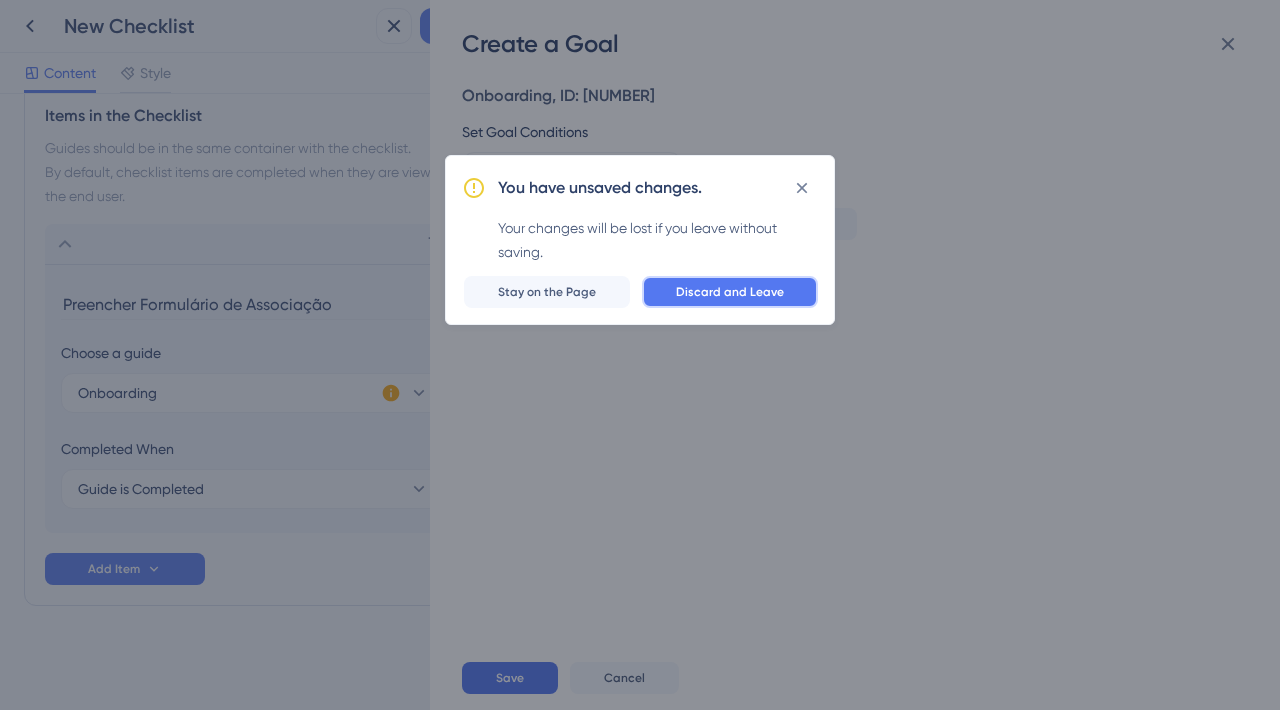 click on "Discard and Leave" at bounding box center (730, 292) 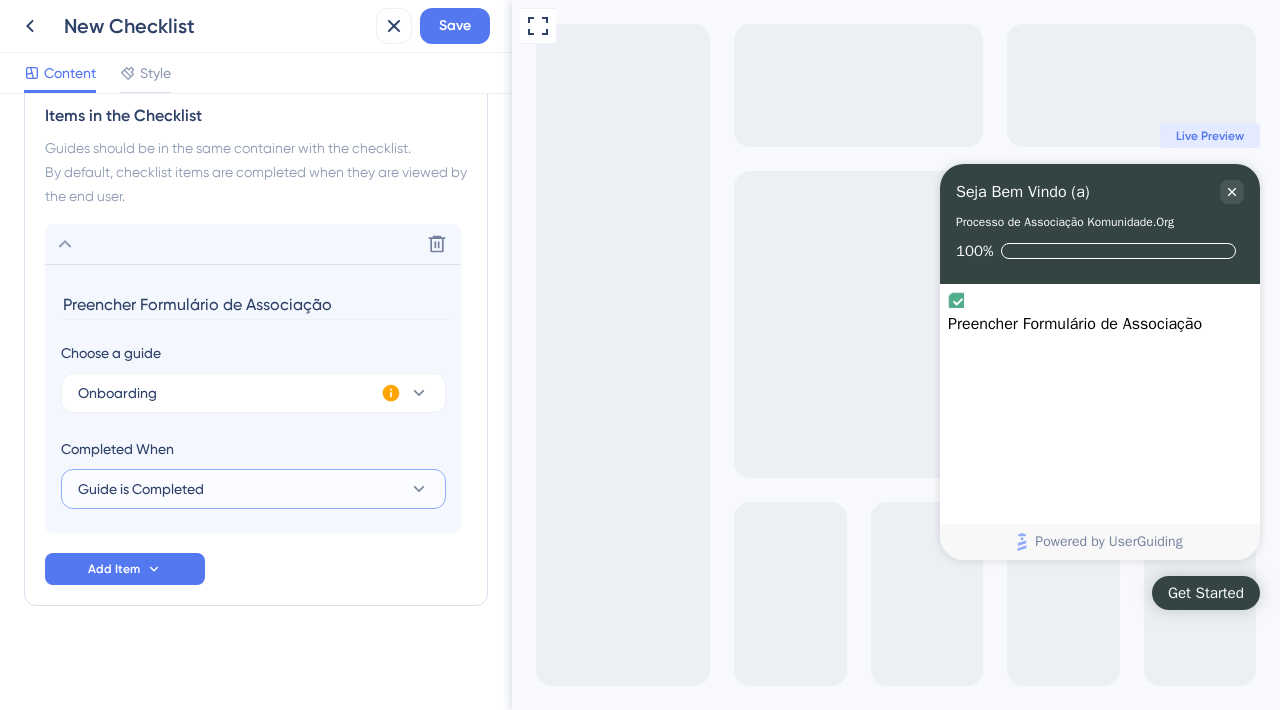 click on "Guide is Completed" at bounding box center (253, 489) 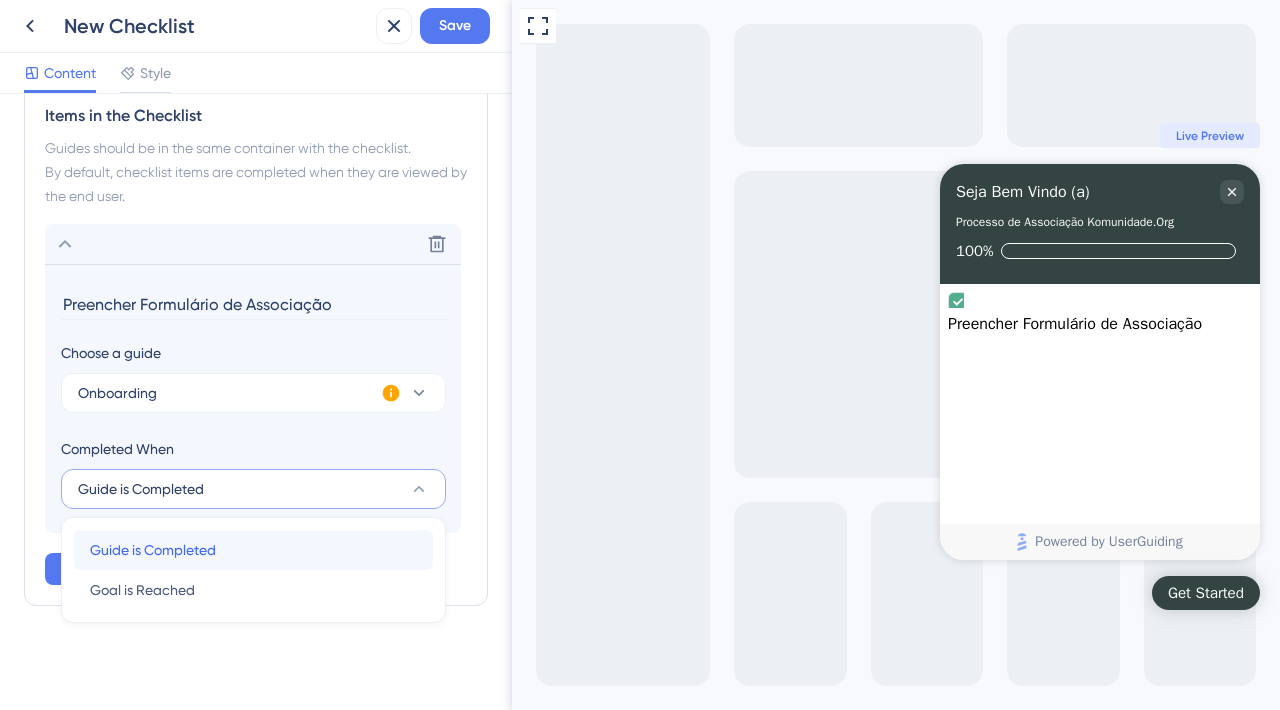 click on "Guide is Completed Guide is Completed" at bounding box center (253, 550) 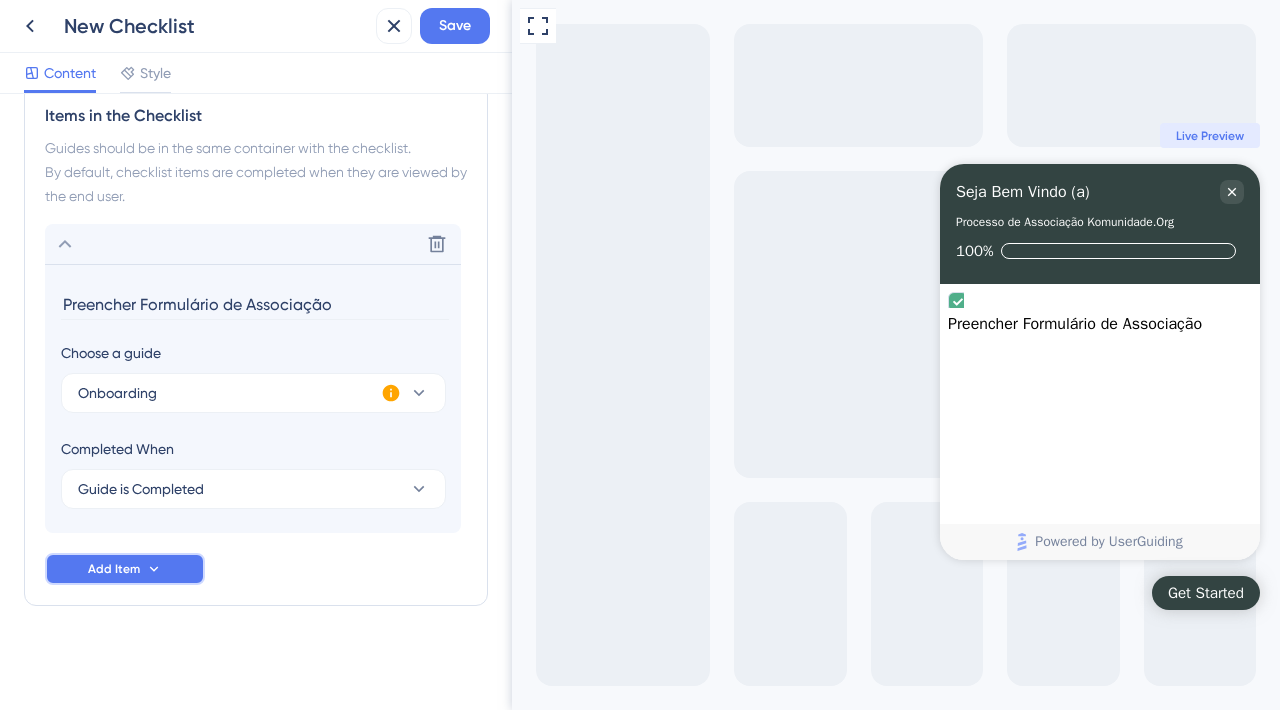 click on "Add Item" at bounding box center [125, 569] 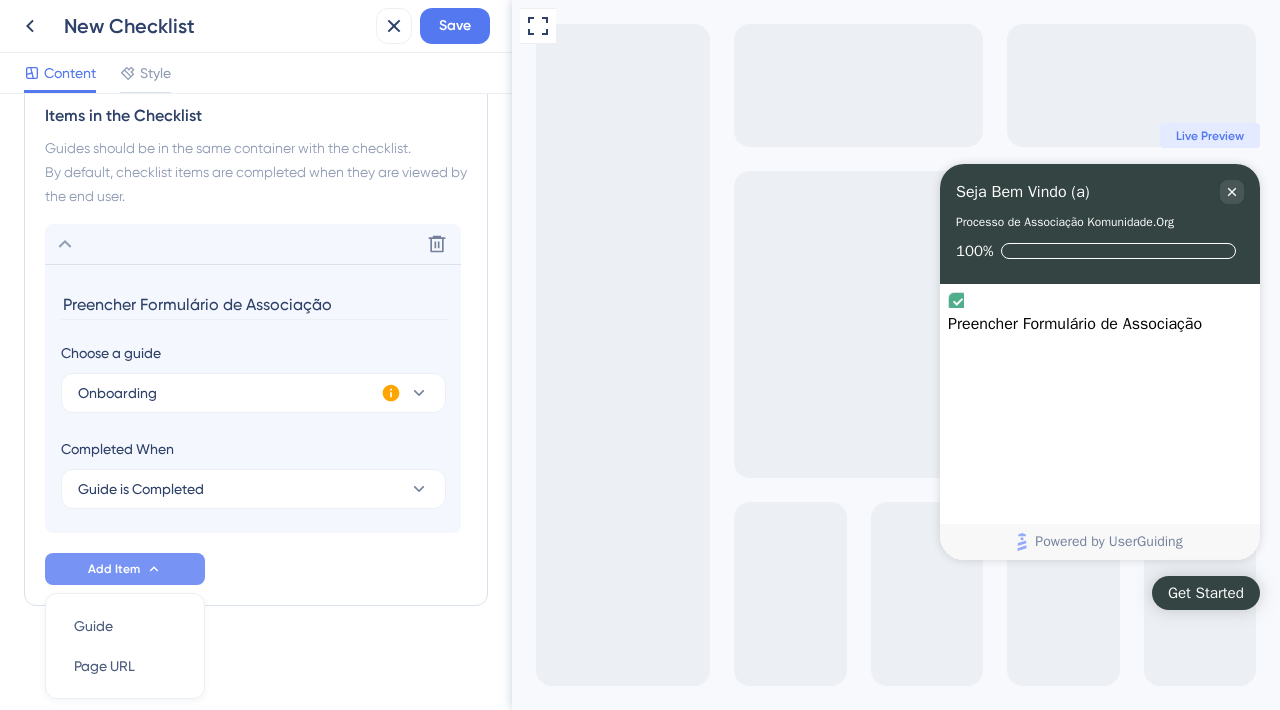 scroll, scrollTop: 588, scrollLeft: 0, axis: vertical 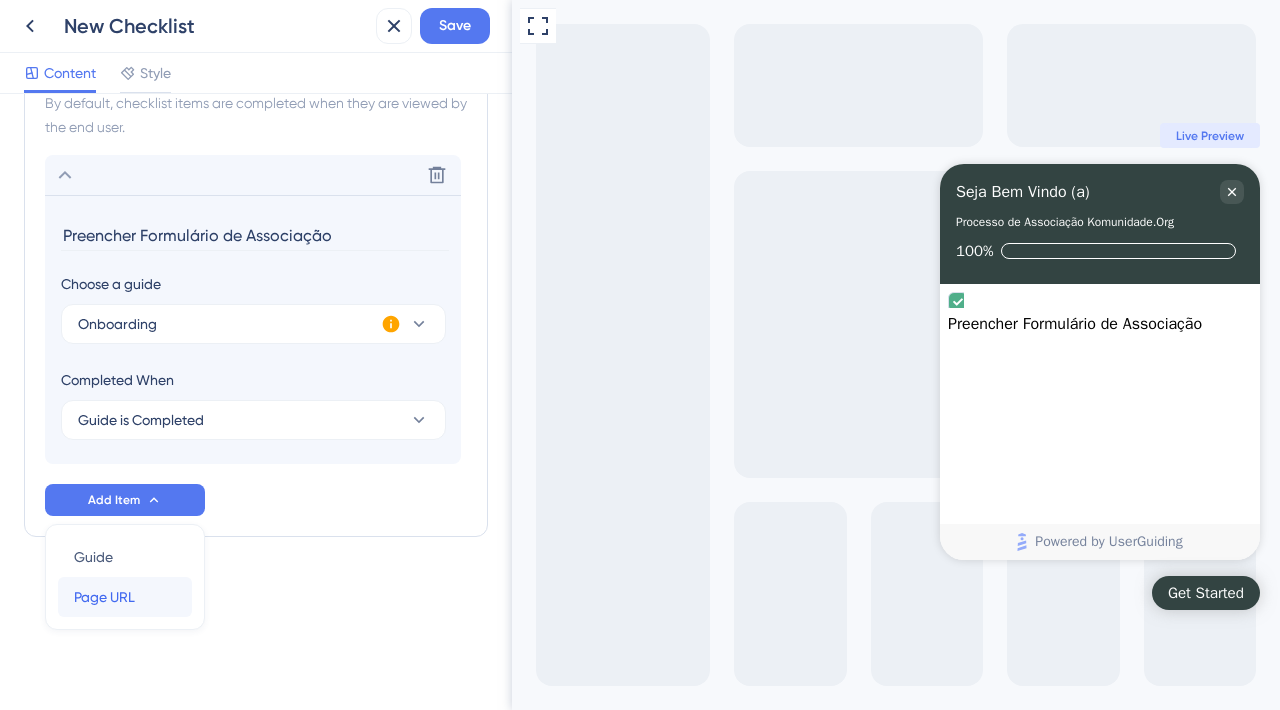 click on "Page URL Page URL" at bounding box center [125, 597] 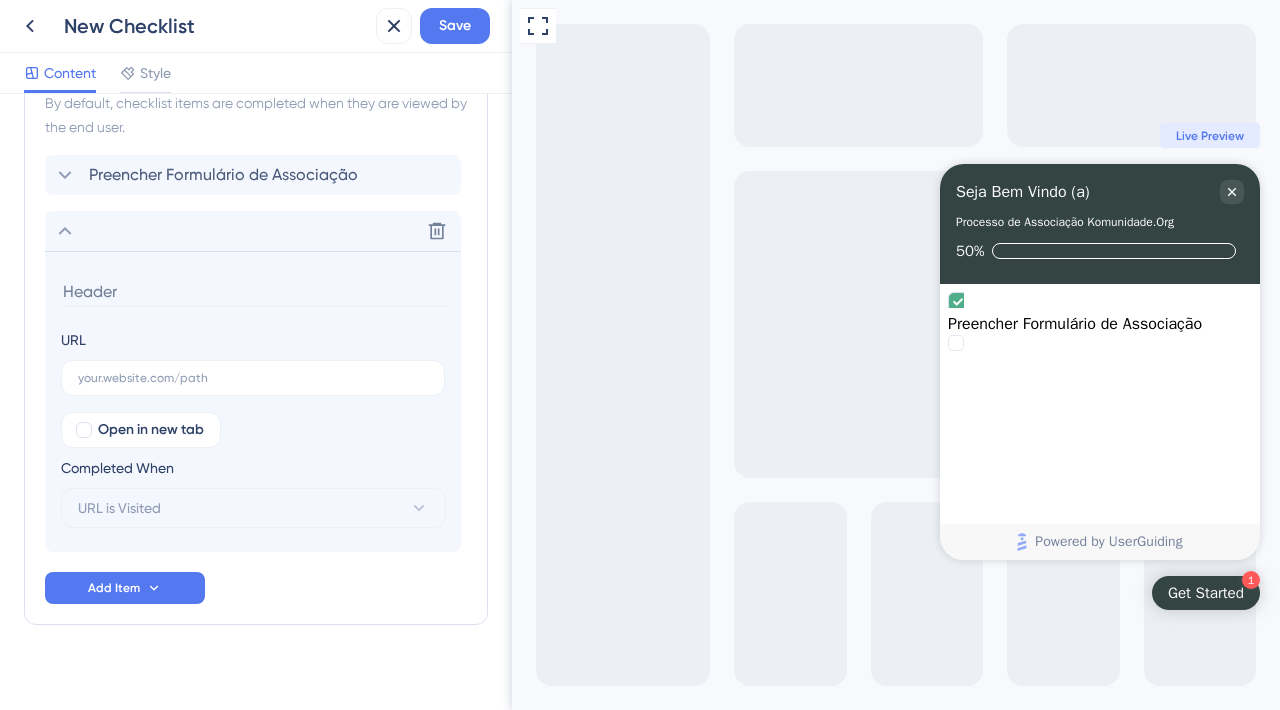 scroll, scrollTop: 607, scrollLeft: 0, axis: vertical 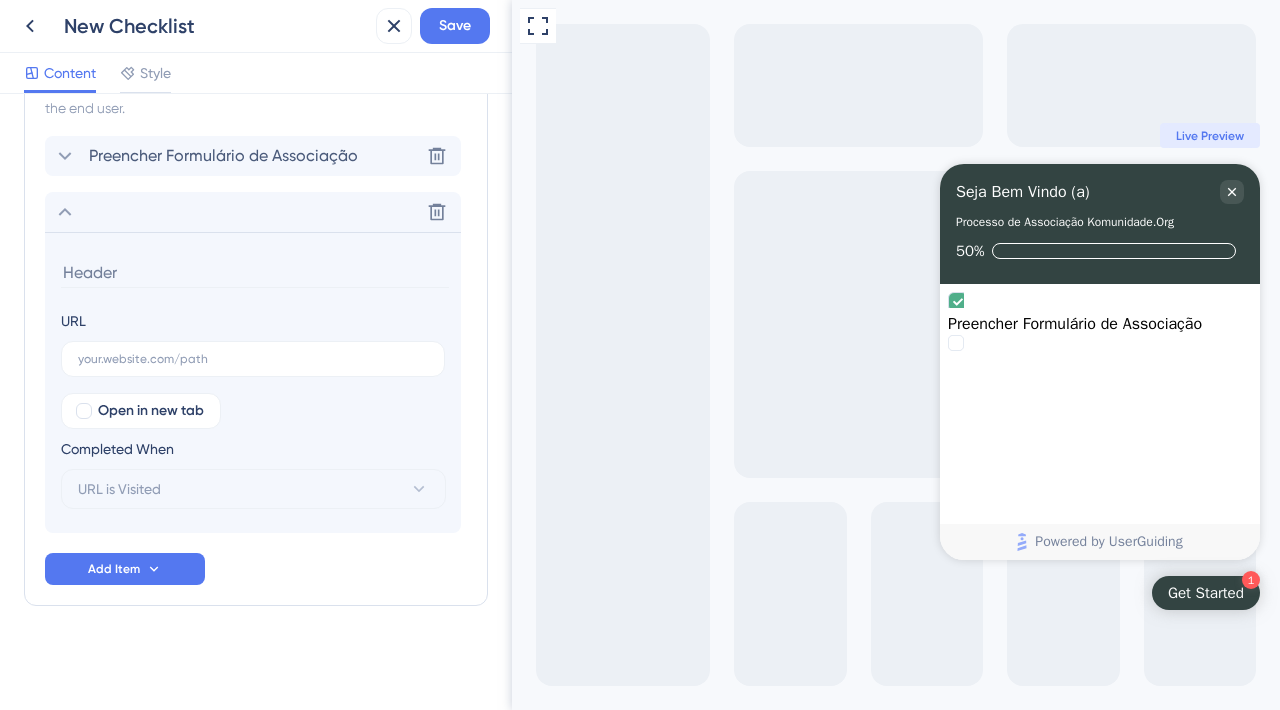 click 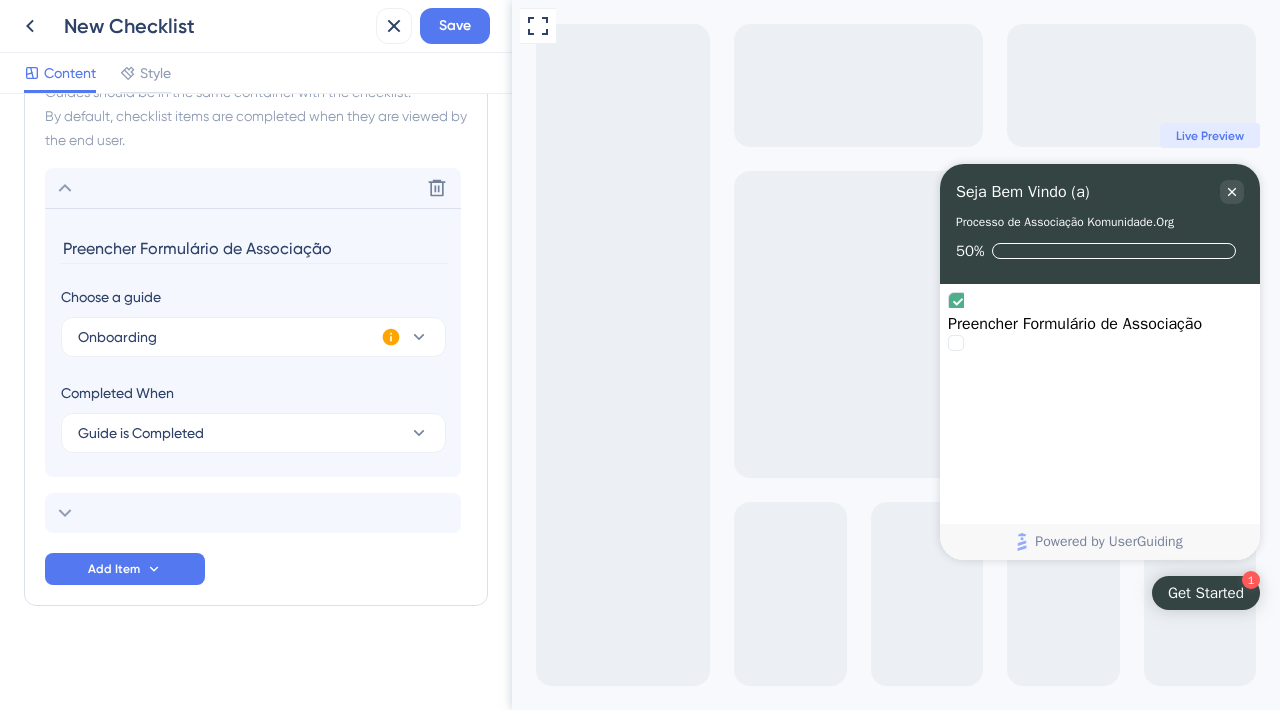 scroll, scrollTop: 575, scrollLeft: 0, axis: vertical 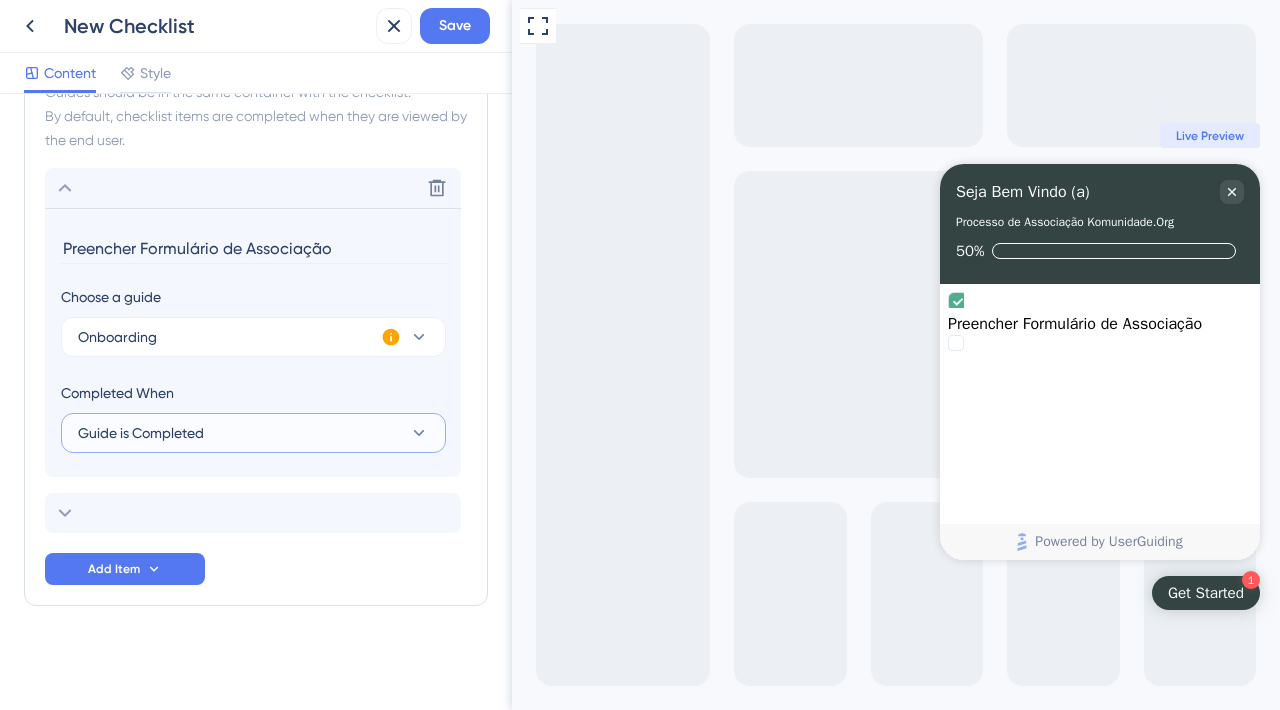 click on "Guide is Completed" at bounding box center (141, 433) 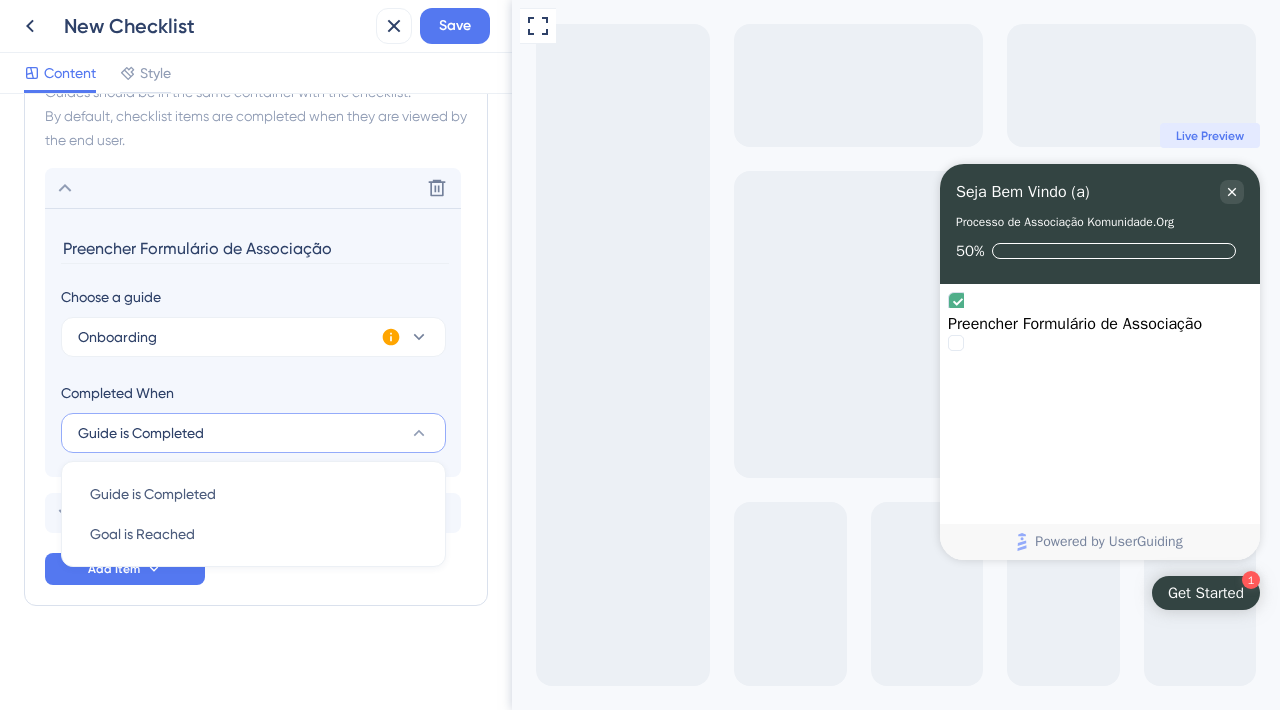 click on "Guide is Completed" at bounding box center [141, 433] 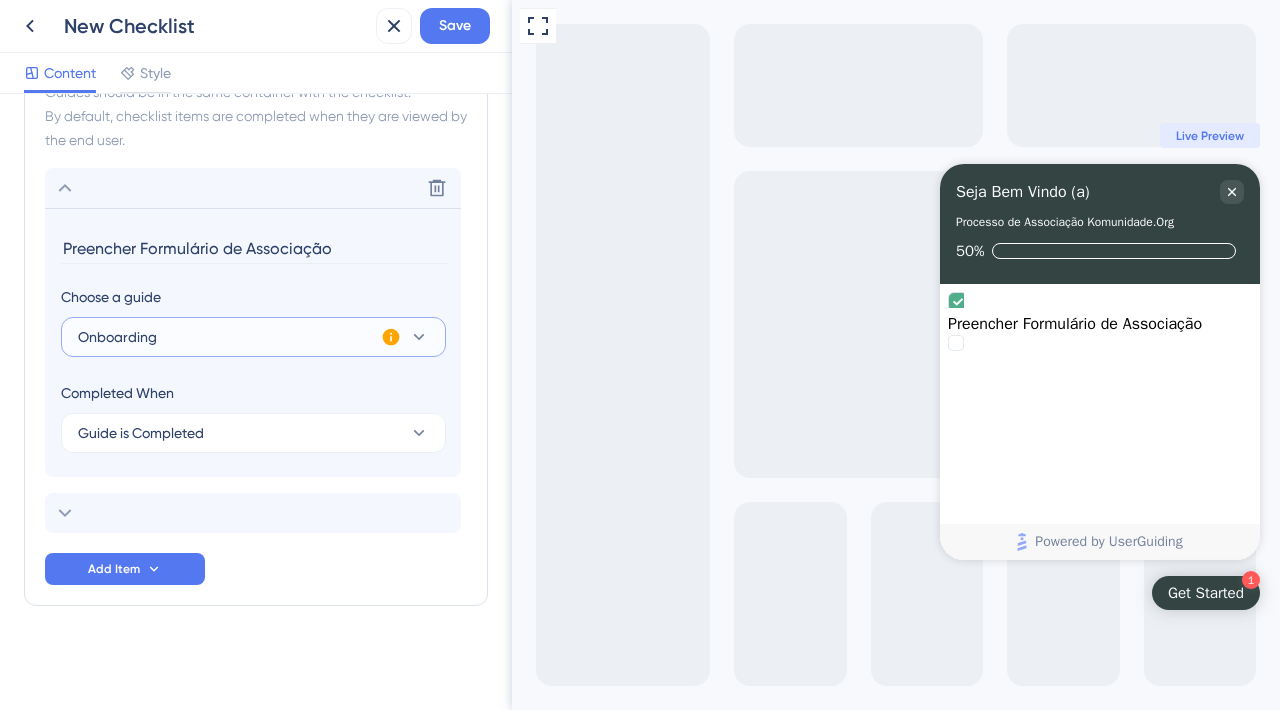 click on "Onboarding" at bounding box center [253, 337] 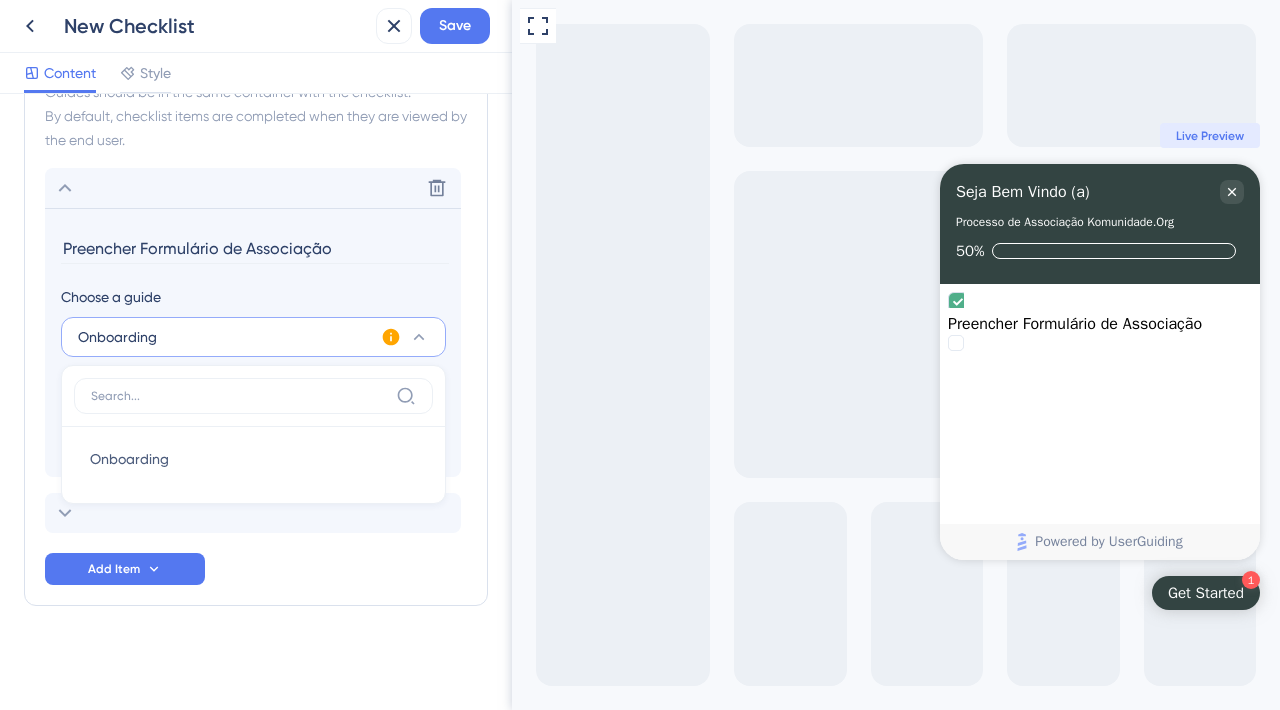 click on "Onboarding" at bounding box center (253, 337) 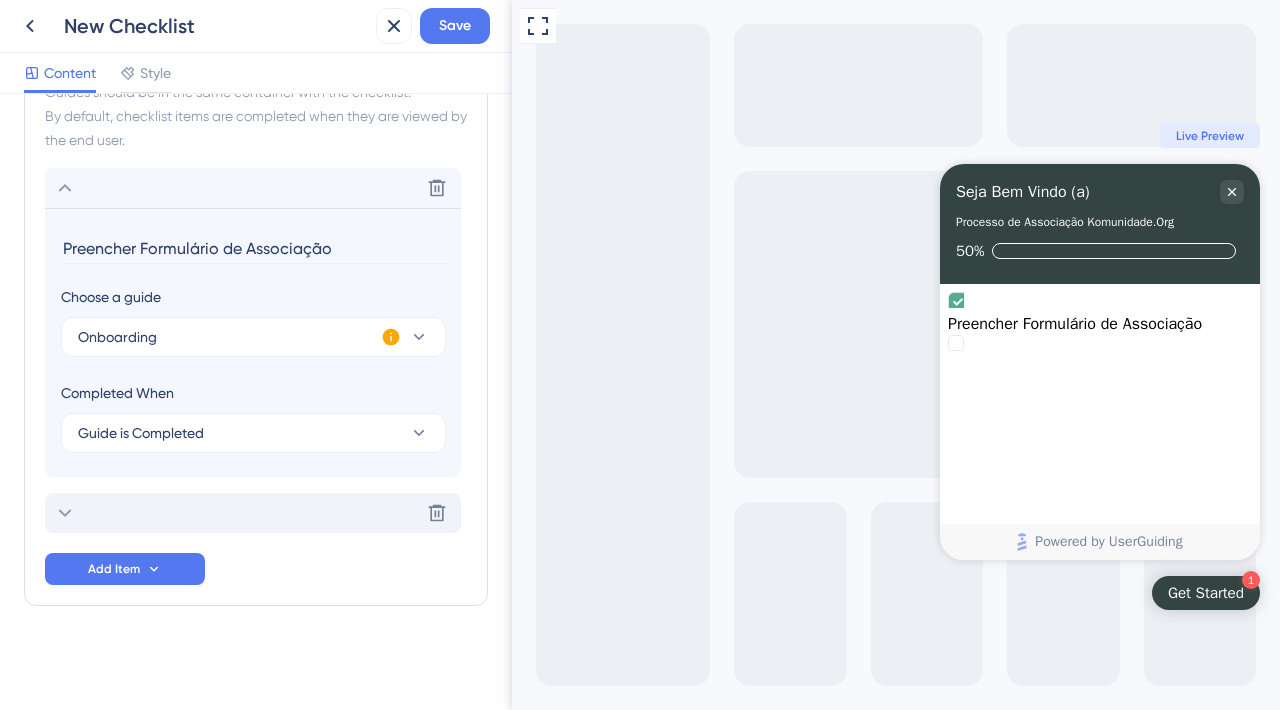 click 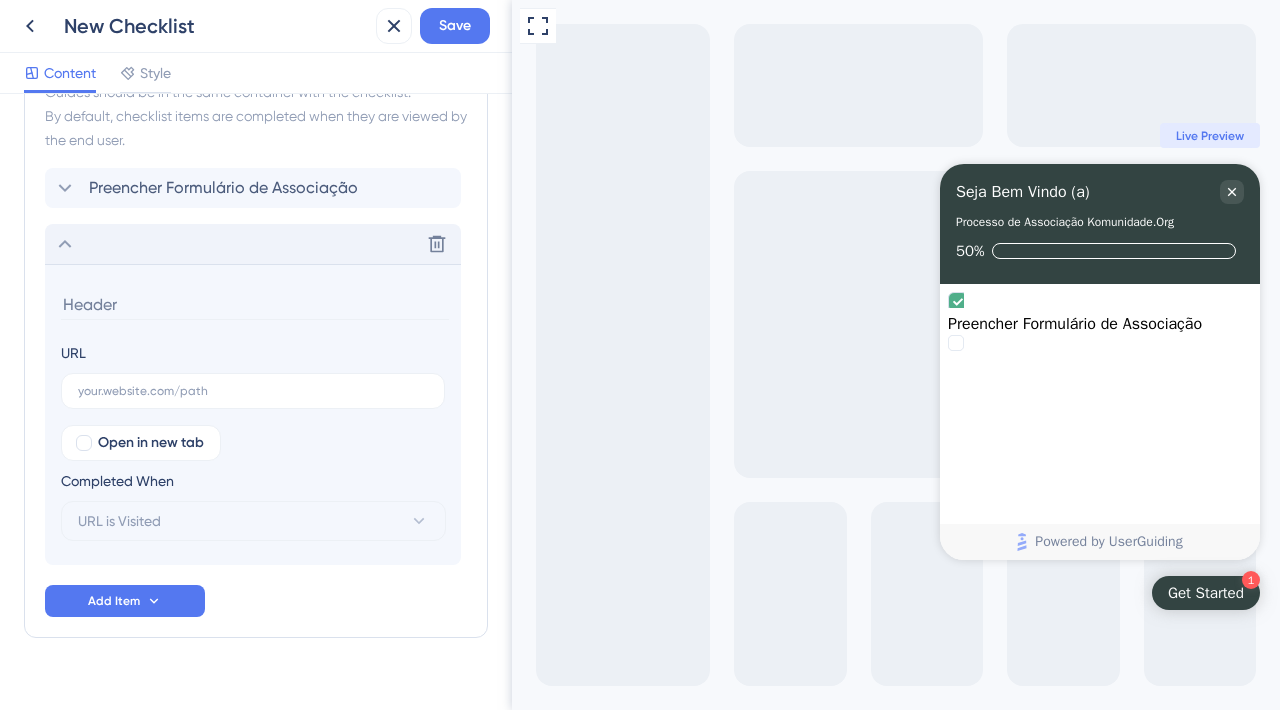 scroll, scrollTop: 607, scrollLeft: 0, axis: vertical 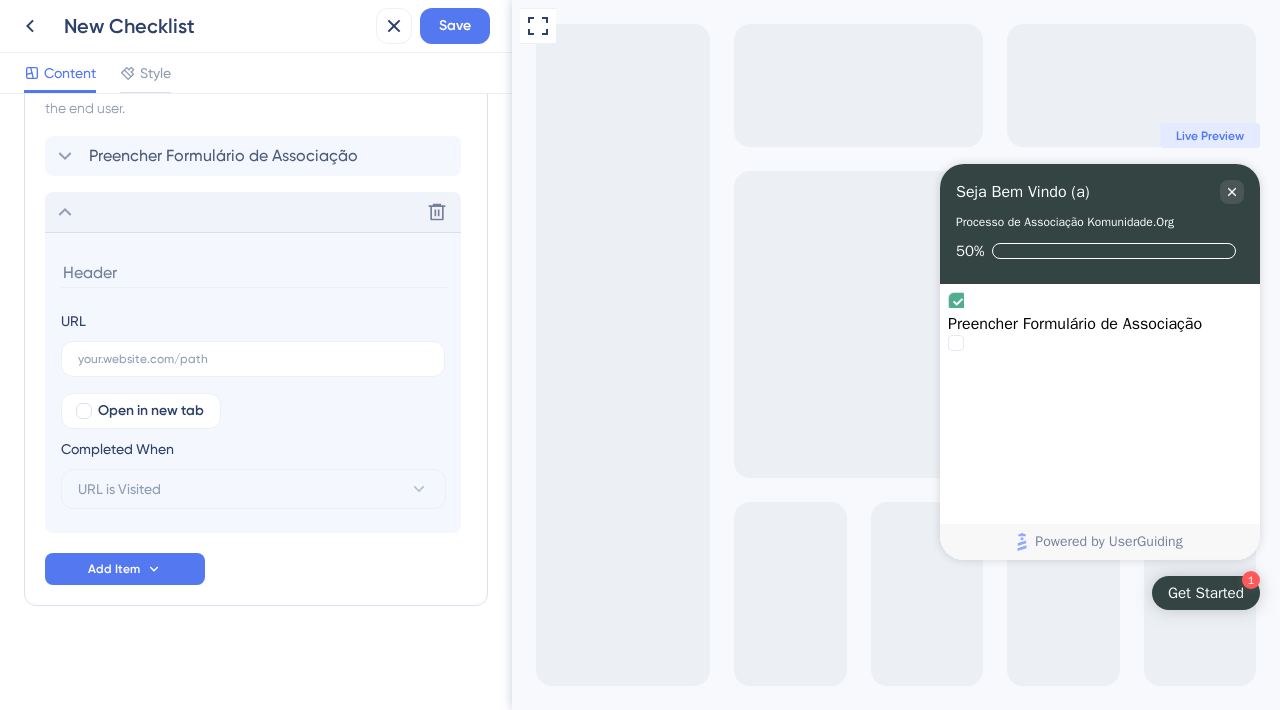 click 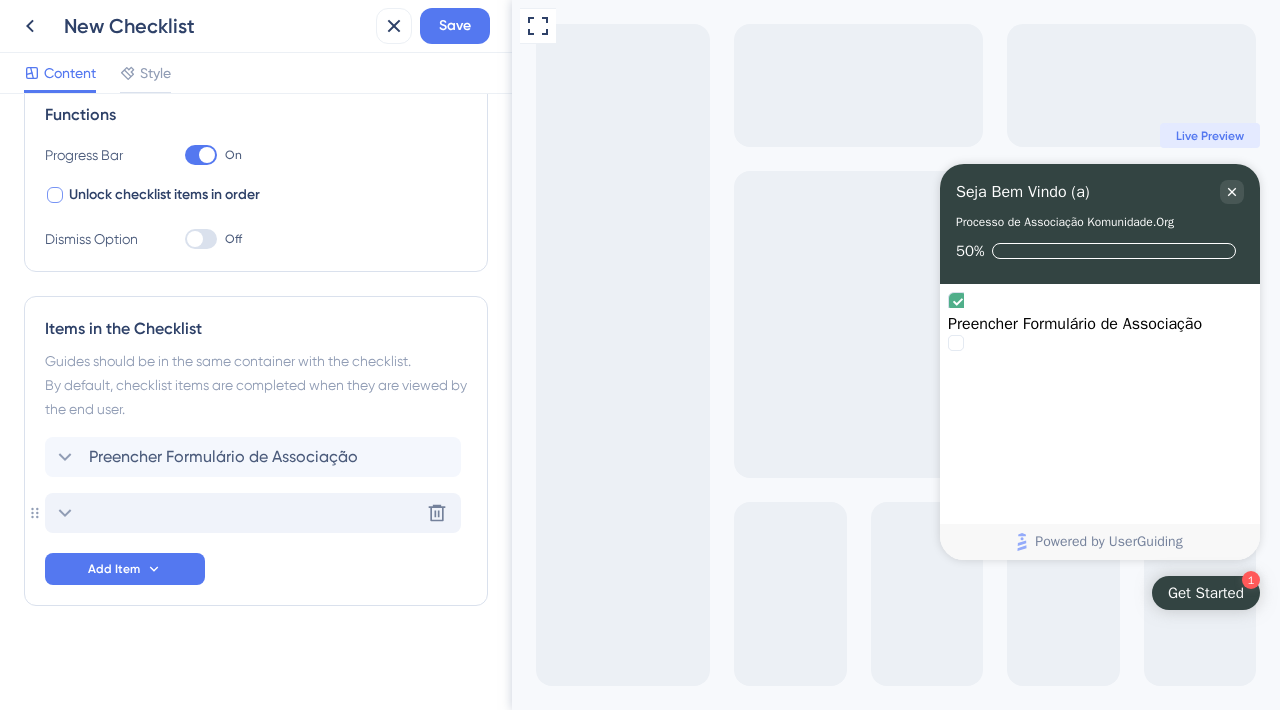 scroll, scrollTop: 306, scrollLeft: 0, axis: vertical 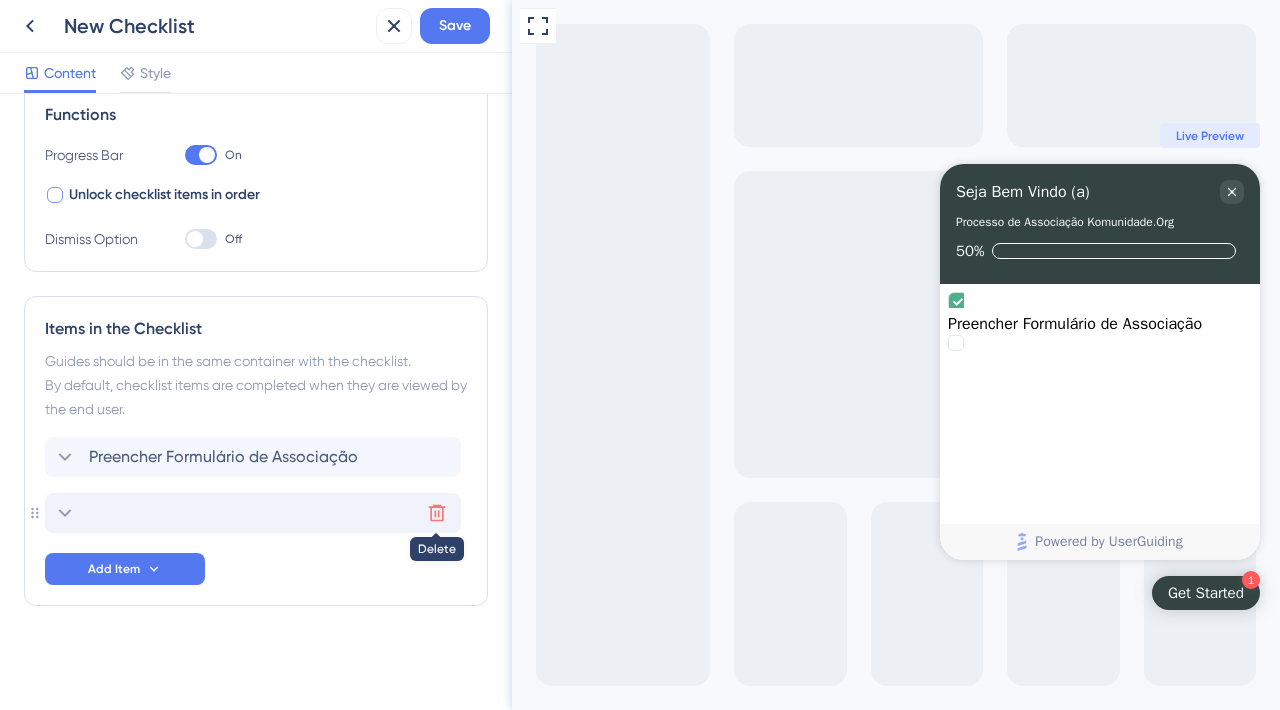 click 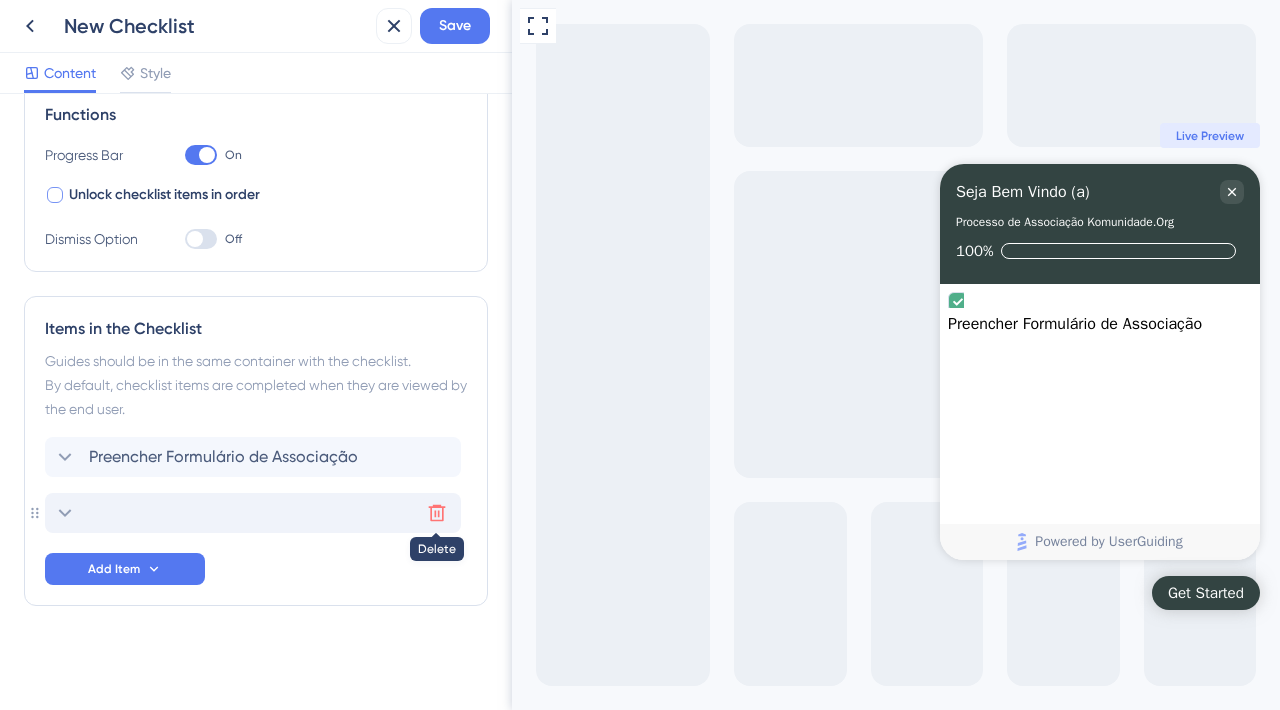 scroll, scrollTop: 250, scrollLeft: 0, axis: vertical 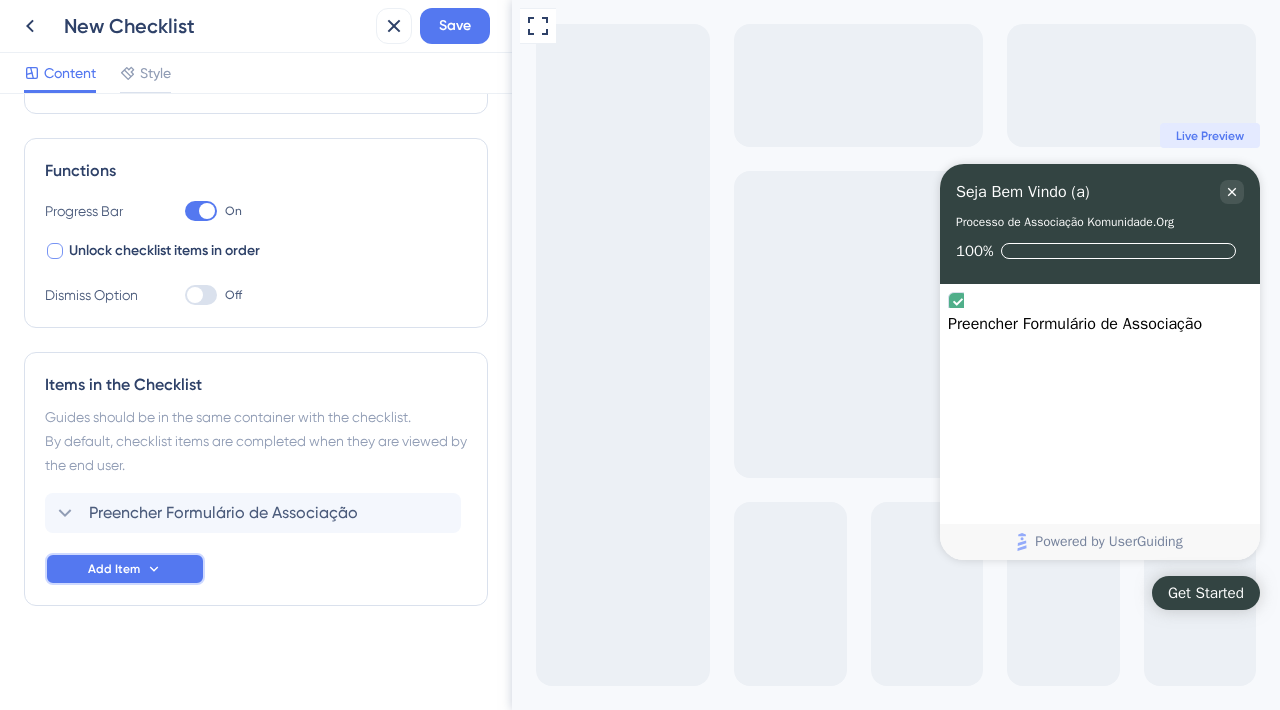 click 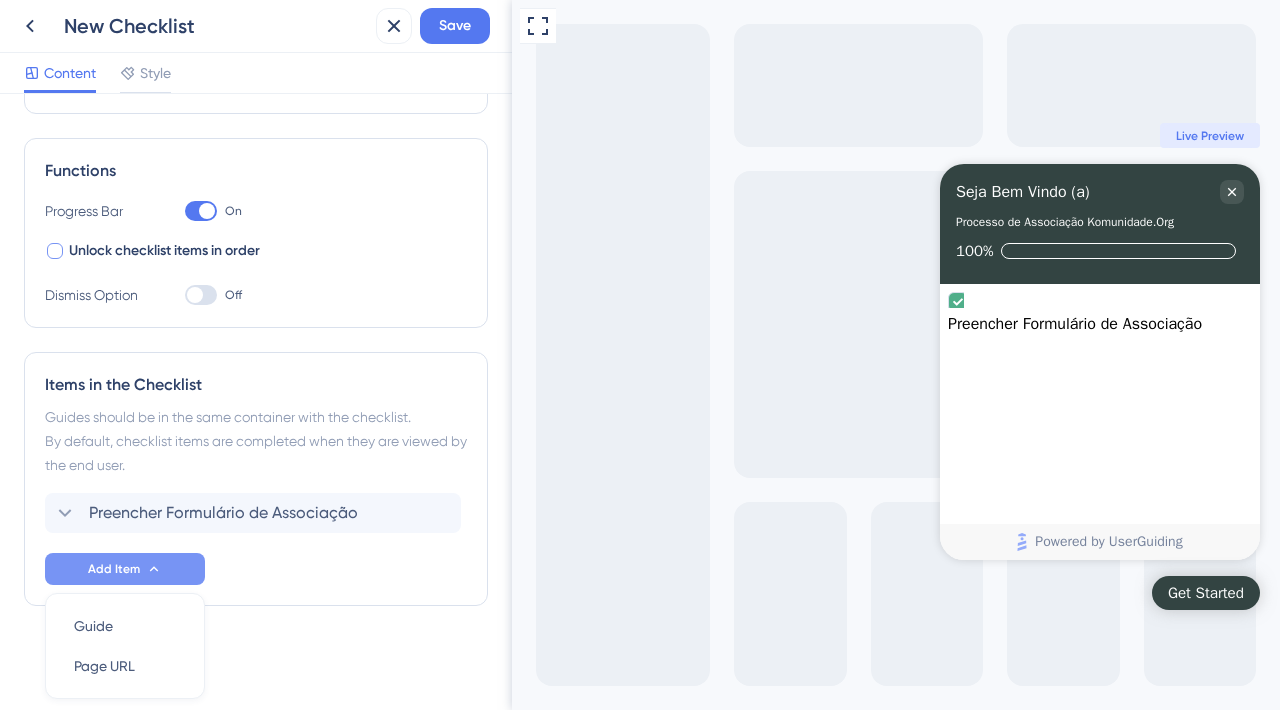 scroll, scrollTop: 319, scrollLeft: 0, axis: vertical 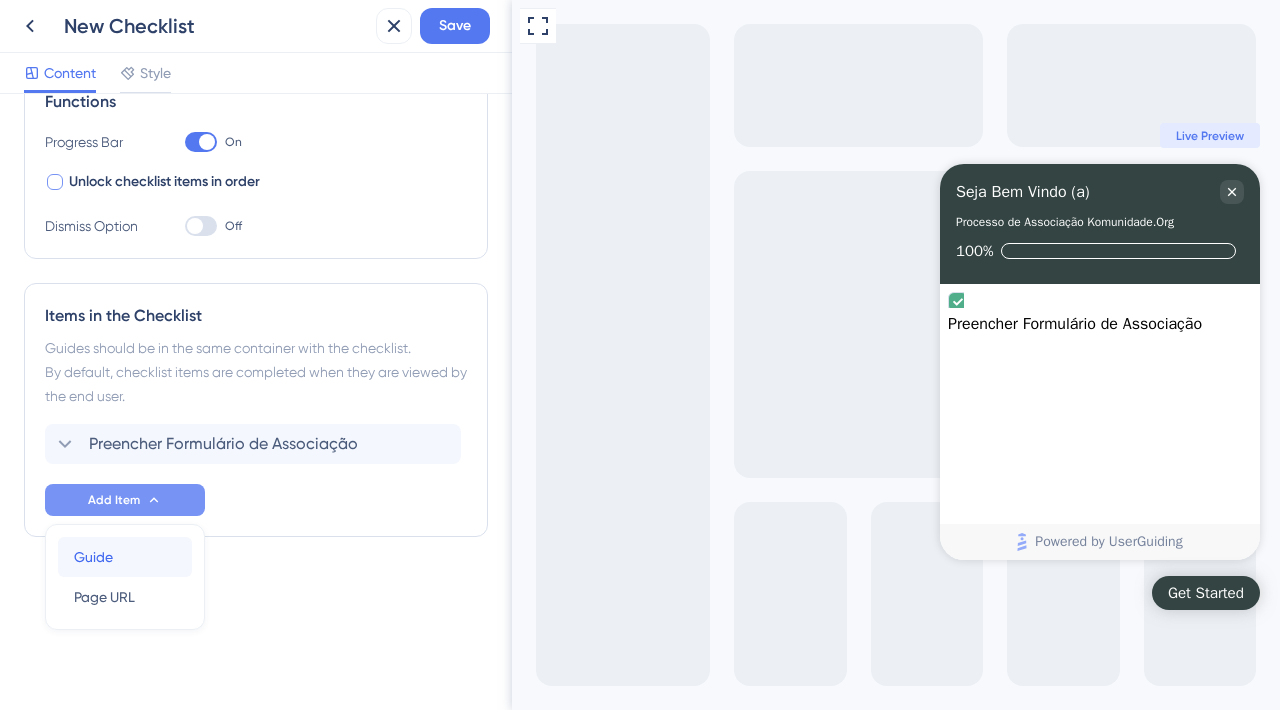 click on "Guide Guide" at bounding box center (125, 557) 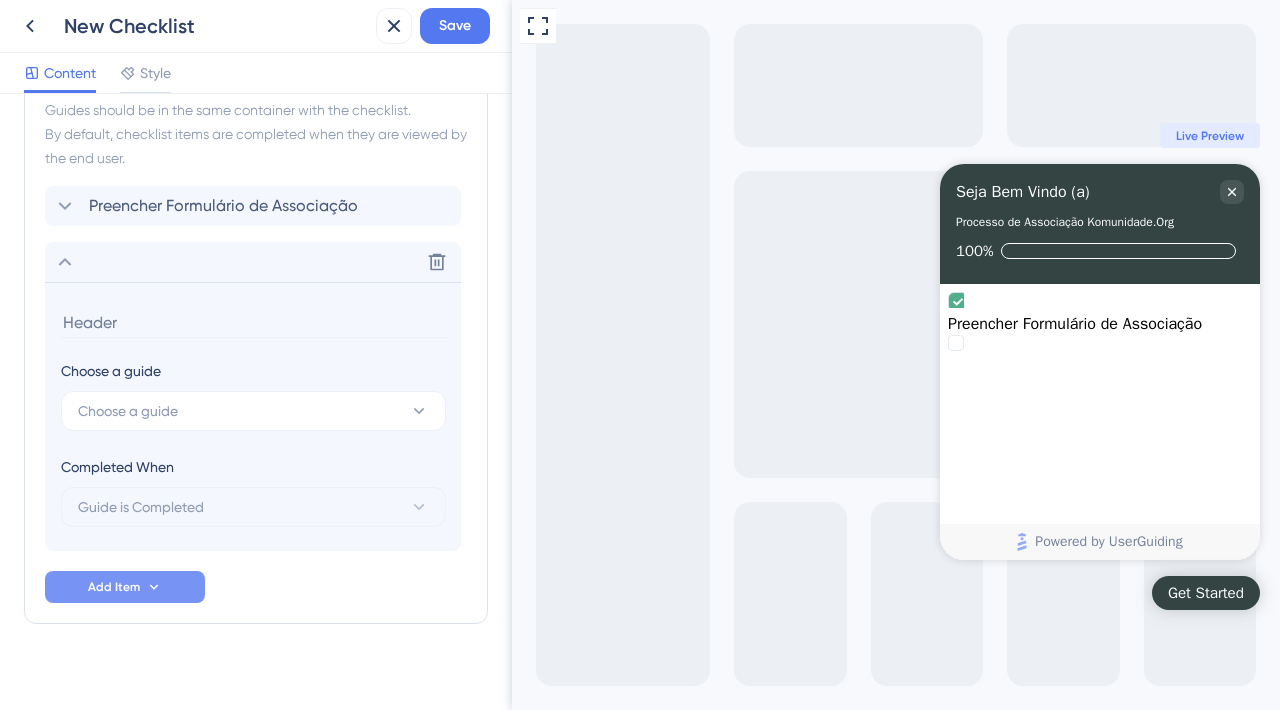 scroll, scrollTop: 575, scrollLeft: 0, axis: vertical 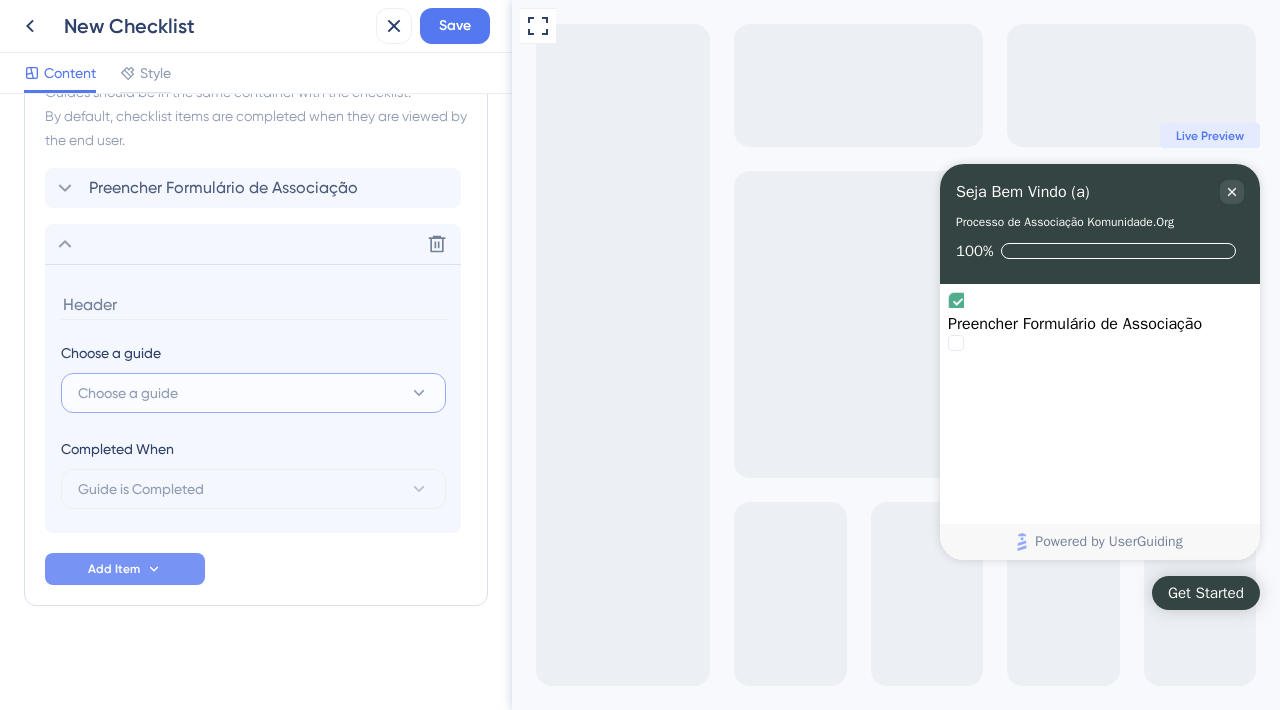 click on "Choose a guide" at bounding box center [253, 393] 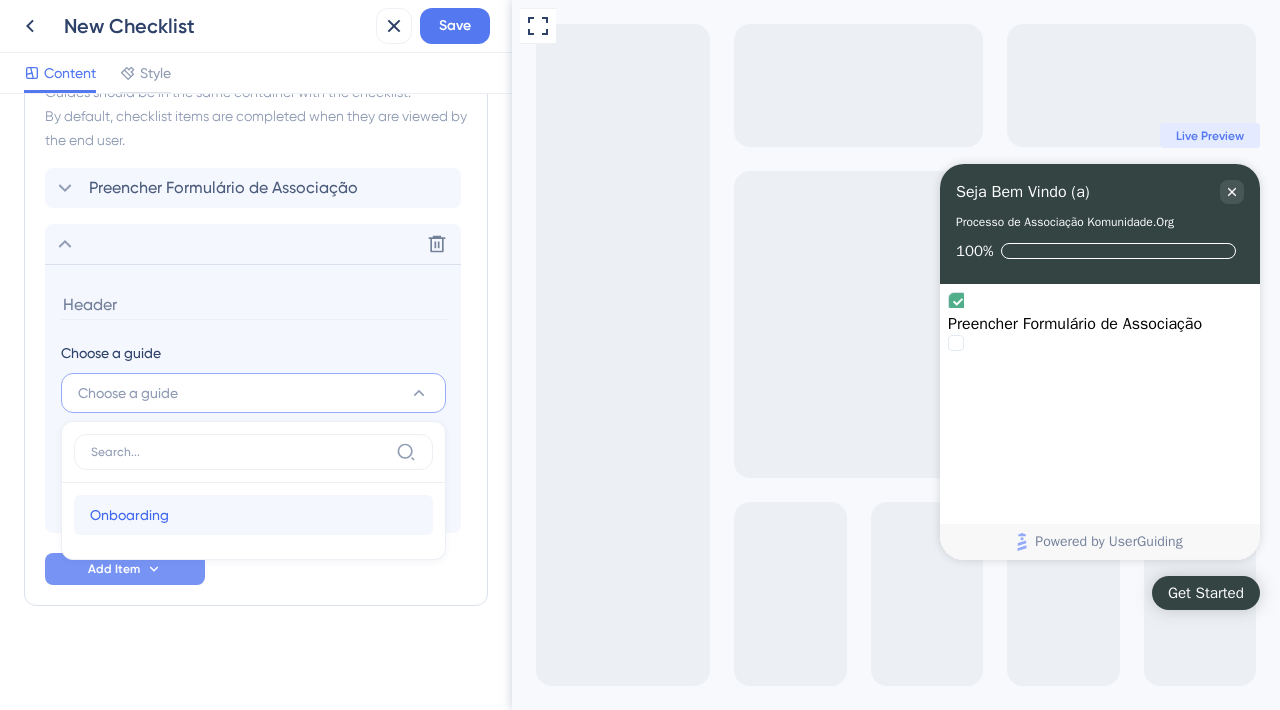 click on "Onboarding Onboarding" at bounding box center [253, 515] 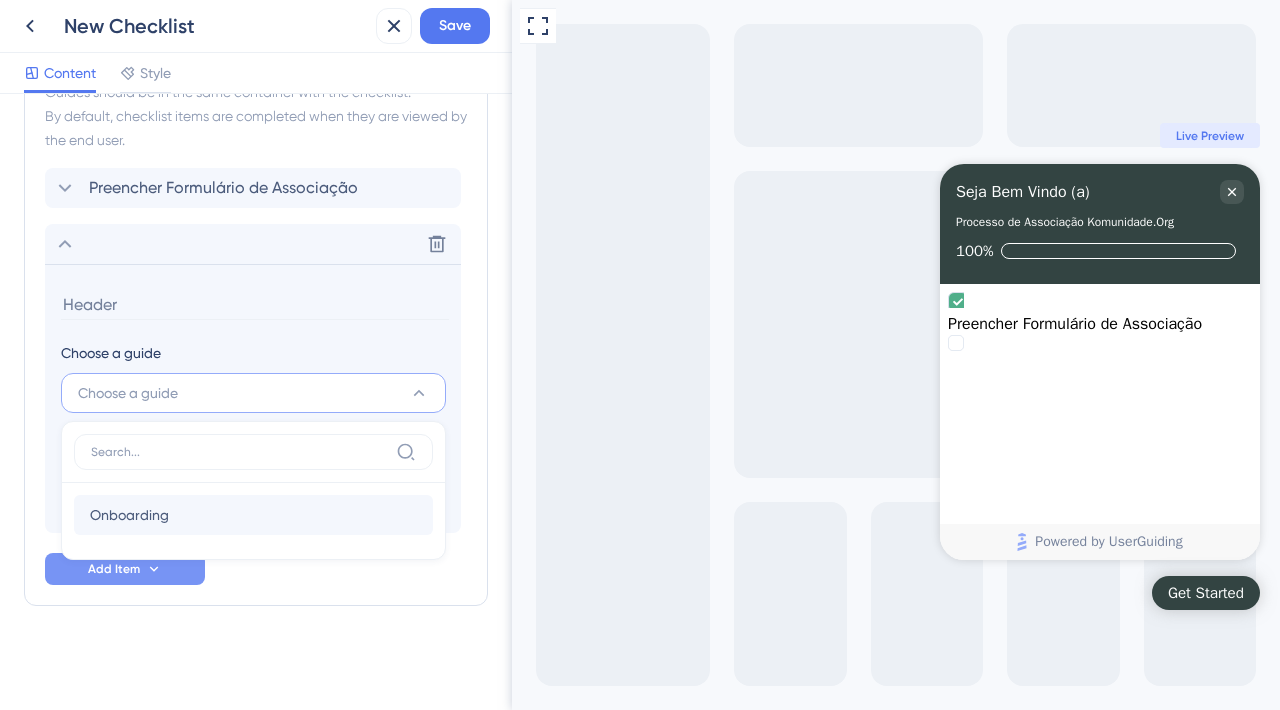 type on "Onboarding" 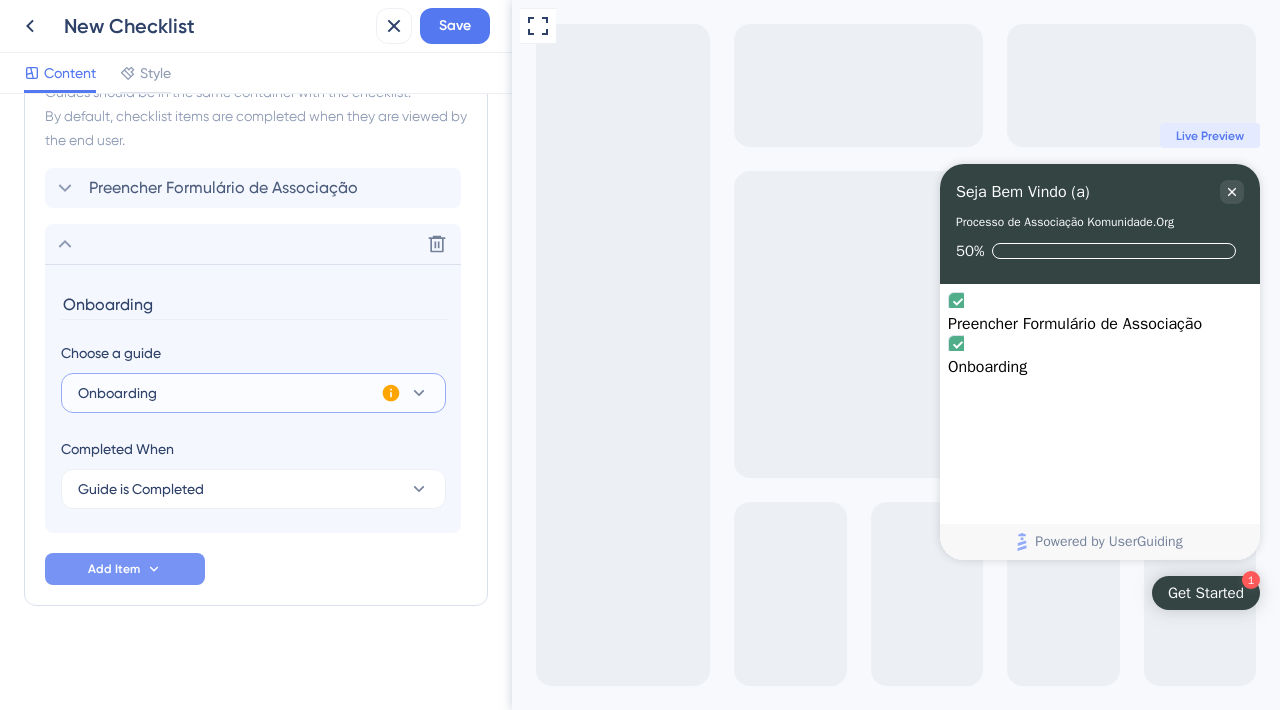 click on "Onboarding" at bounding box center (253, 393) 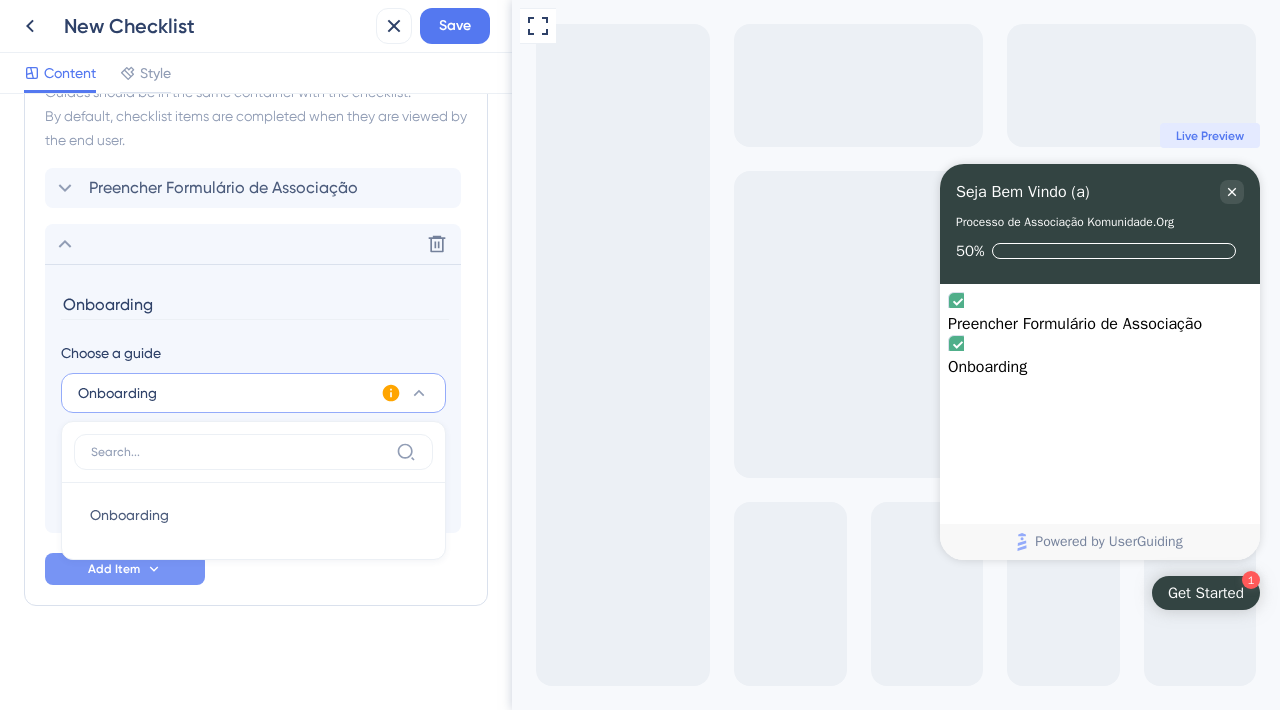 click on "Onboarding" at bounding box center (253, 393) 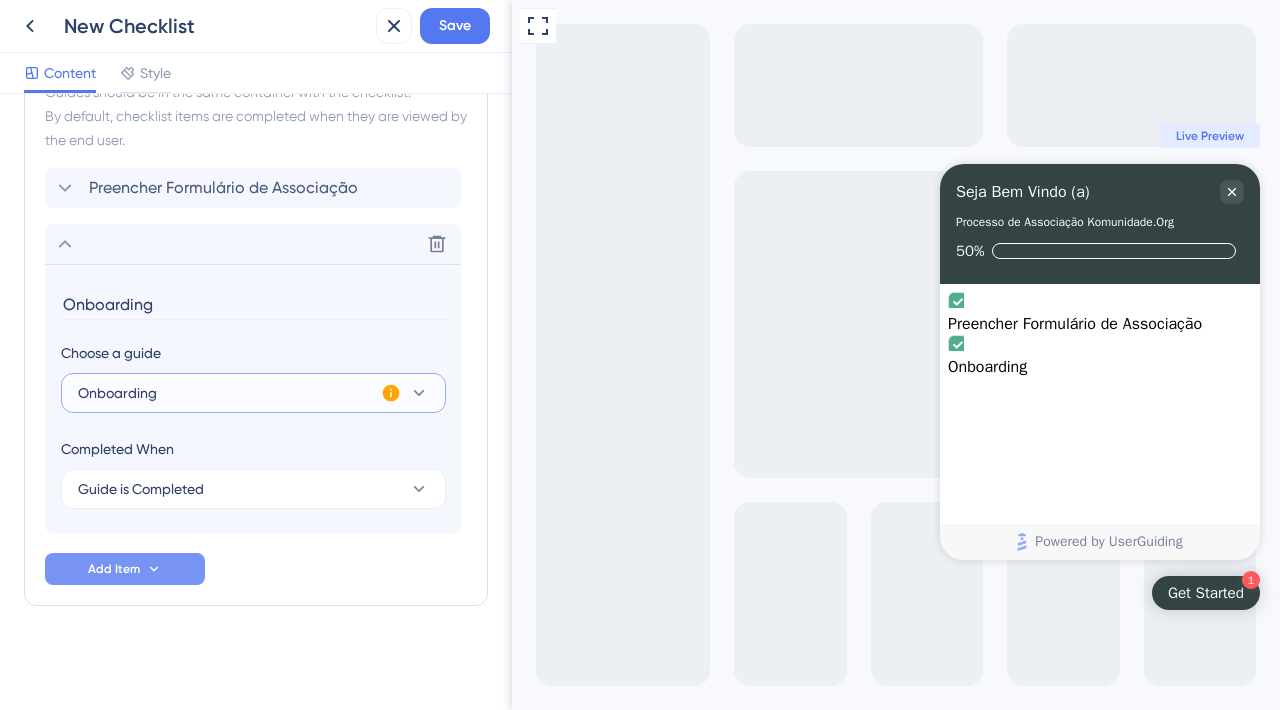 click on "Onboarding" at bounding box center (253, 393) 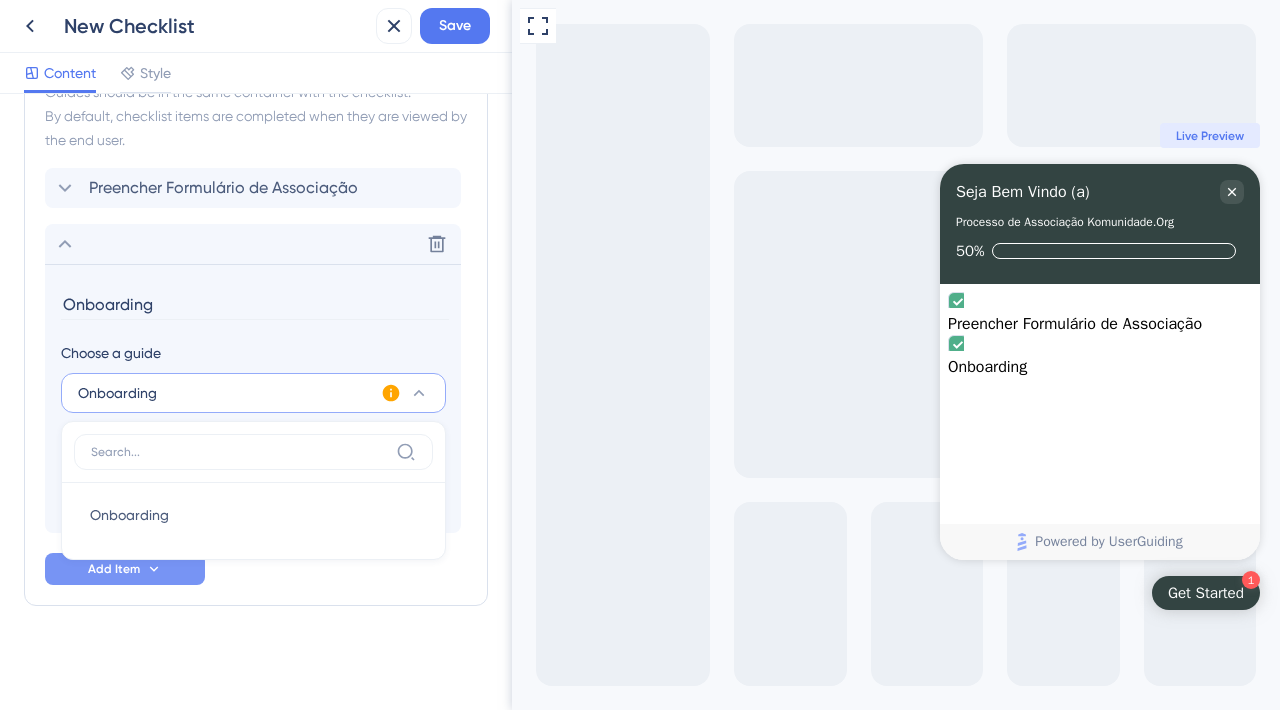 click on "Onboarding" at bounding box center [253, 393] 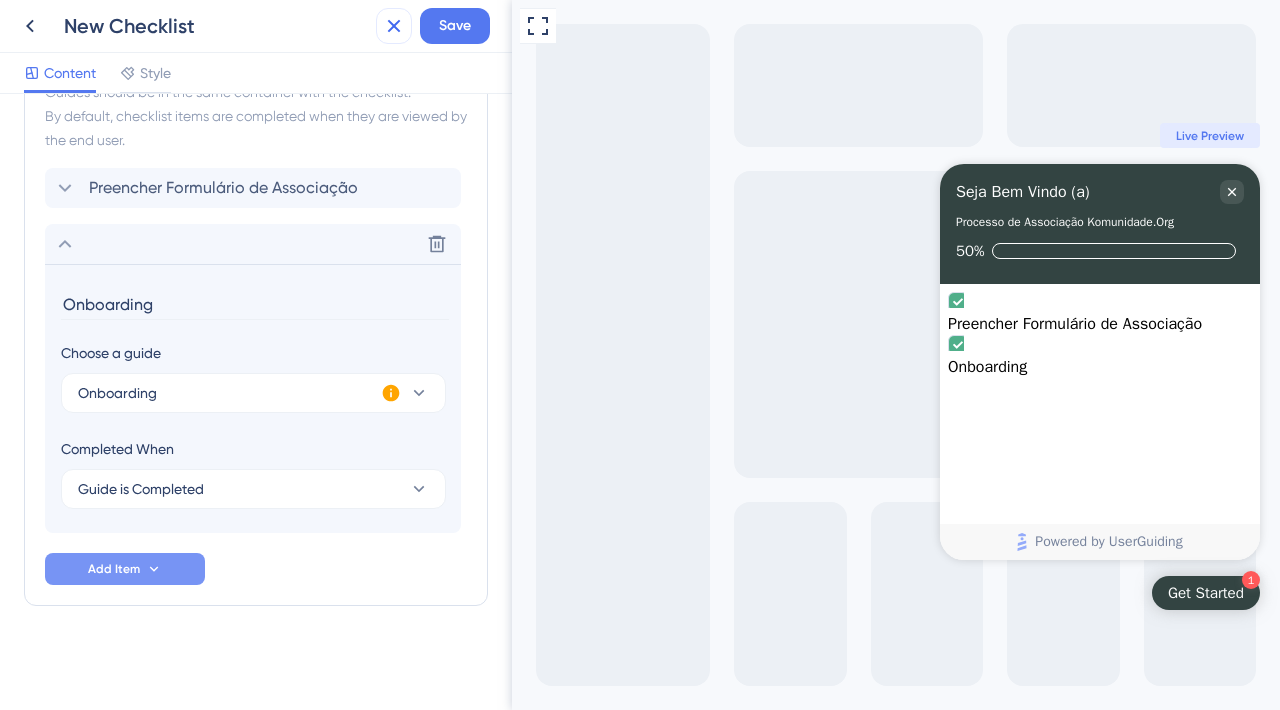 click 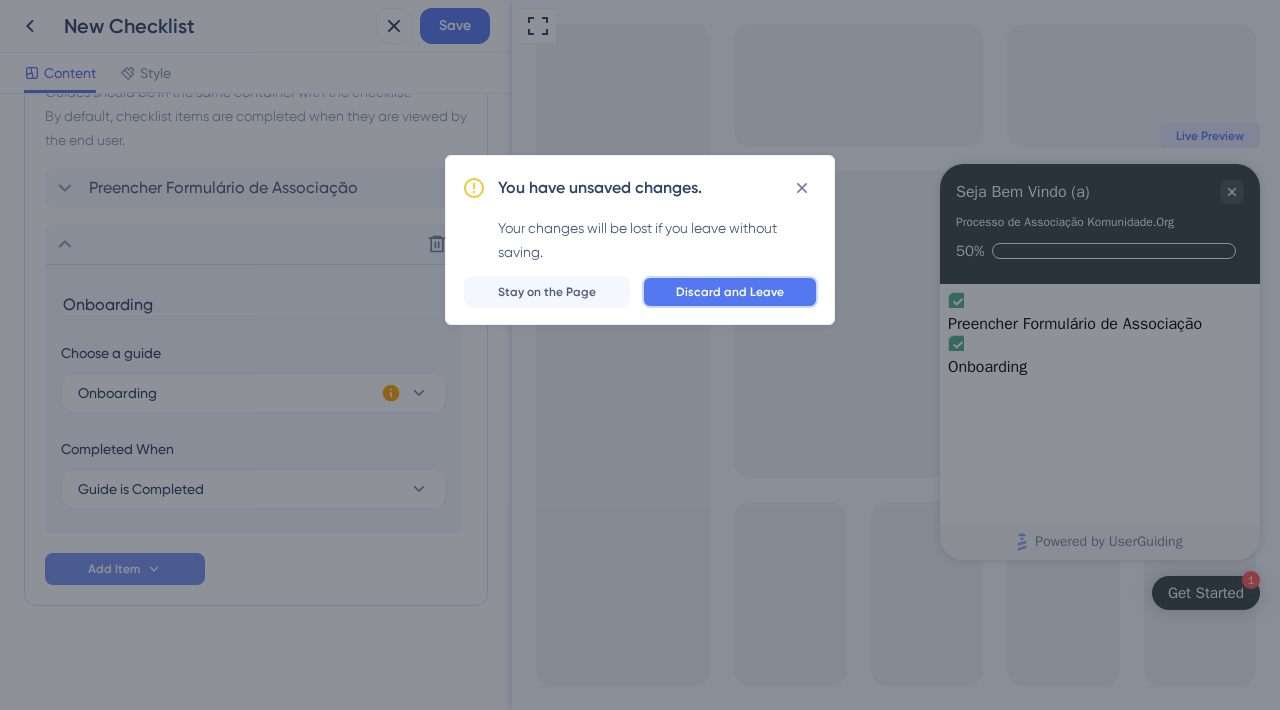 click on "Discard and Leave" at bounding box center [730, 292] 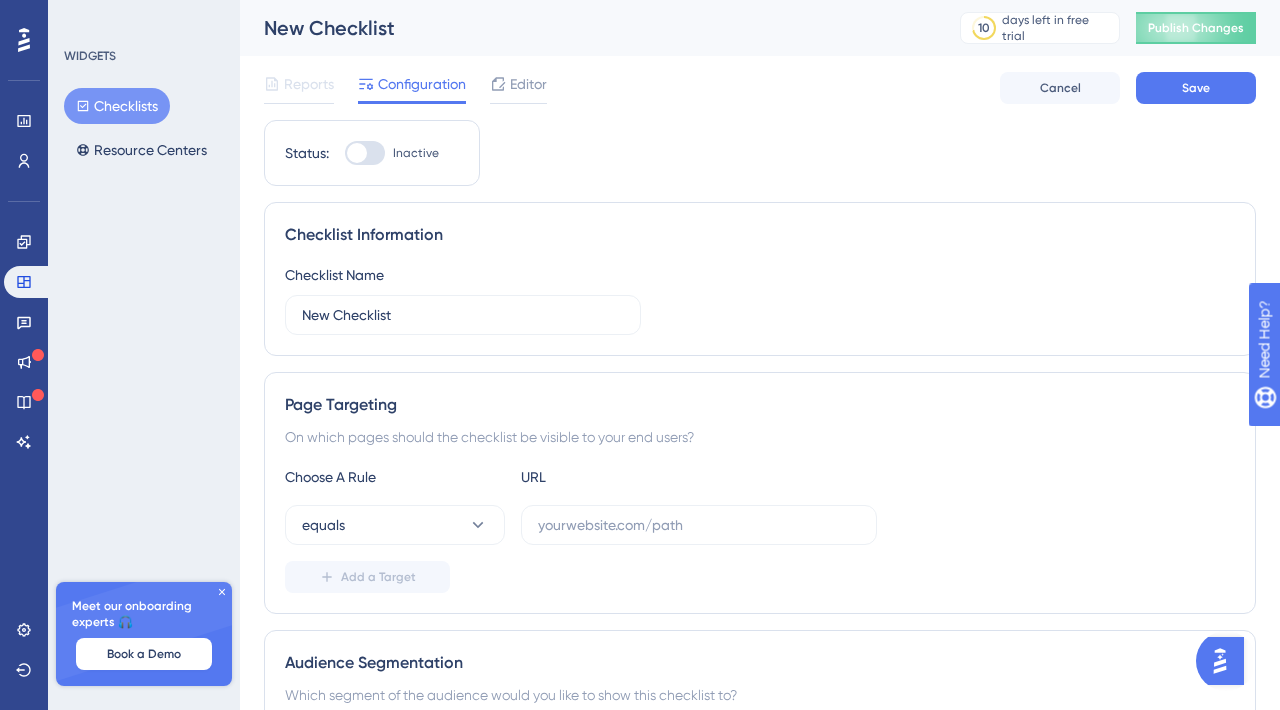scroll, scrollTop: 0, scrollLeft: 0, axis: both 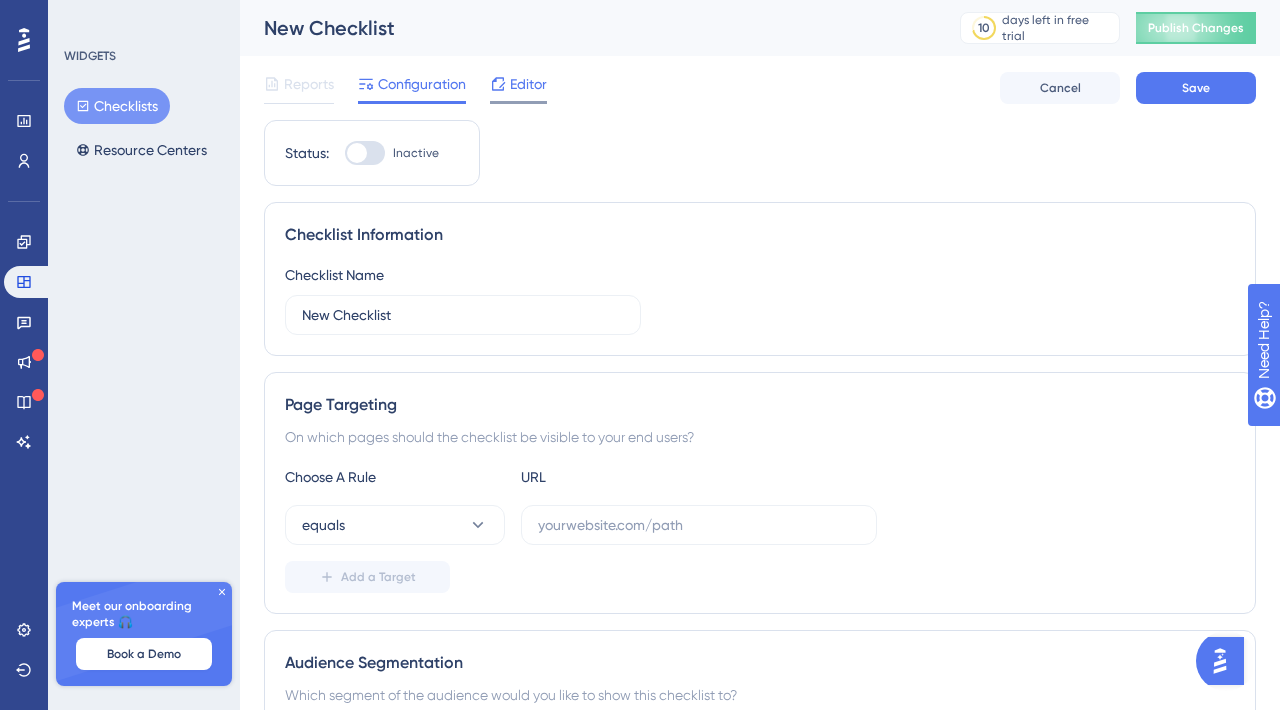 click on "Editor" at bounding box center (518, 84) 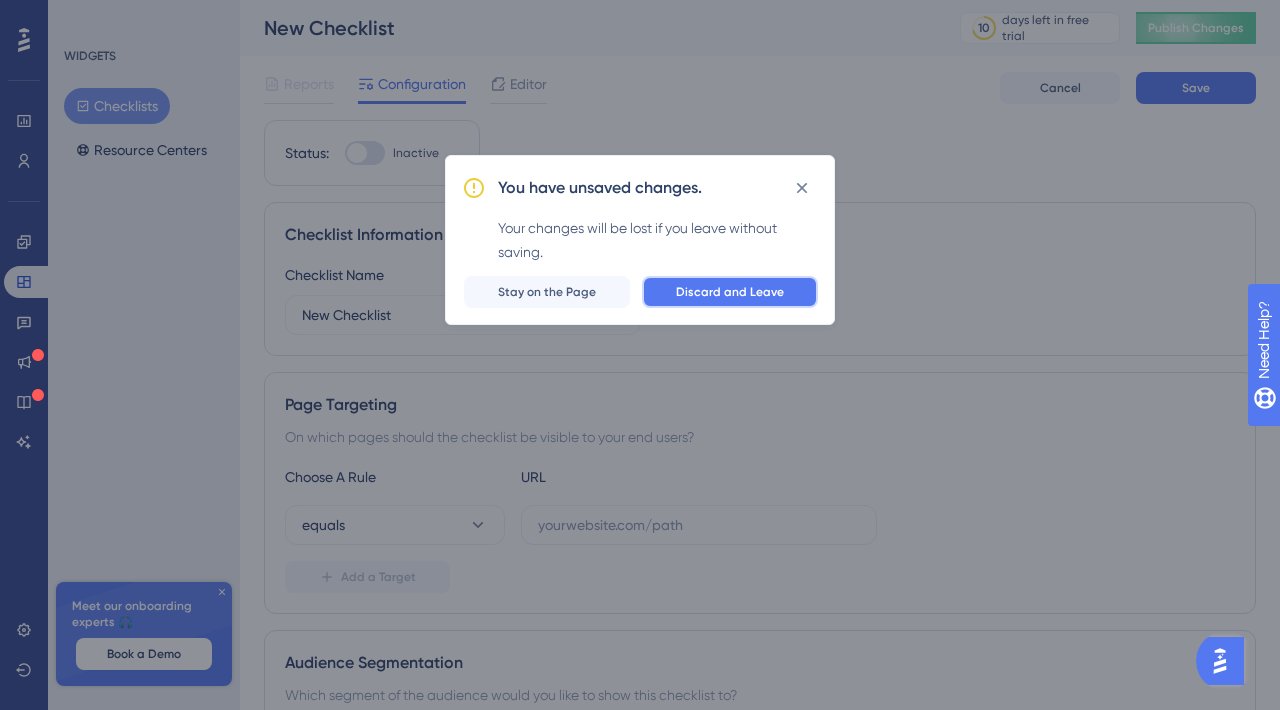 click on "Discard and Leave" at bounding box center [730, 292] 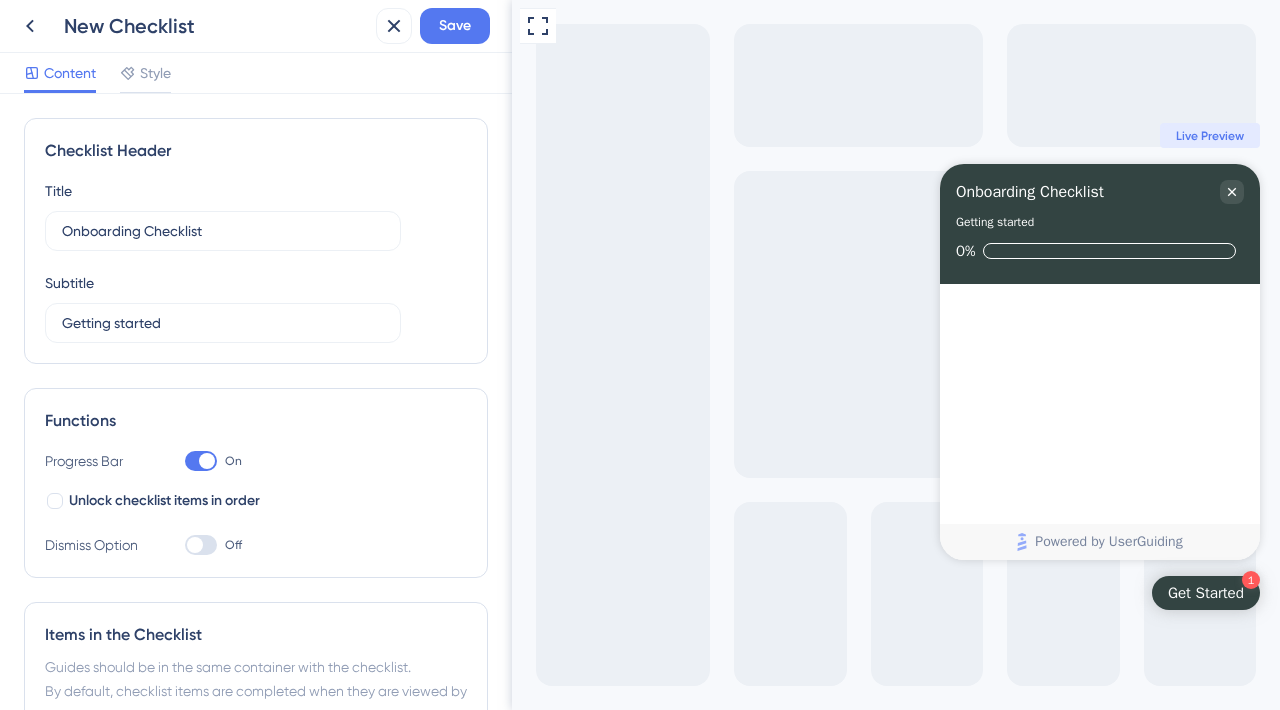 scroll, scrollTop: 0, scrollLeft: 0, axis: both 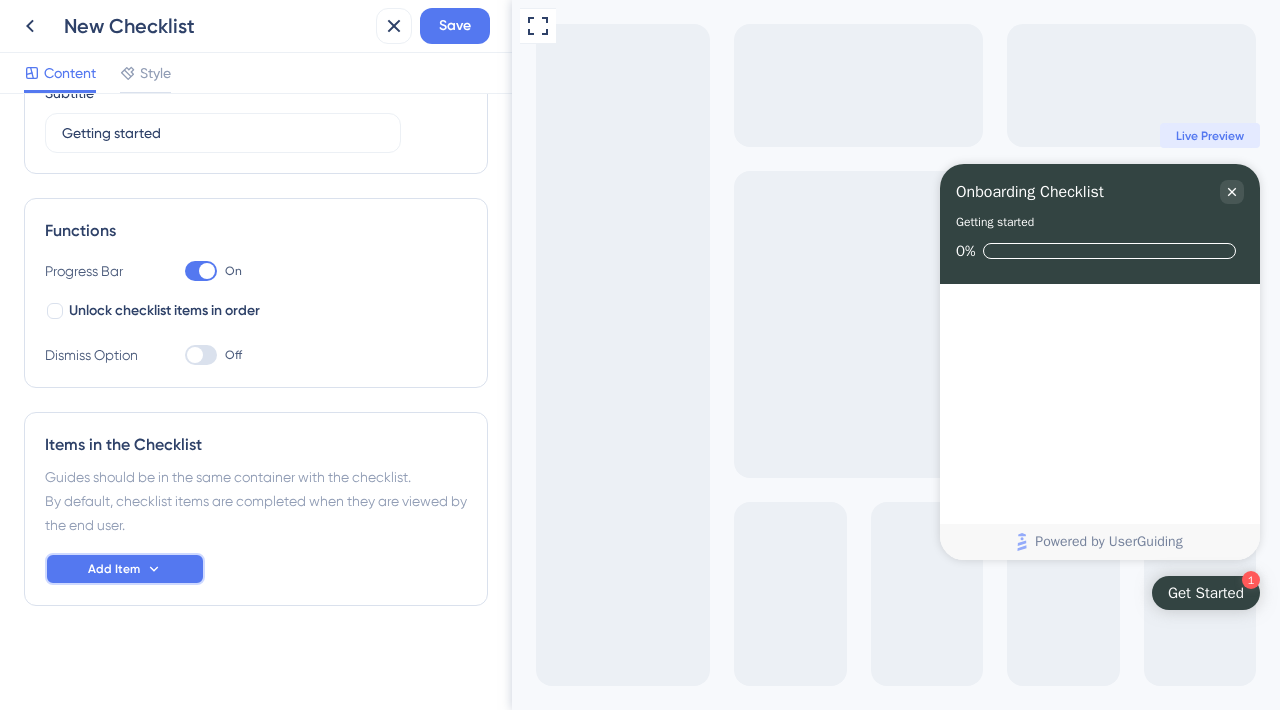 click on "Add Item" at bounding box center [125, 569] 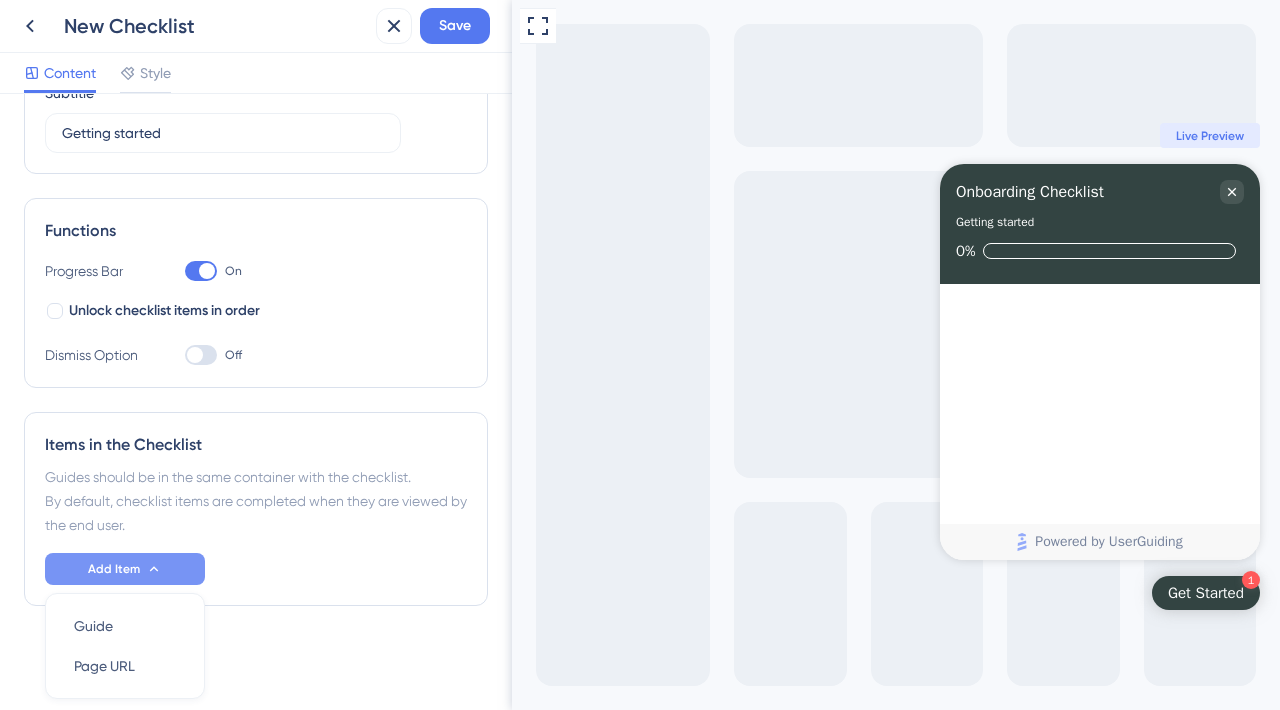 scroll, scrollTop: 259, scrollLeft: 0, axis: vertical 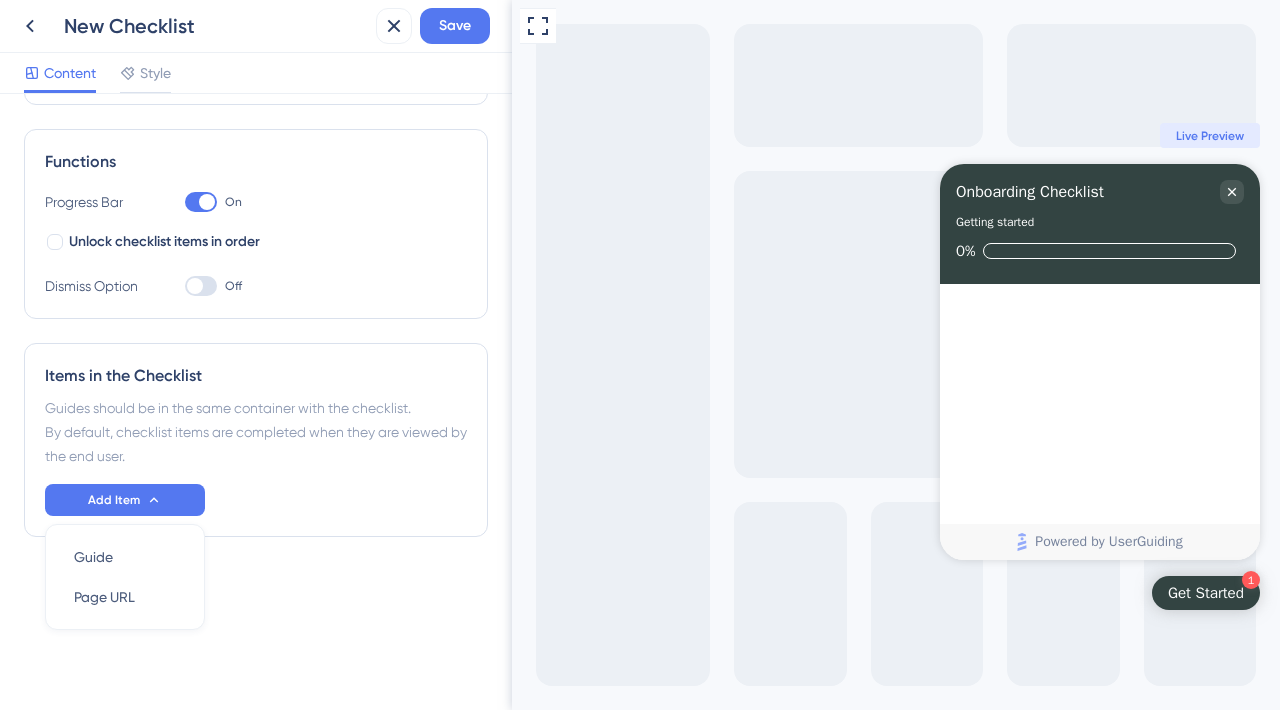 click on "Guides should be in the same container with the checklist. By default, checklist items are completed when they are viewed by the end user." at bounding box center (256, 432) 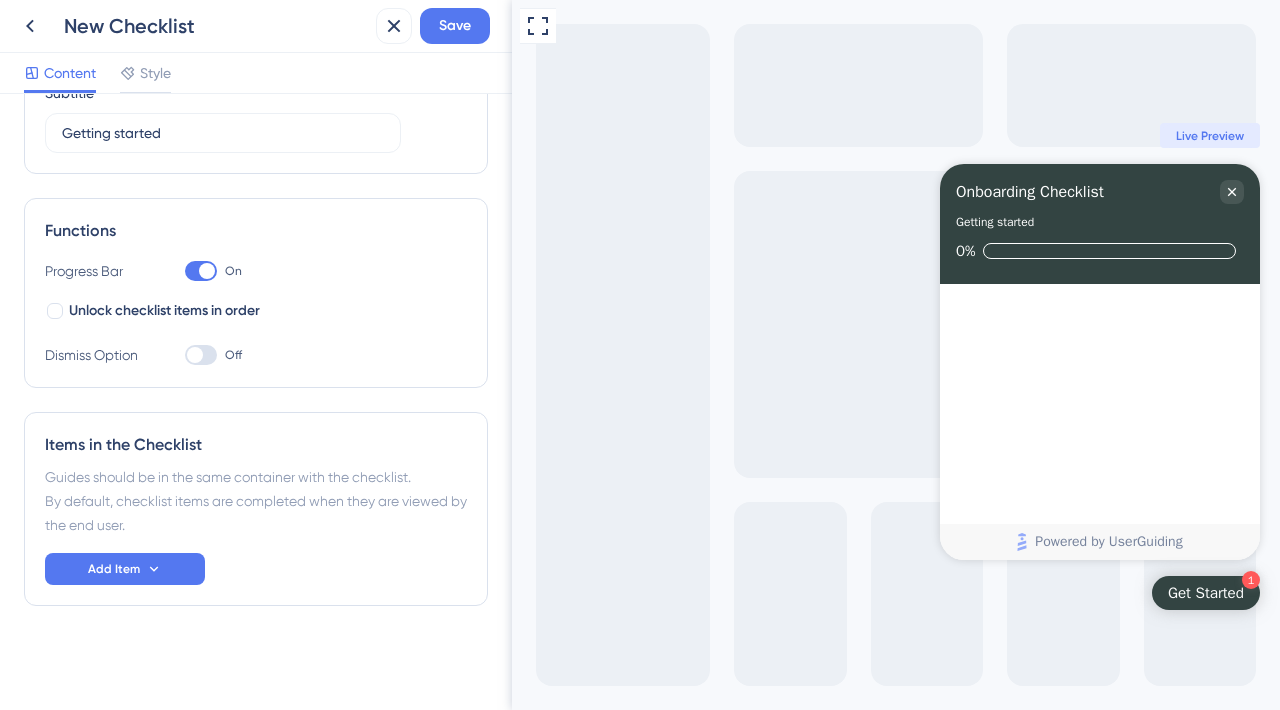 scroll, scrollTop: 0, scrollLeft: 0, axis: both 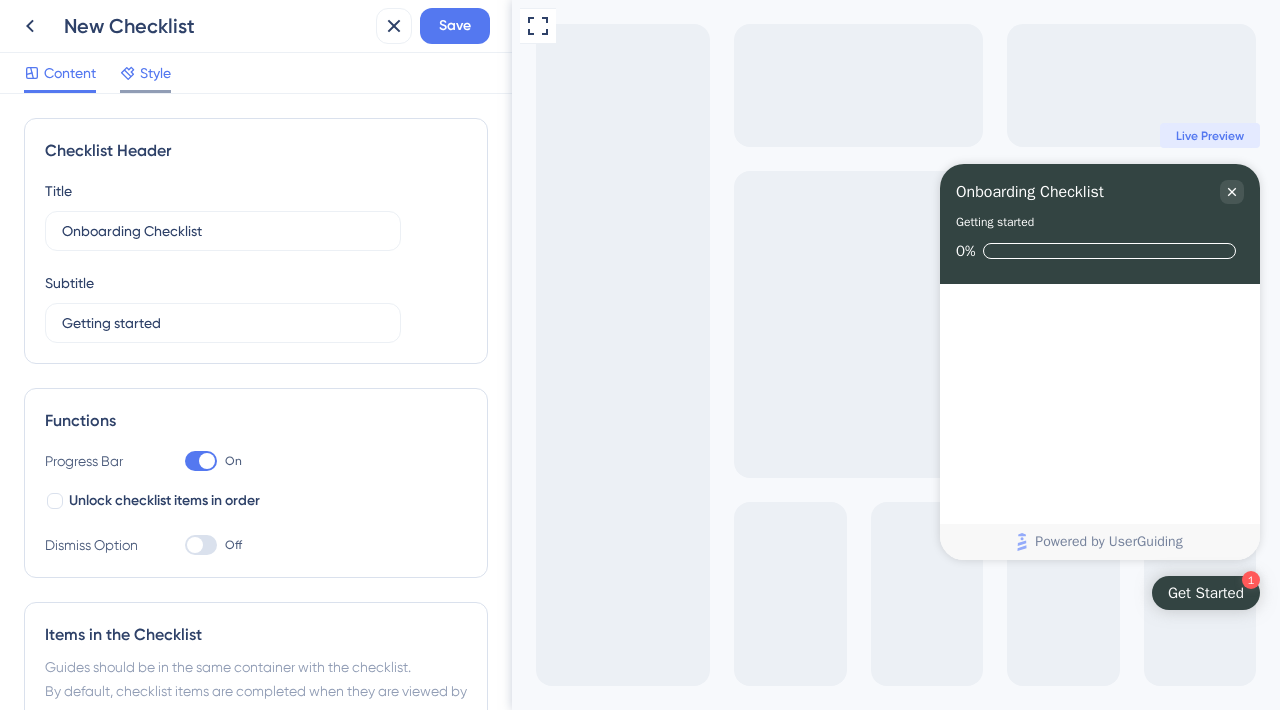 click on "Style" at bounding box center [155, 73] 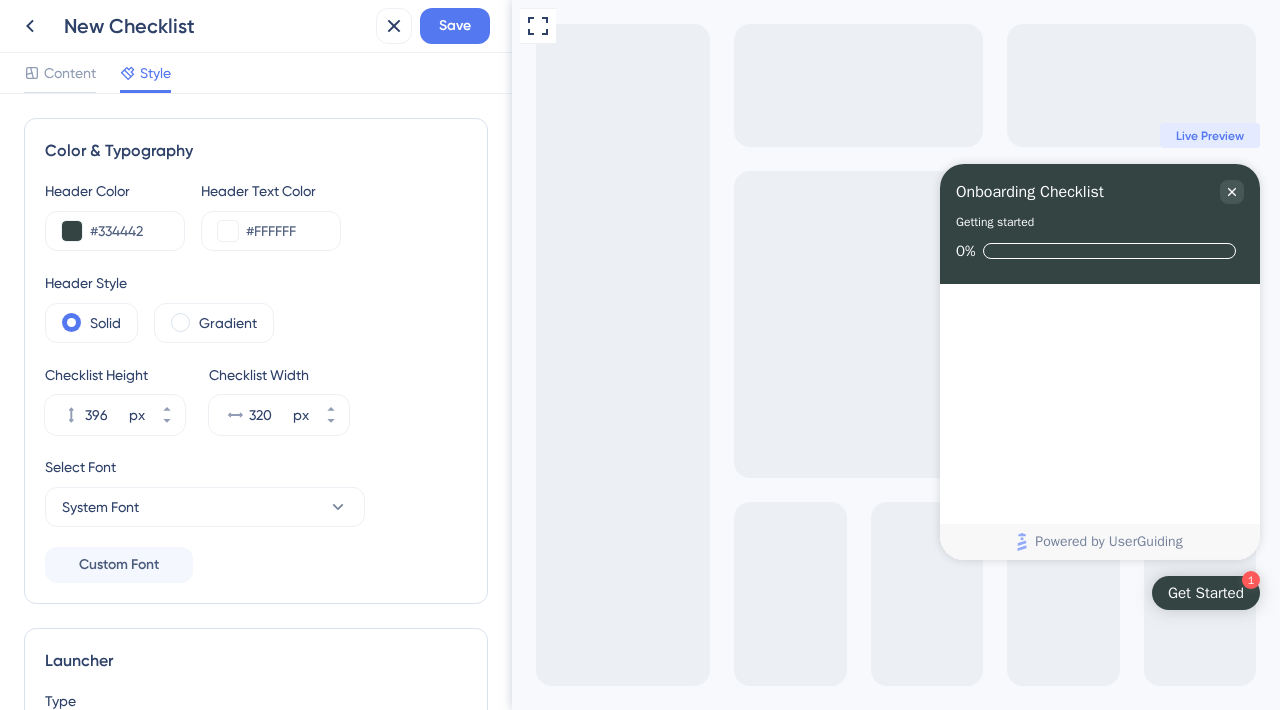 scroll, scrollTop: 0, scrollLeft: 0, axis: both 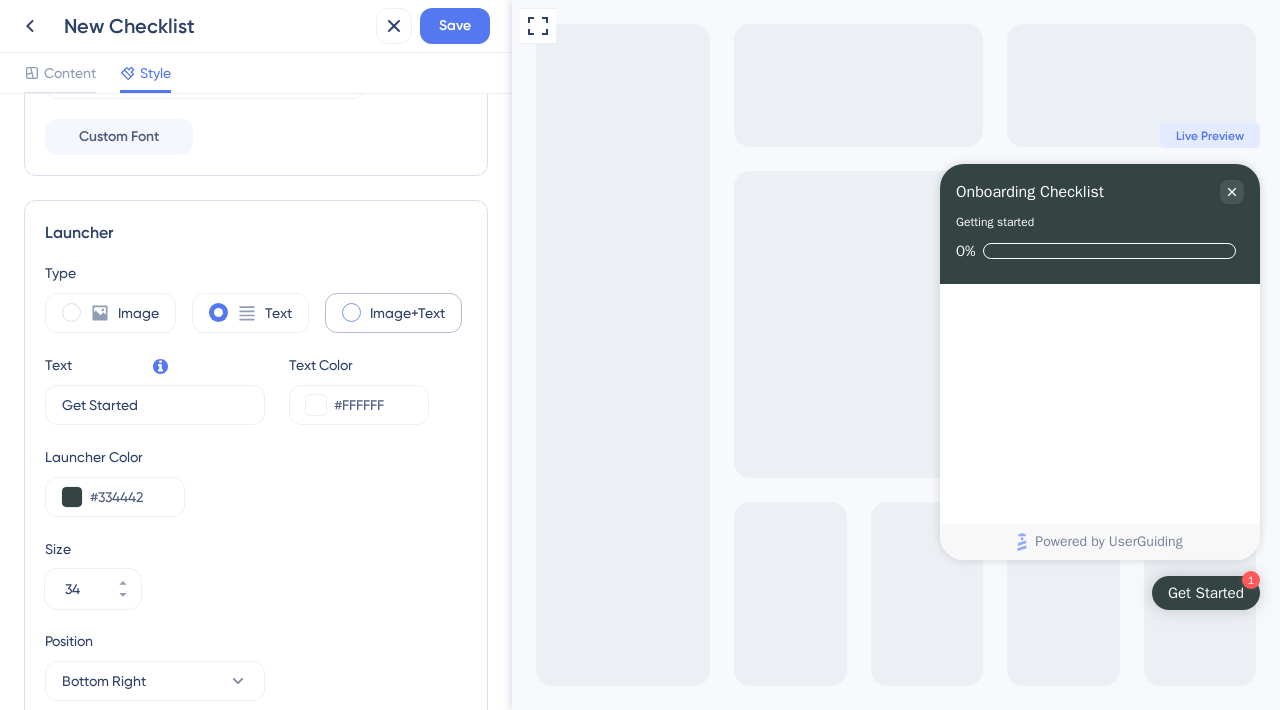 click on "Image+Text" at bounding box center (393, 313) 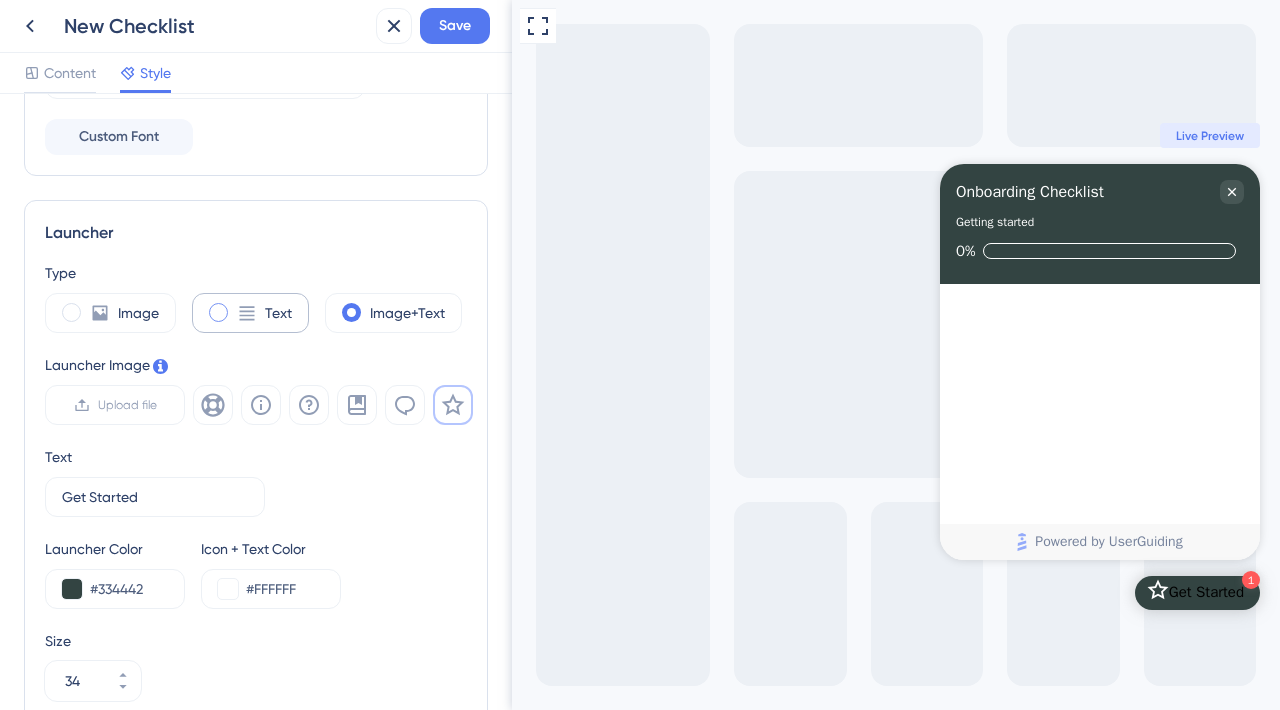 click at bounding box center (218, 312) 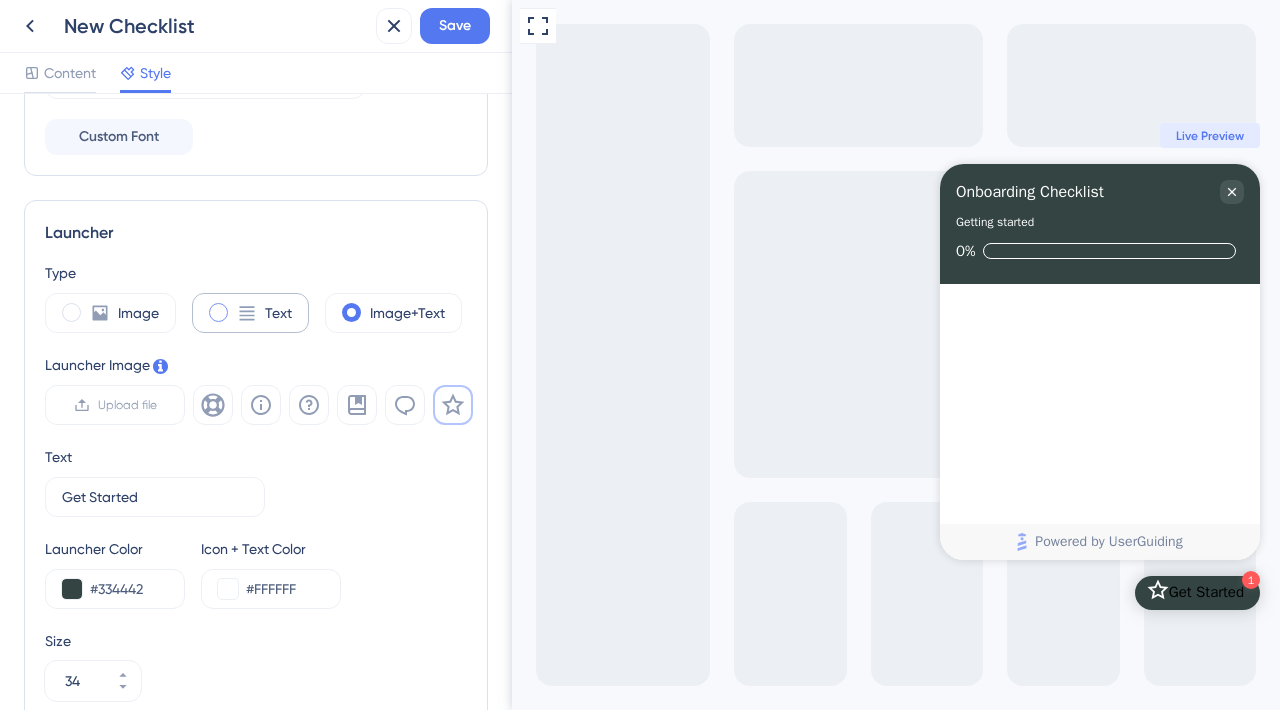 click at bounding box center [234, 306] 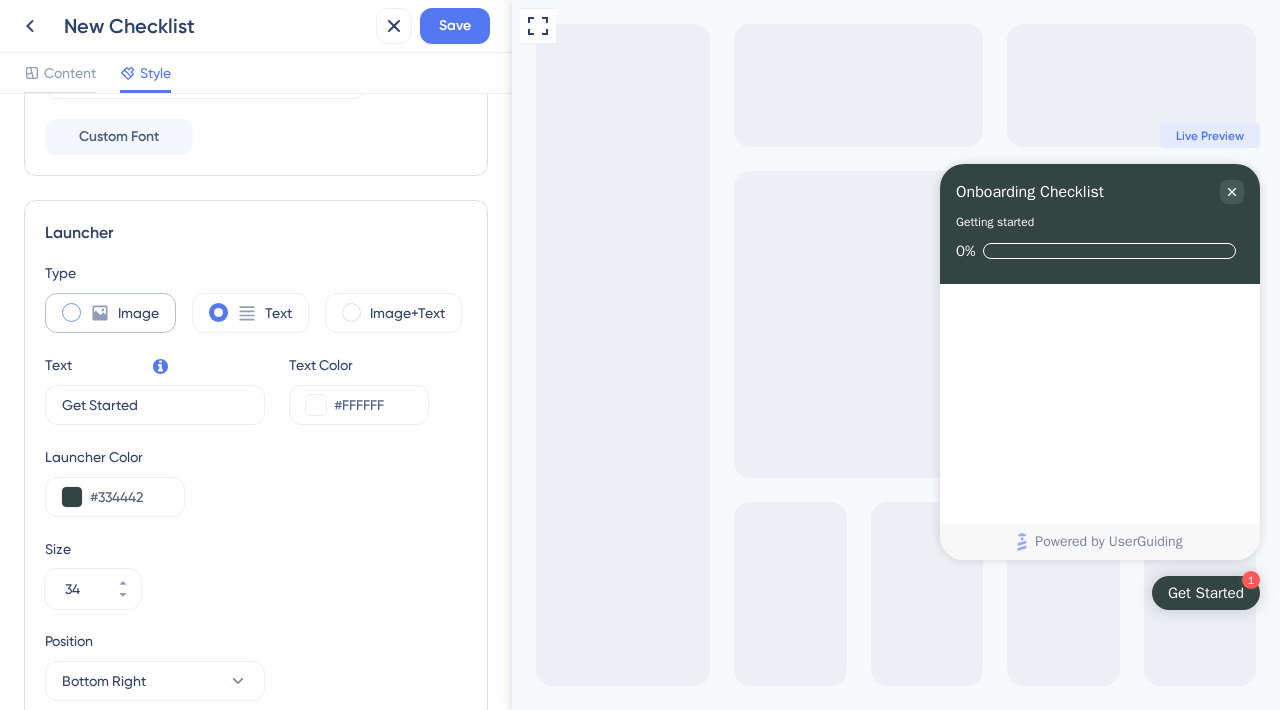click at bounding box center [71, 312] 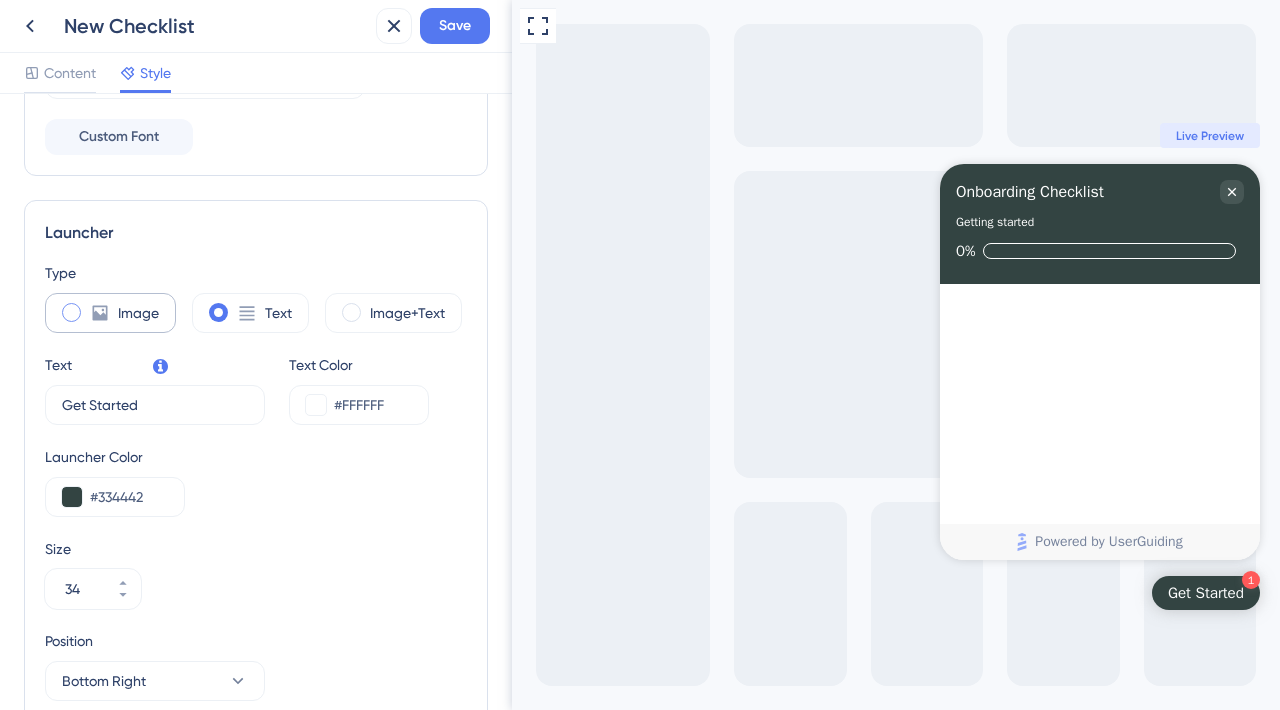 click at bounding box center [87, 306] 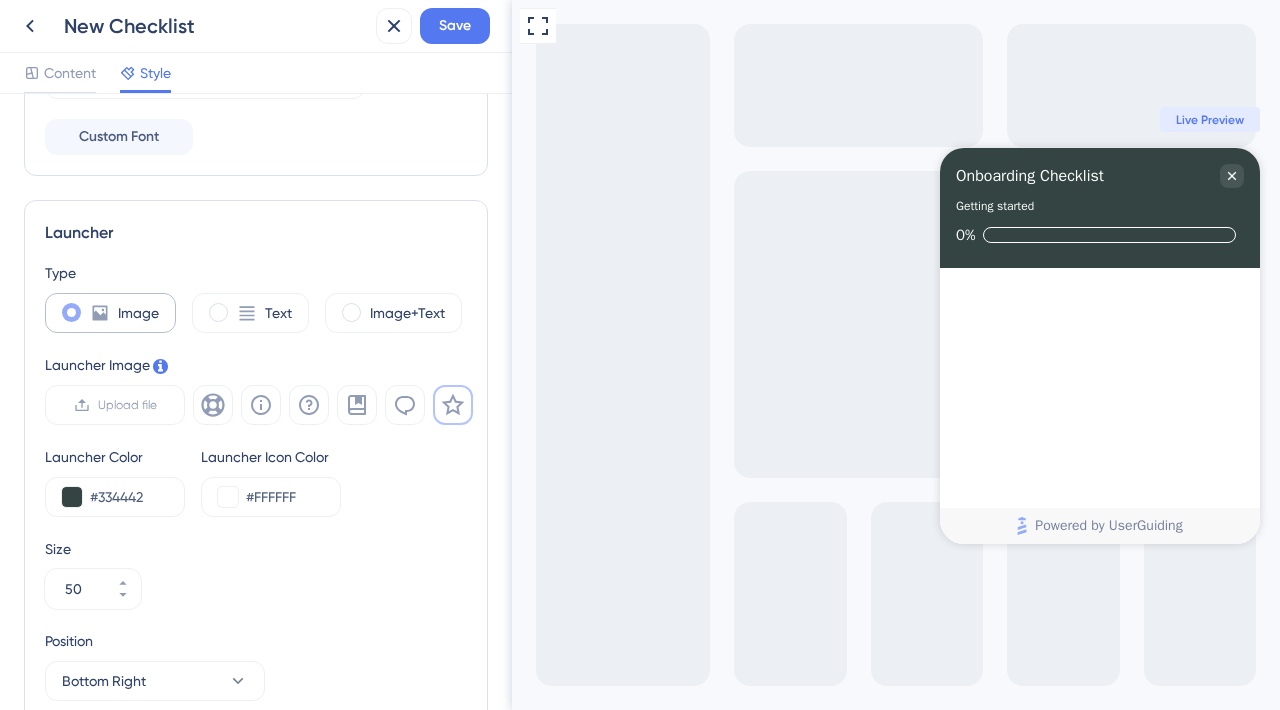 click at bounding box center [71, 312] 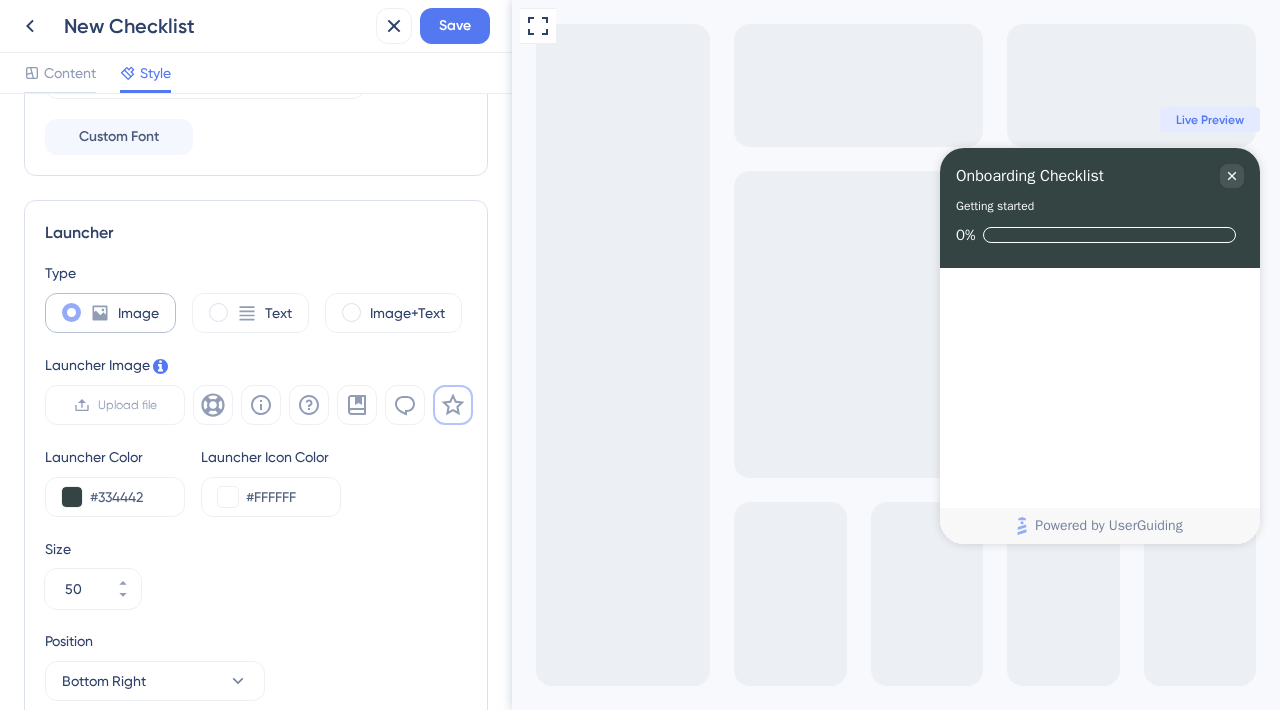 click at bounding box center (87, 306) 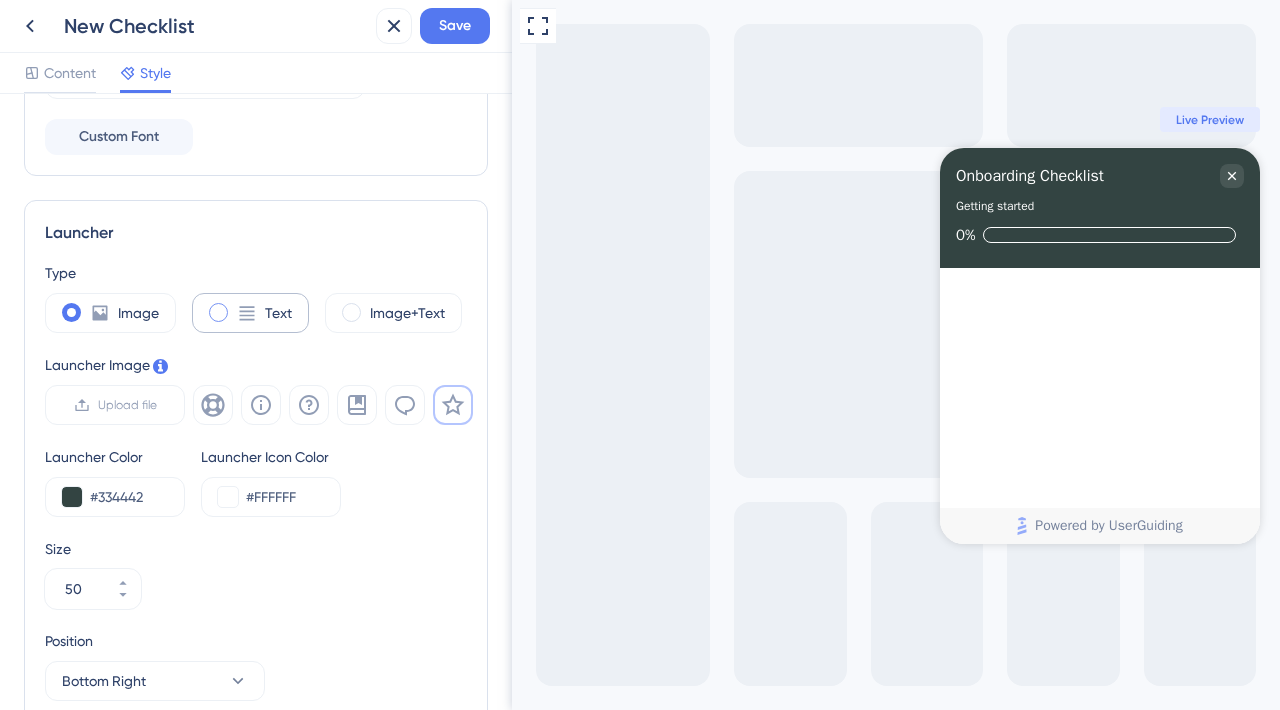 click at bounding box center [218, 312] 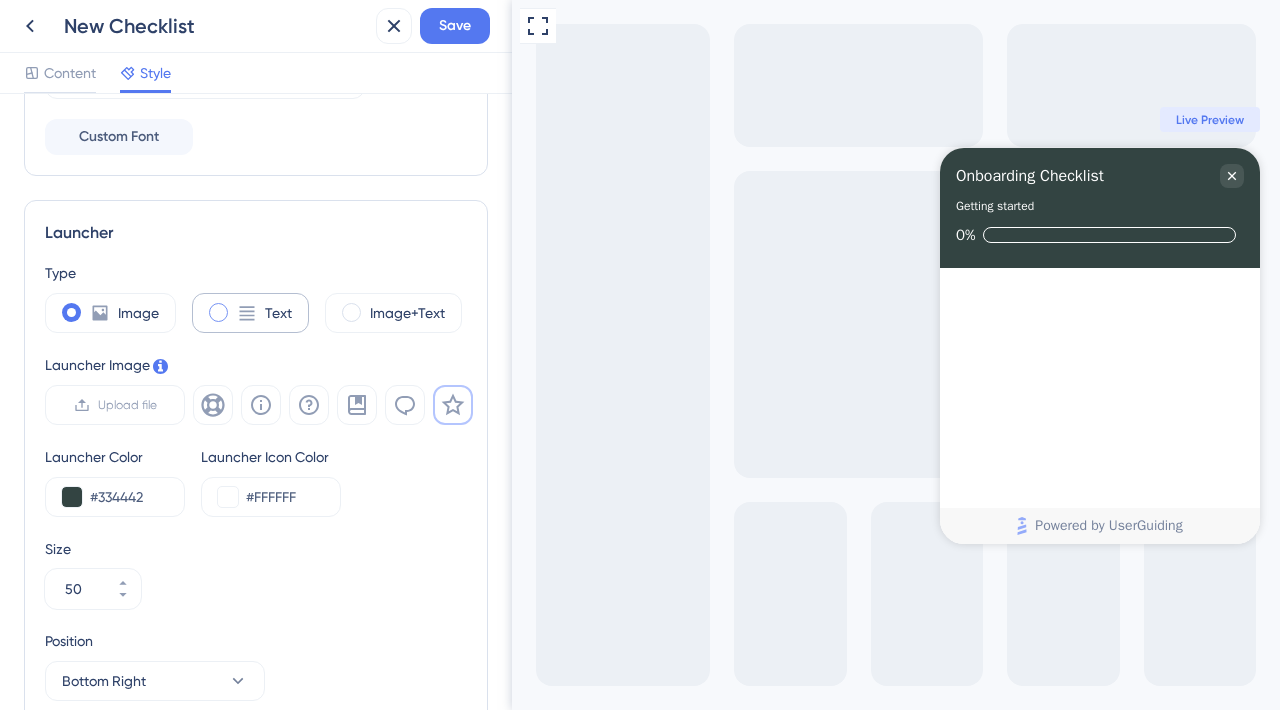 click at bounding box center (234, 306) 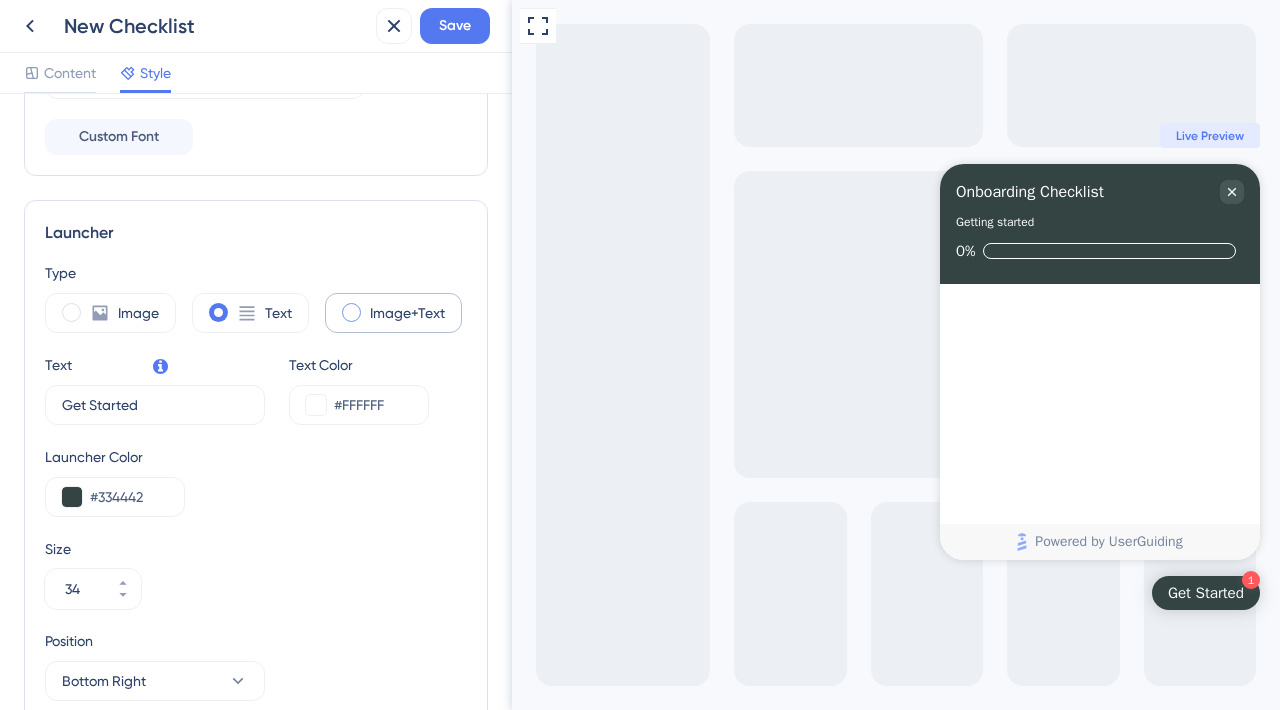 click at bounding box center [351, 312] 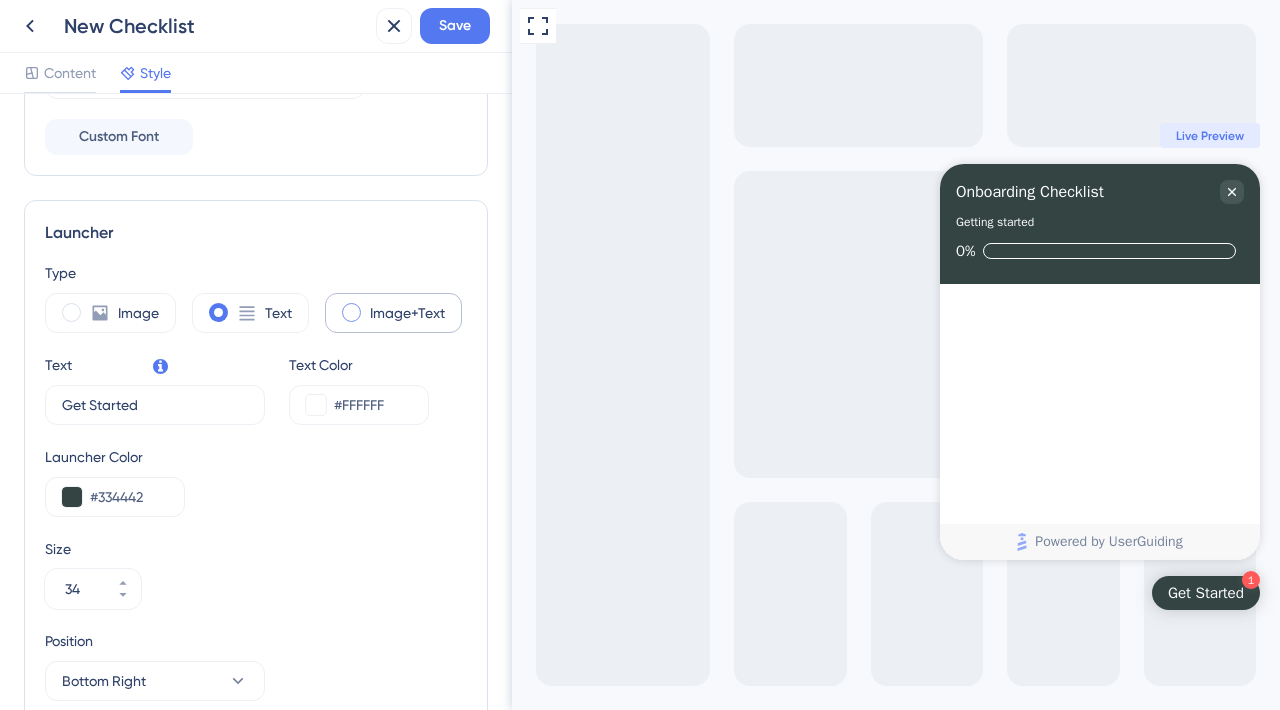 click at bounding box center [367, 306] 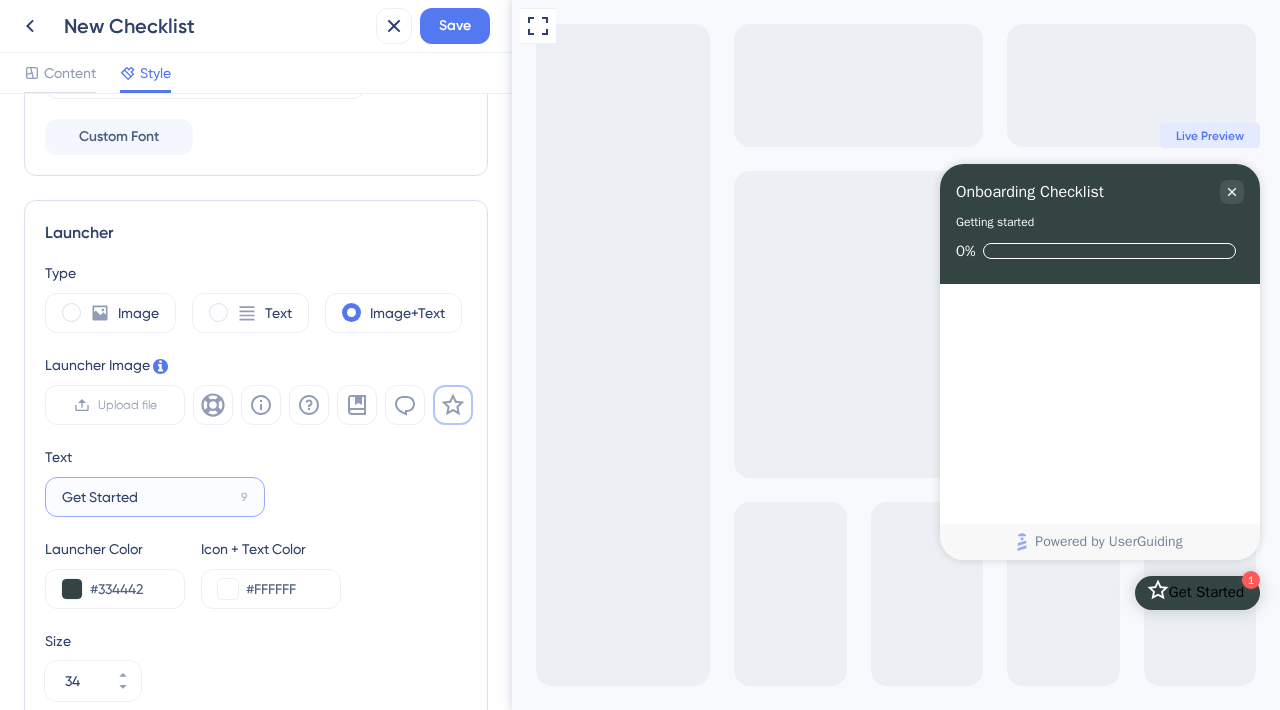 click on "Get Started" at bounding box center [147, 497] 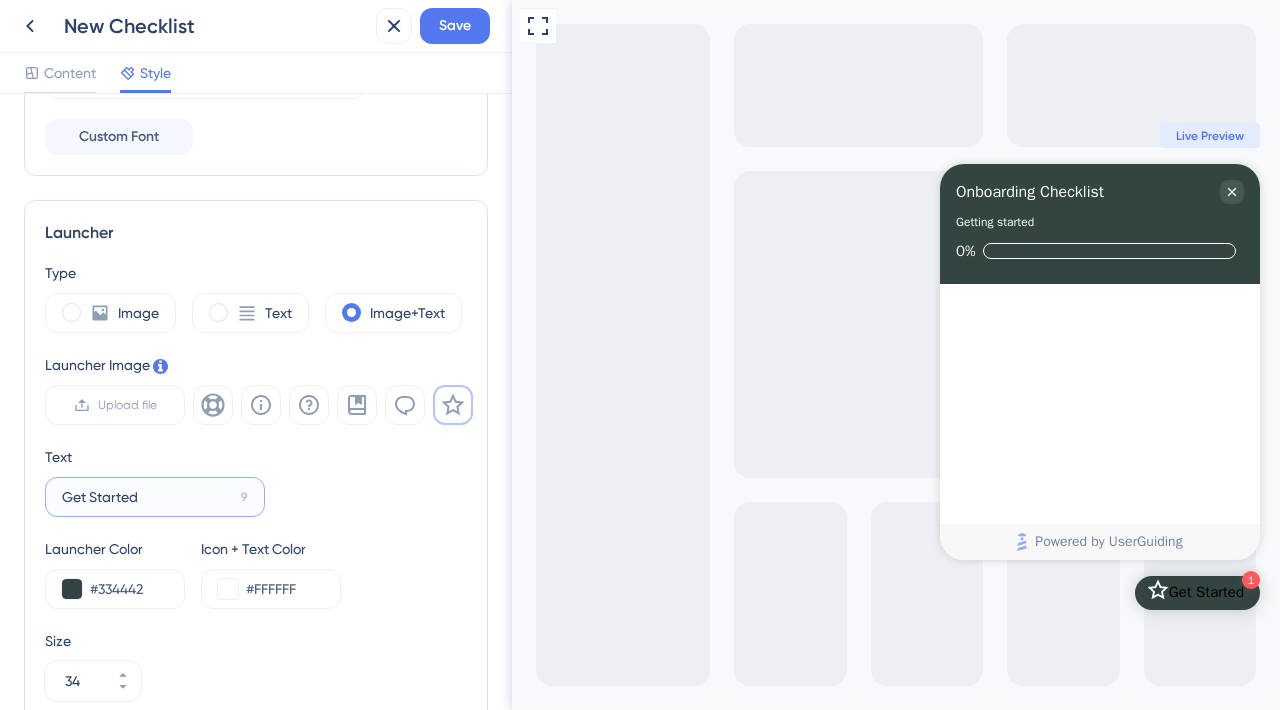 click on "Get Started" at bounding box center [147, 497] 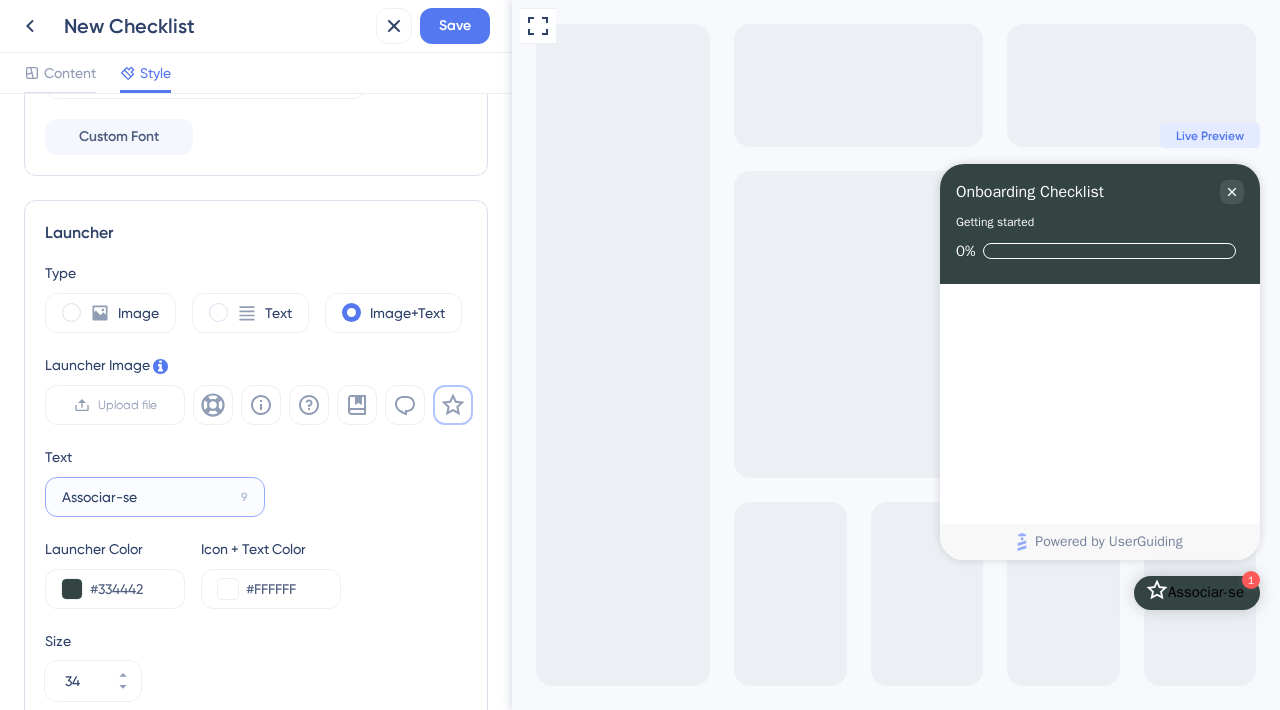 type on "Associar-se" 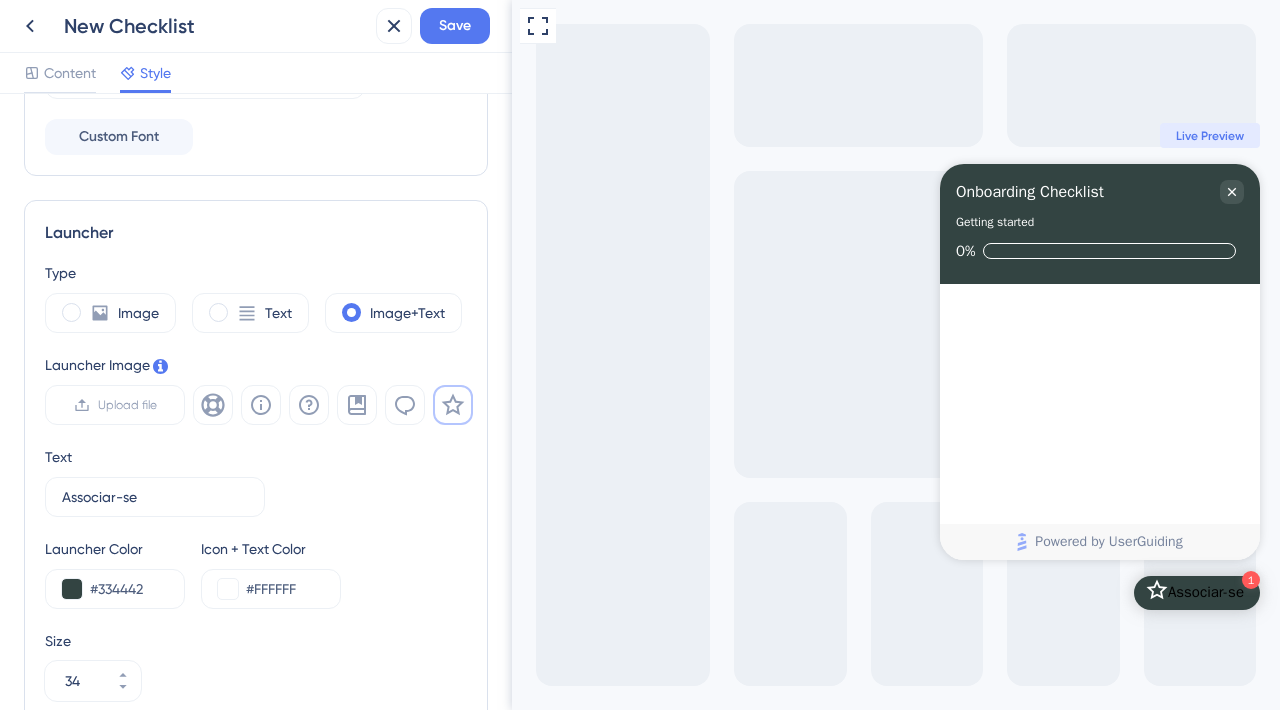 click on "Text Associar-se 9" at bounding box center [256, 481] 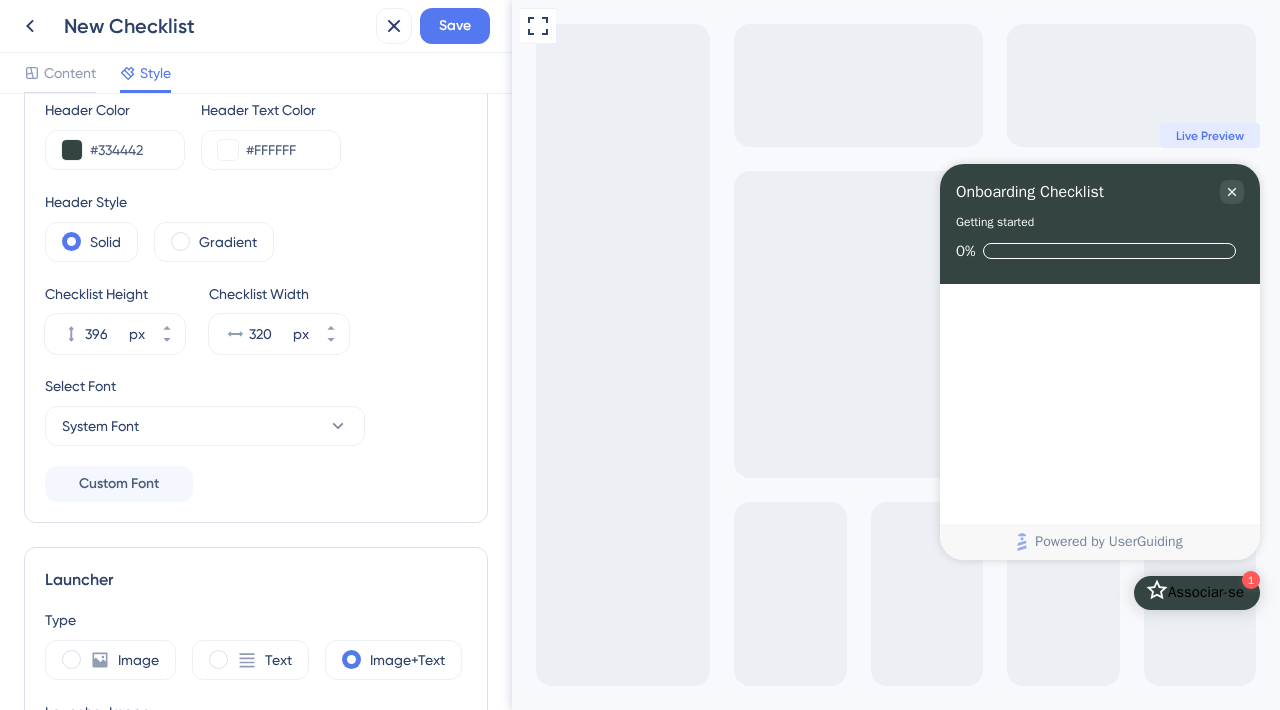 scroll, scrollTop: 0, scrollLeft: 0, axis: both 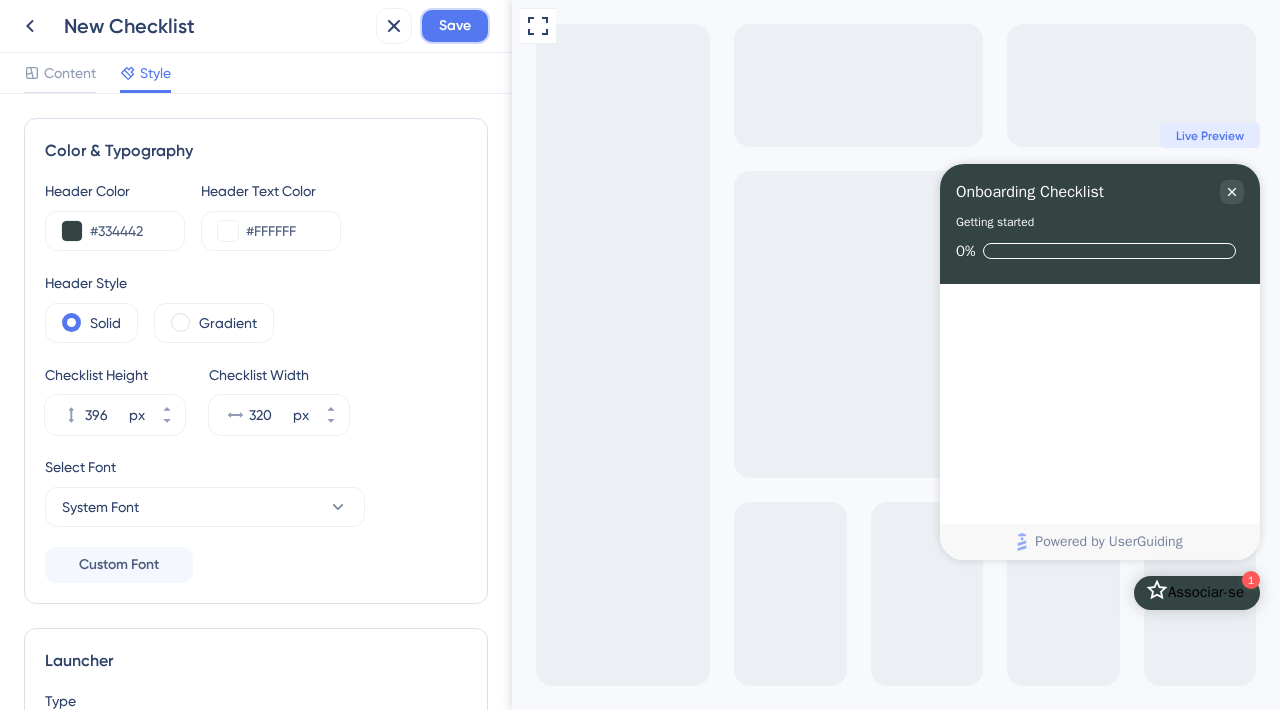 click on "Save" at bounding box center (455, 26) 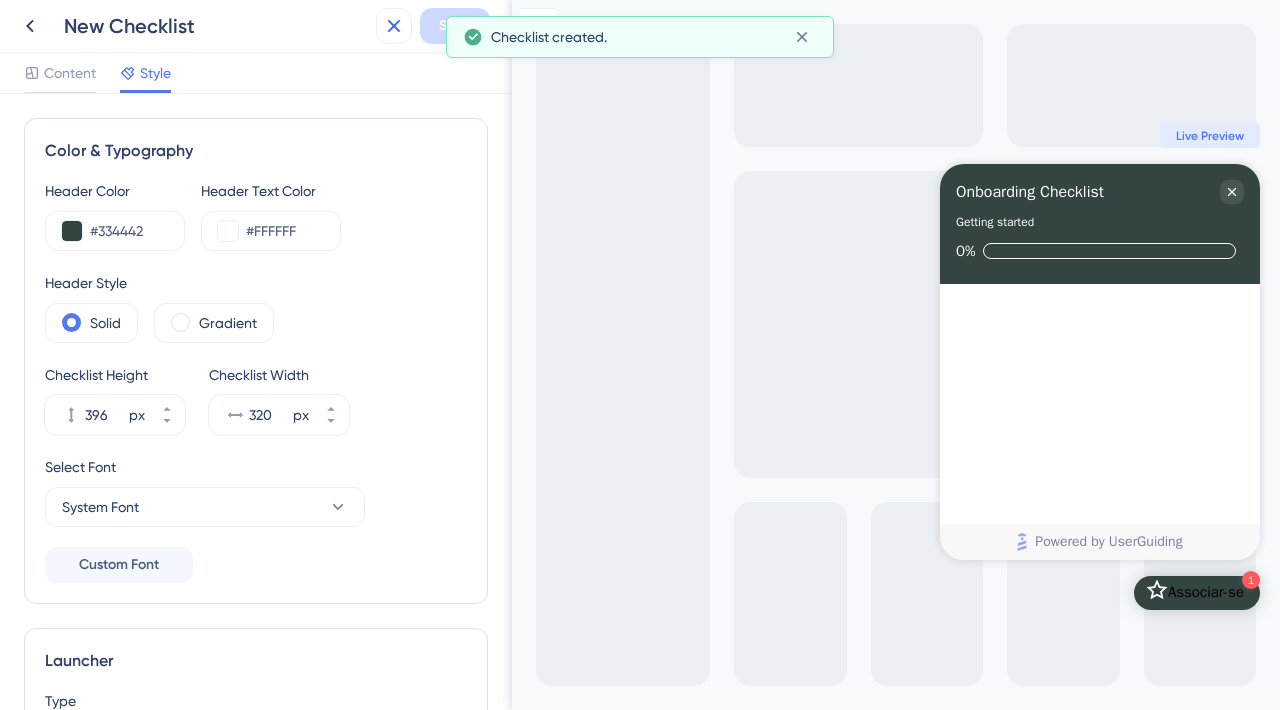 scroll, scrollTop: 0, scrollLeft: 0, axis: both 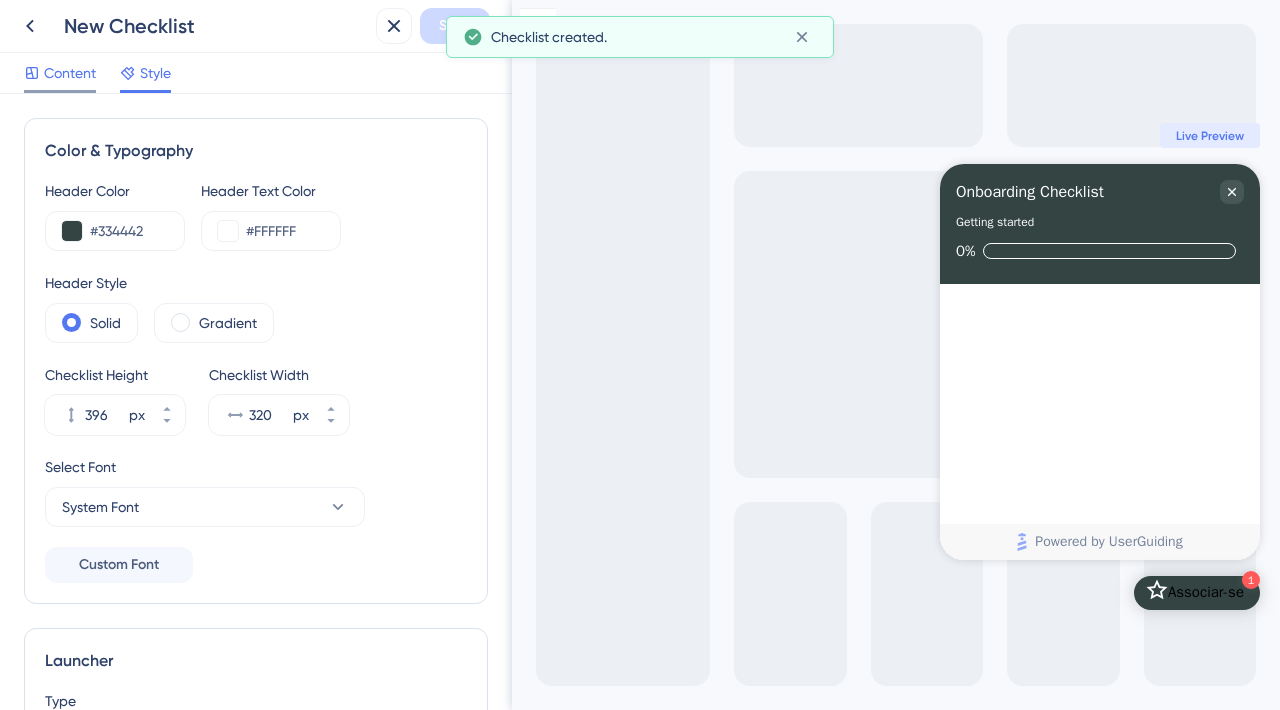 click on "Content" at bounding box center [60, 77] 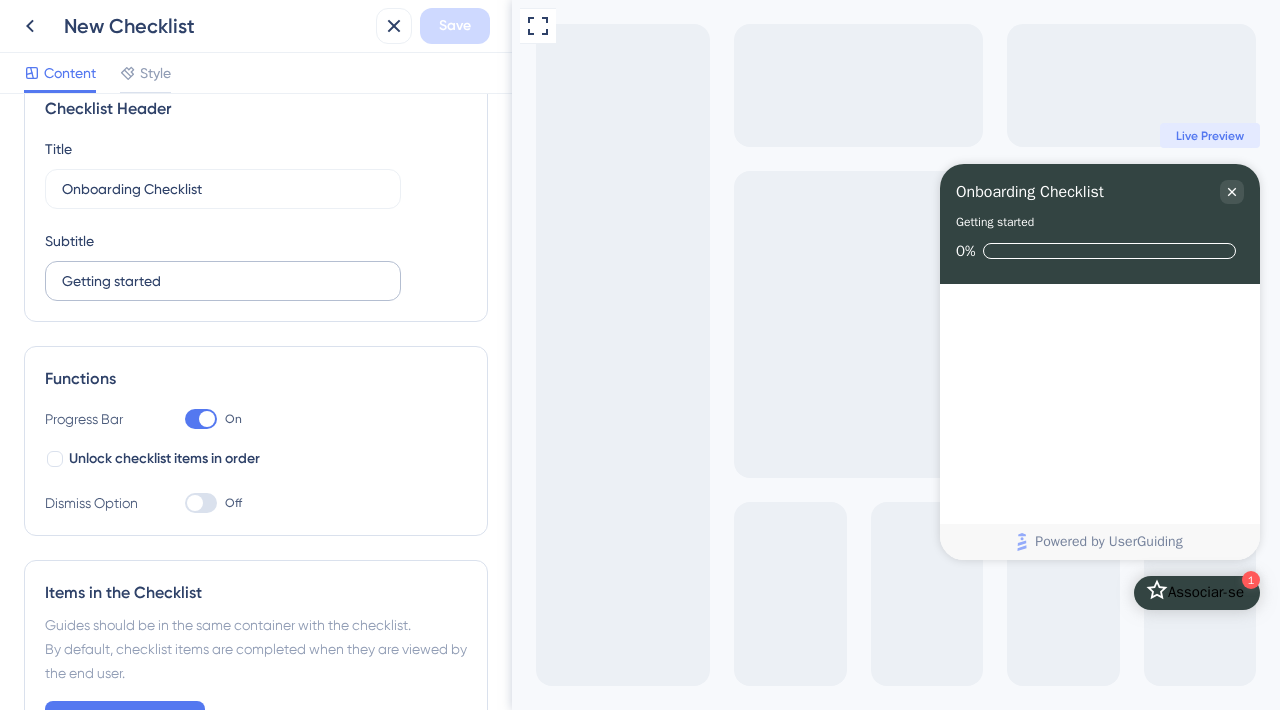 scroll, scrollTop: 0, scrollLeft: 0, axis: both 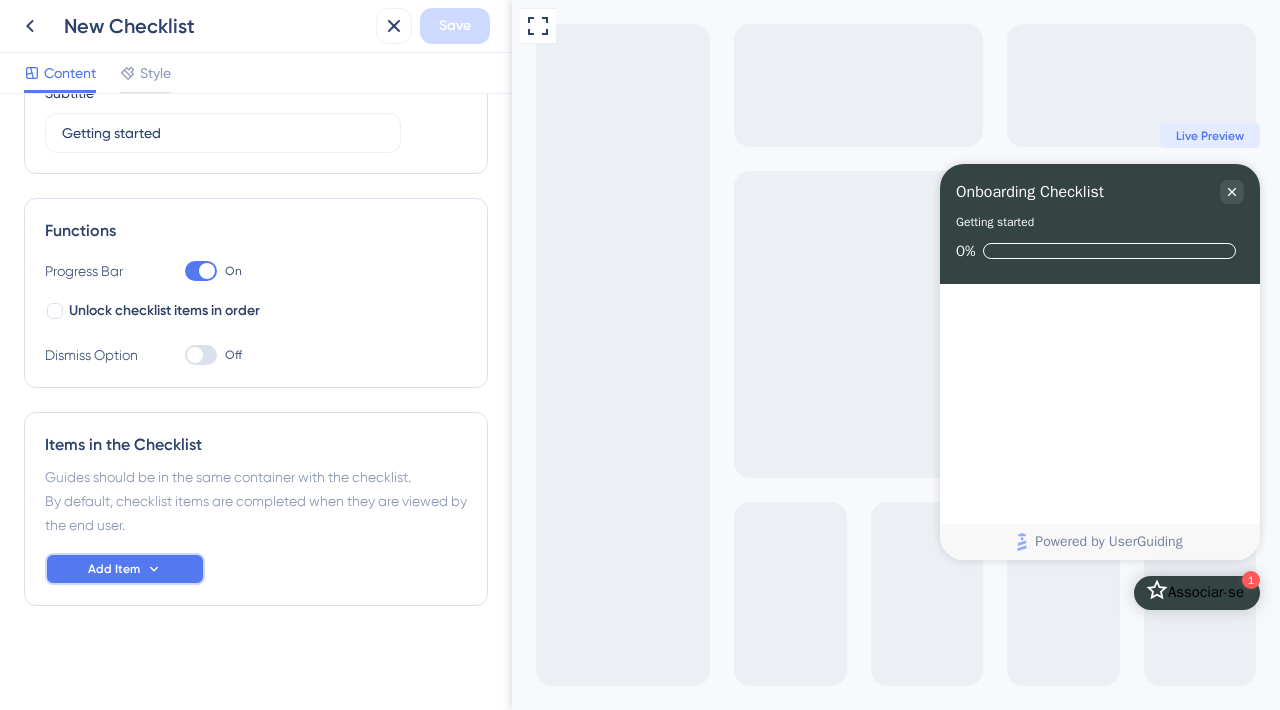 click on "Add Item" at bounding box center [125, 569] 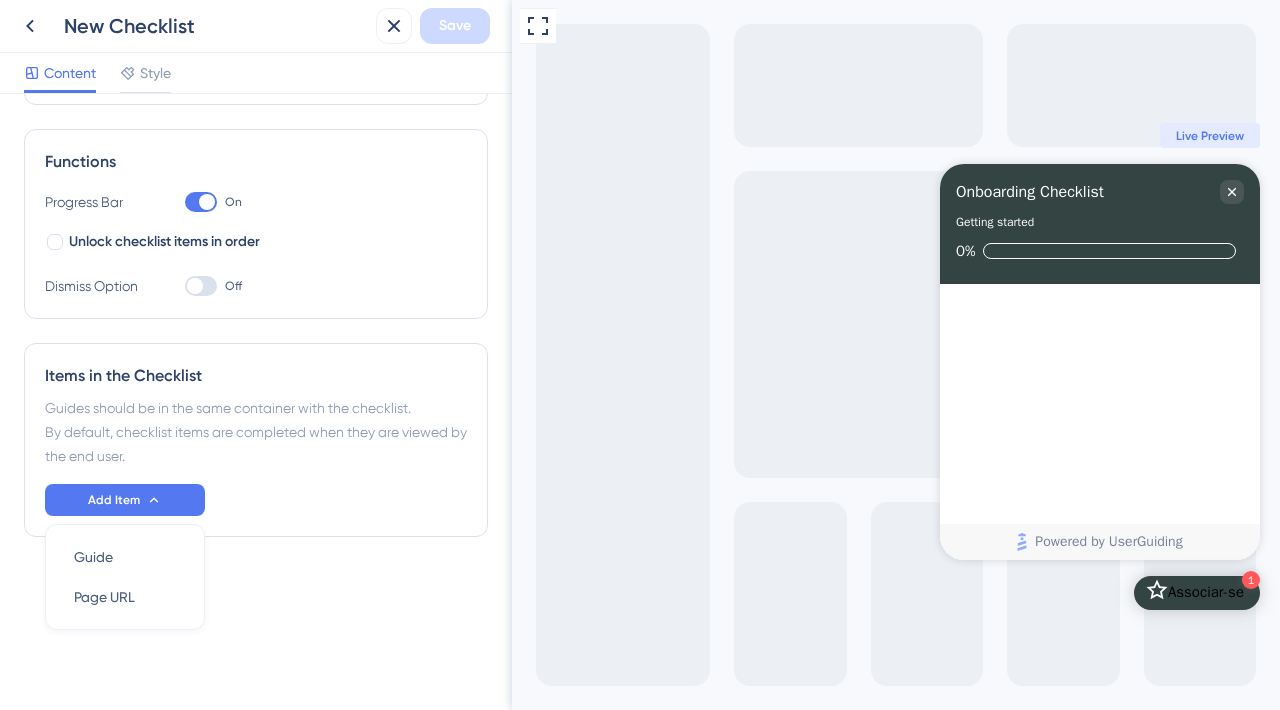 scroll, scrollTop: 0, scrollLeft: 0, axis: both 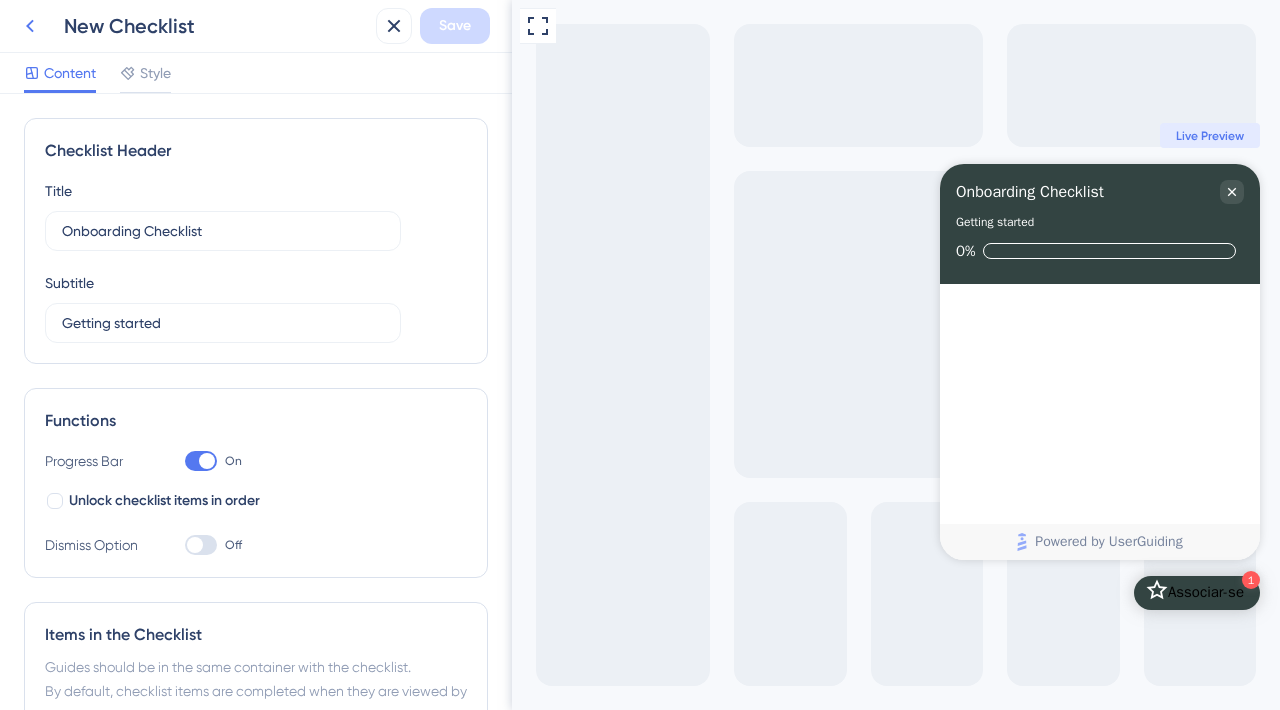 click 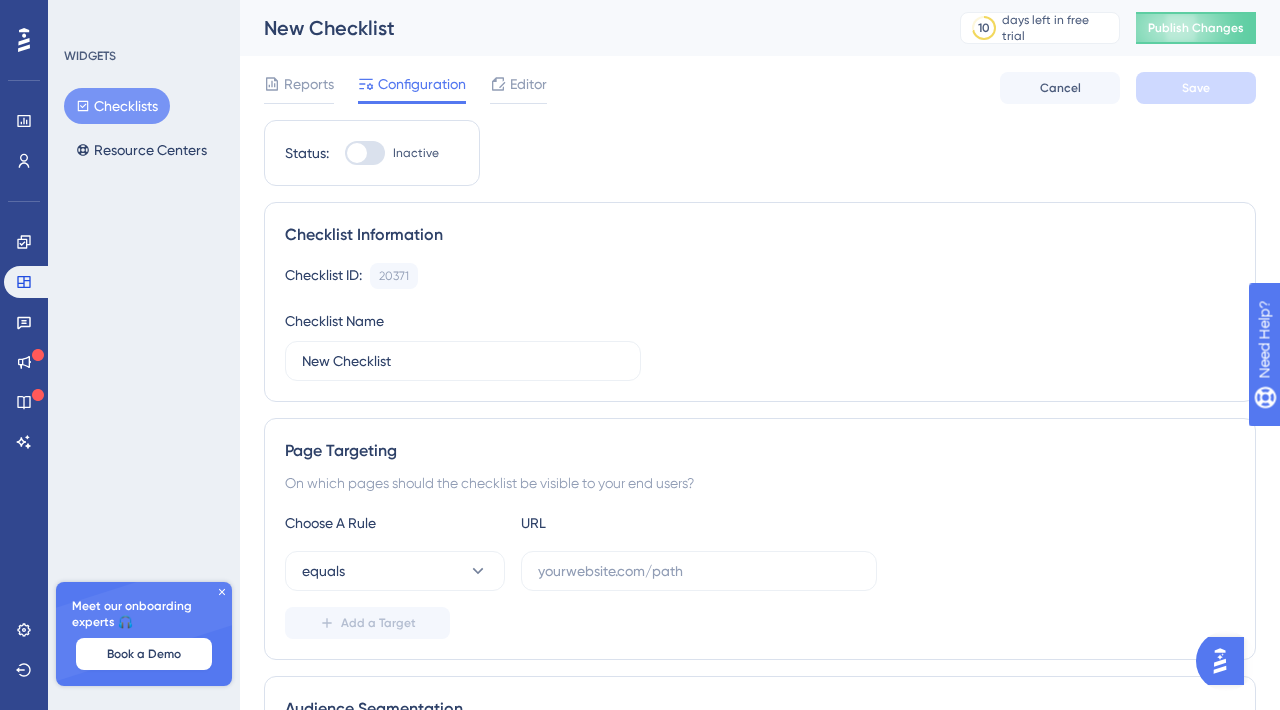 scroll, scrollTop: 0, scrollLeft: 0, axis: both 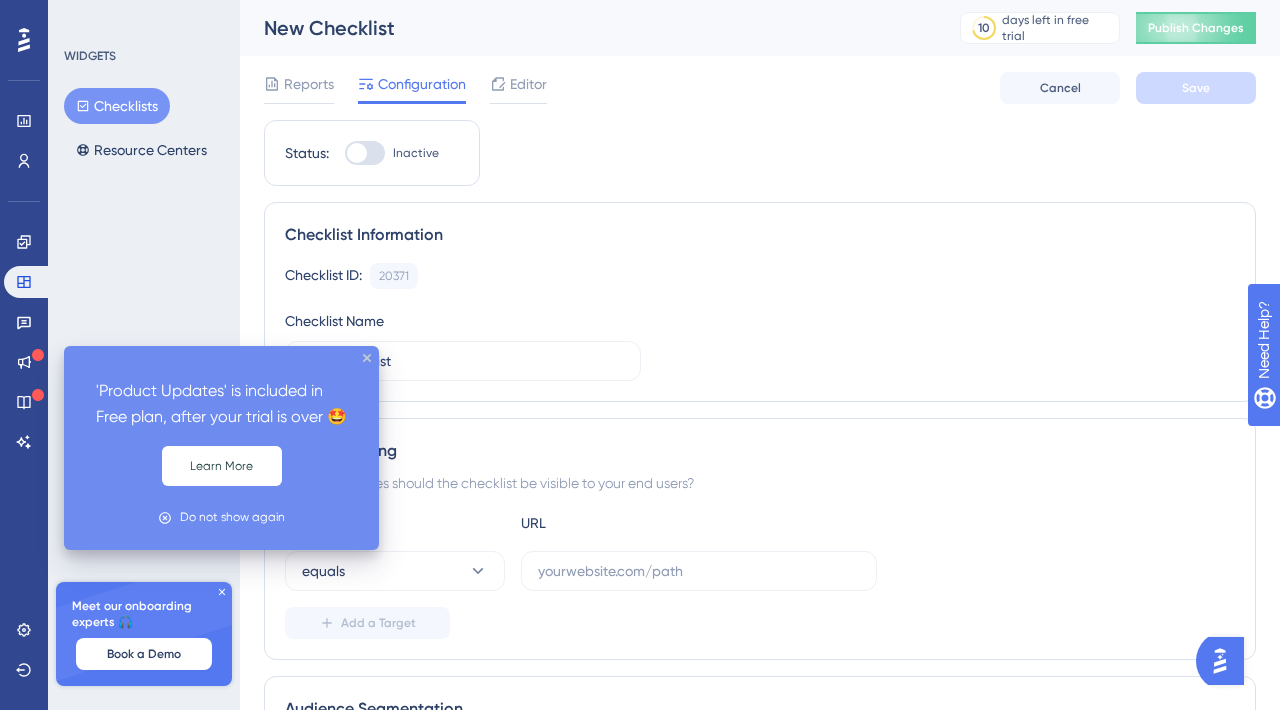 click at bounding box center [38, 355] 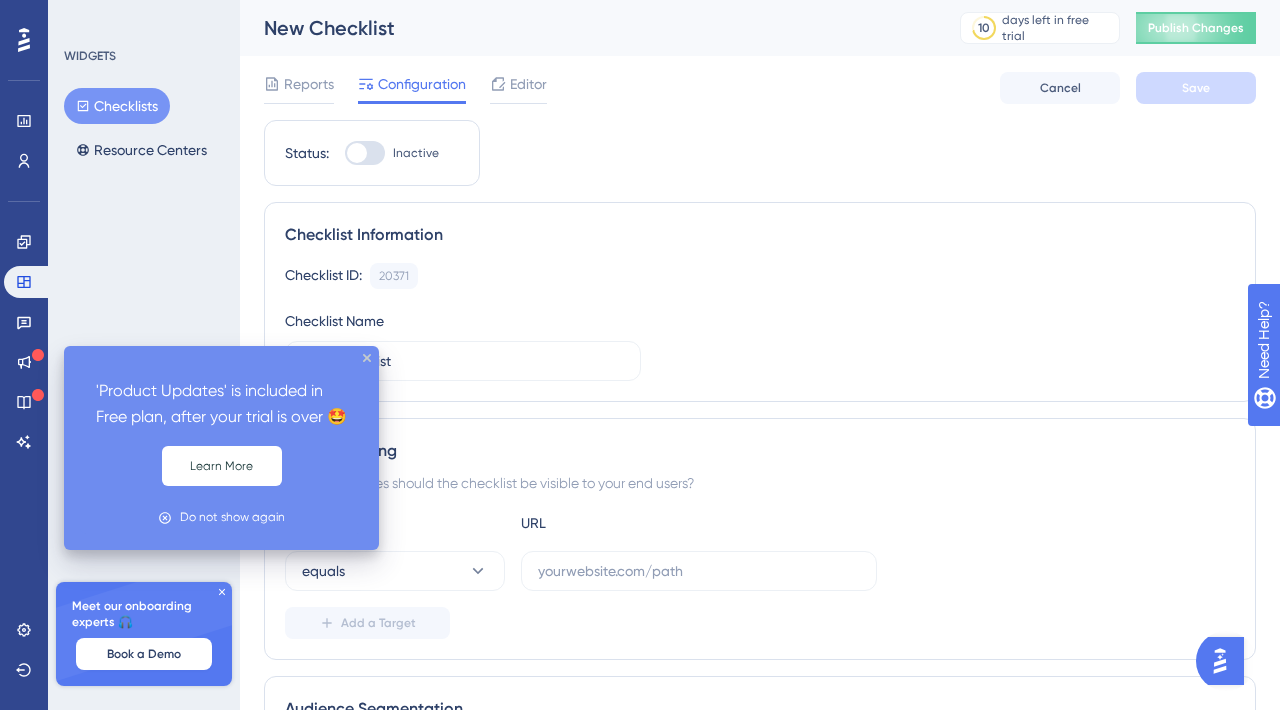 click on "'Product Updates' is included in Free plan, after your trial is over 🤩 Learn More Do not show again" at bounding box center (221, 448) 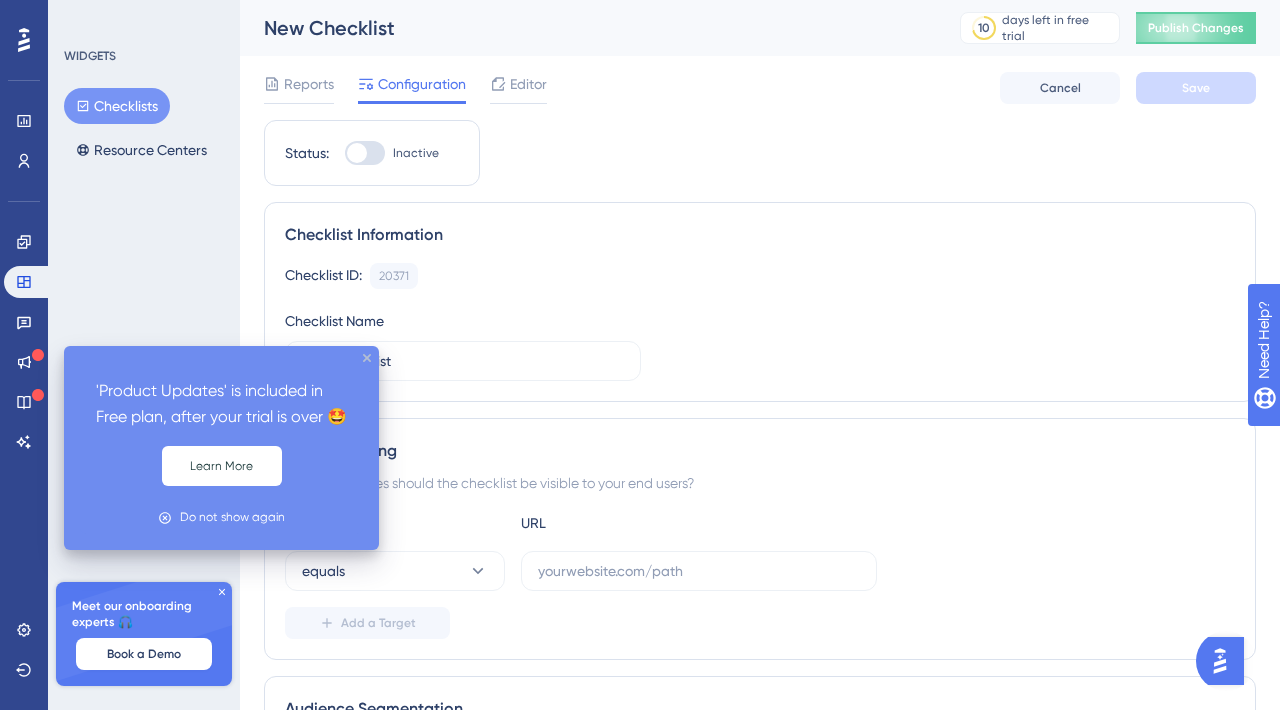 click 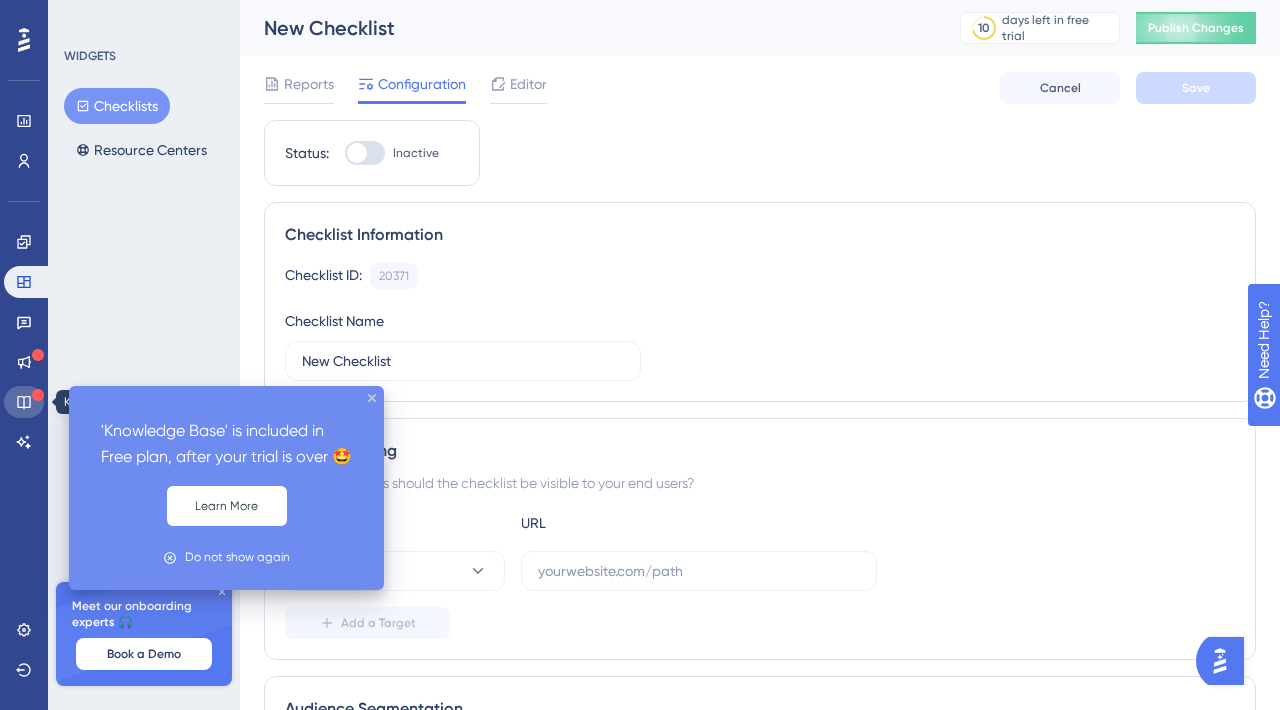 click 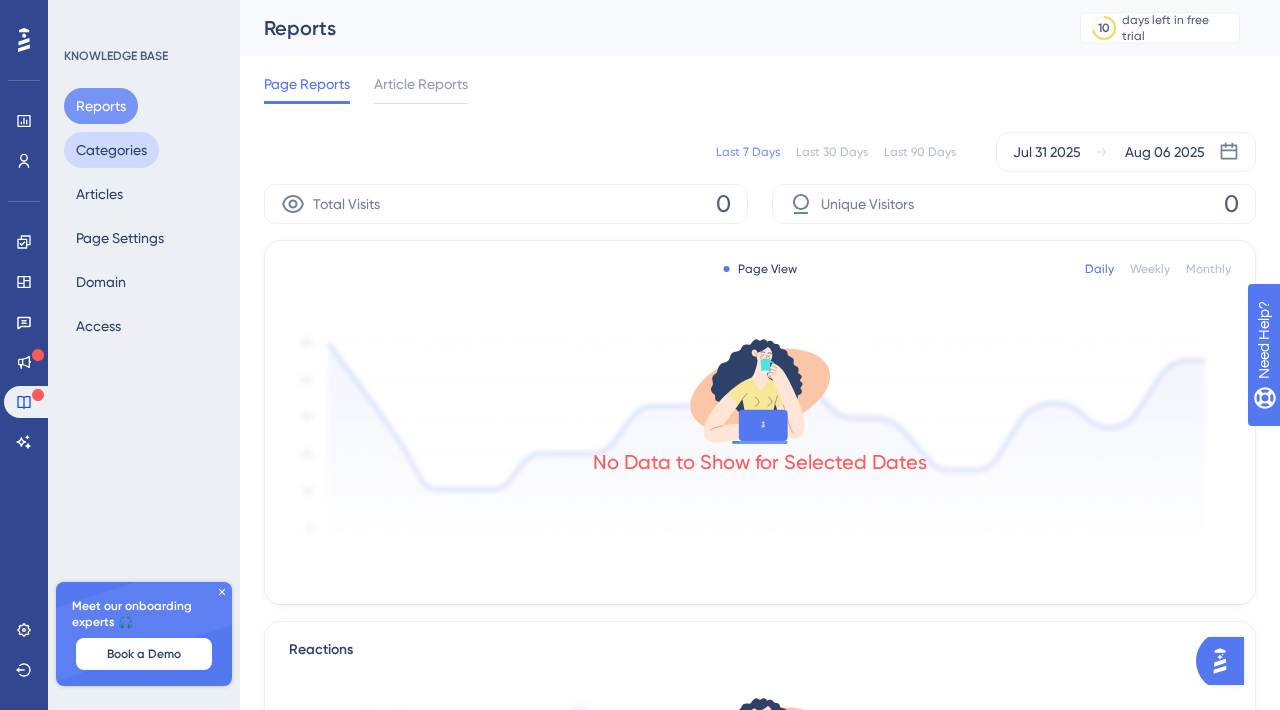 click on "Categories" at bounding box center [111, 150] 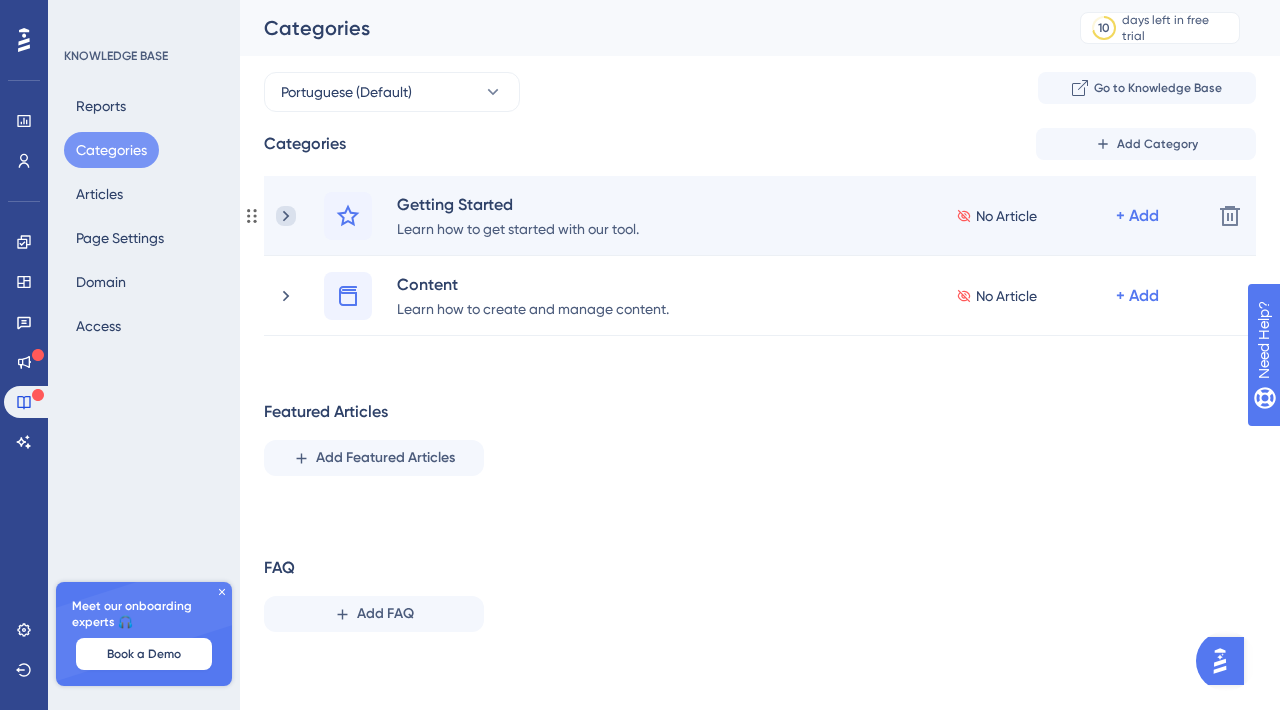 click 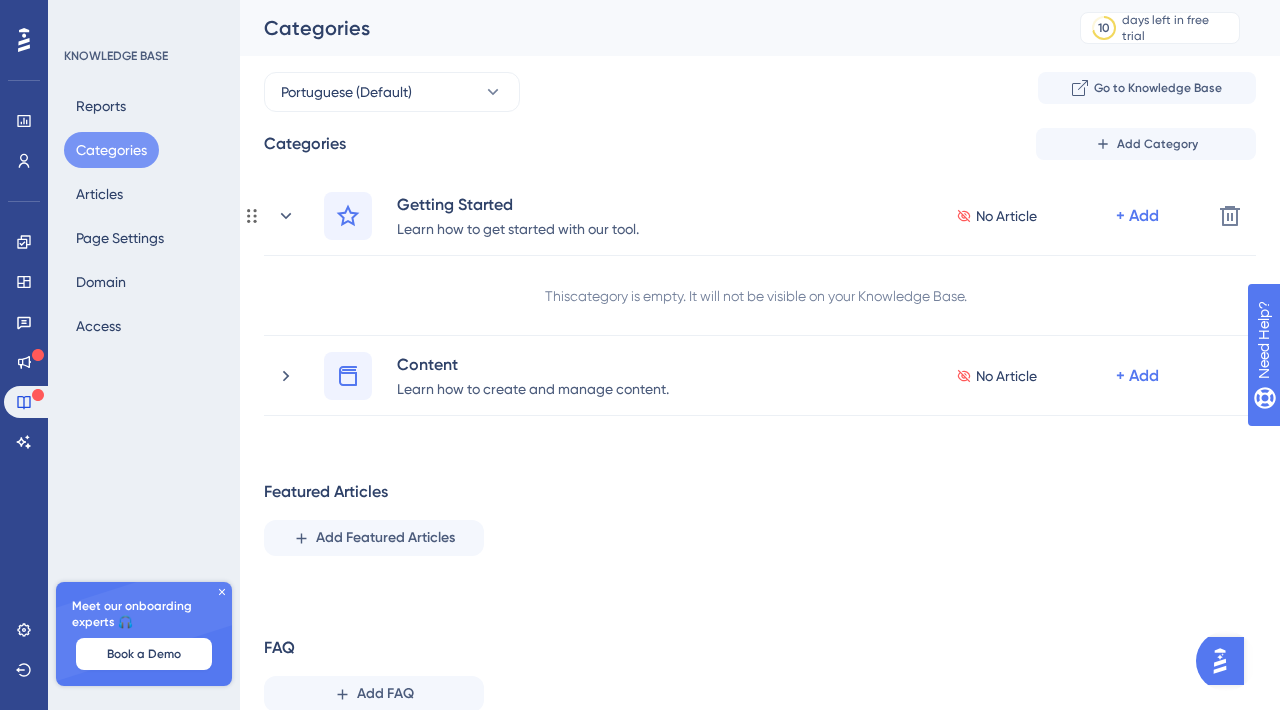 click 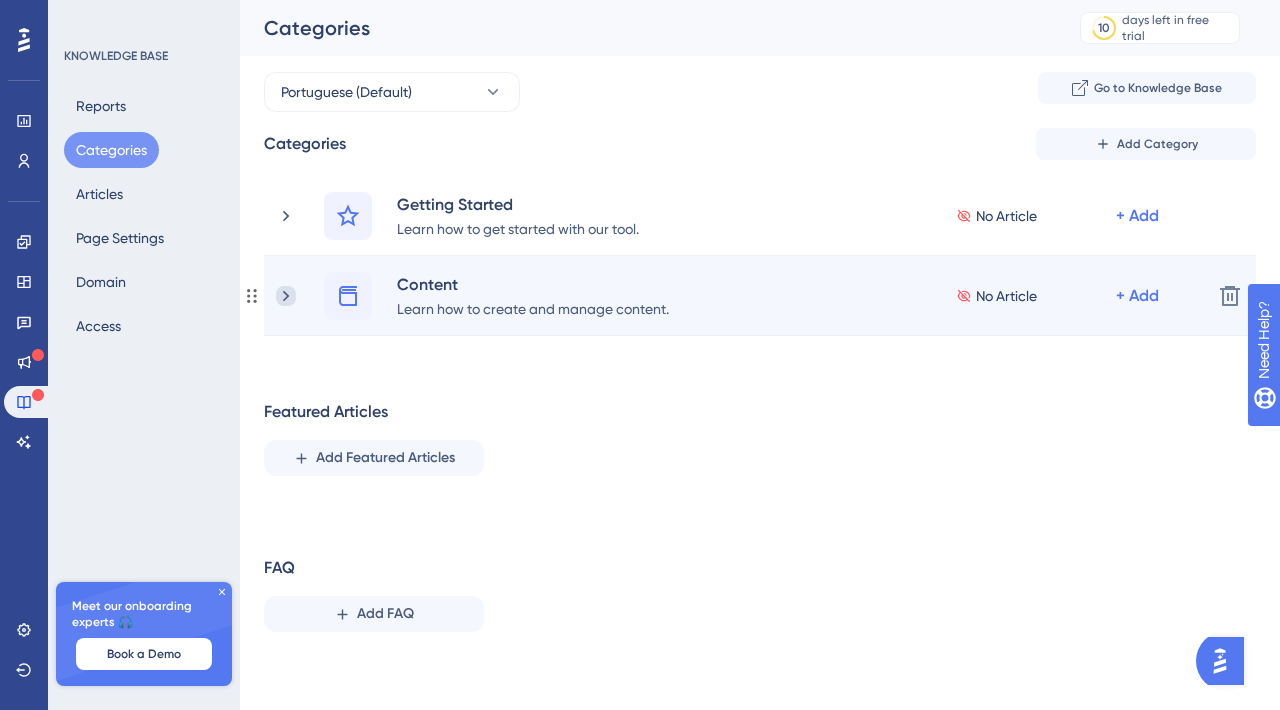 click 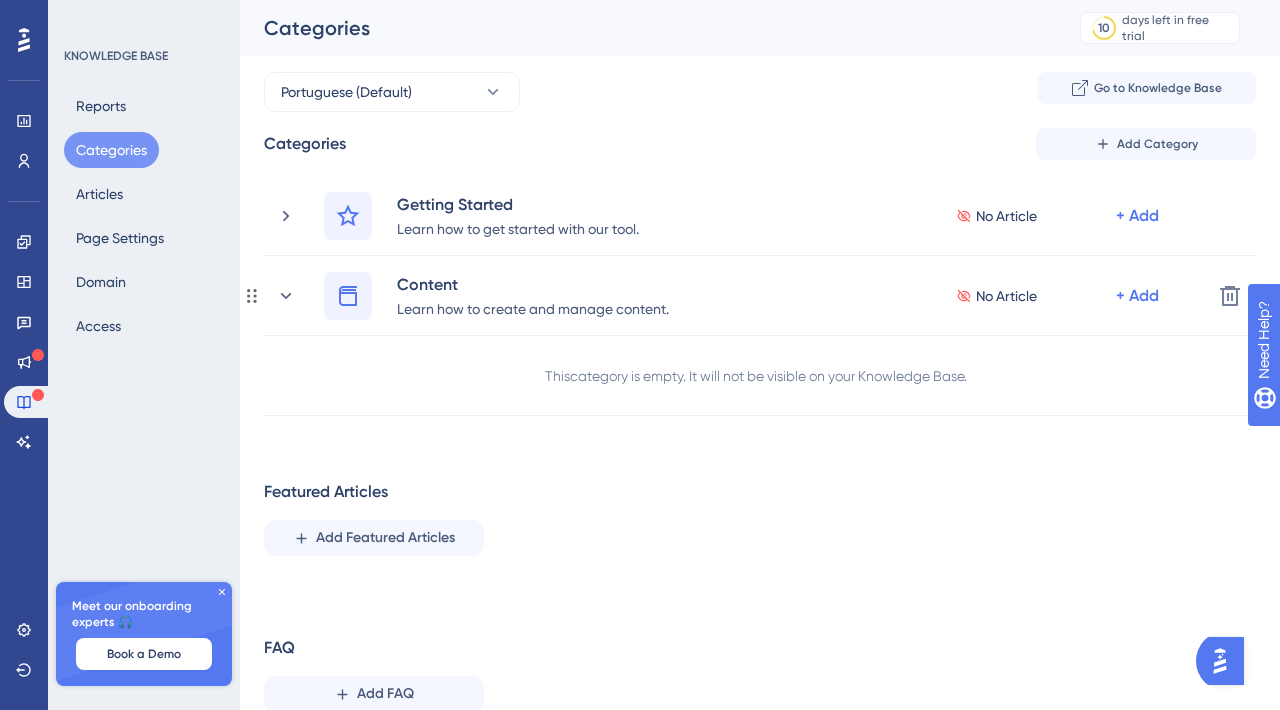 click 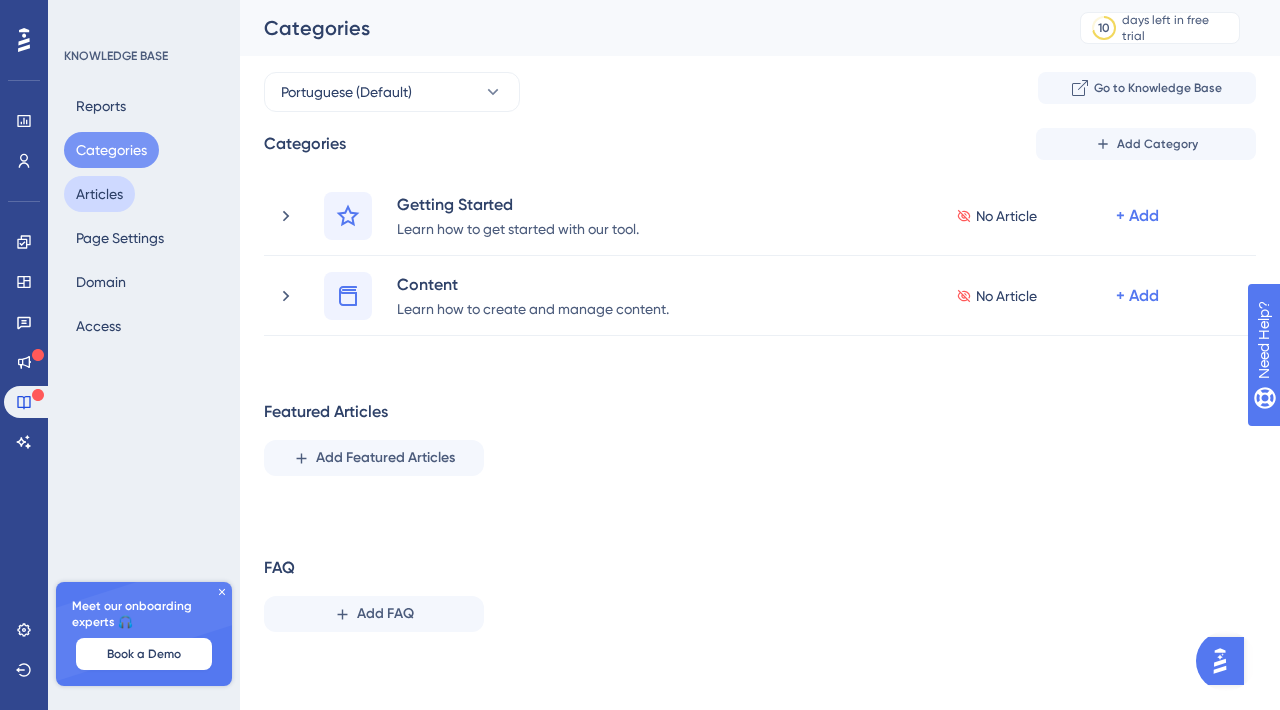 click on "Articles" at bounding box center [99, 194] 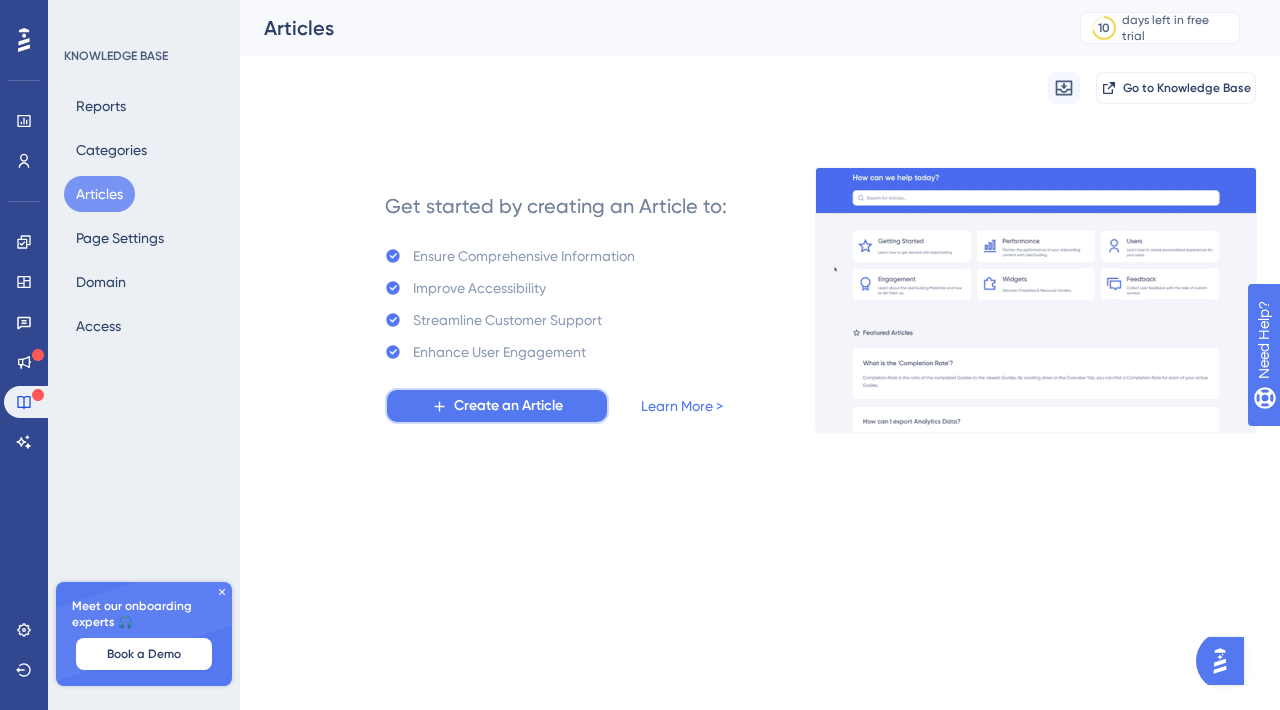 click on "Create an Article" at bounding box center (508, 406) 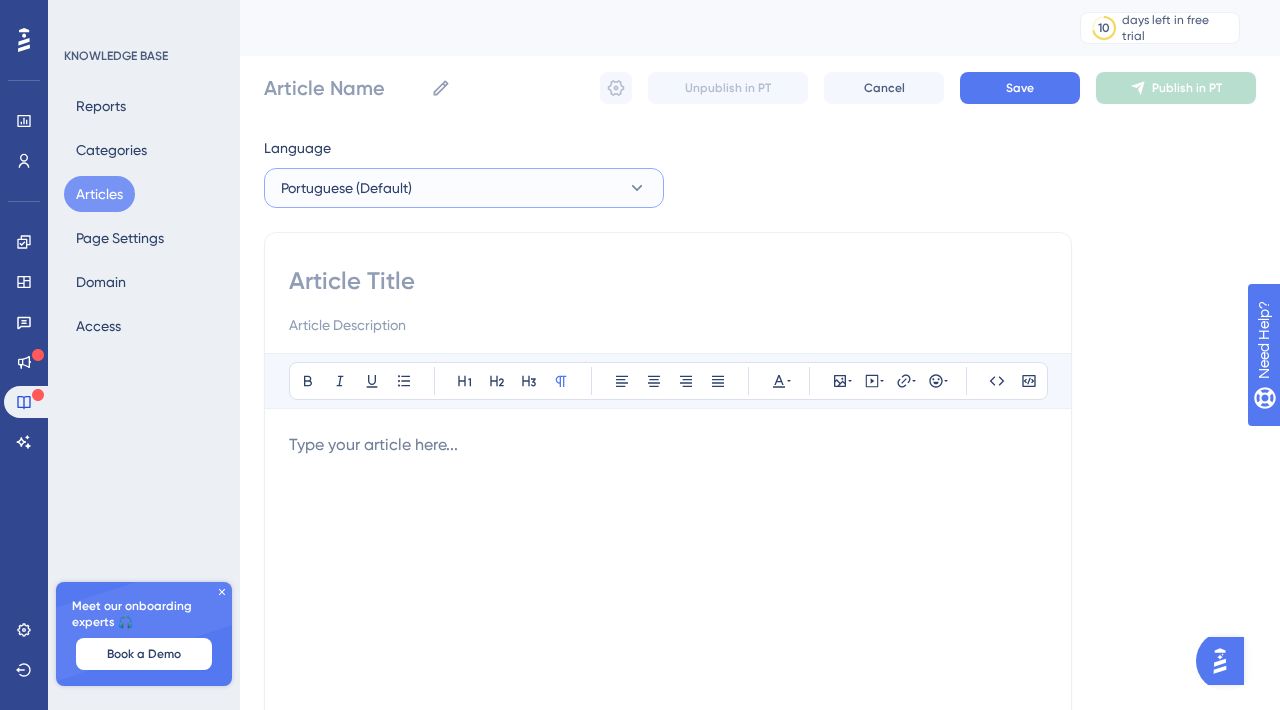 click on "Portuguese (Default)" at bounding box center [464, 188] 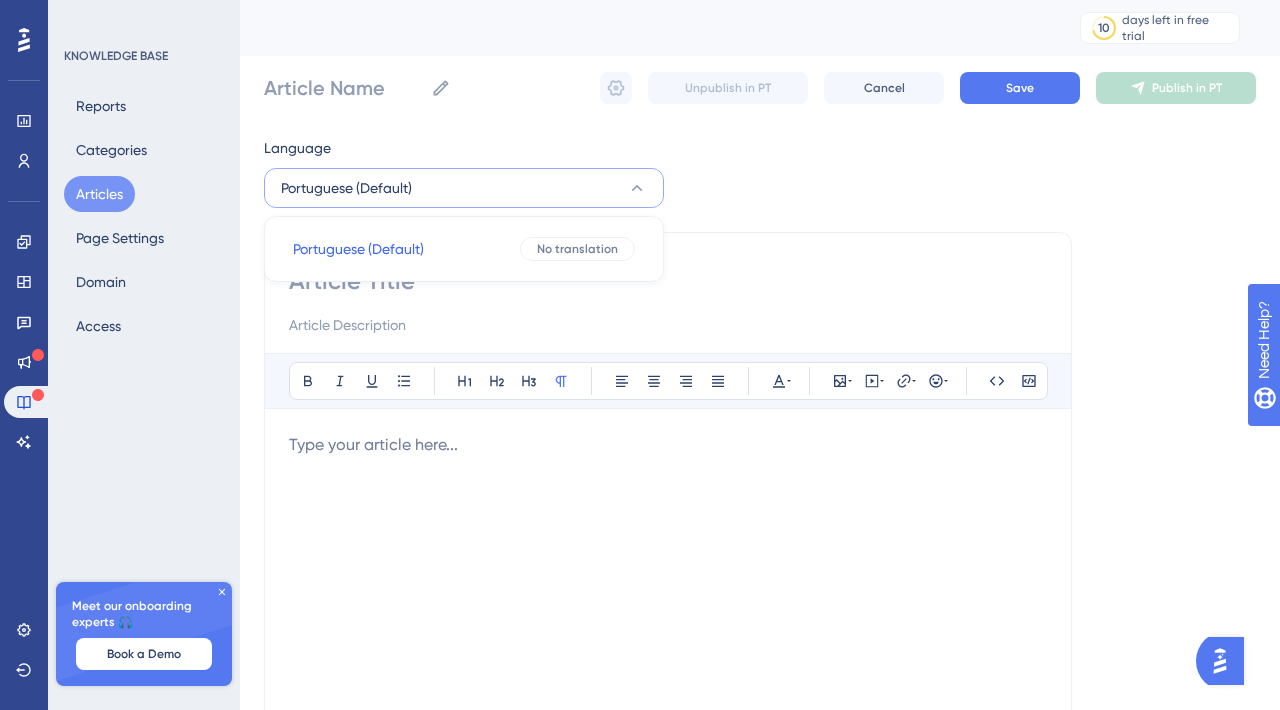 click on "Portuguese (Default)" at bounding box center (464, 188) 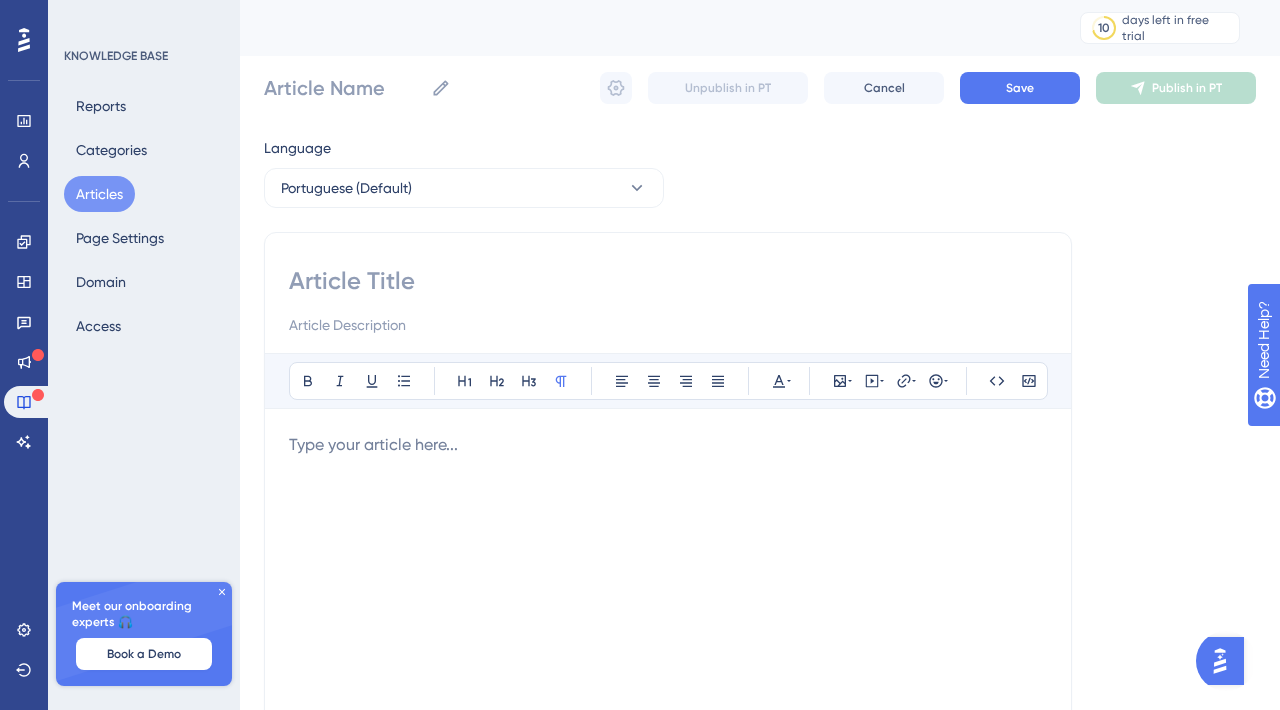 click at bounding box center (668, 281) 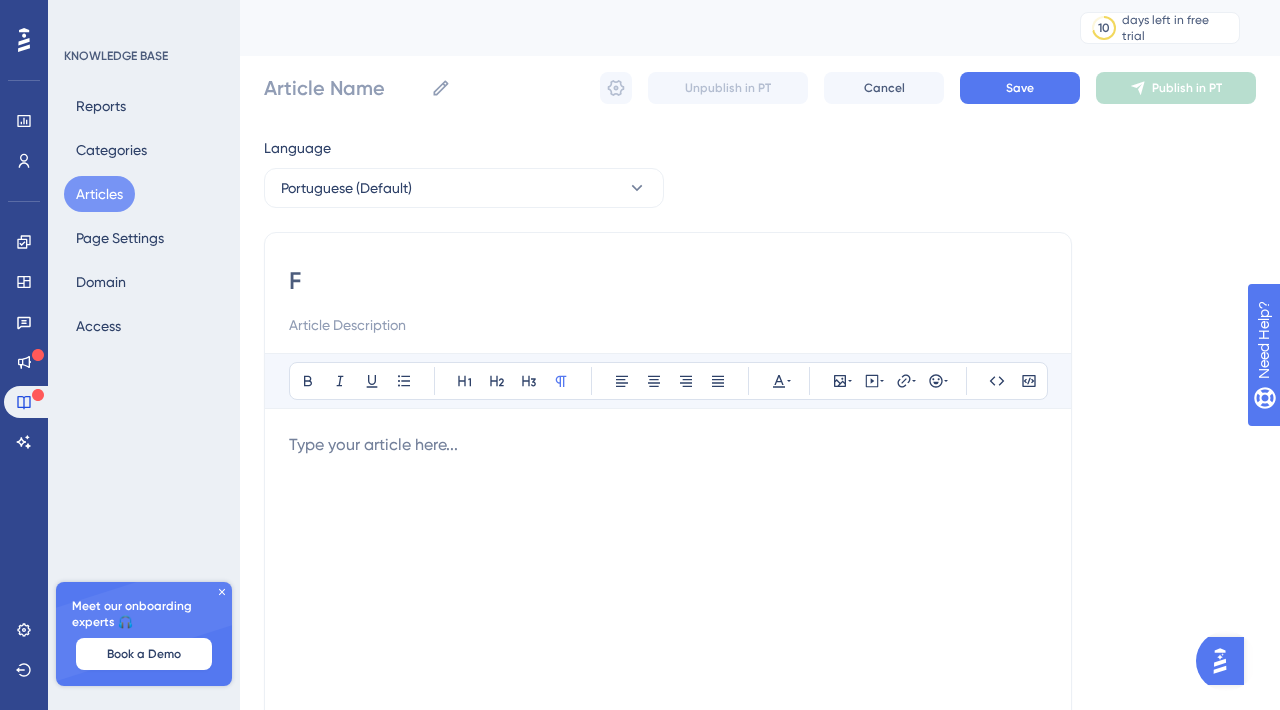type on "Fo" 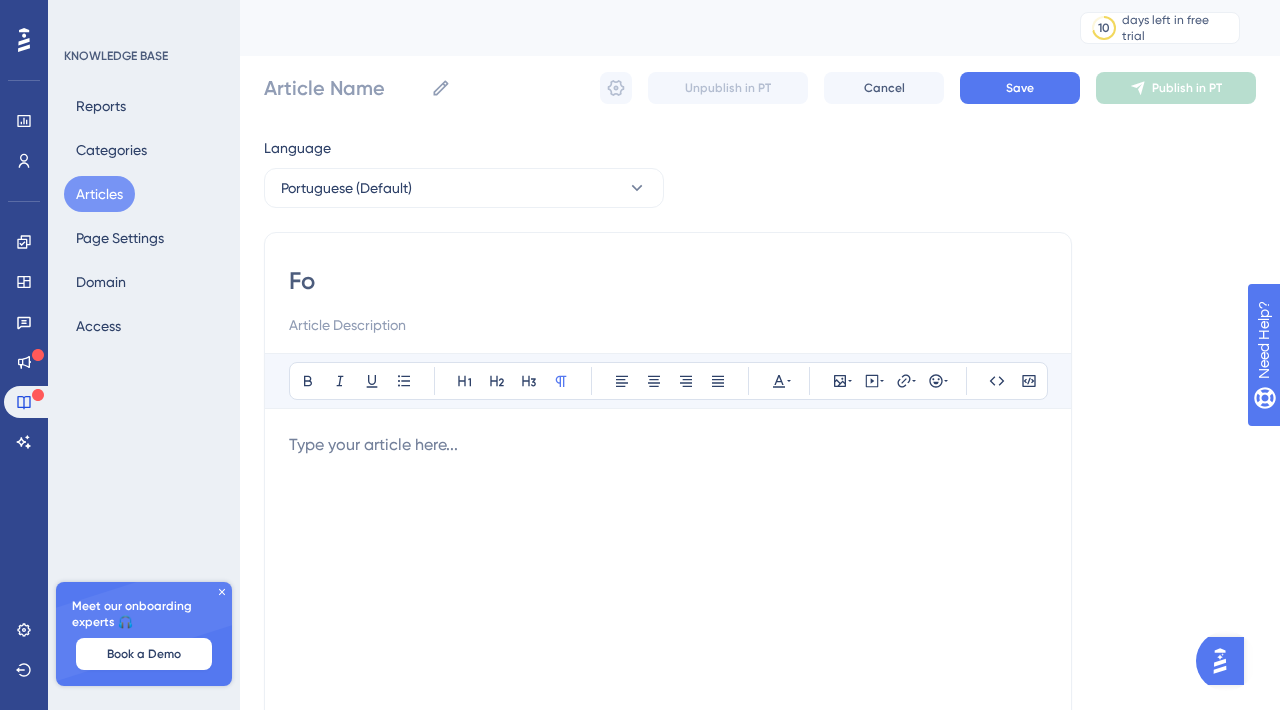 type on "Fo" 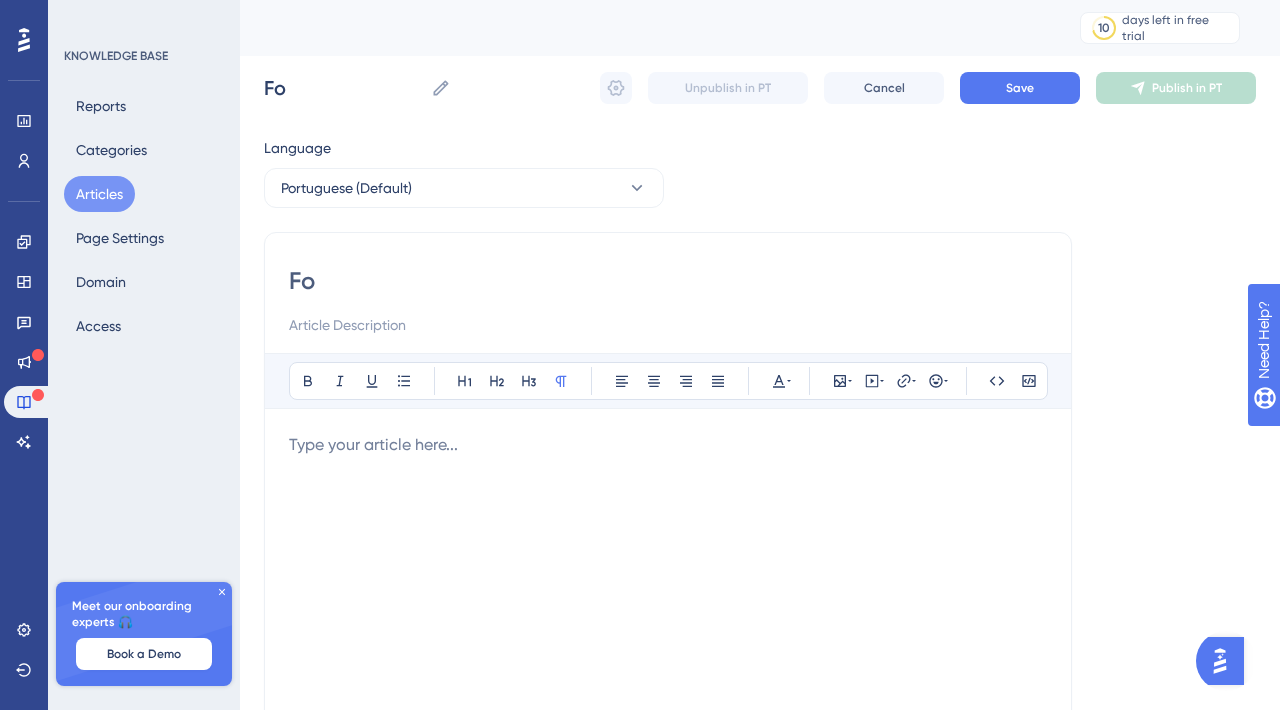 type on "F" 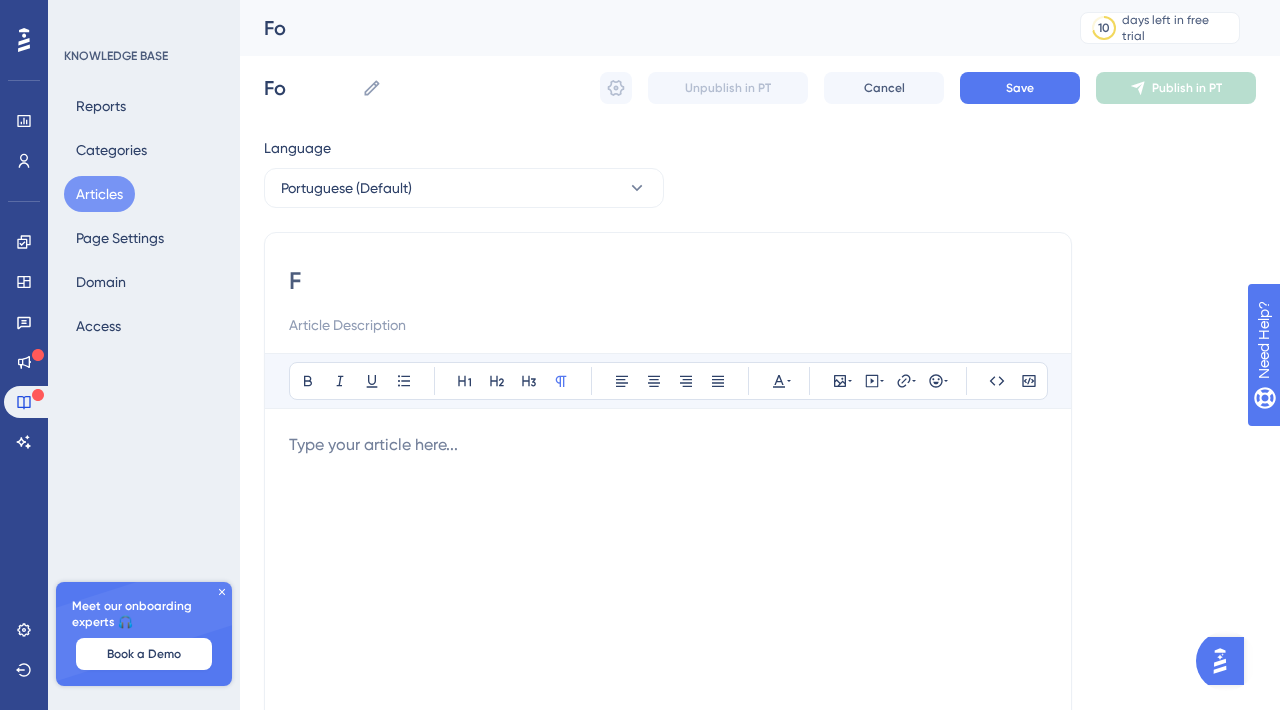 type 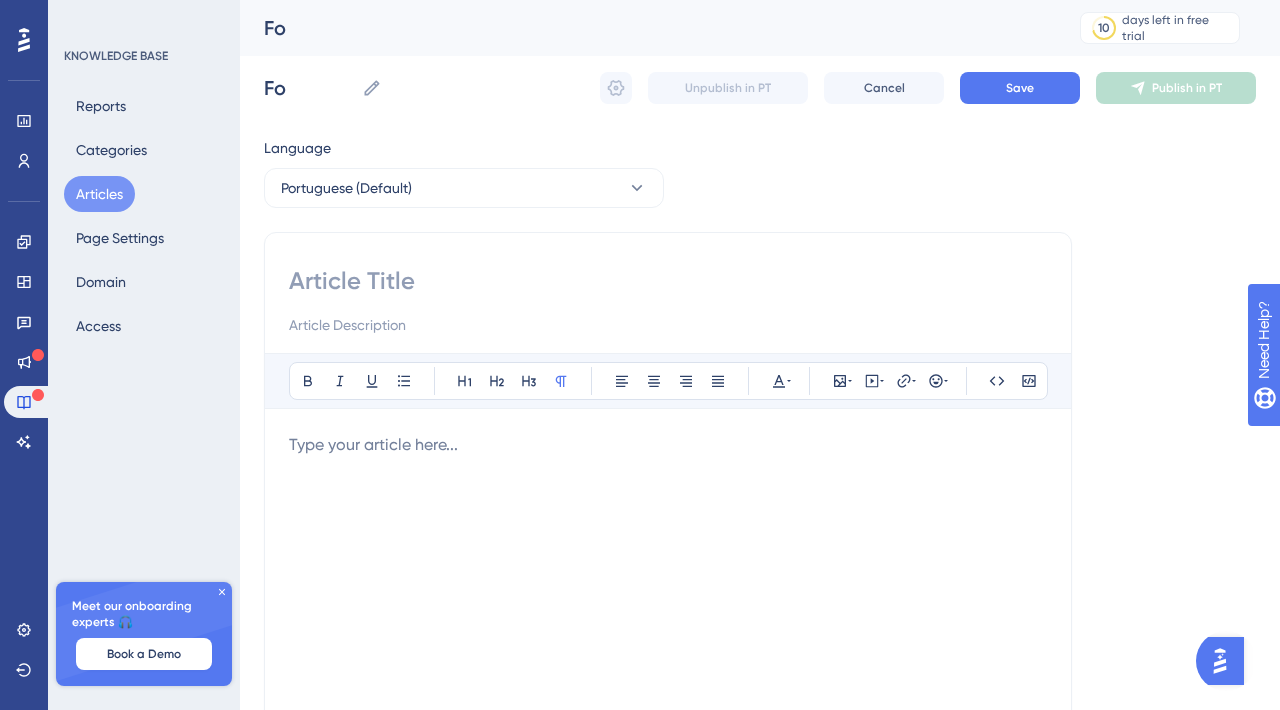 type 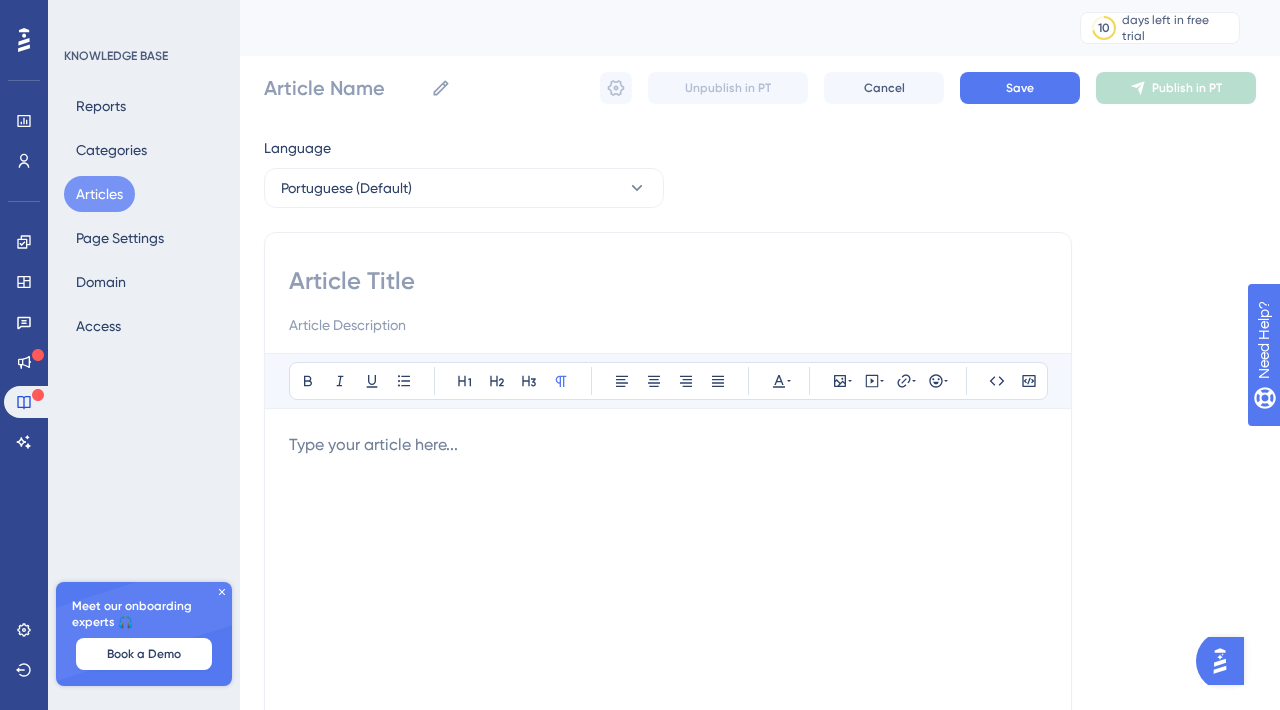 paste on "Preencher Formulário de Associação" 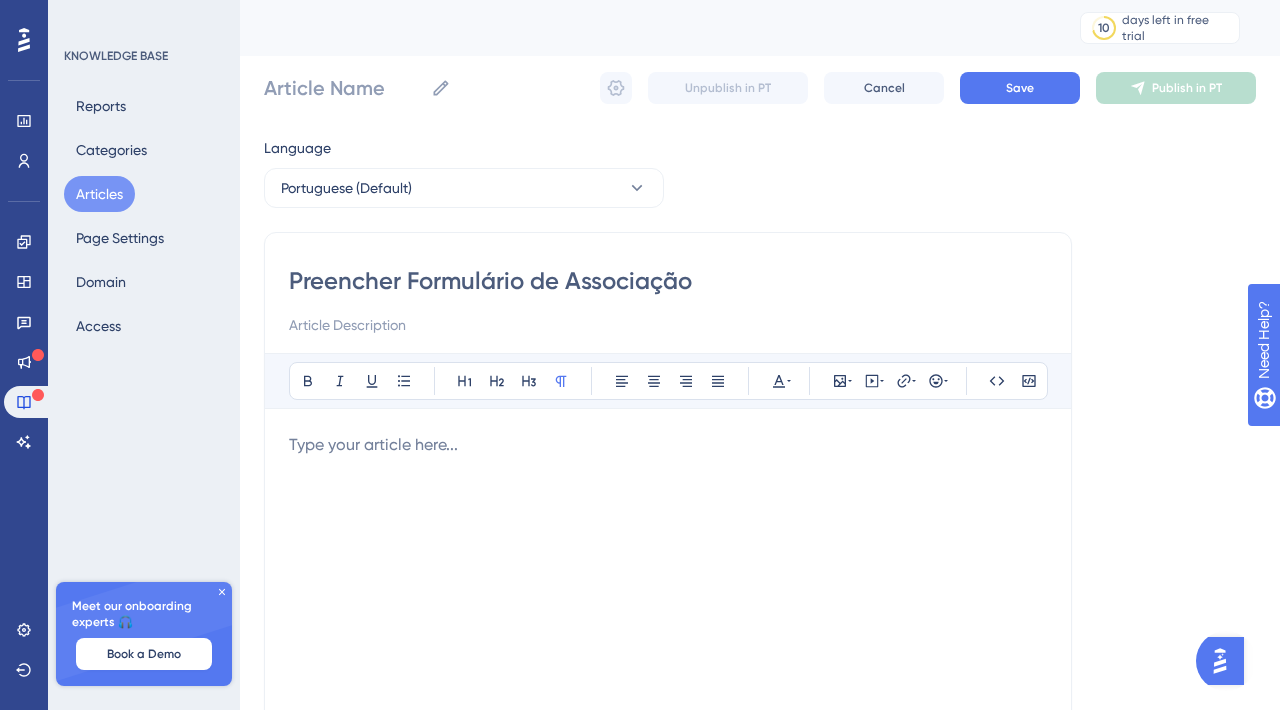type on "Preencher Formulário de Associação" 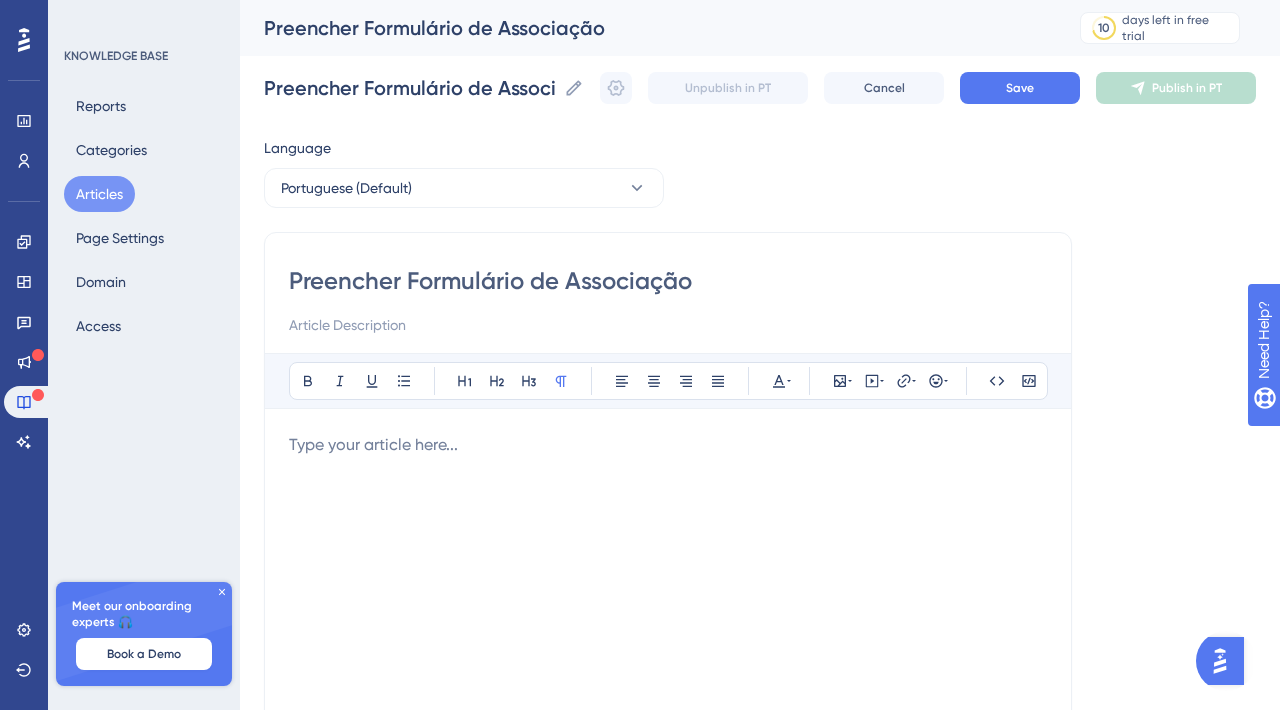 type on "Preencher Formulário de Associação" 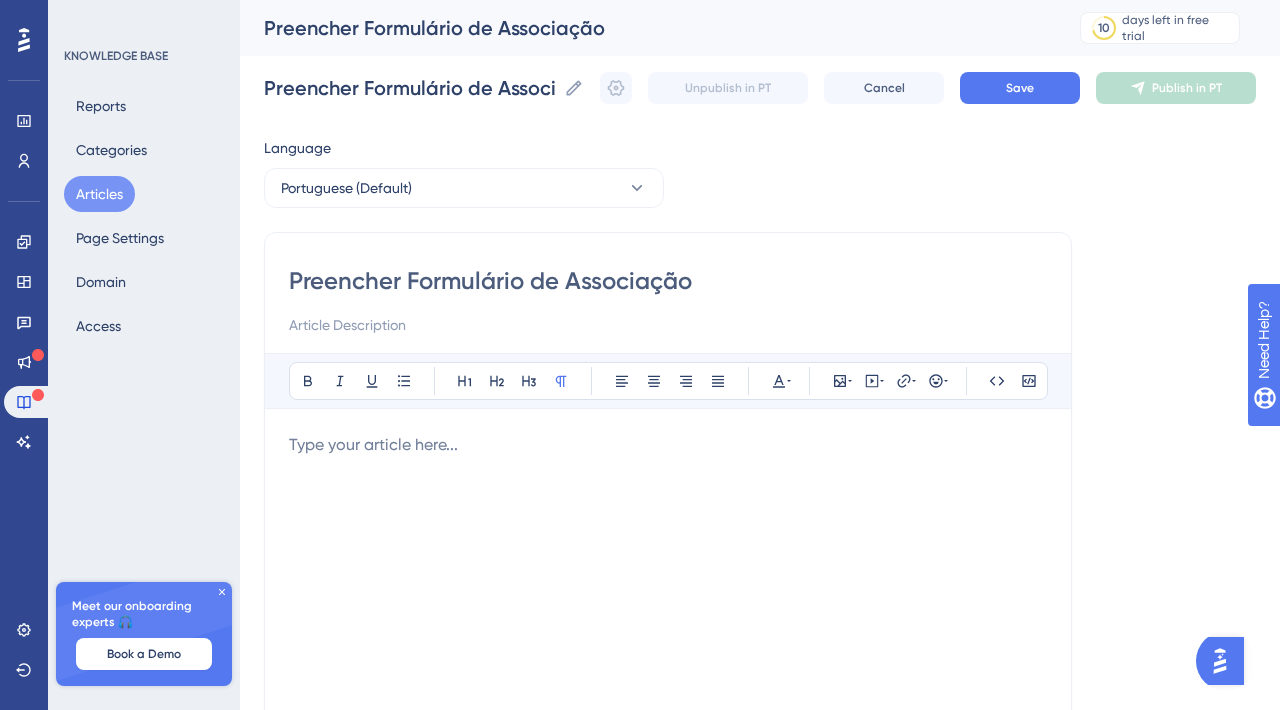 paste 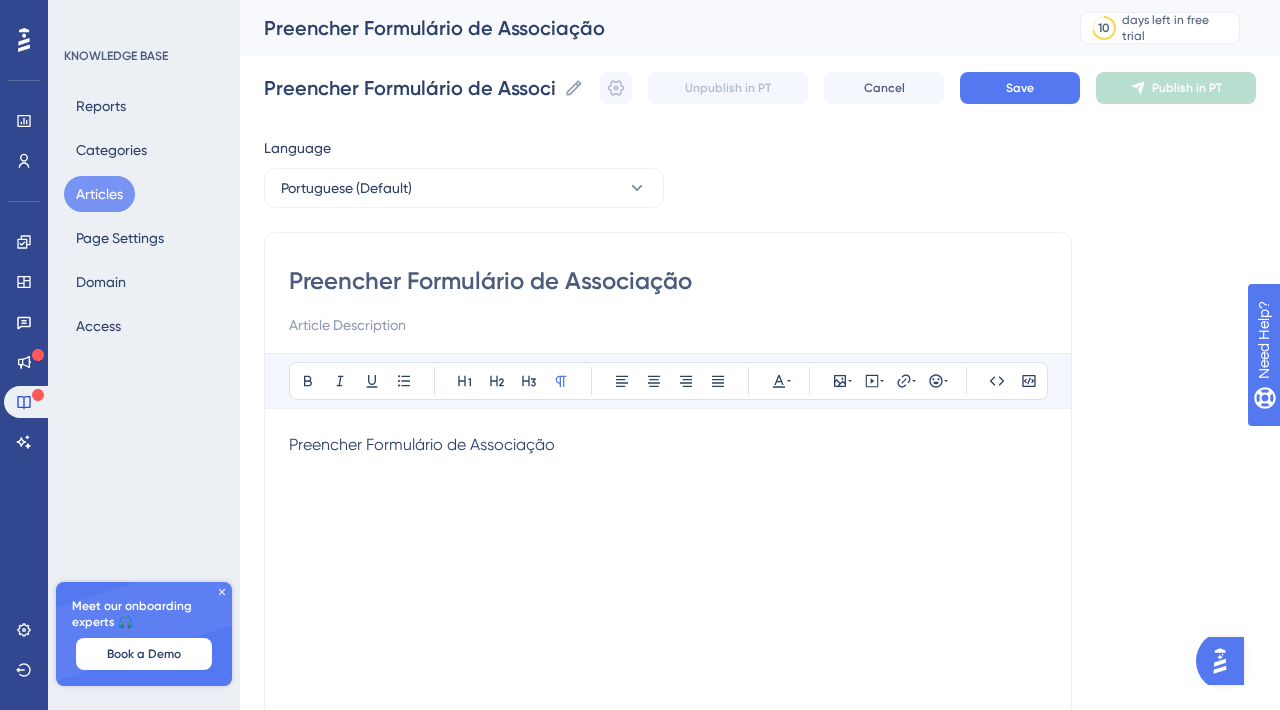 type 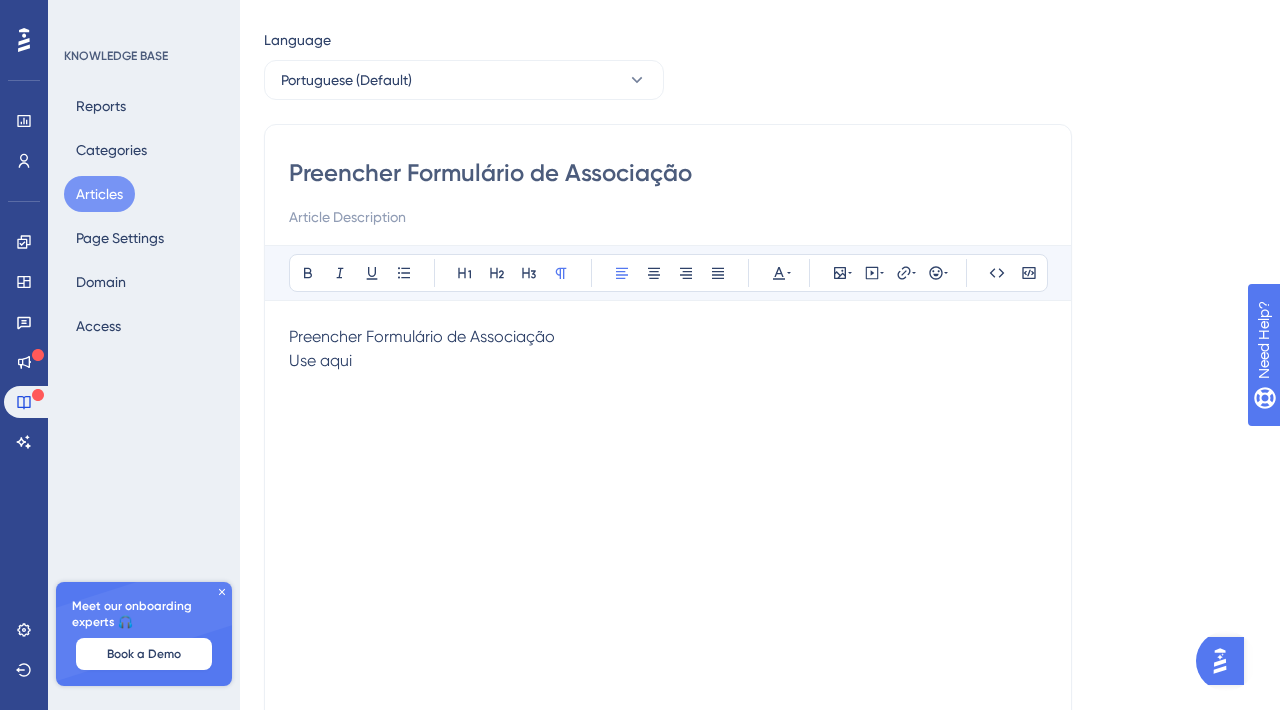 scroll, scrollTop: 0, scrollLeft: 0, axis: both 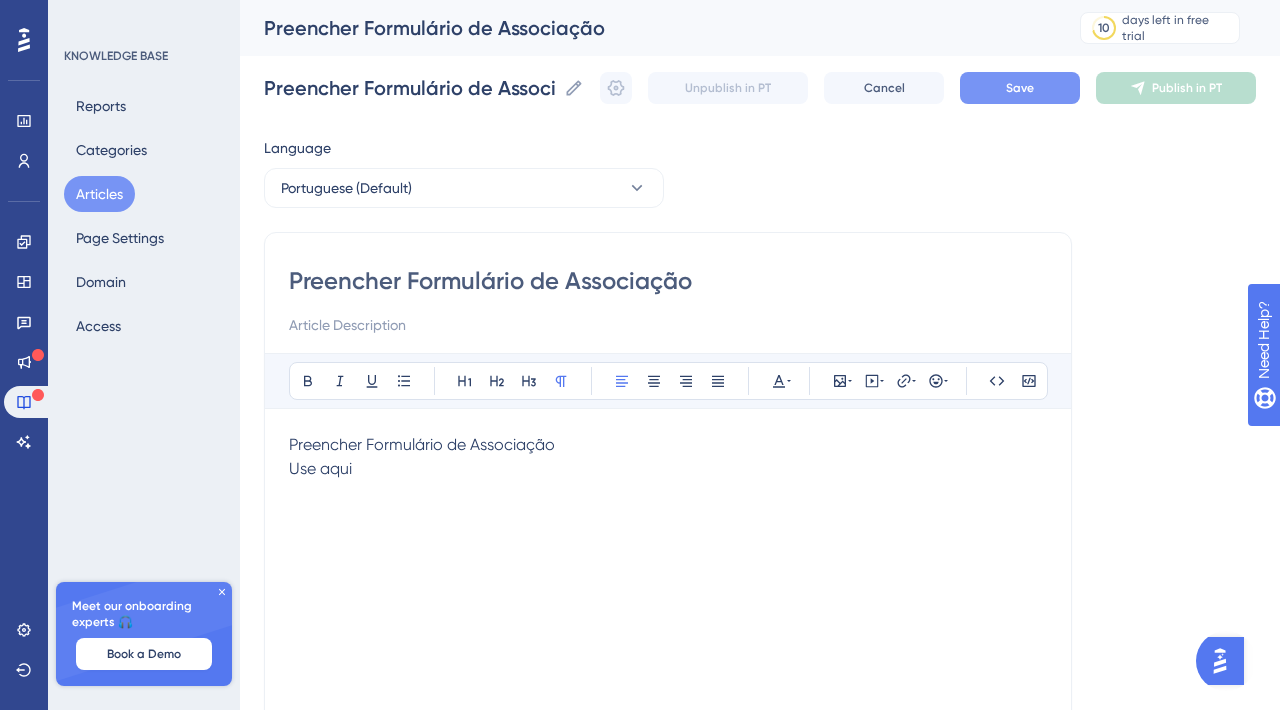 click on "Save" at bounding box center [1020, 88] 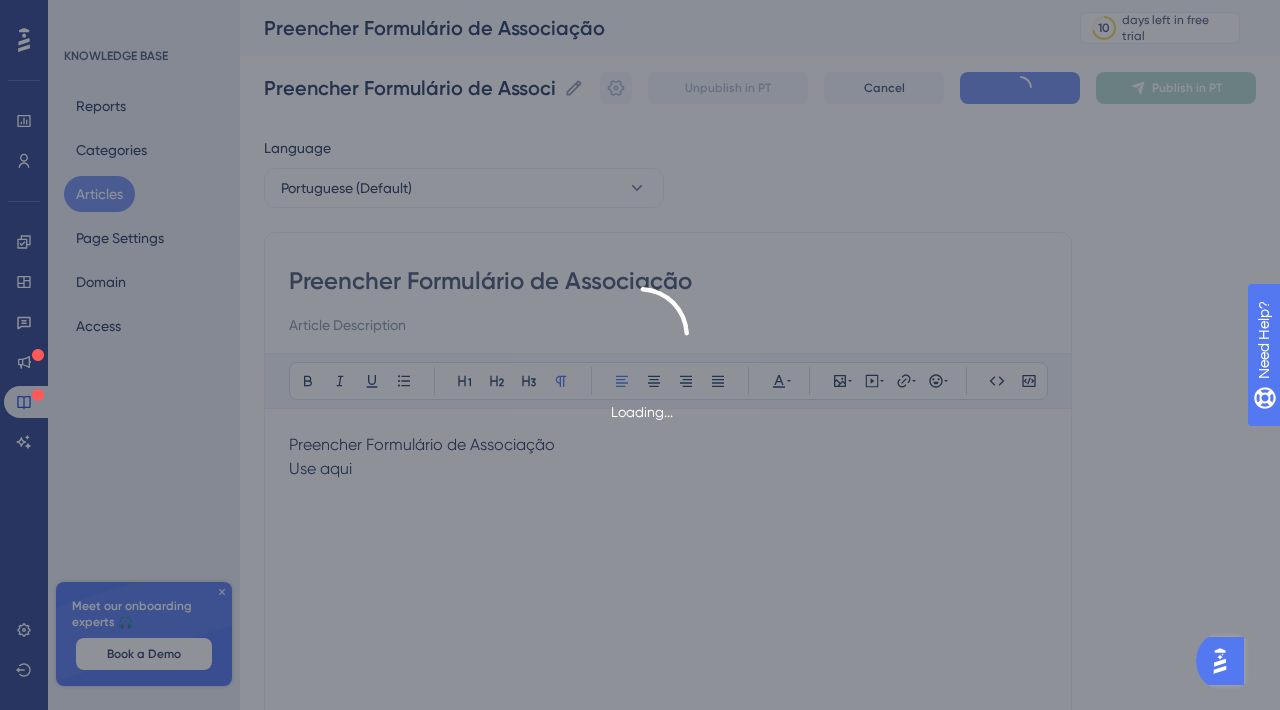 type on "Preencher Formulário de Associação" 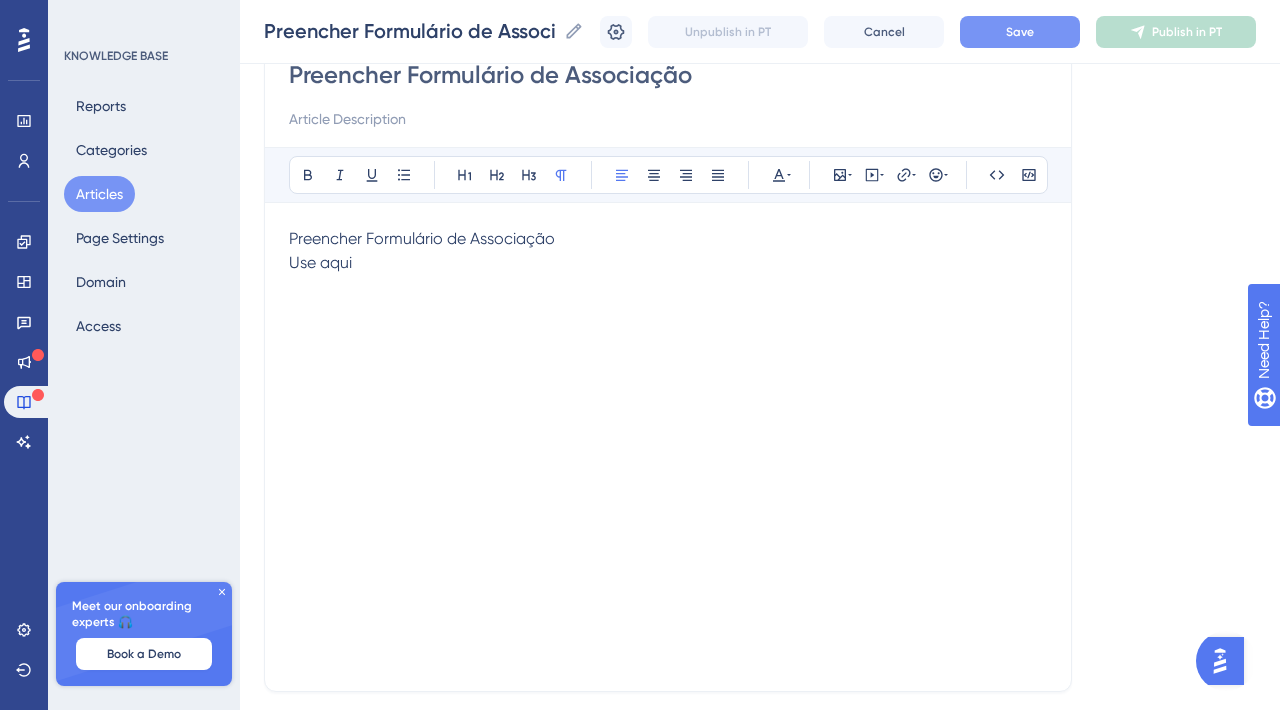 scroll, scrollTop: 207, scrollLeft: 0, axis: vertical 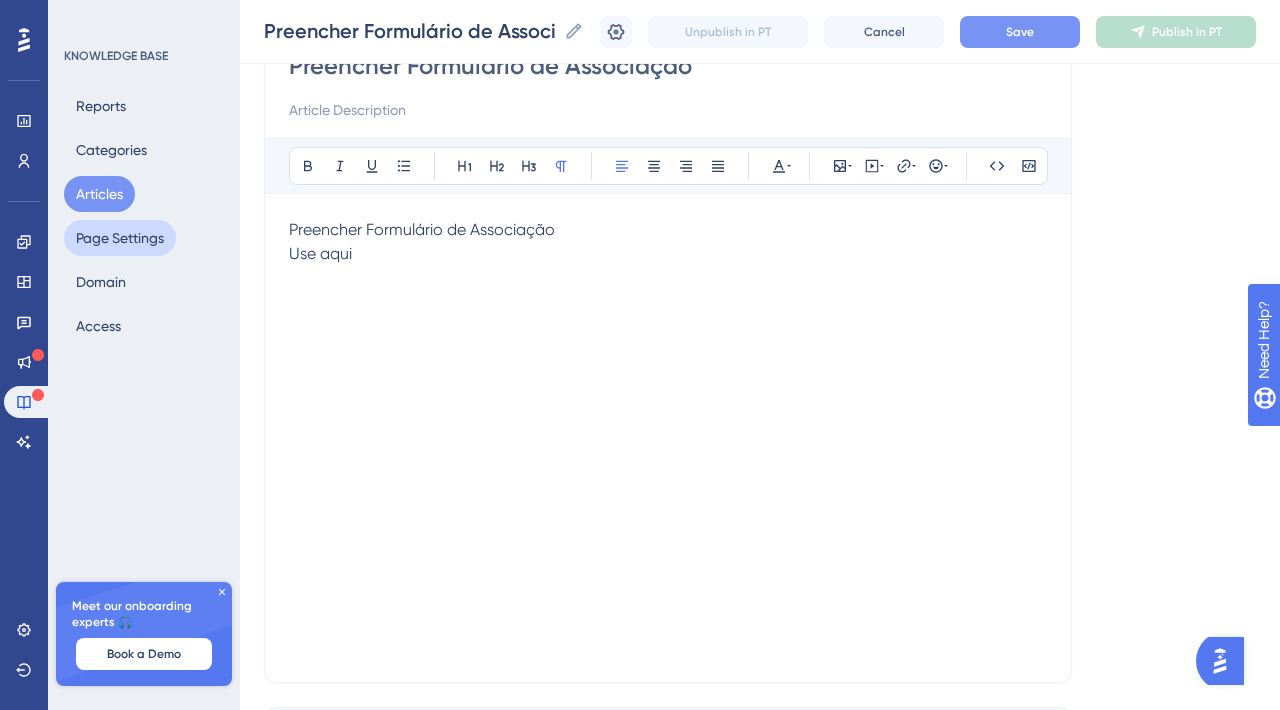 click on "Page Settings" at bounding box center [120, 238] 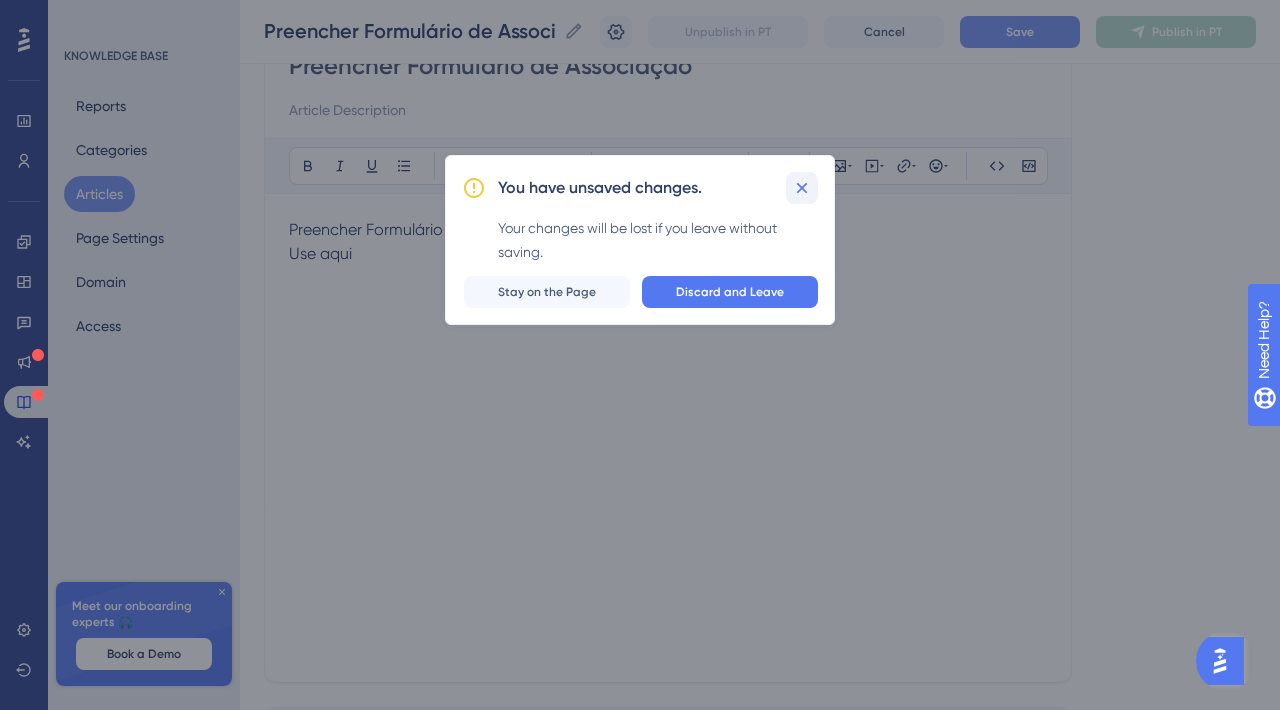 click 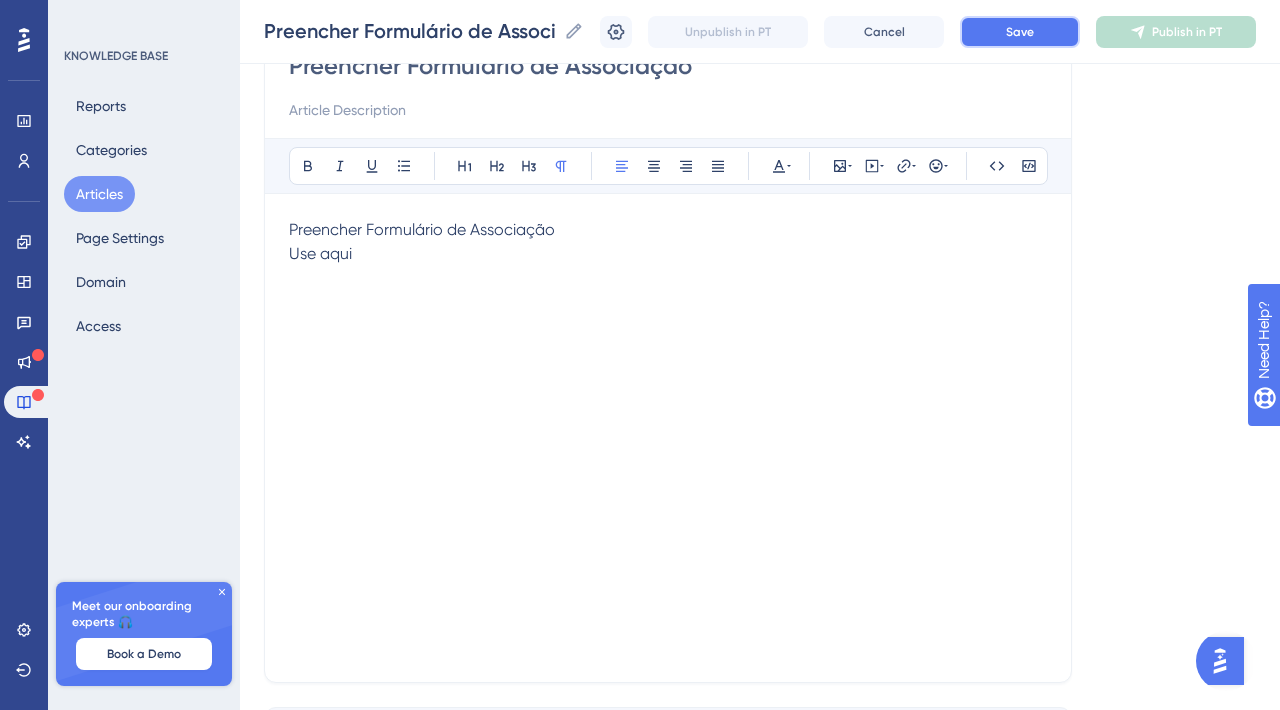 click on "Save" at bounding box center [1020, 32] 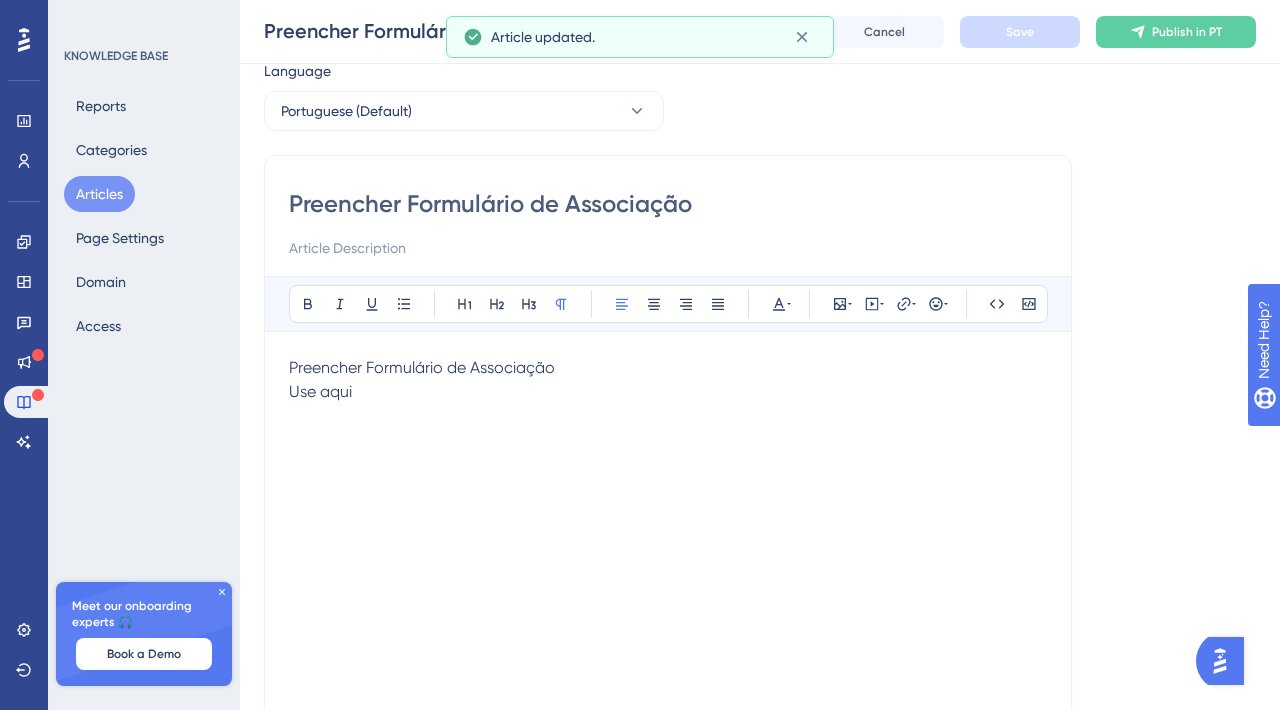 scroll, scrollTop: 53, scrollLeft: 0, axis: vertical 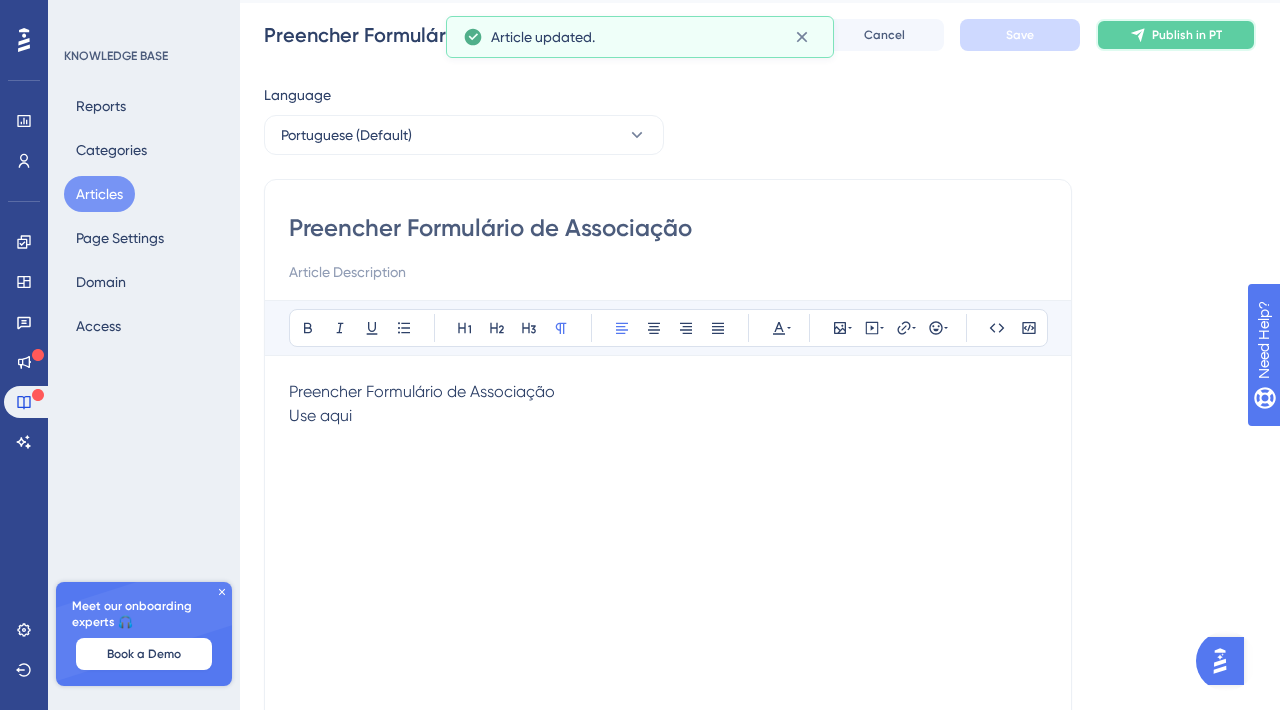 click 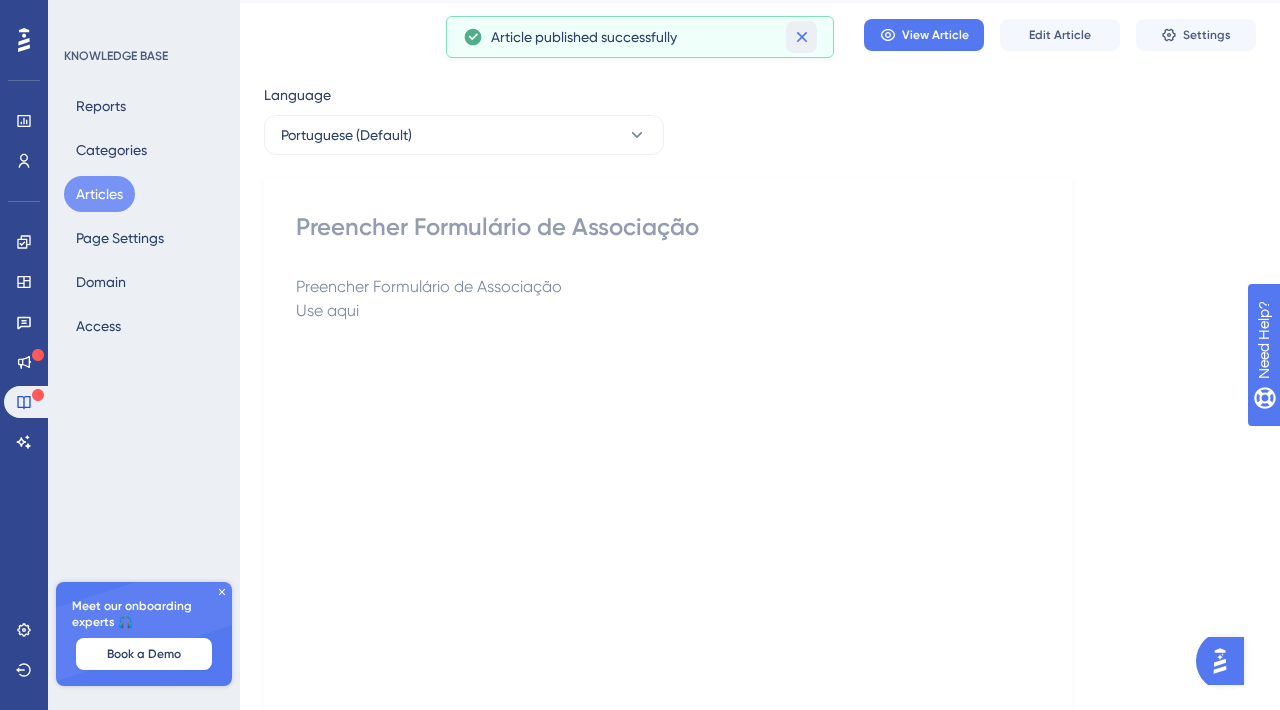 click 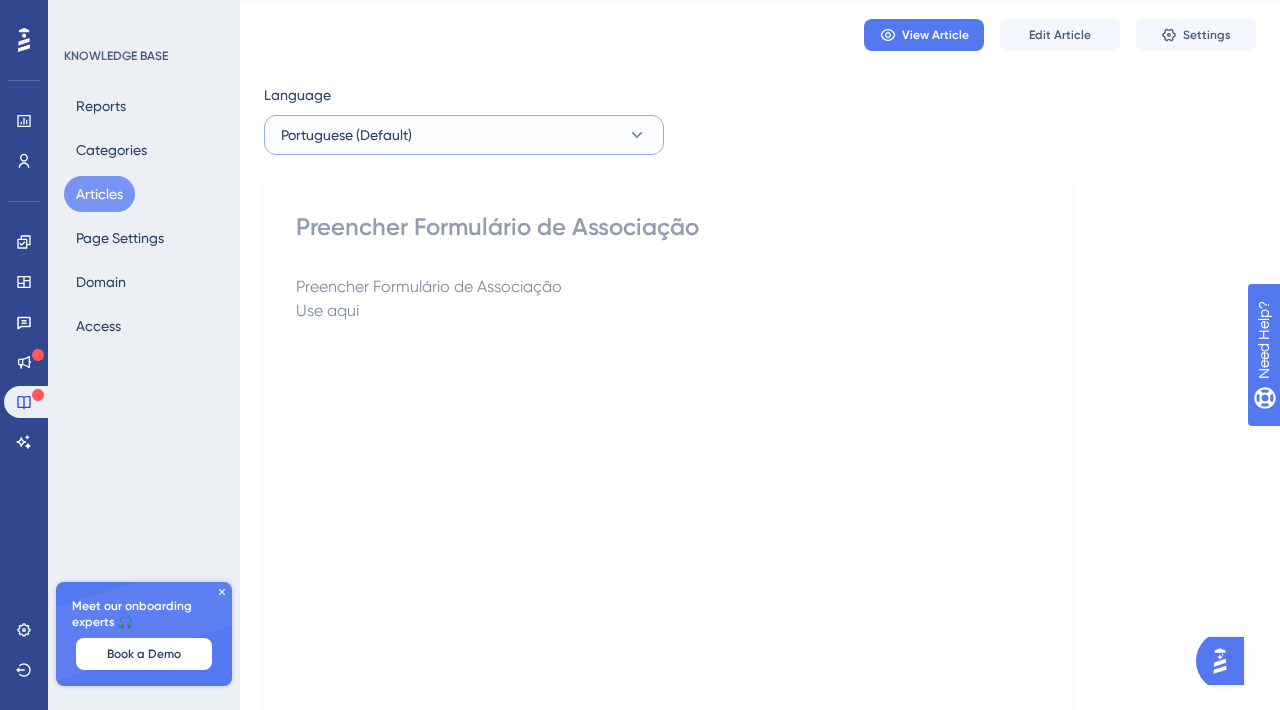 click on "Portuguese (Default)" at bounding box center [464, 135] 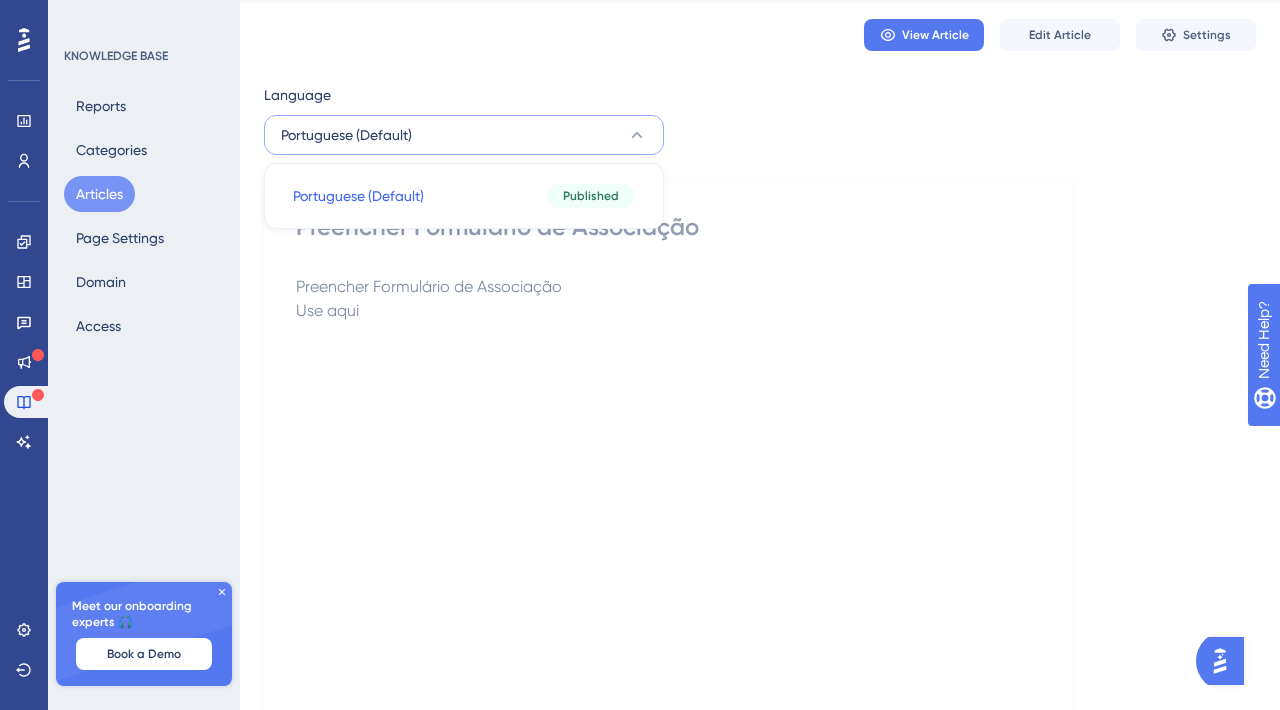 click on "Portuguese (Default)" at bounding box center [464, 135] 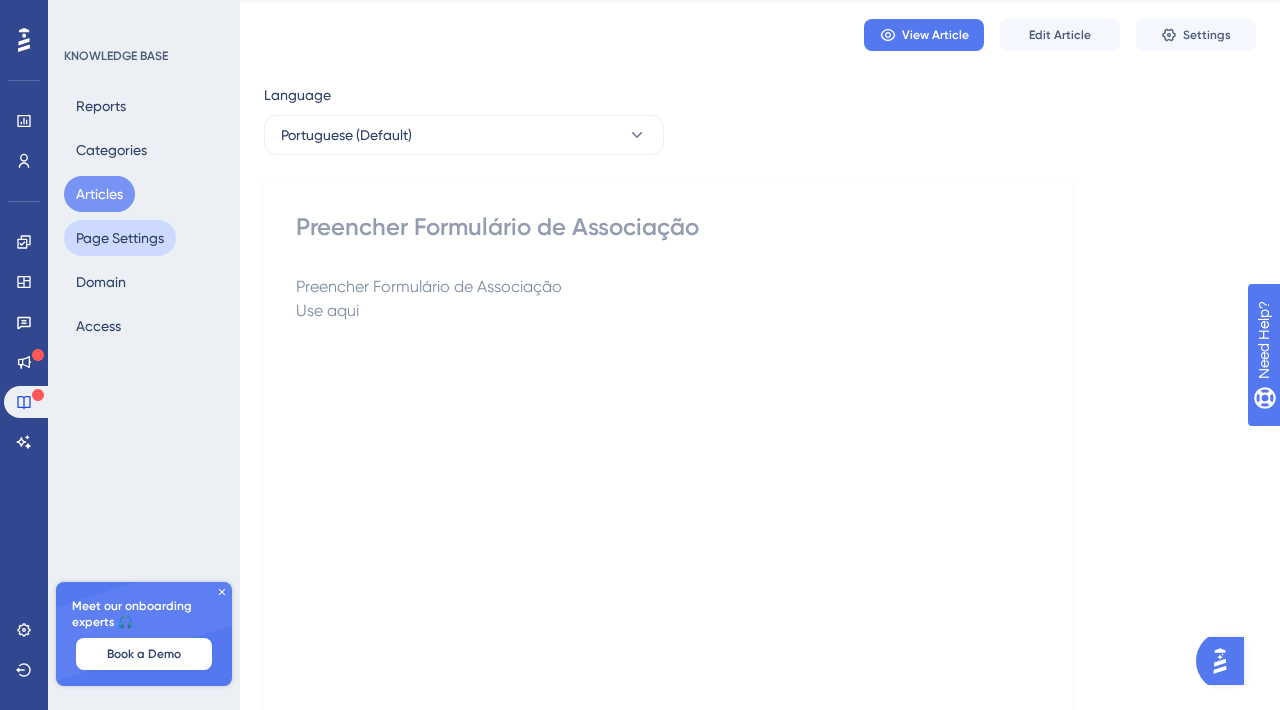 click on "Page Settings" at bounding box center (120, 238) 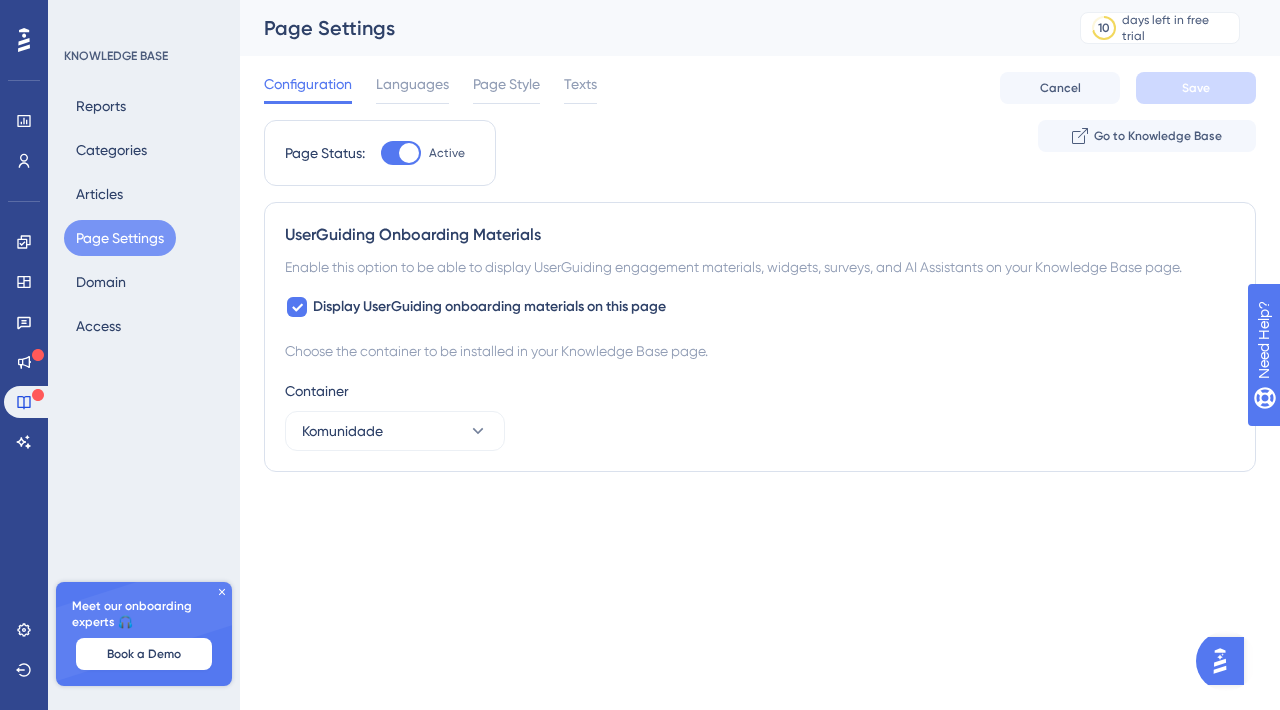 scroll, scrollTop: 0, scrollLeft: 0, axis: both 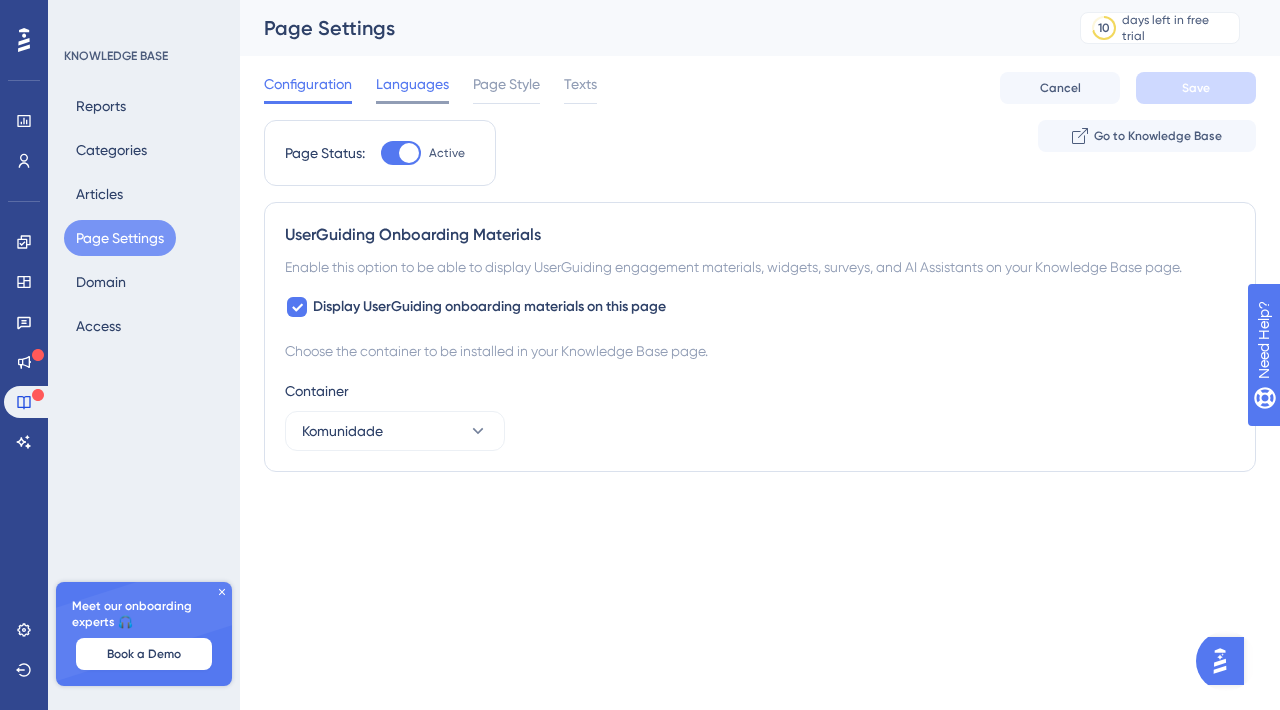 click on "Languages" at bounding box center (412, 84) 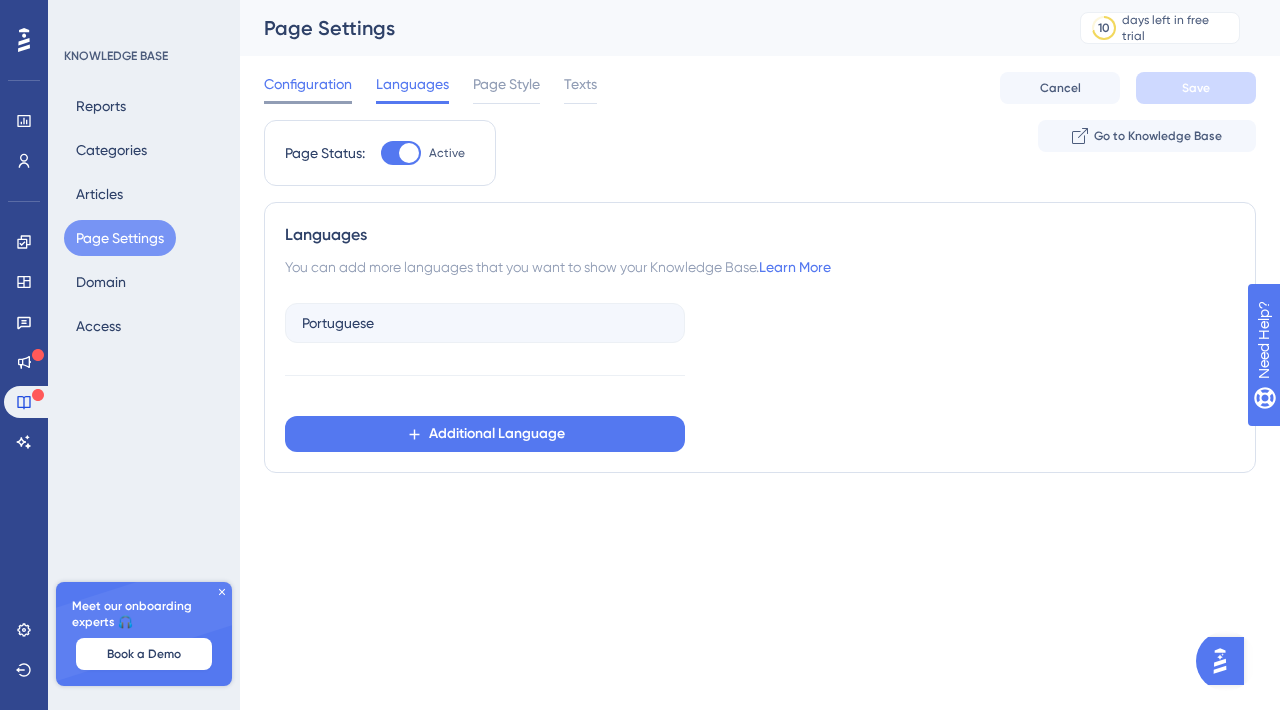 click at bounding box center [308, 102] 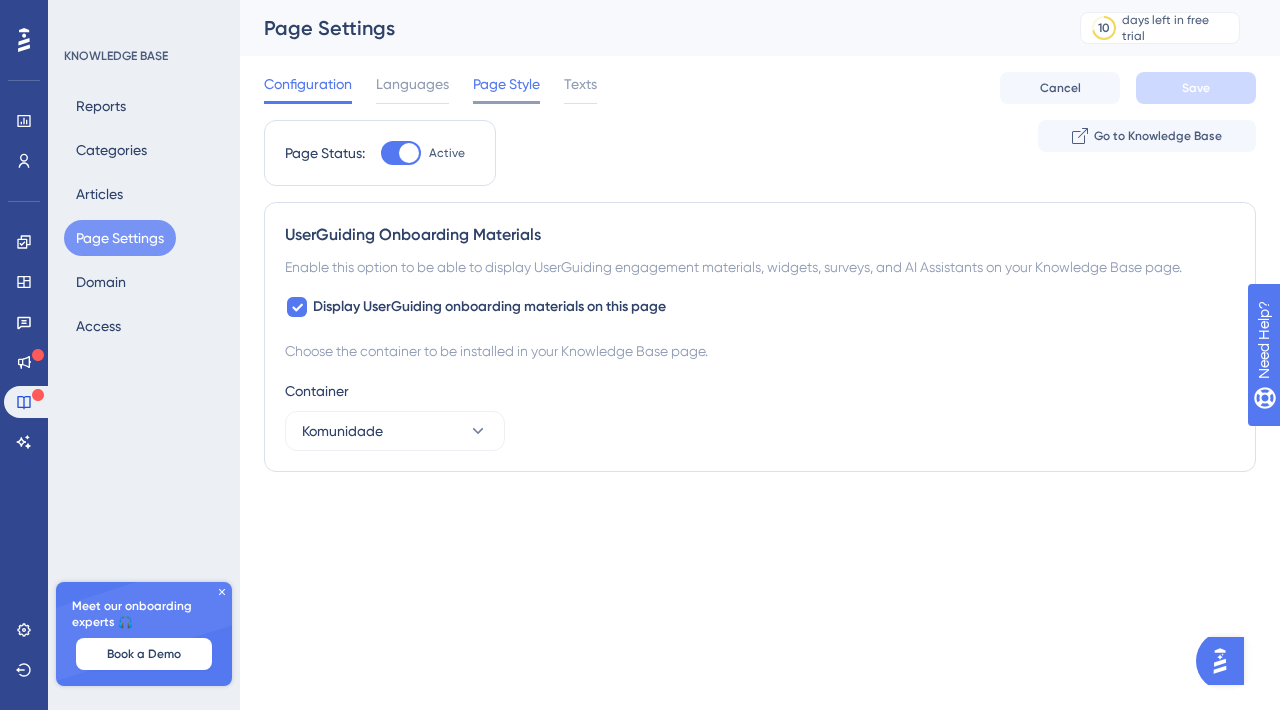 click on "Page Style" at bounding box center [506, 84] 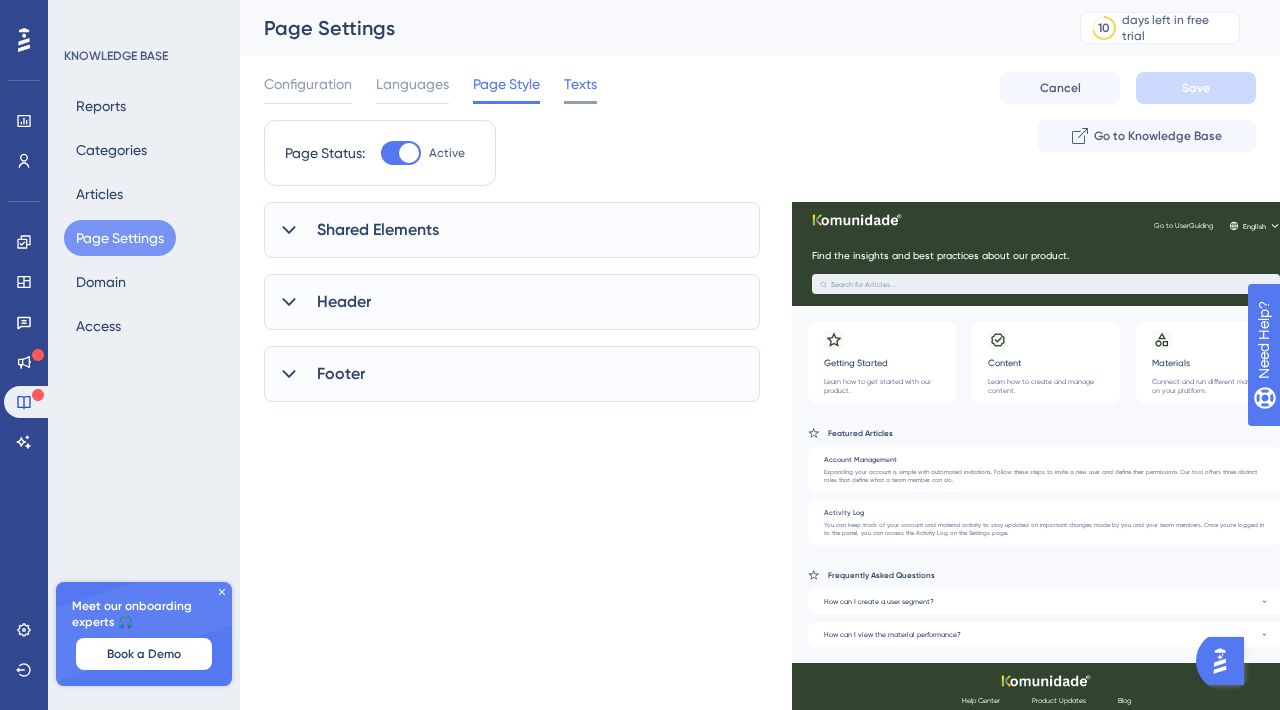 click on "Texts" at bounding box center [580, 84] 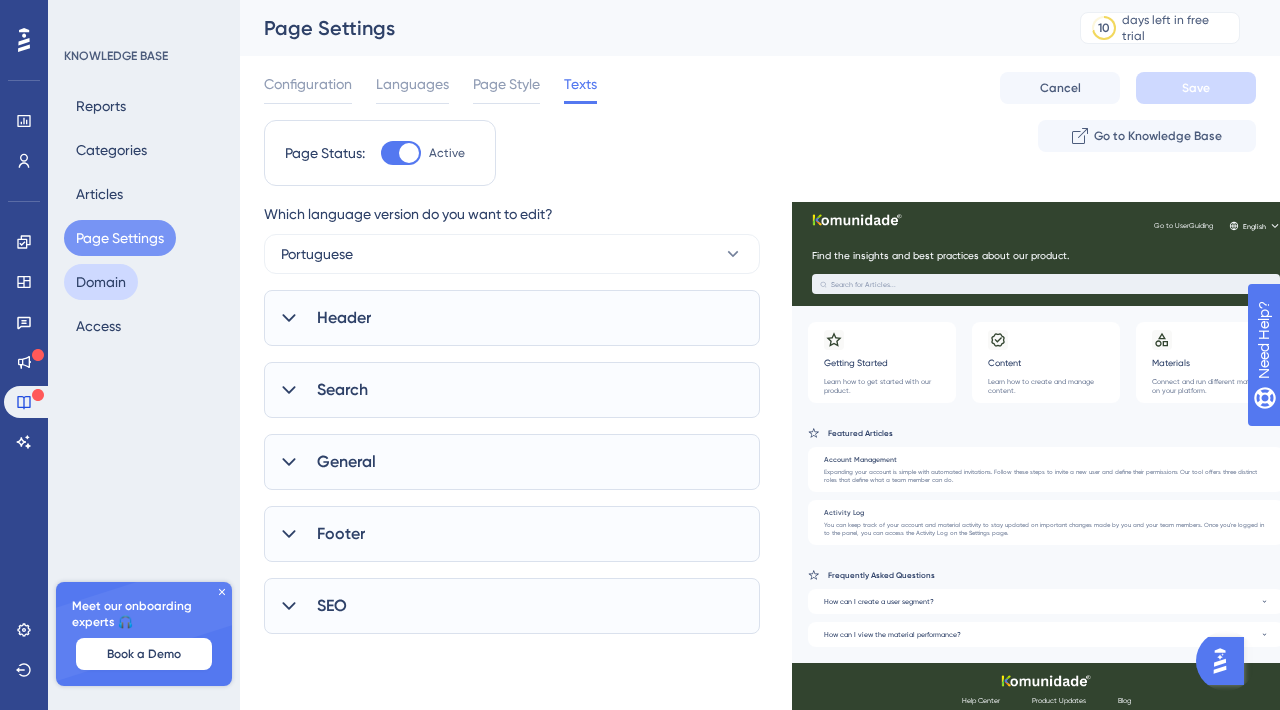 click on "Domain" at bounding box center [101, 282] 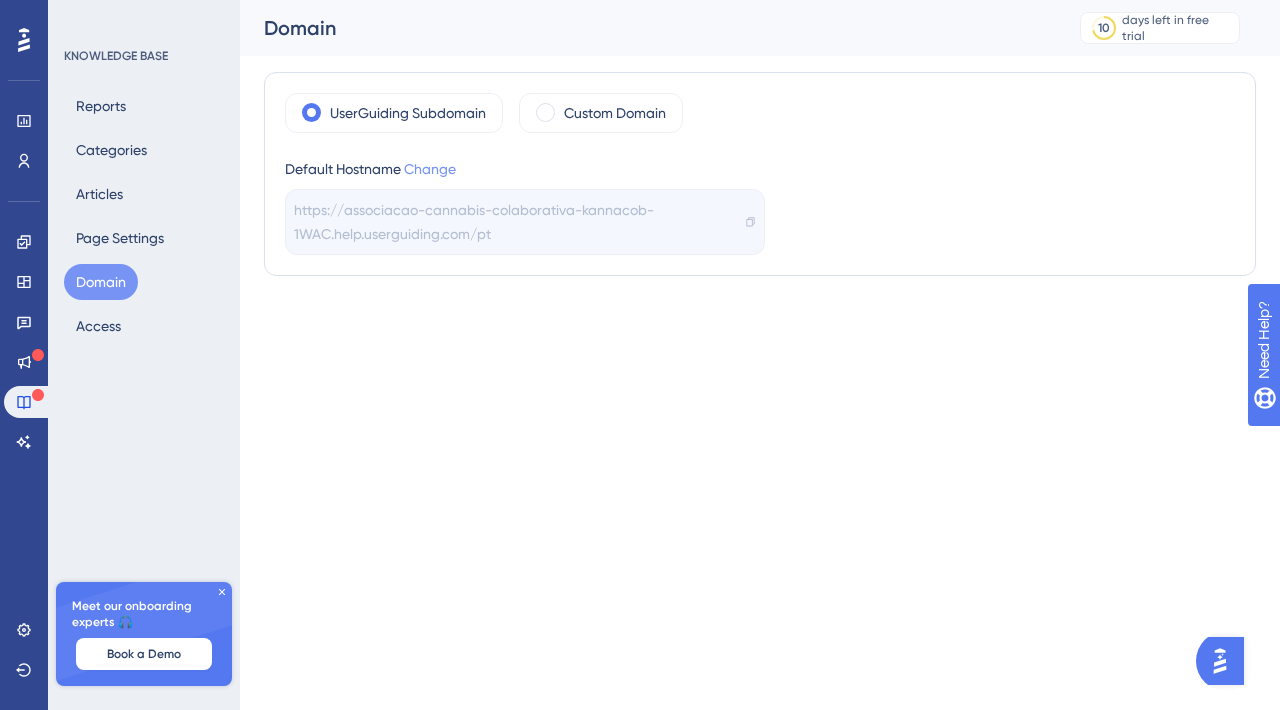 click on "Change" at bounding box center [430, 169] 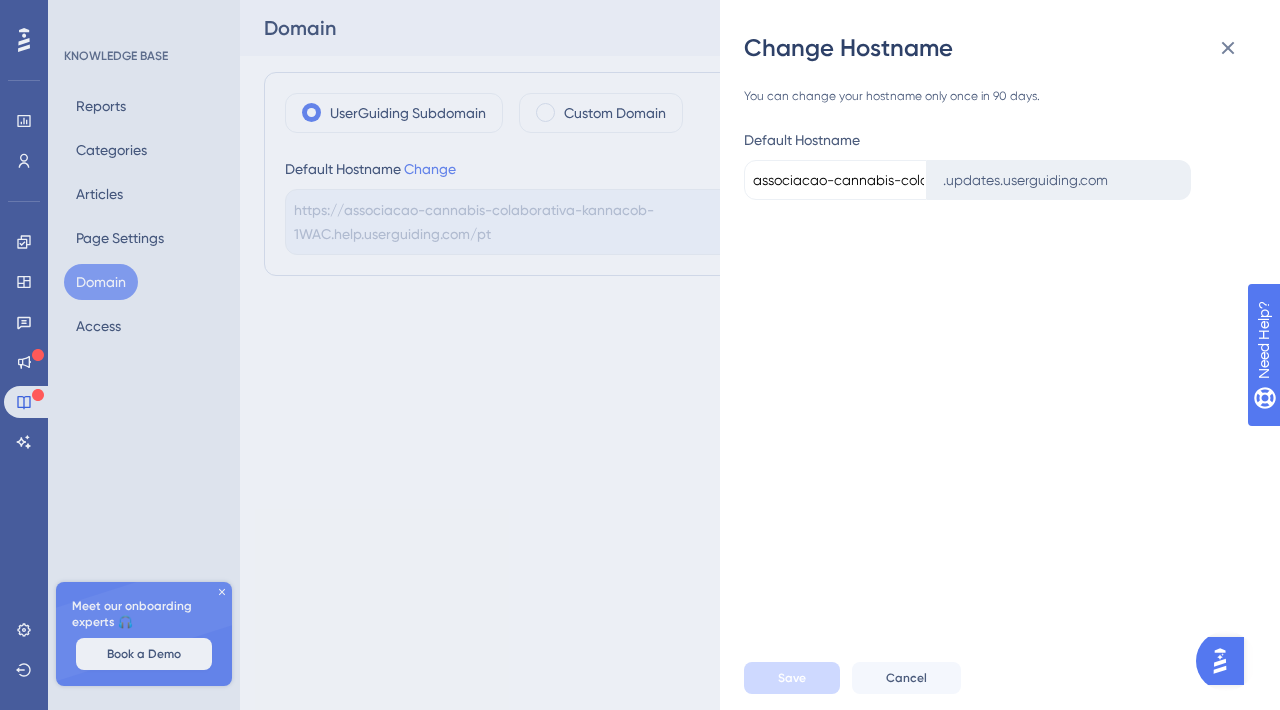 click on "associacao-cannabis-colaborativa-kannacob-1WAC" at bounding box center [835, 180] 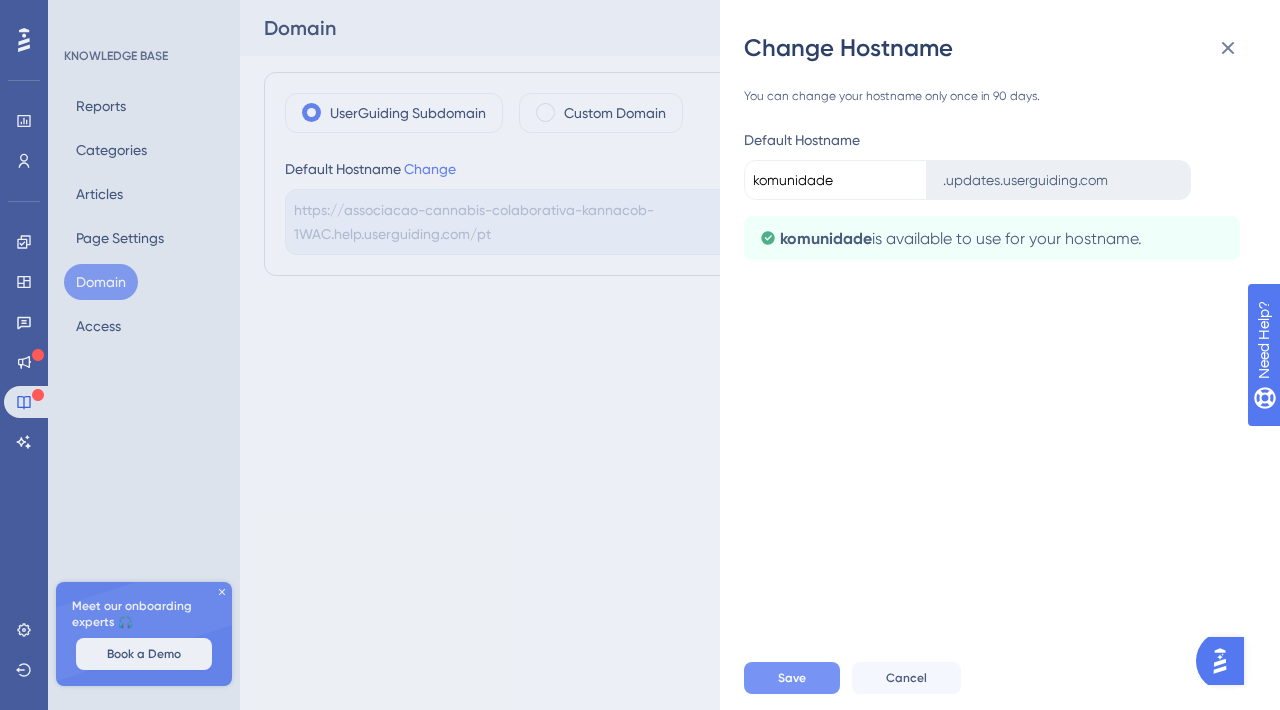 type on "komunidade" 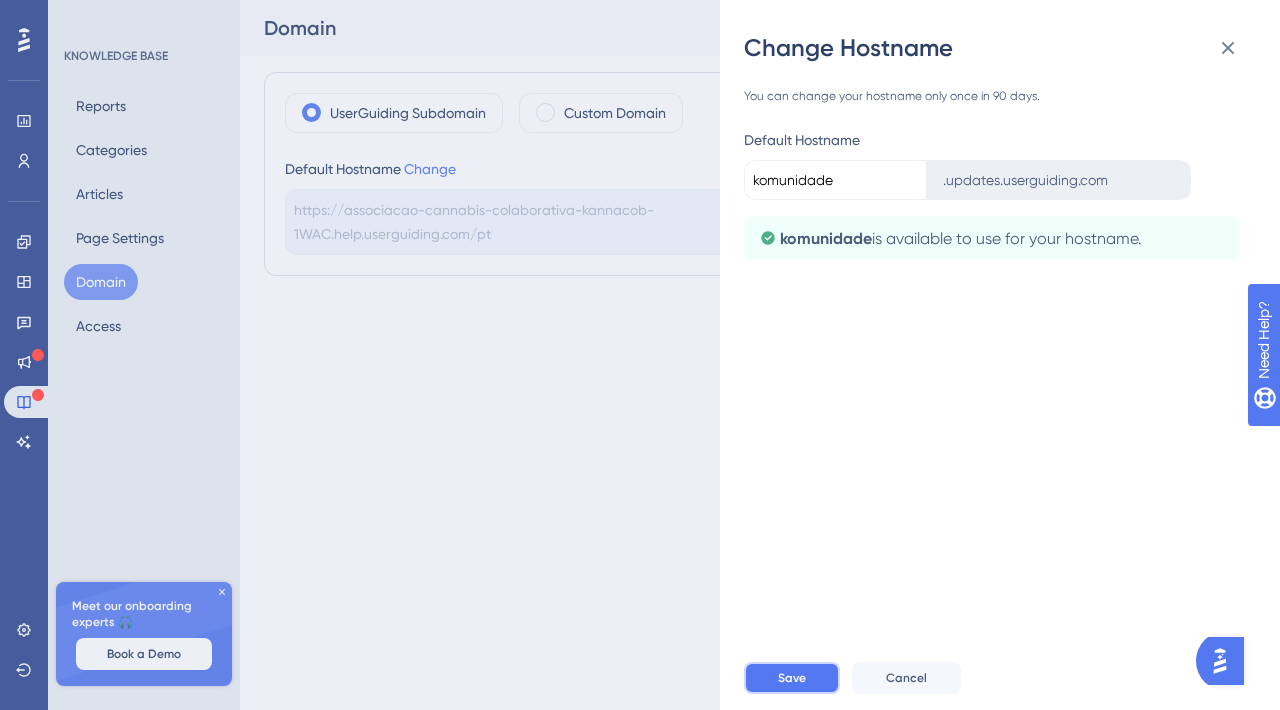 click on "Save" at bounding box center (792, 678) 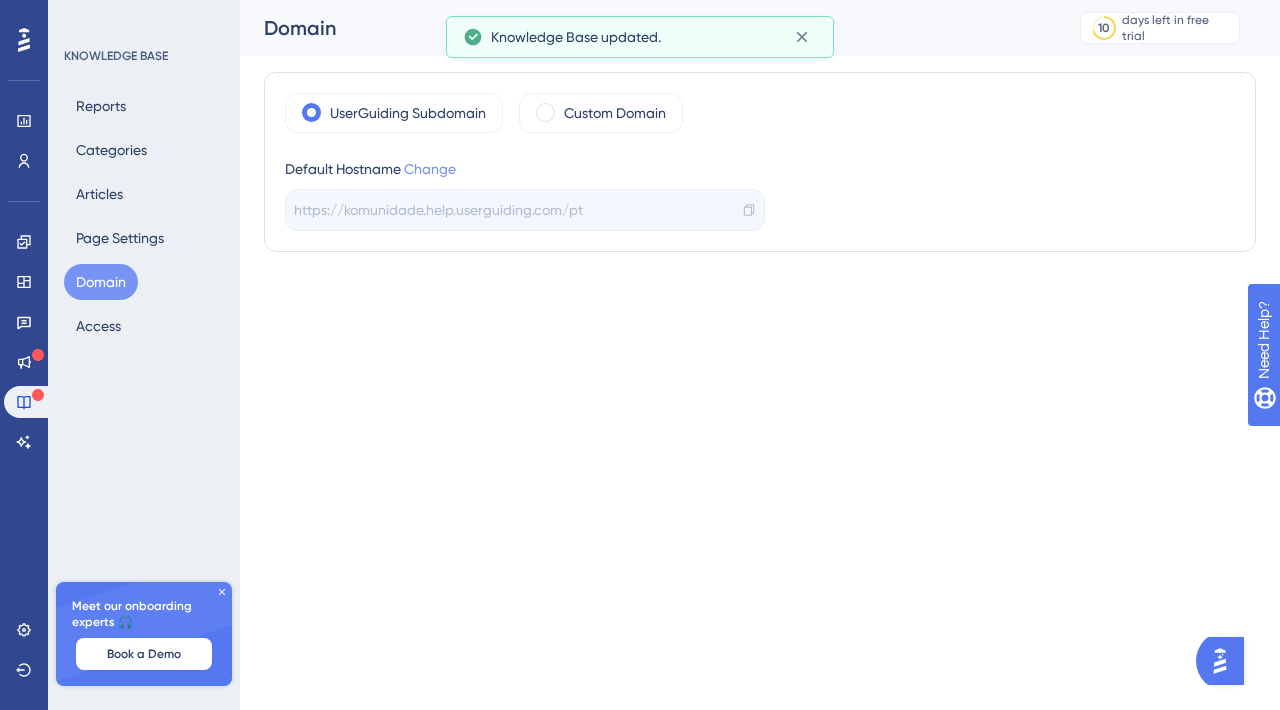 click on "Change" at bounding box center [430, 169] 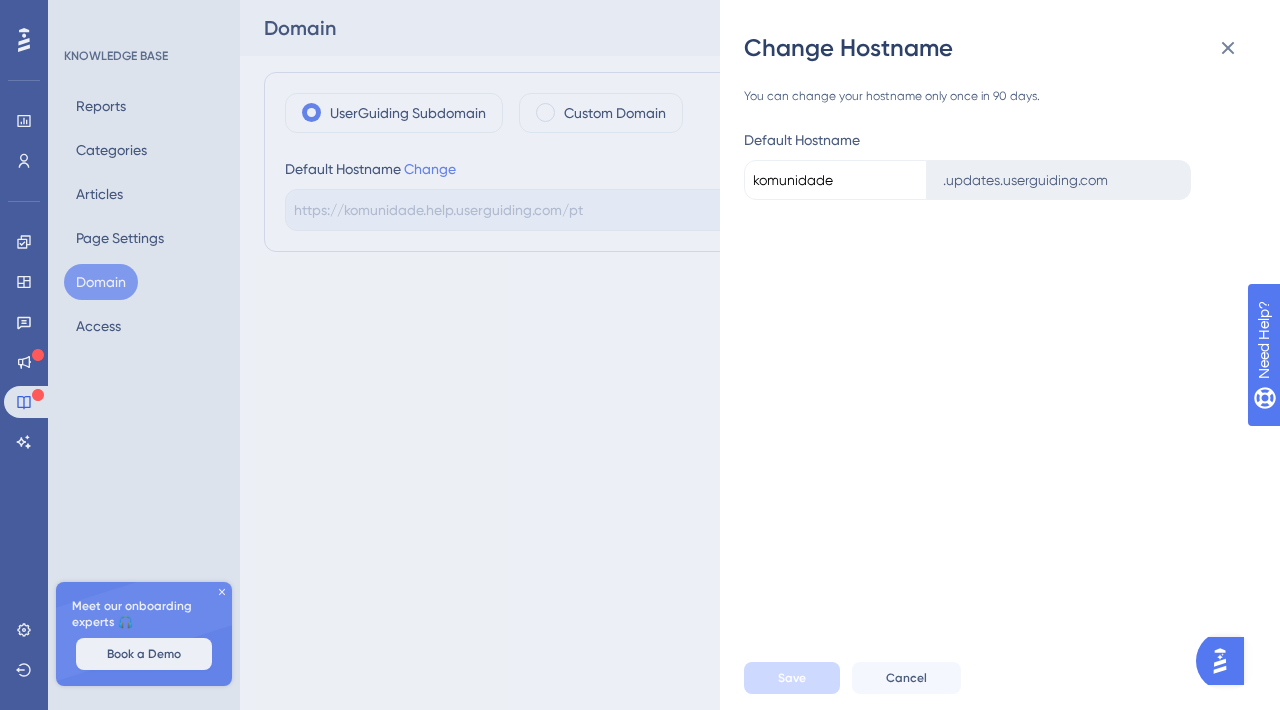 drag, startPoint x: 861, startPoint y: 174, endPoint x: 986, endPoint y: 183, distance: 125.32358 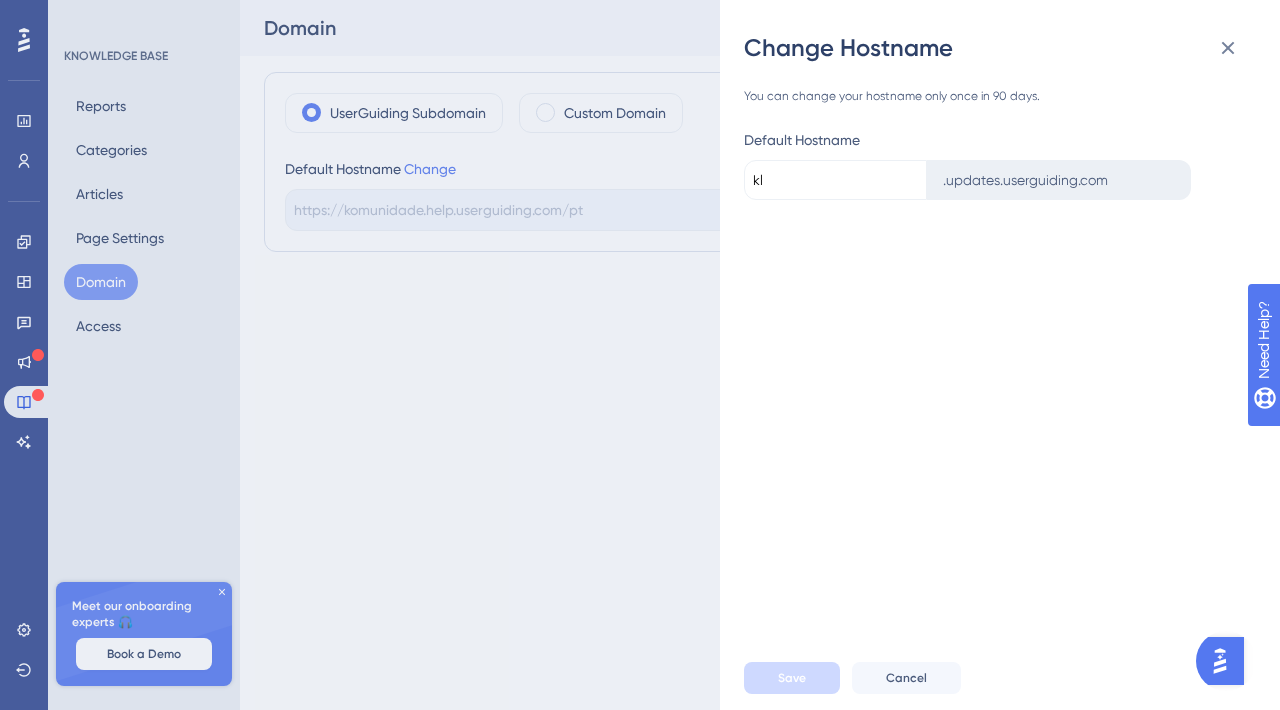 type on "k" 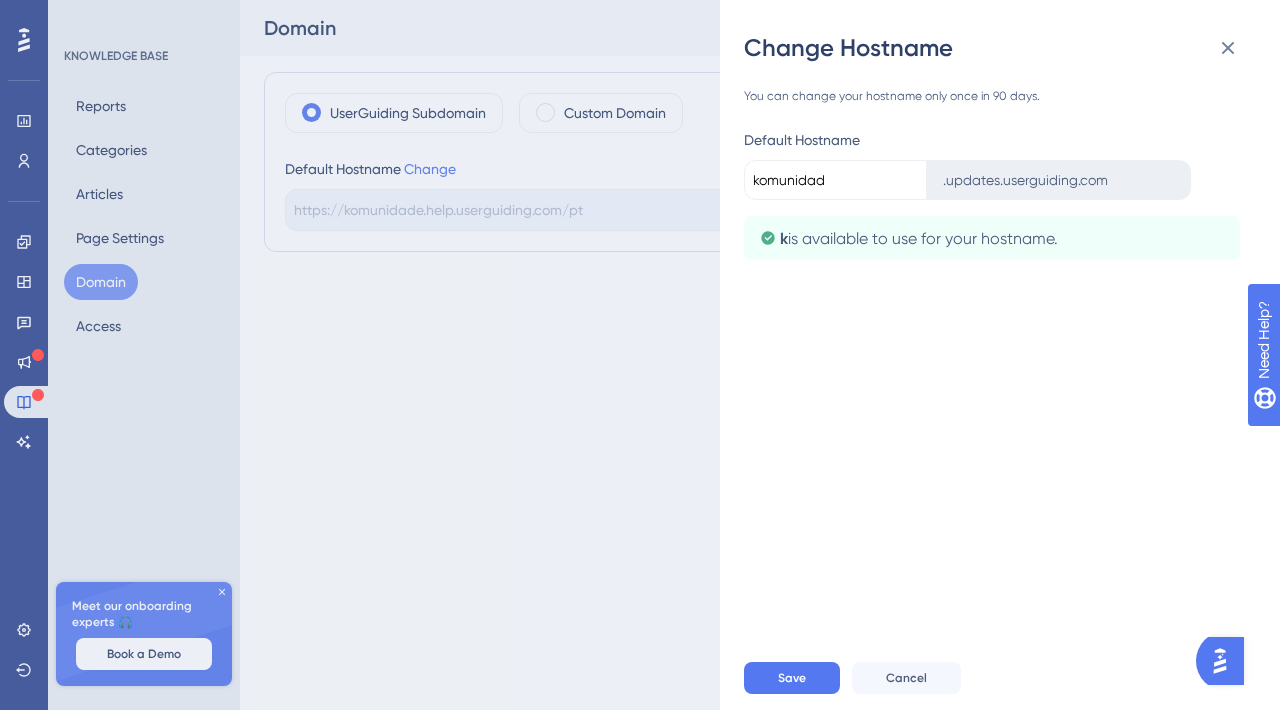 type on "komunidade" 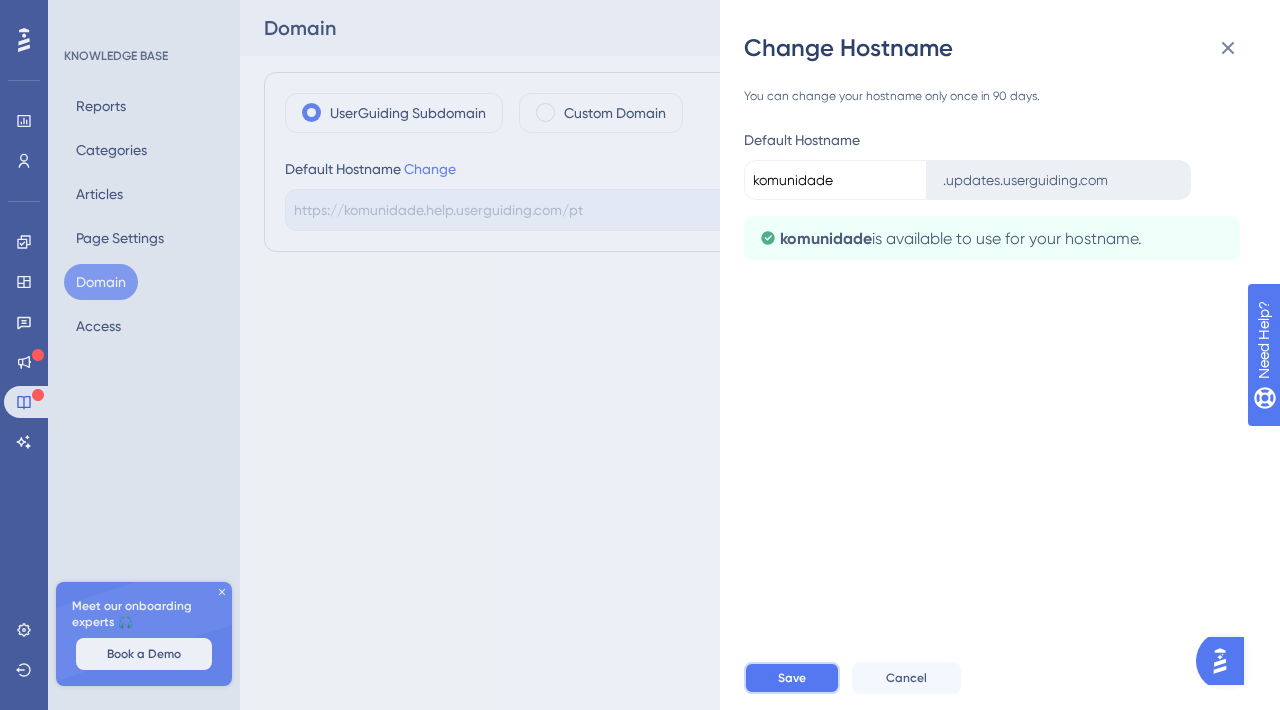 click on "Save" at bounding box center (792, 678) 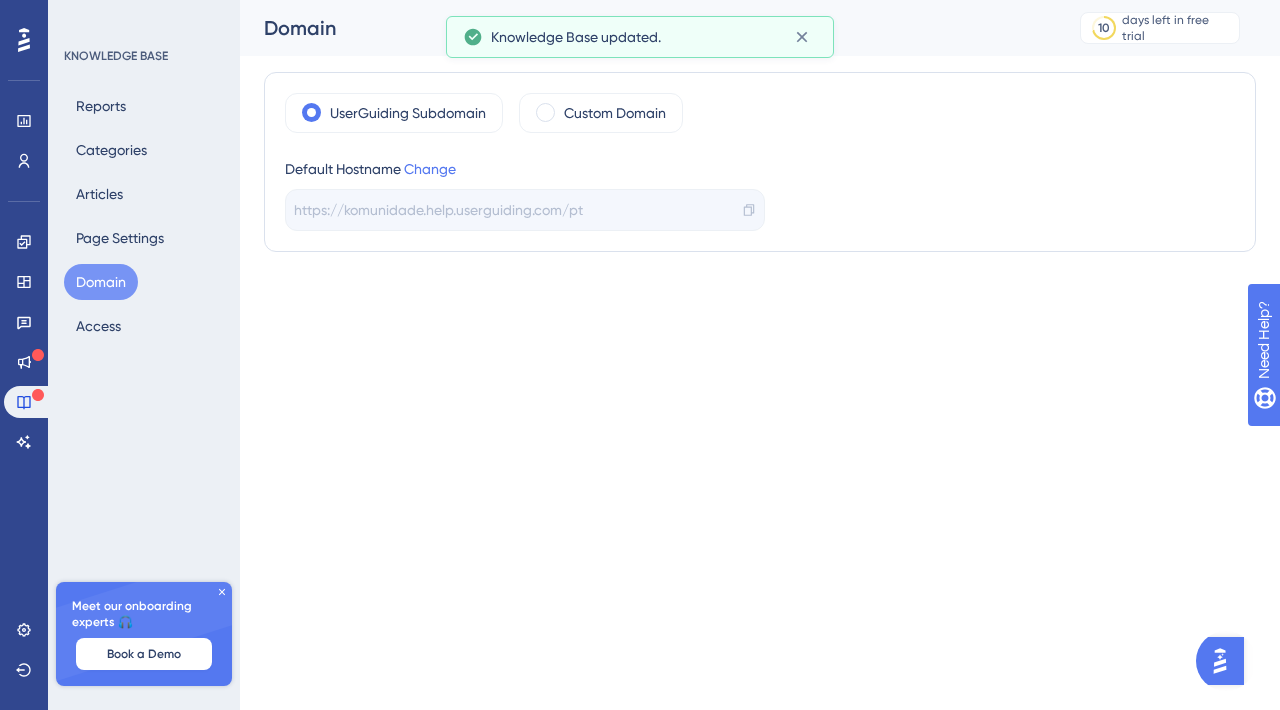 click on "Reports Categories Articles Page Settings Domain Access" at bounding box center [145, 216] 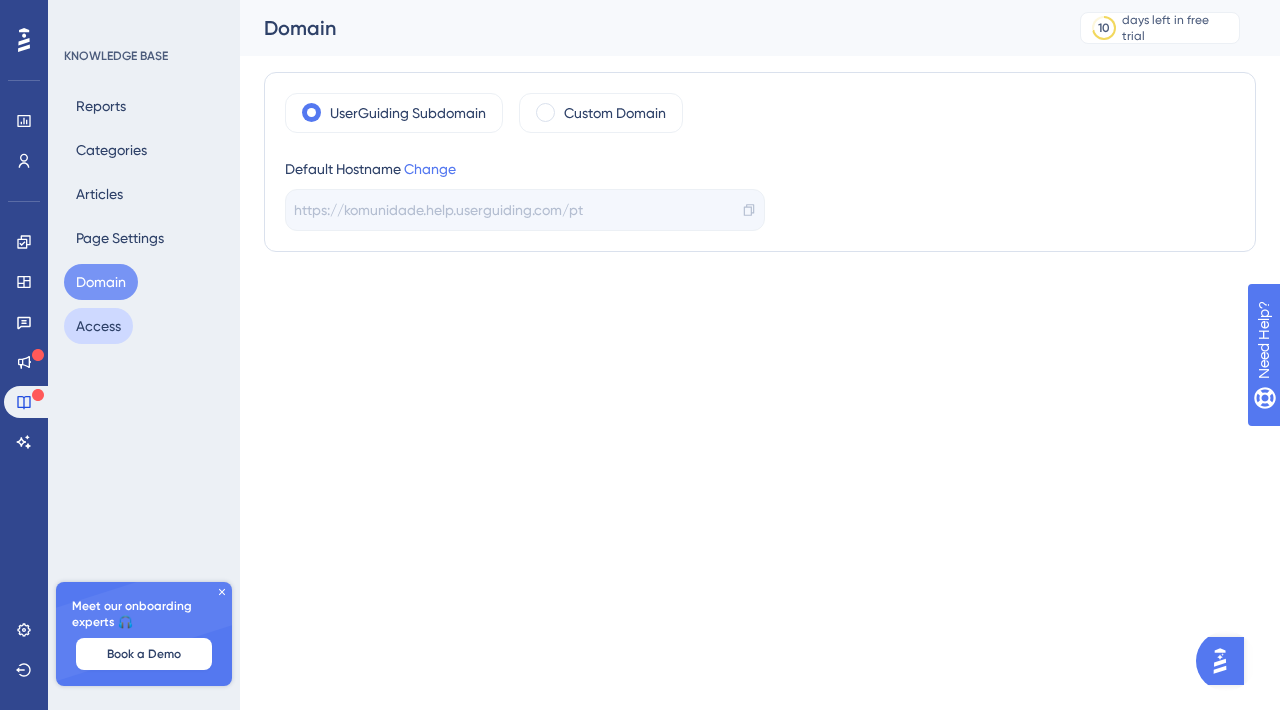 click on "Access" at bounding box center (98, 326) 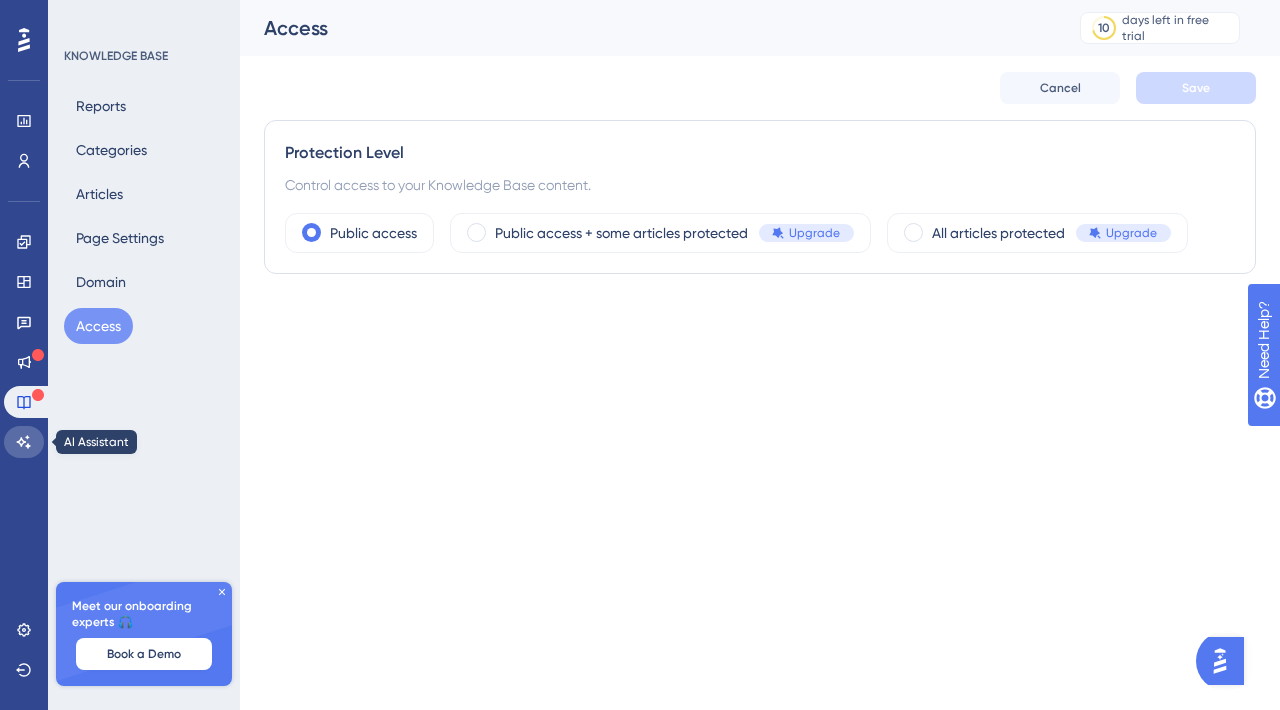click 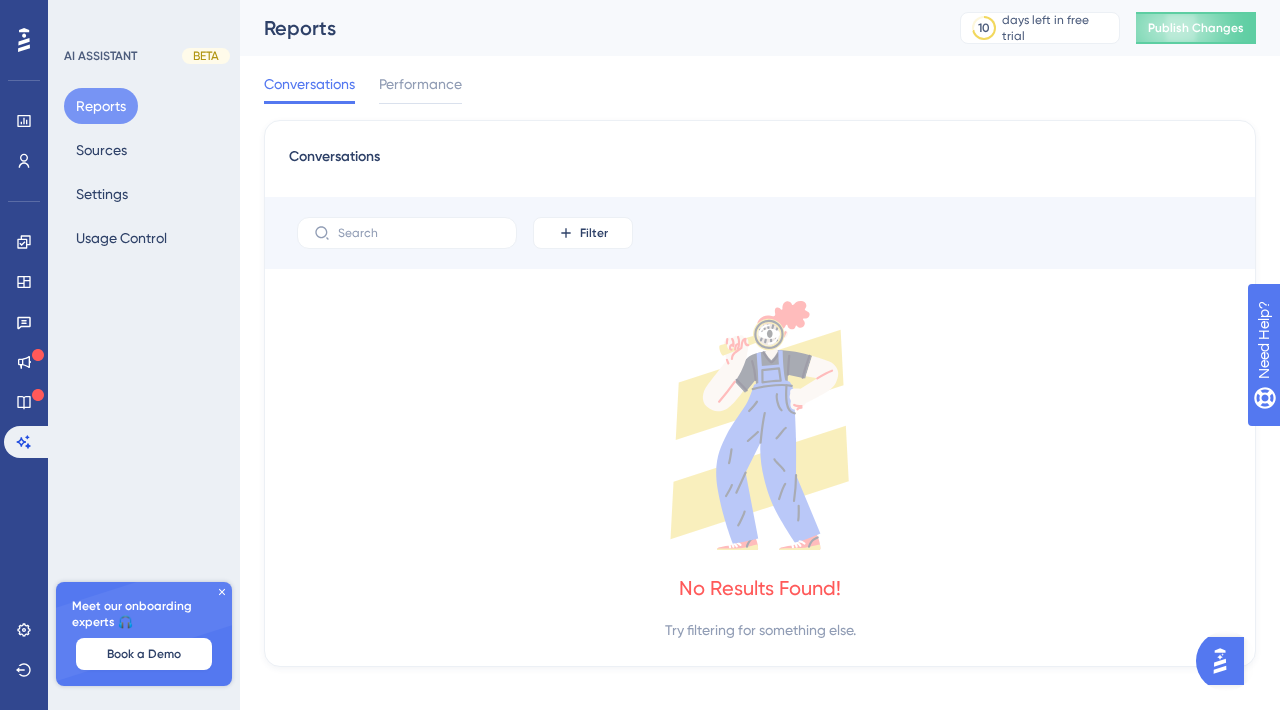 click at bounding box center (1220, 661) 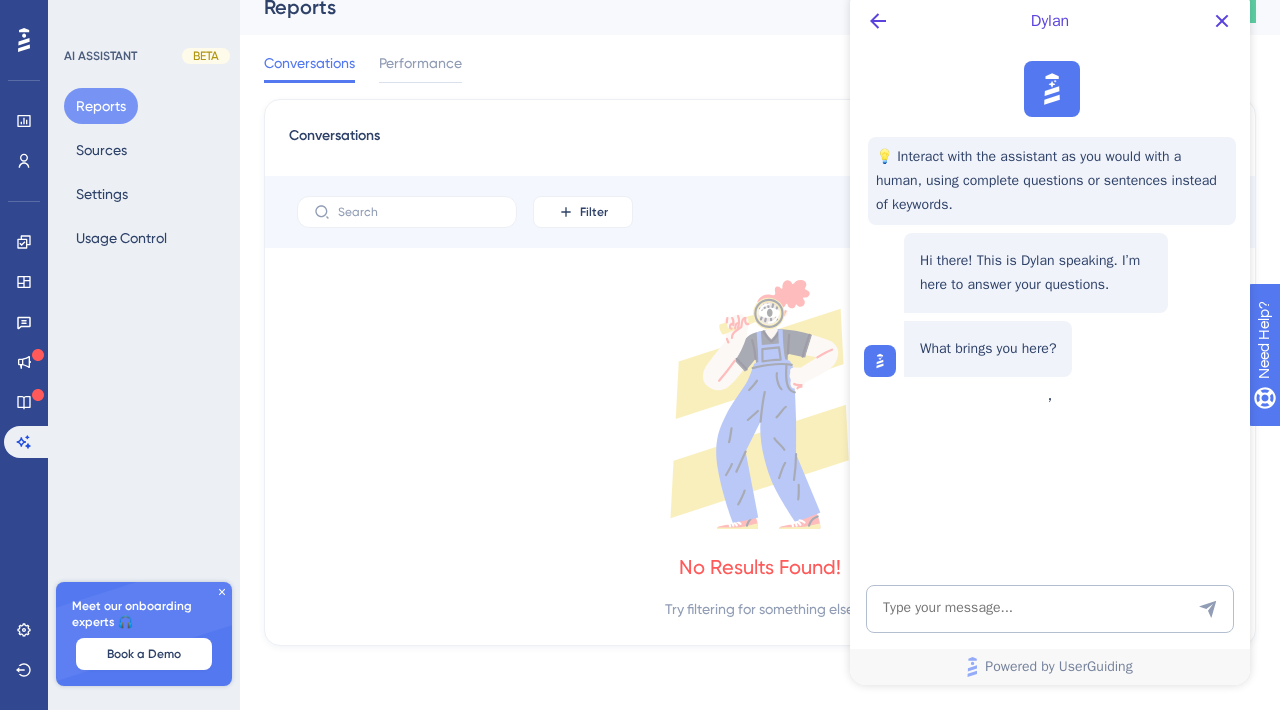 scroll, scrollTop: 0, scrollLeft: 0, axis: both 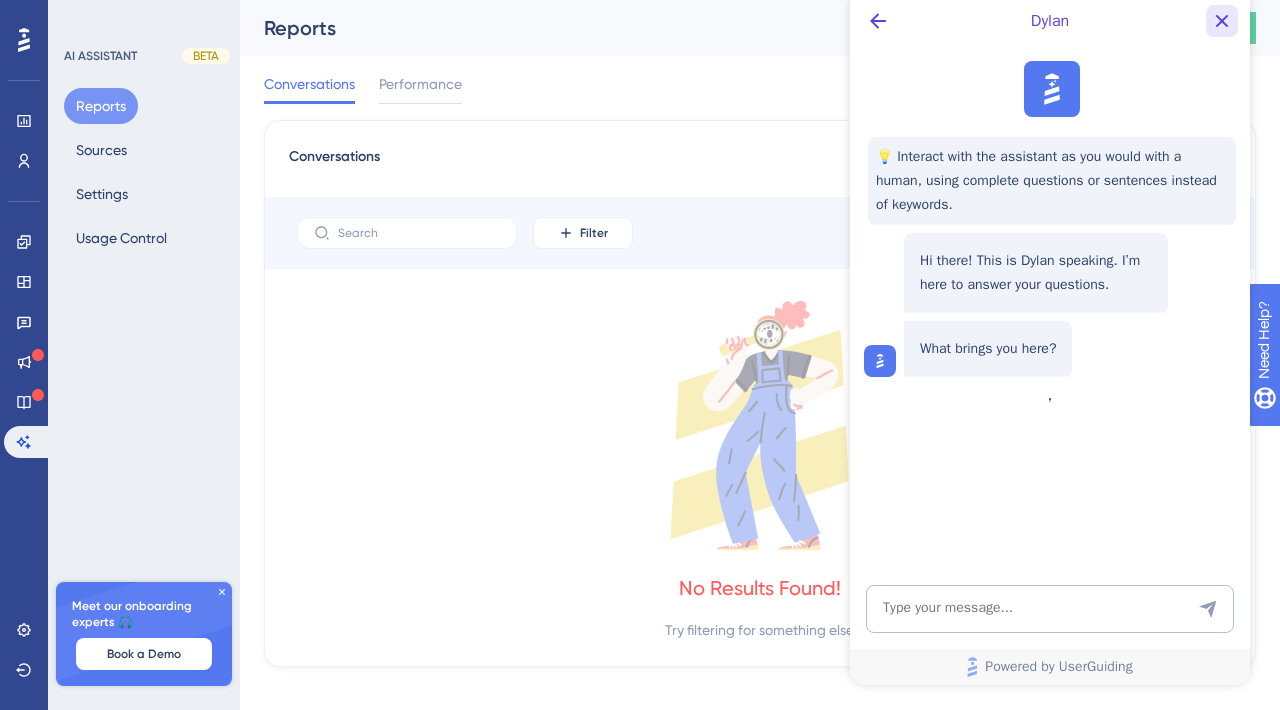 click 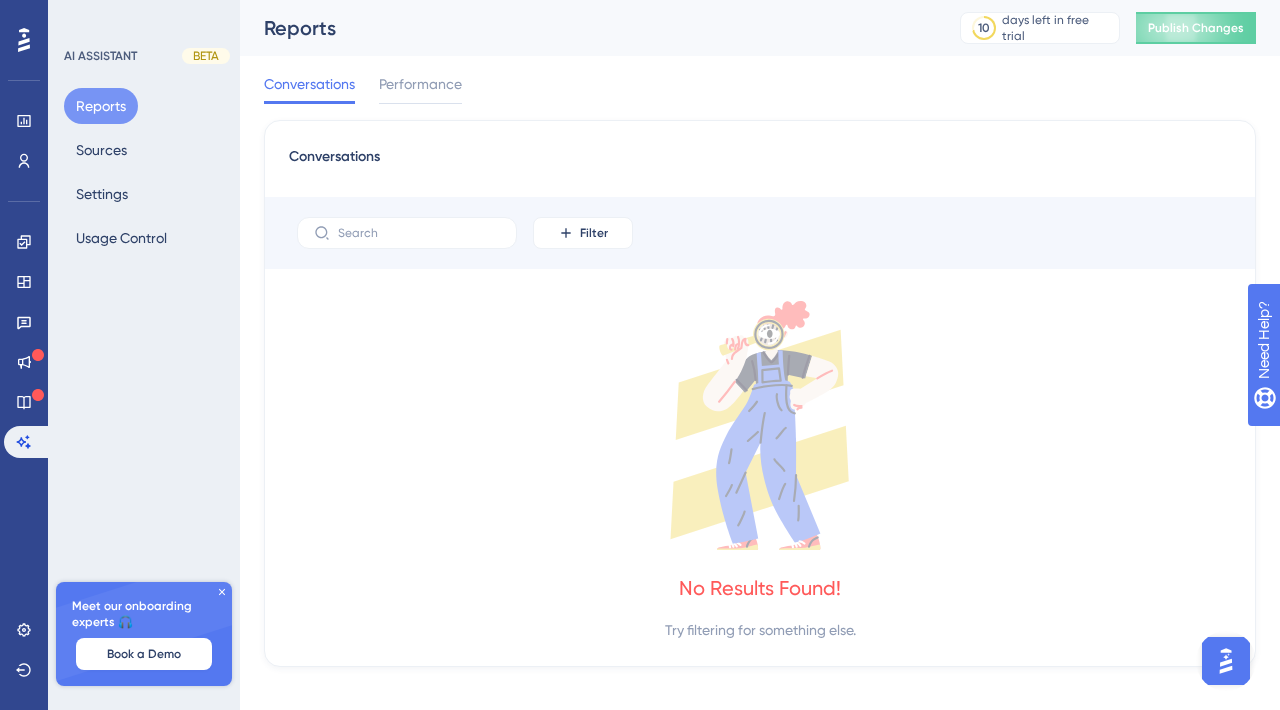 scroll, scrollTop: 0, scrollLeft: 0, axis: both 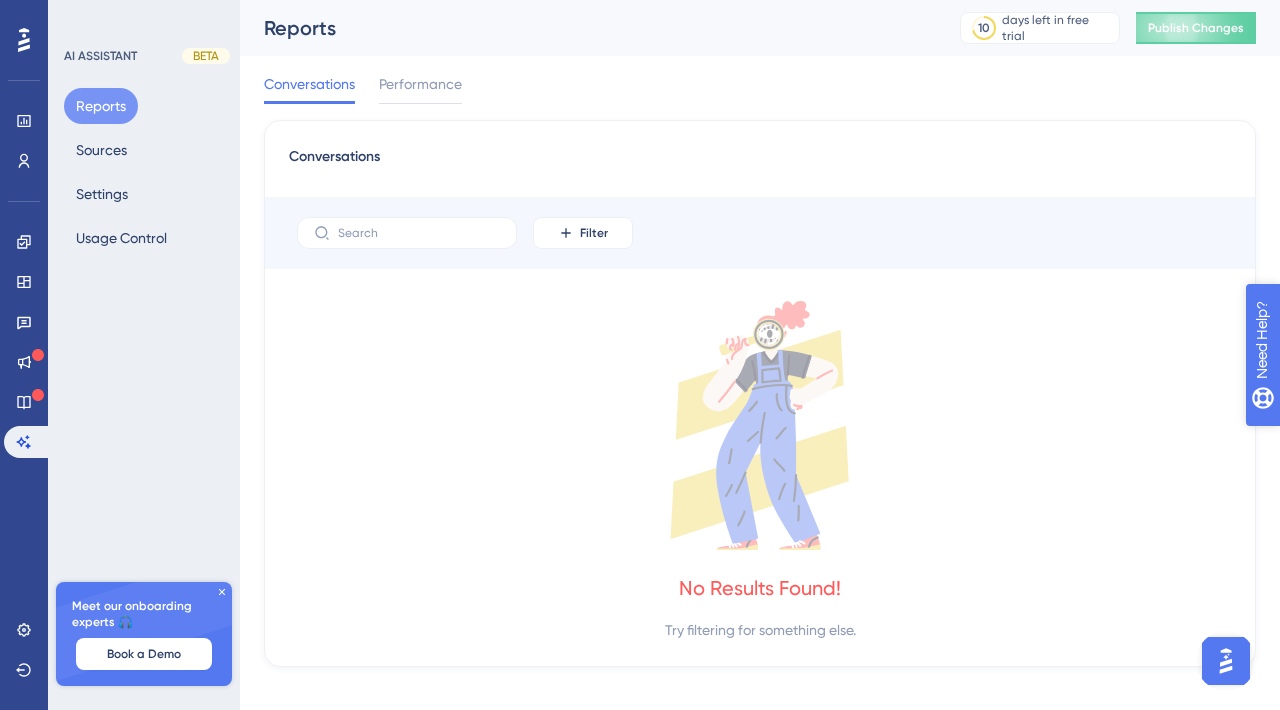 click on "Need Help?" at bounding box center [1332, 443] 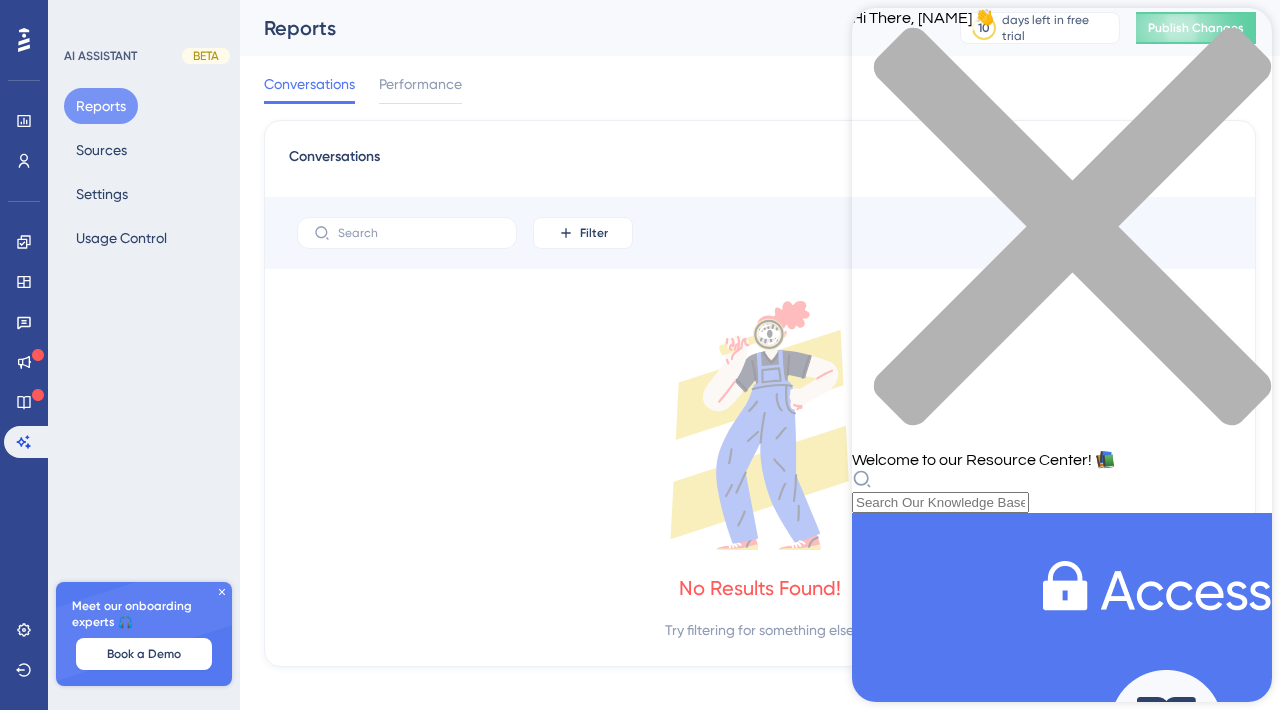 scroll, scrollTop: 244, scrollLeft: 0, axis: vertical 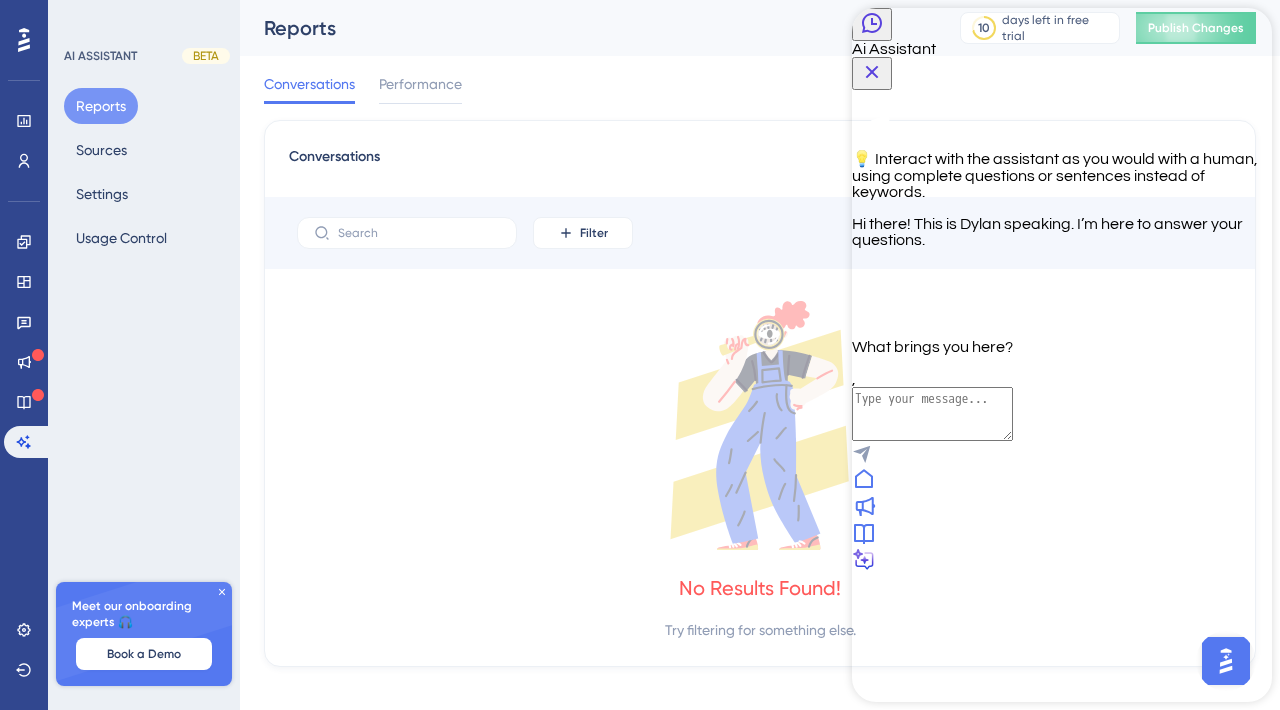 click 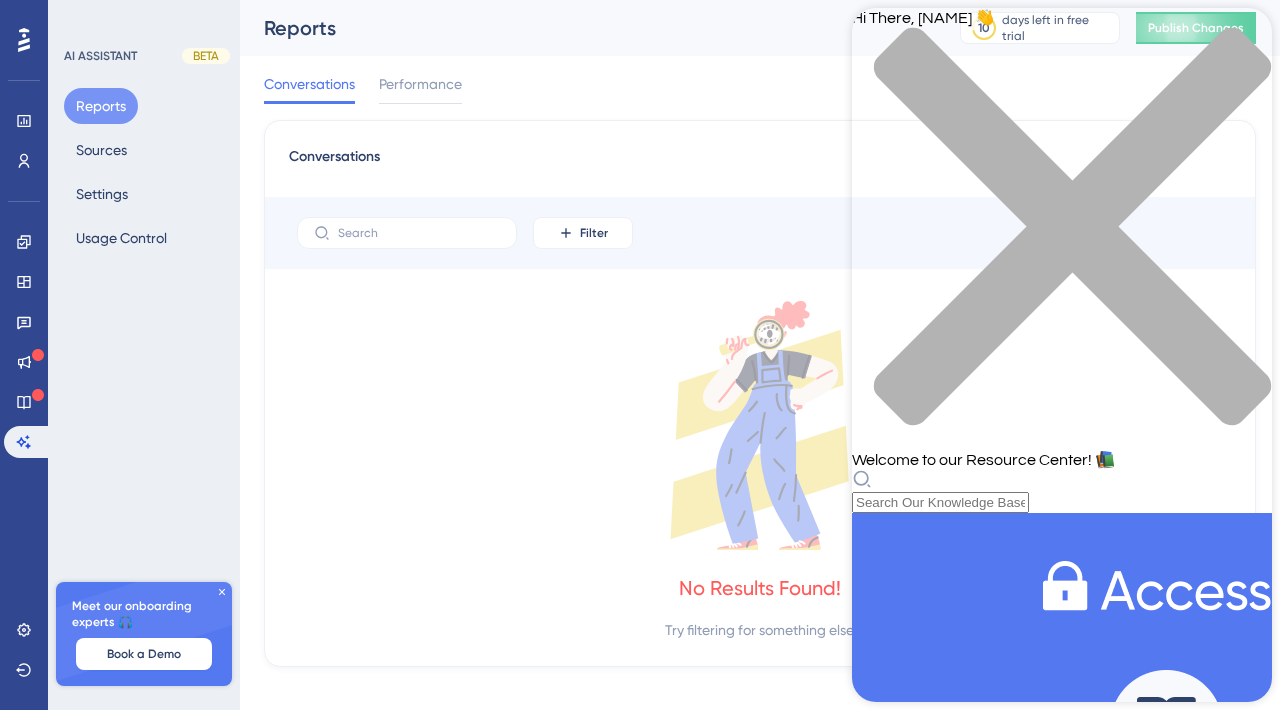 scroll, scrollTop: 147, scrollLeft: 0, axis: vertical 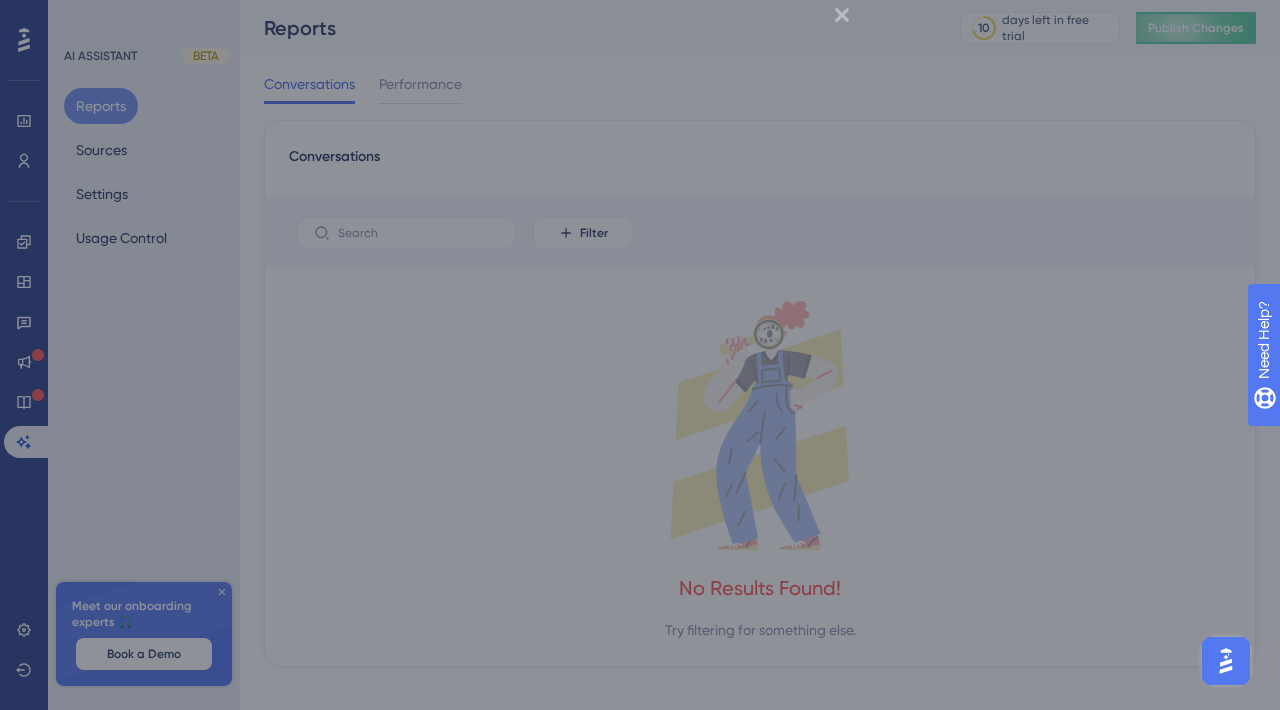 click 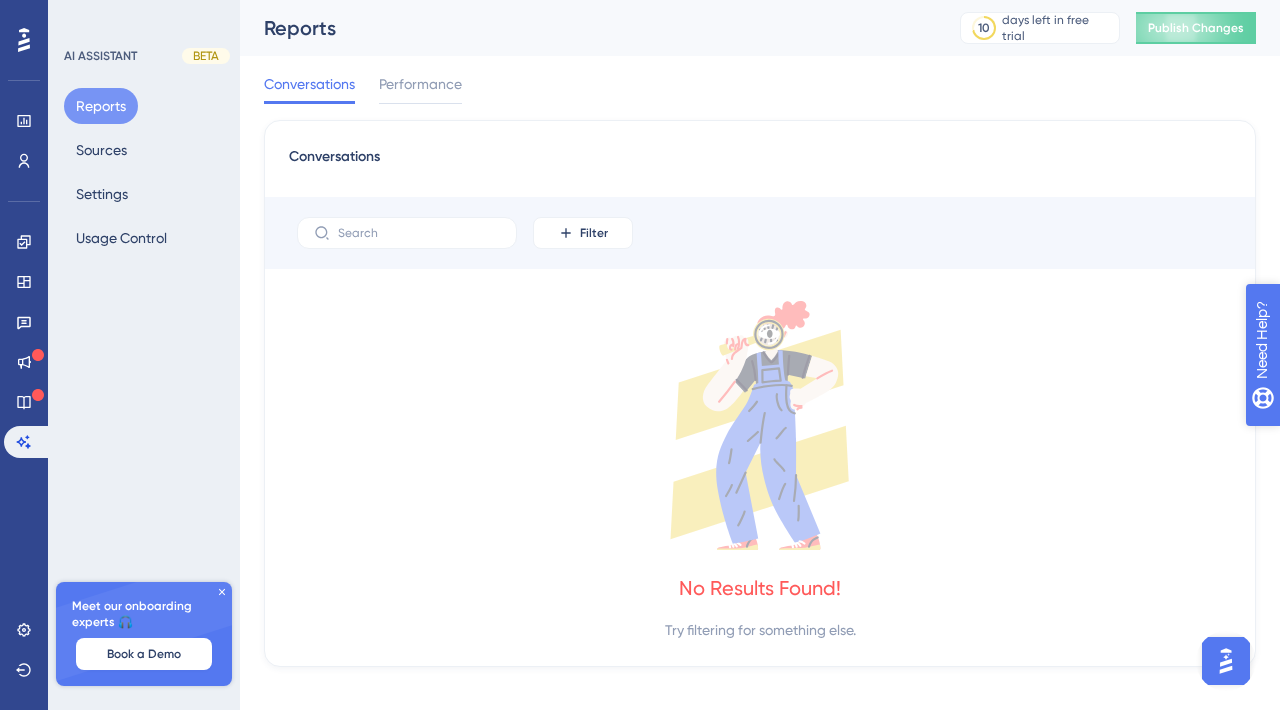 click on "Need Help?" at bounding box center (1332, 443) 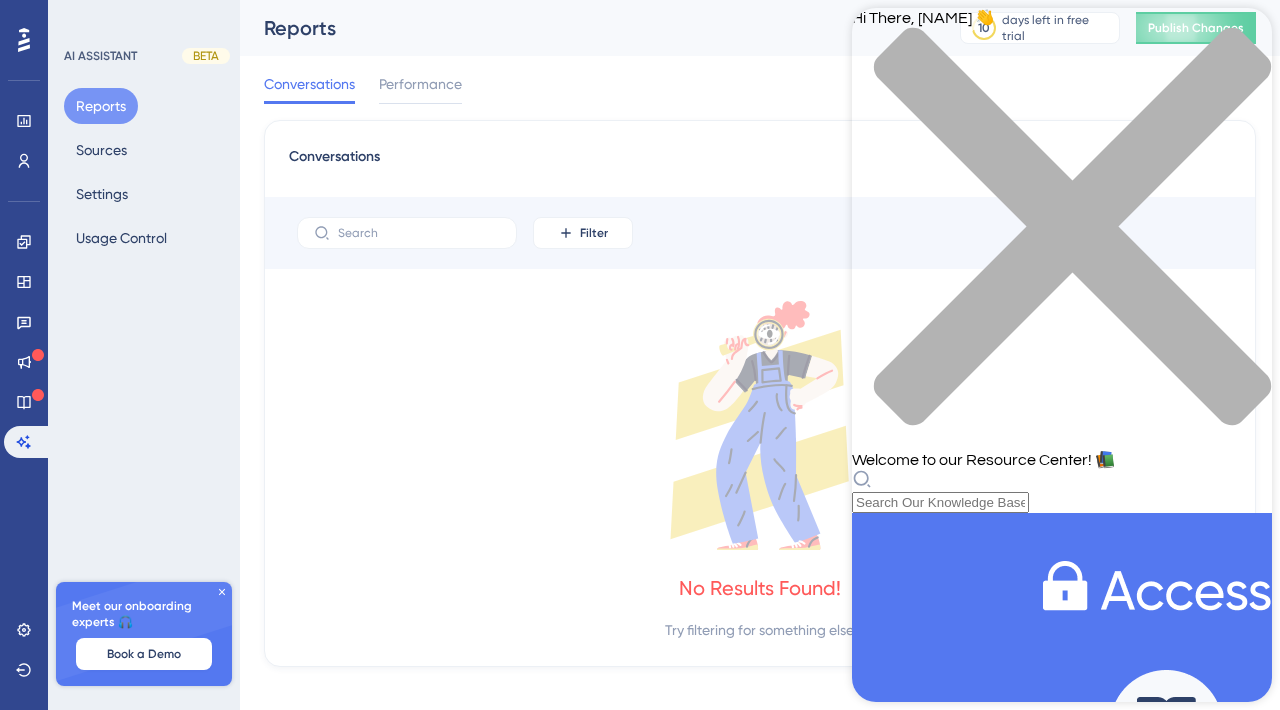 scroll, scrollTop: 295, scrollLeft: 0, axis: vertical 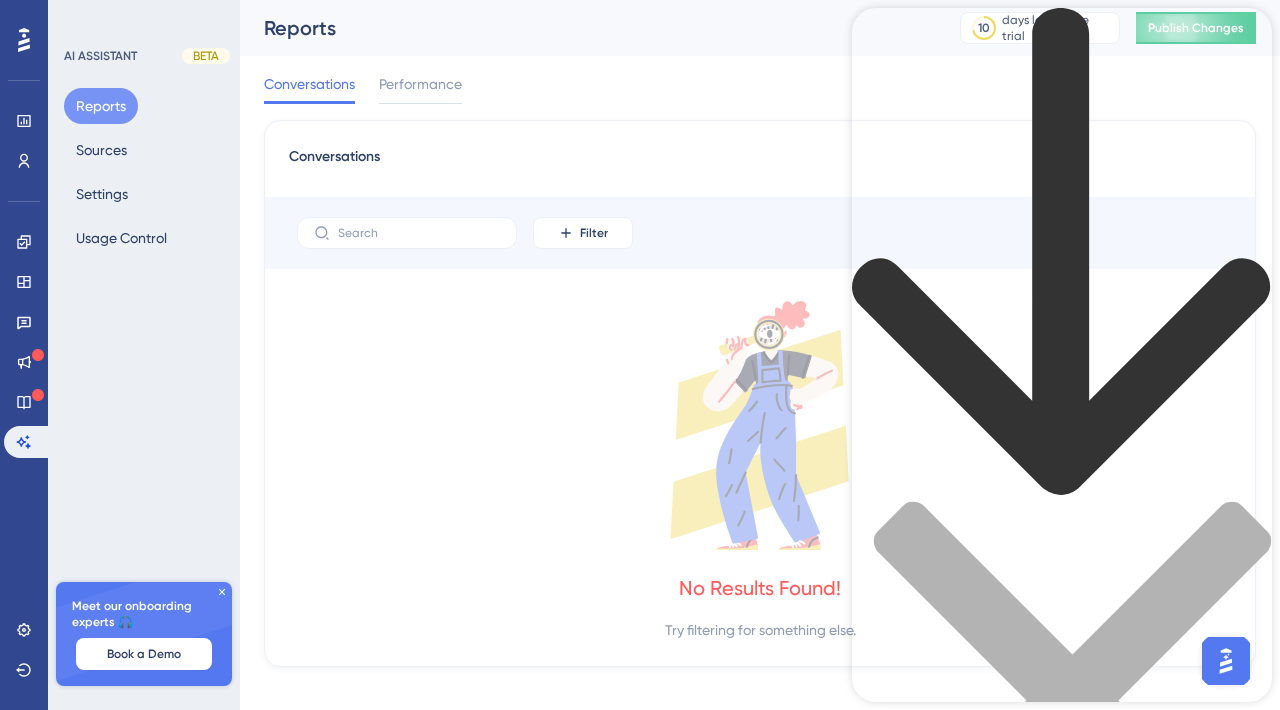 click on "Create a Checklist" at bounding box center [1062, 1416] 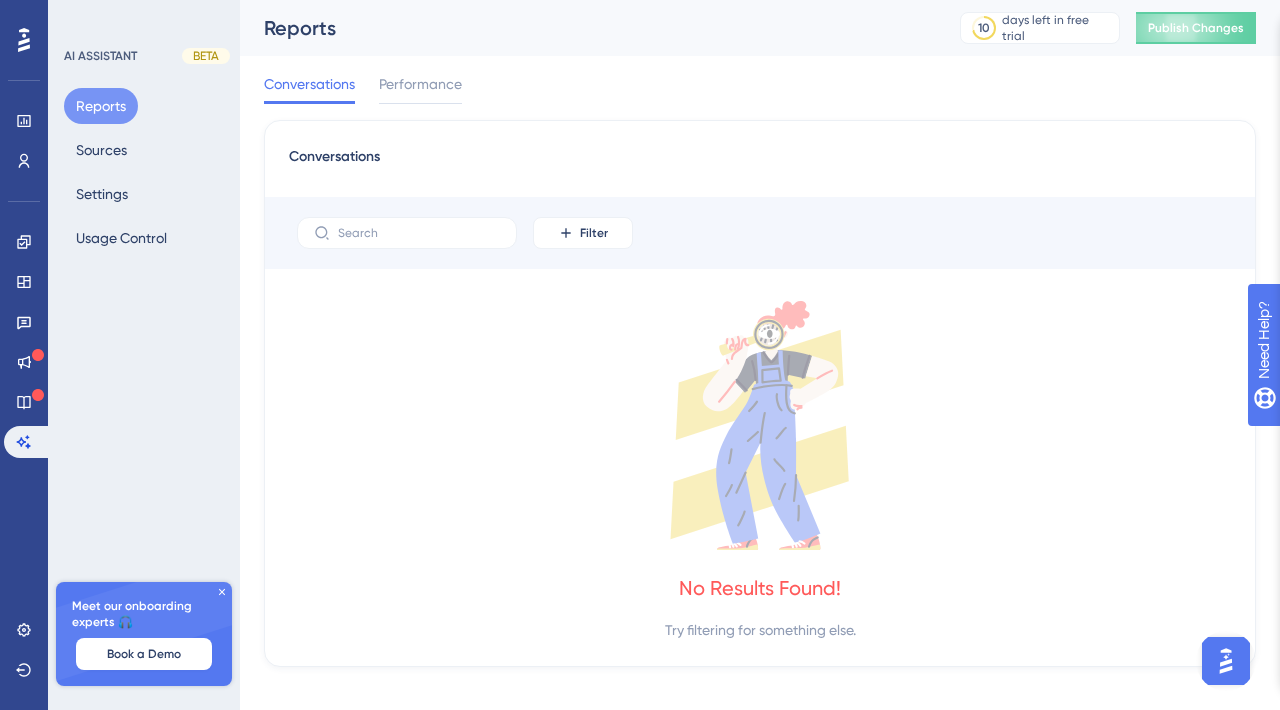 scroll, scrollTop: 0, scrollLeft: 0, axis: both 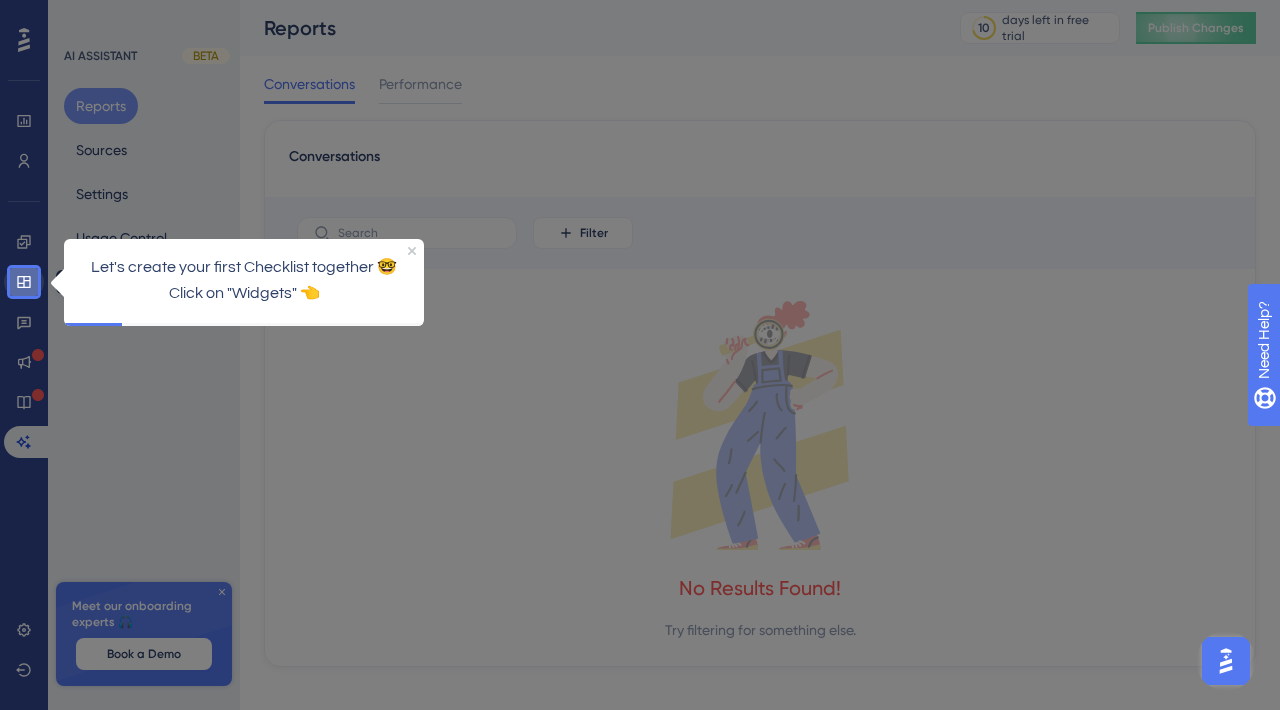 click at bounding box center [24, 282] 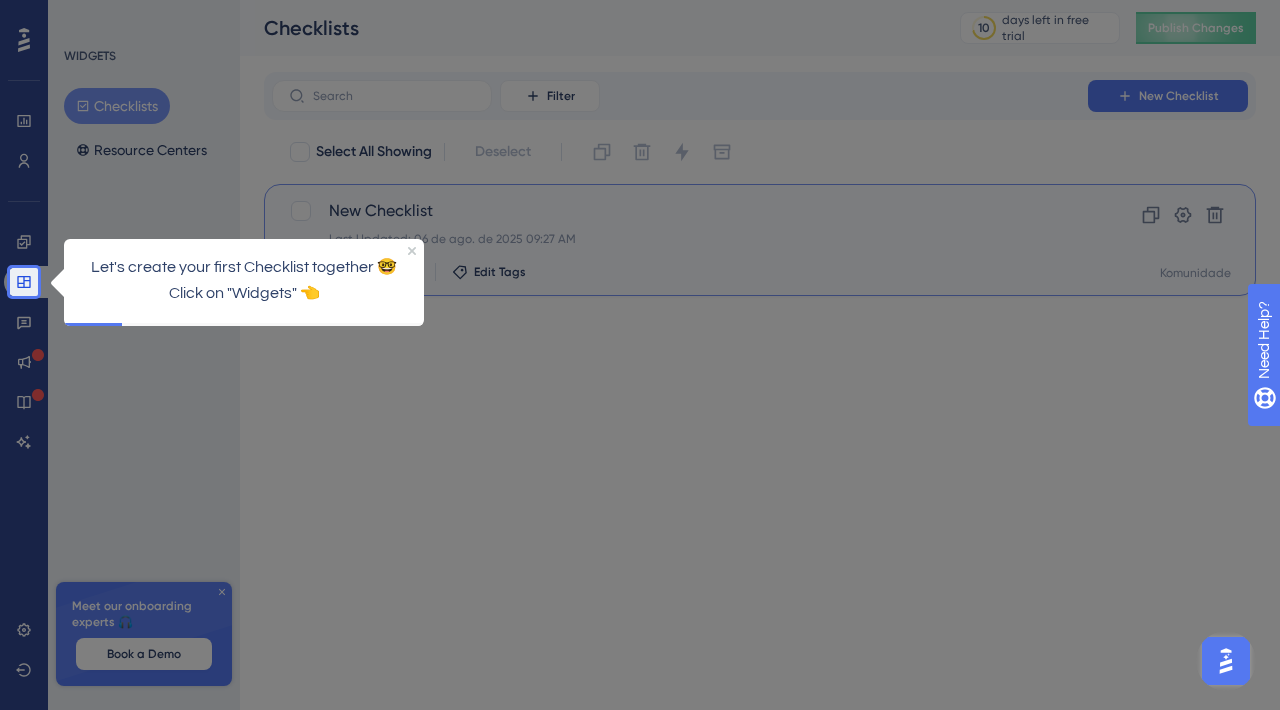 click on "New Checklist" at bounding box center [680, 211] 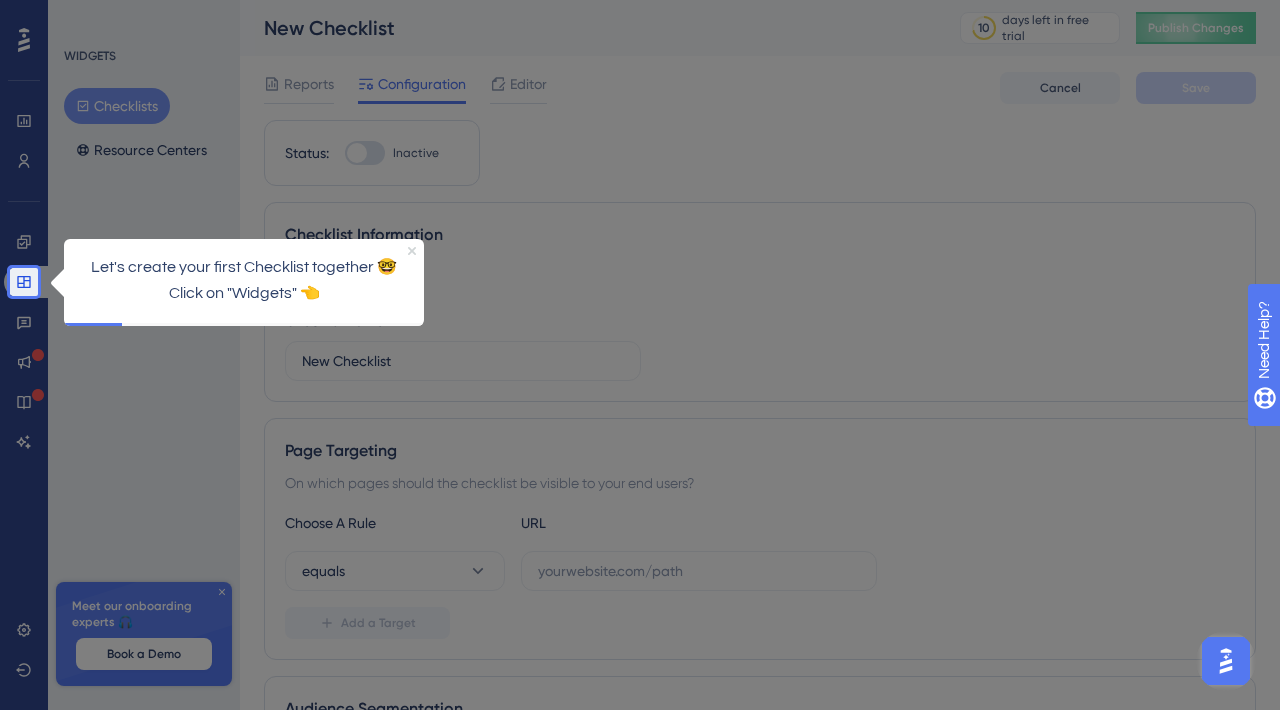 click 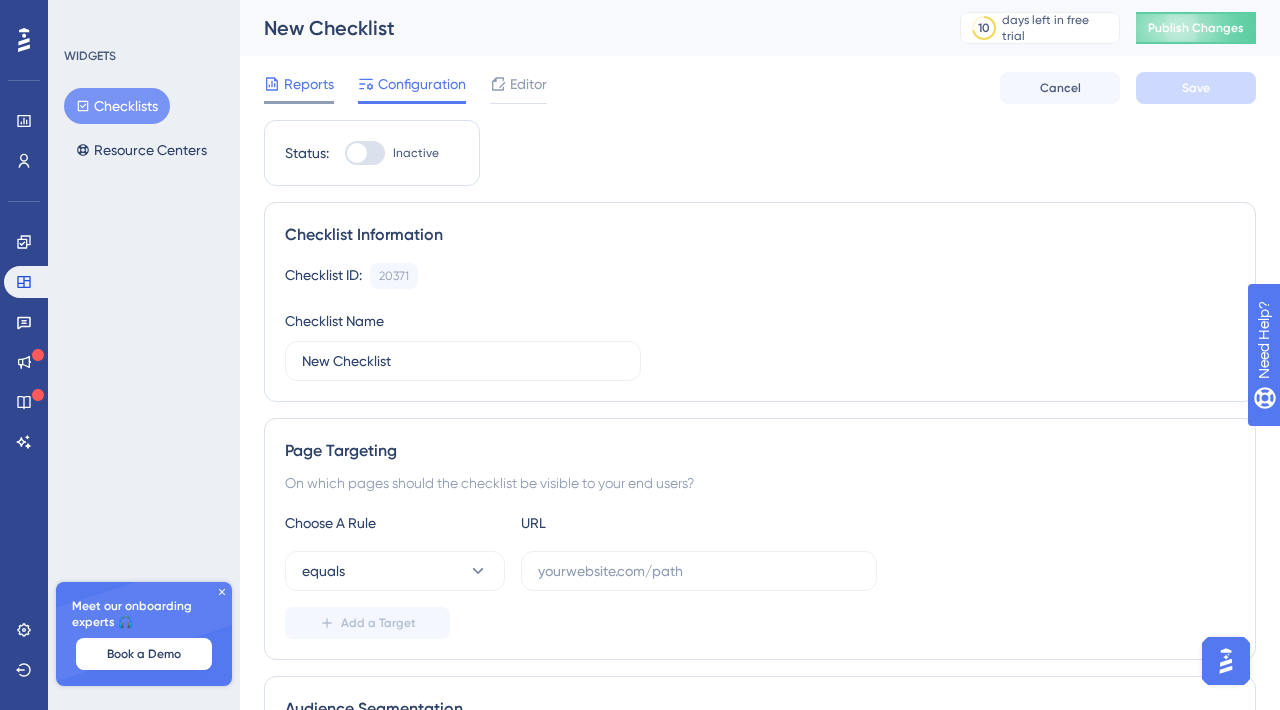 click on "Reports" at bounding box center [309, 84] 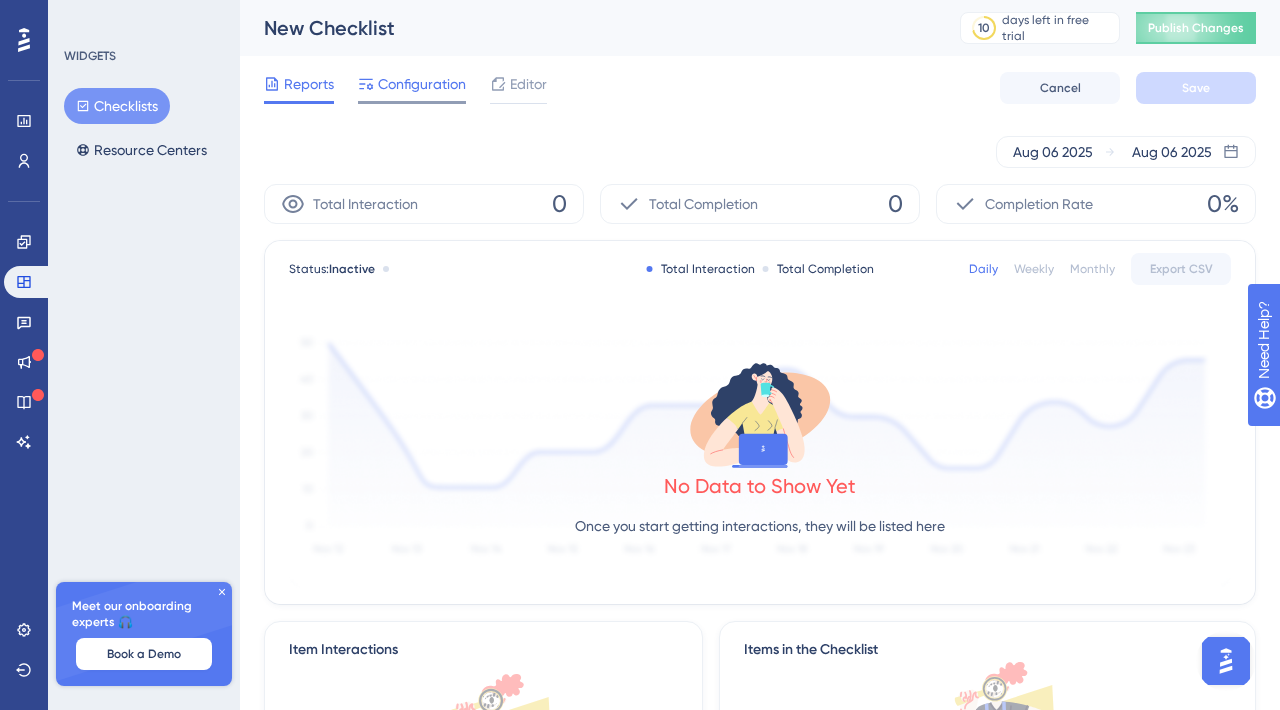 click on "Configuration" at bounding box center (422, 84) 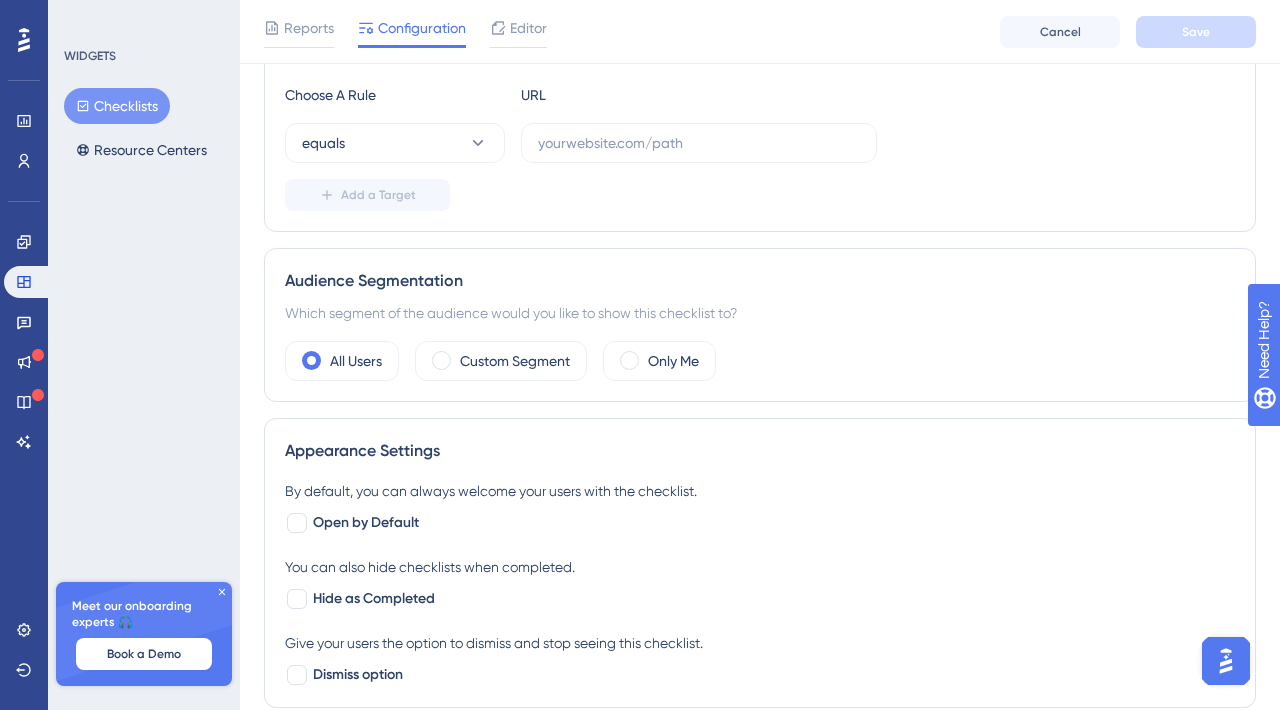 scroll, scrollTop: 0, scrollLeft: 0, axis: both 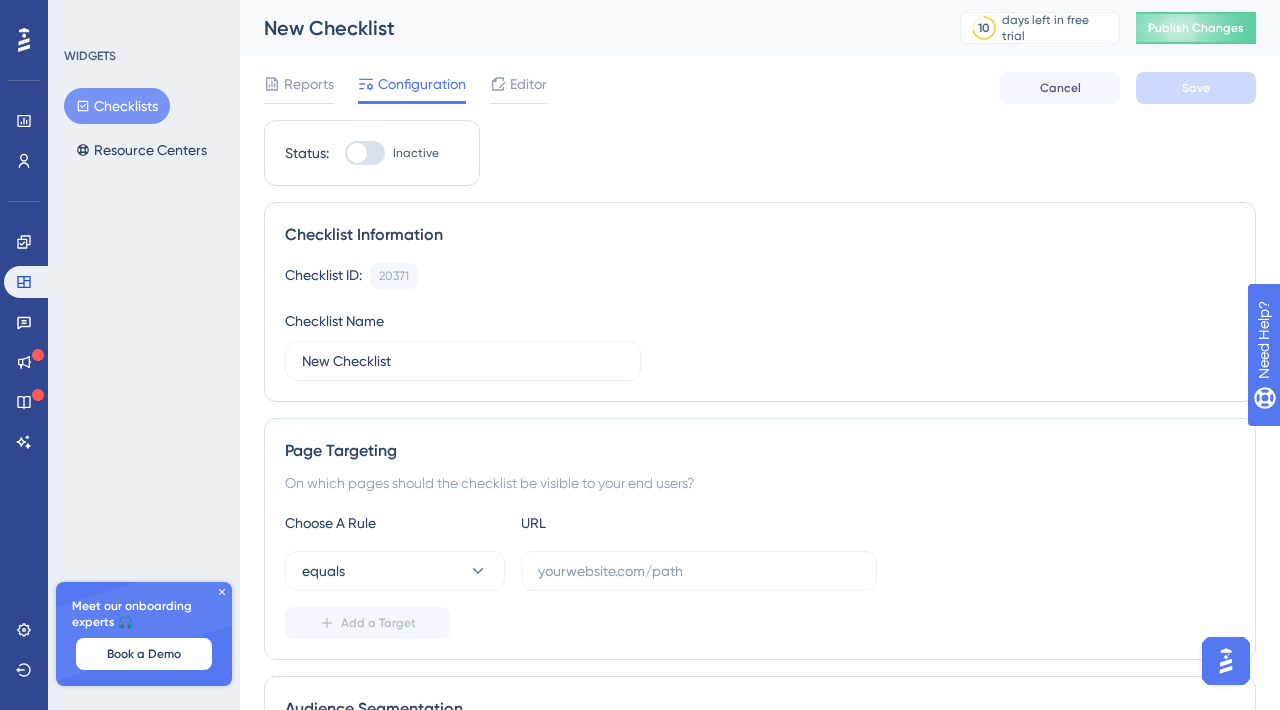 click on "New Checklist" at bounding box center (587, 28) 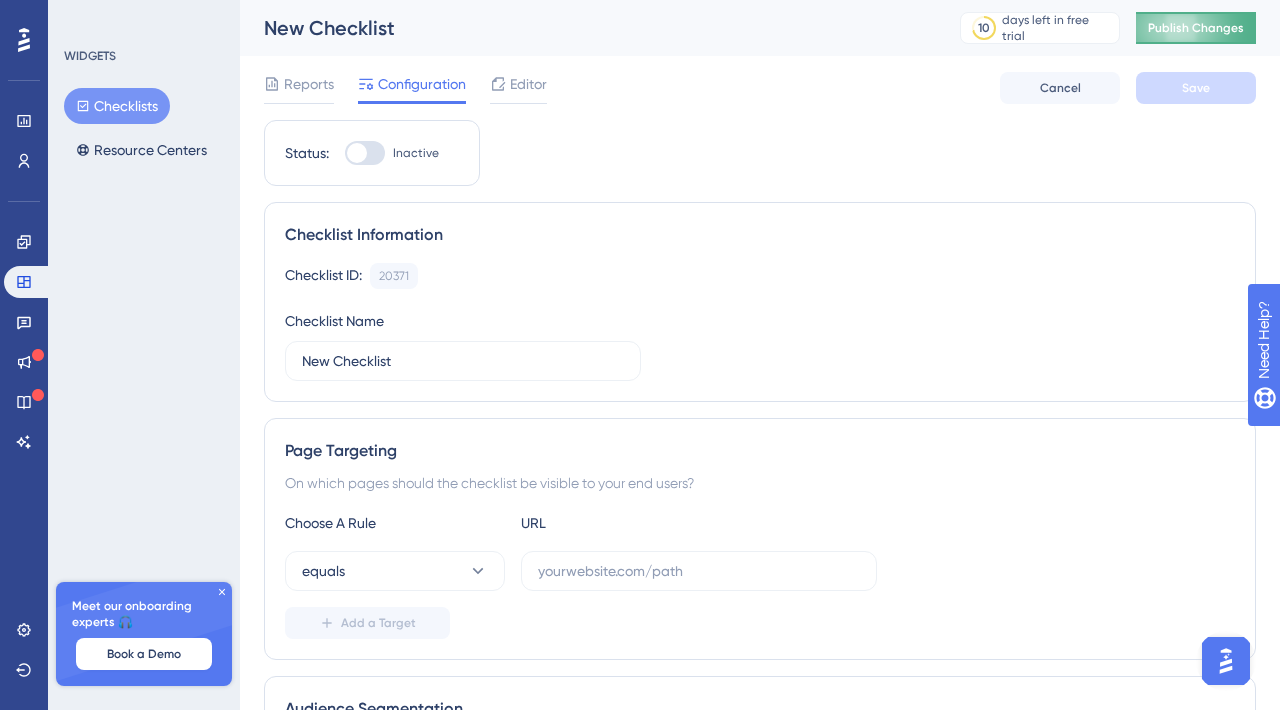 click on "Publish Changes" at bounding box center [1196, 28] 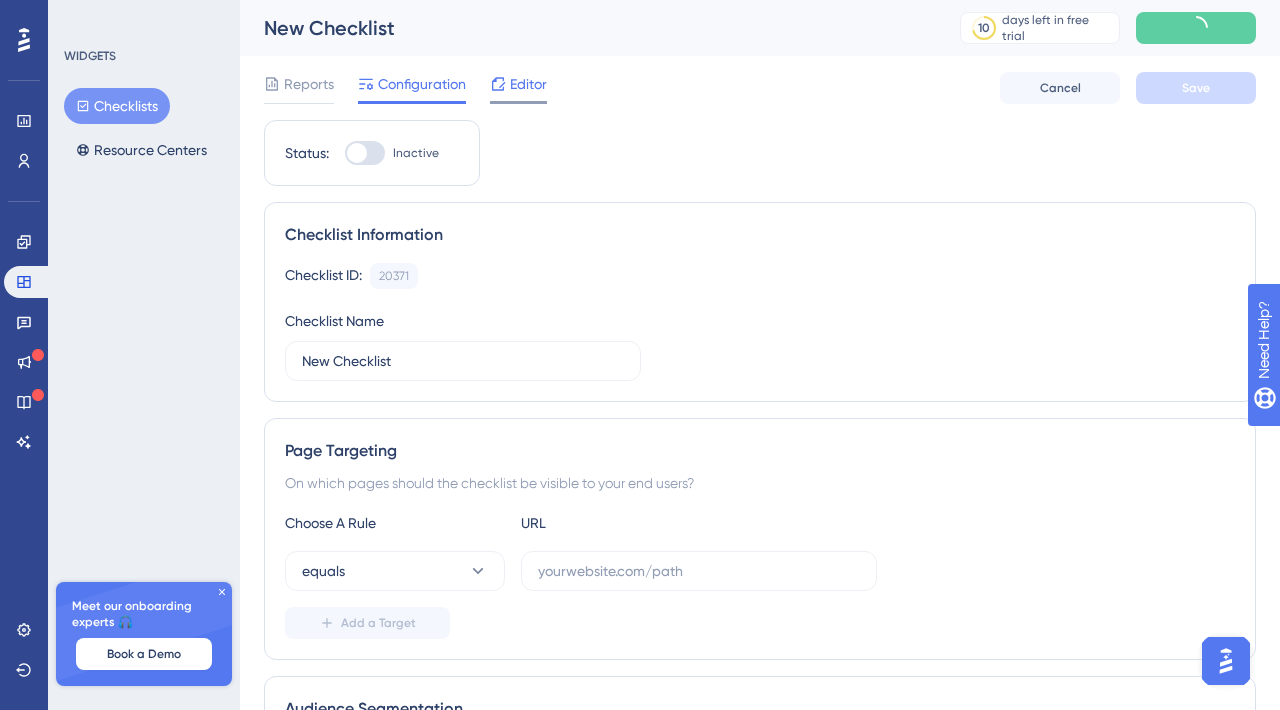 click on "Editor" at bounding box center [528, 84] 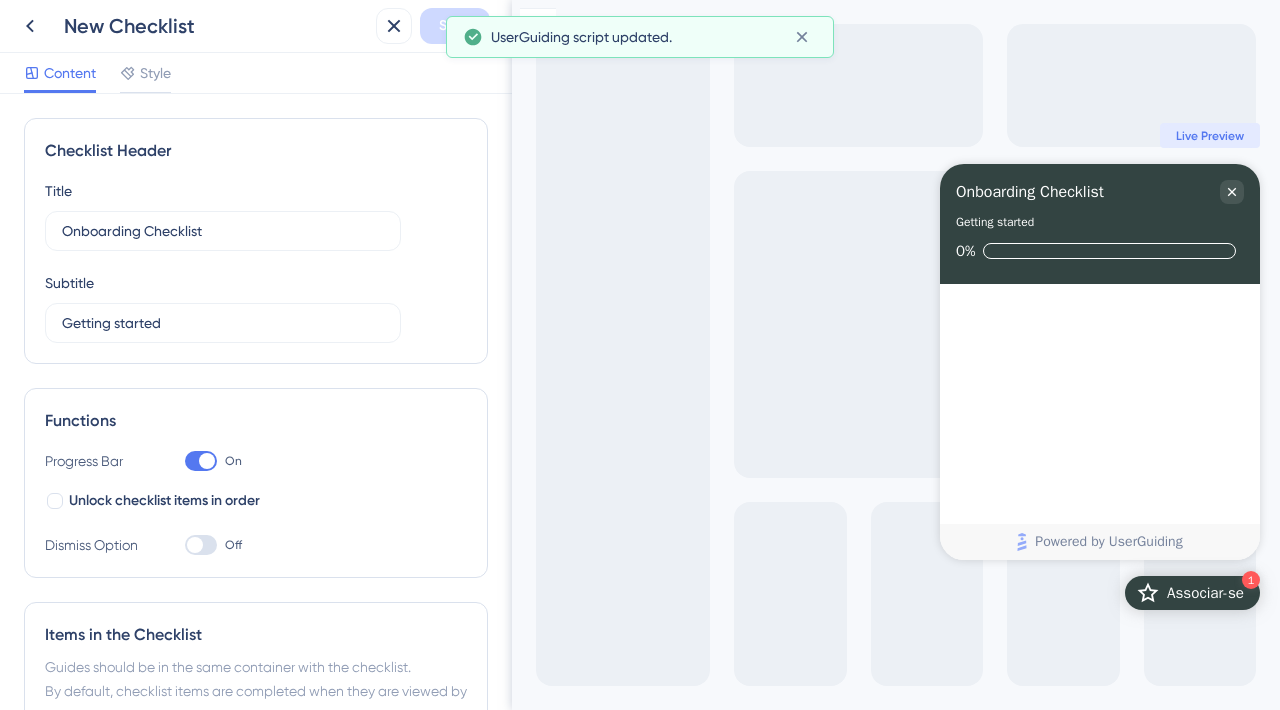 scroll, scrollTop: 0, scrollLeft: 0, axis: both 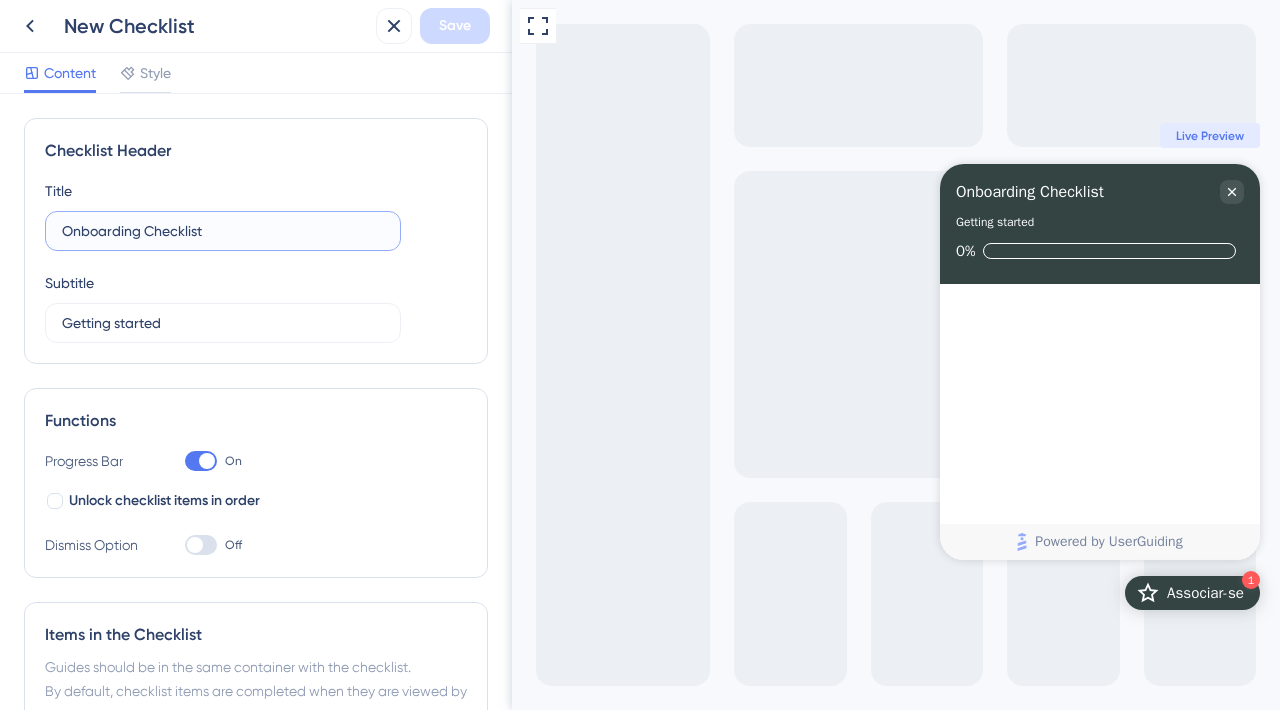 click on "Onboarding Checklist" at bounding box center (223, 231) 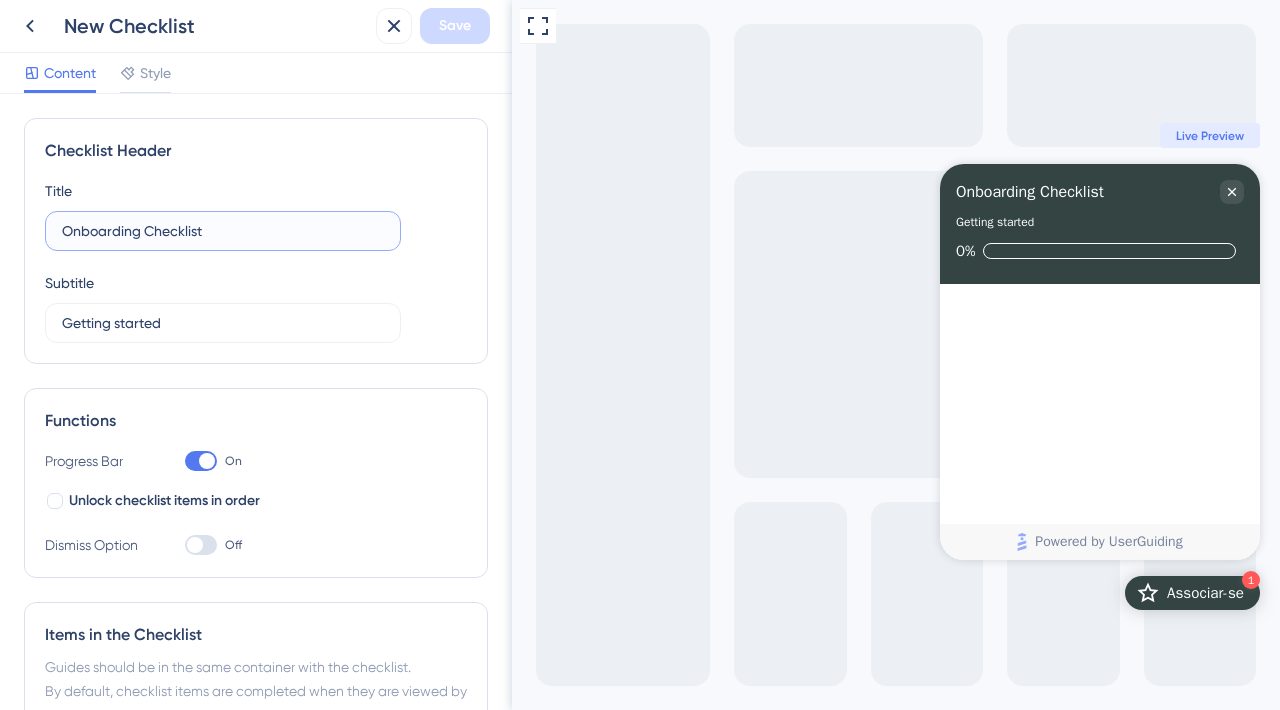 type on "A" 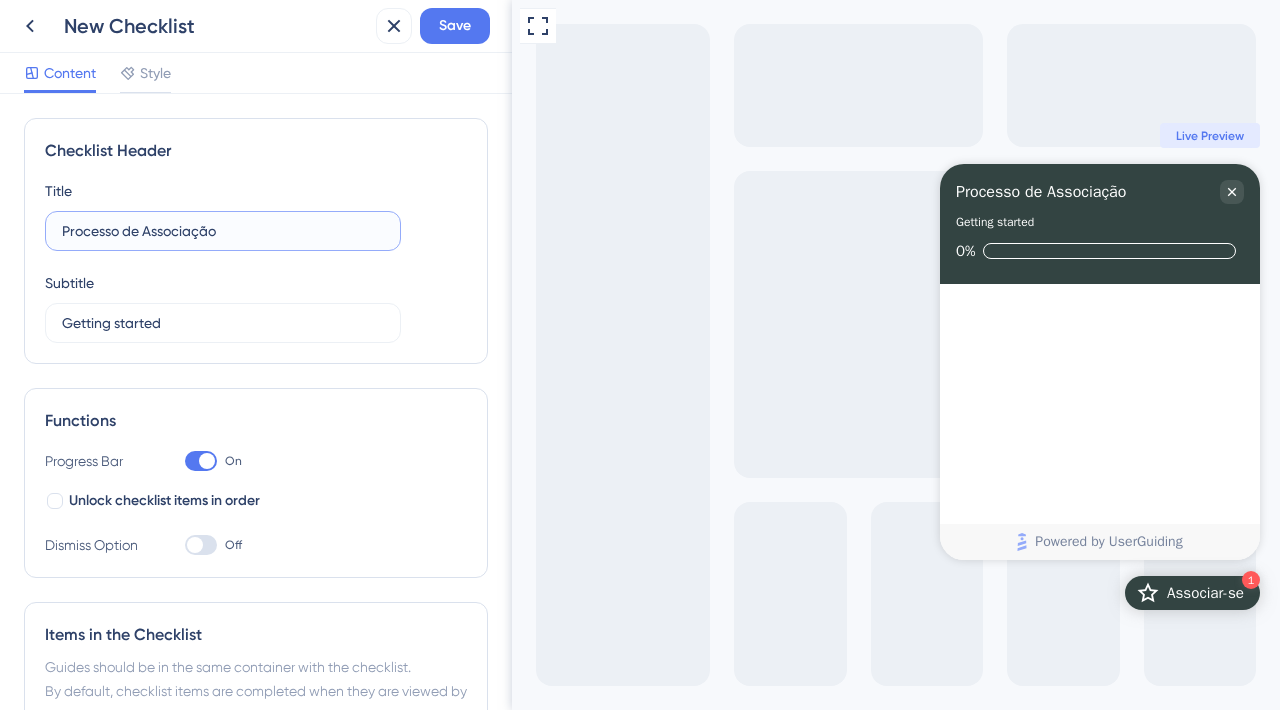 click on "Processo de Associação" at bounding box center (223, 231) 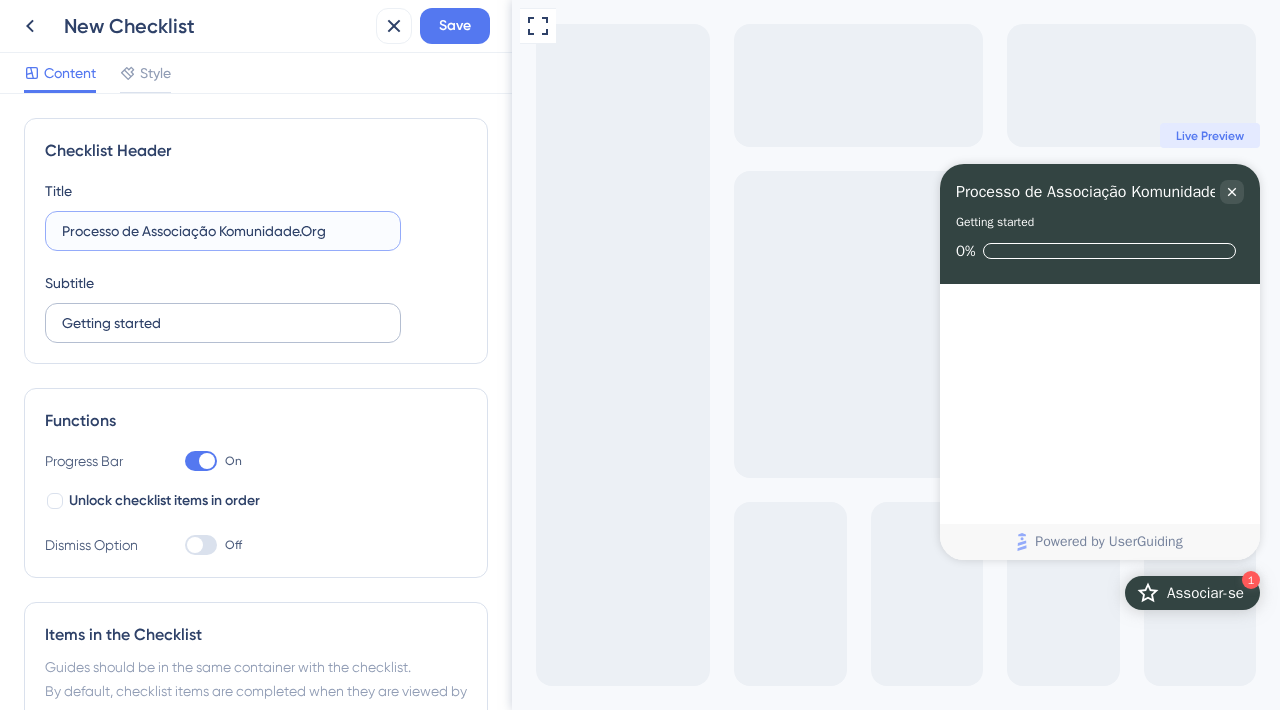 type on "Processo de Associação Komunidade.Org" 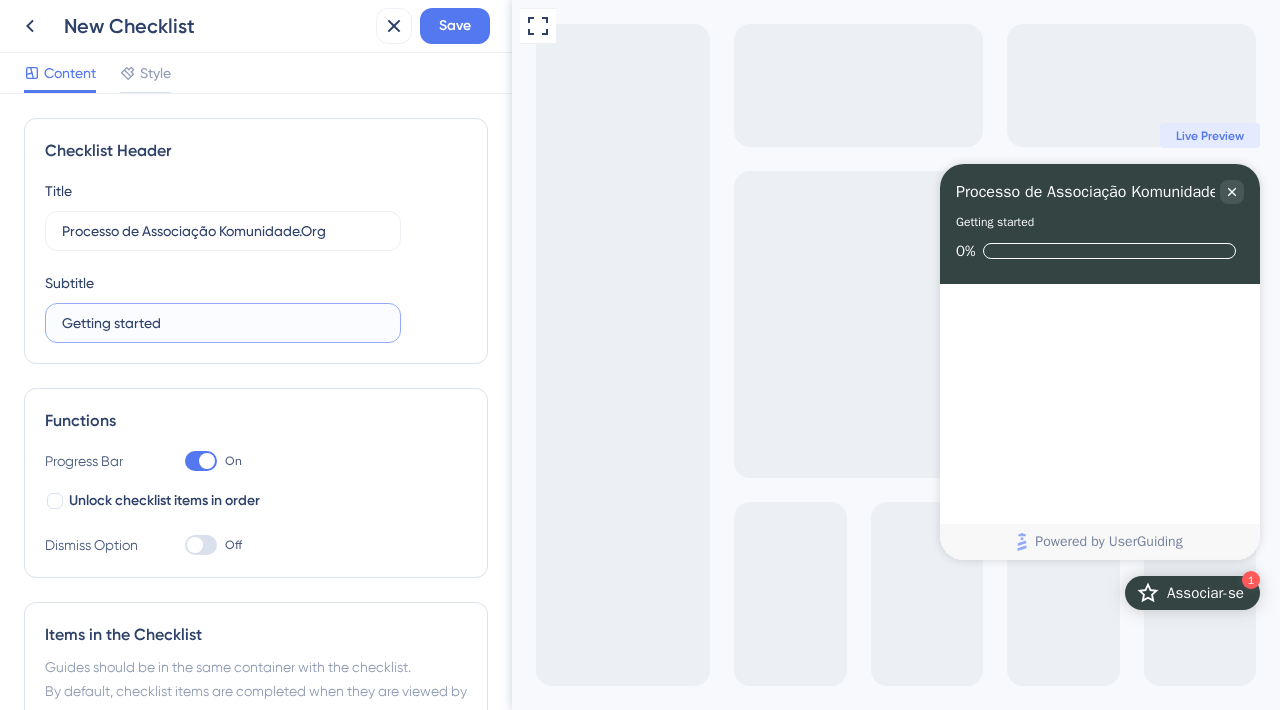 click on "Getting started" at bounding box center (223, 323) 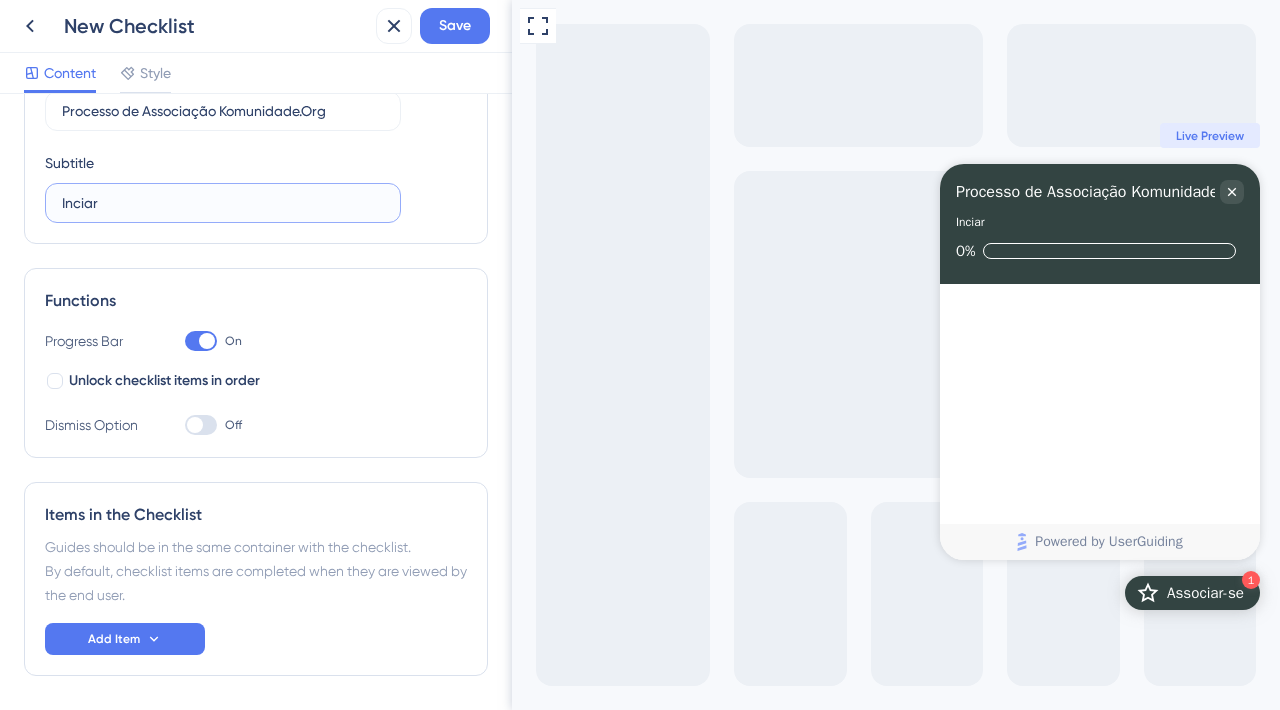 scroll, scrollTop: 190, scrollLeft: 0, axis: vertical 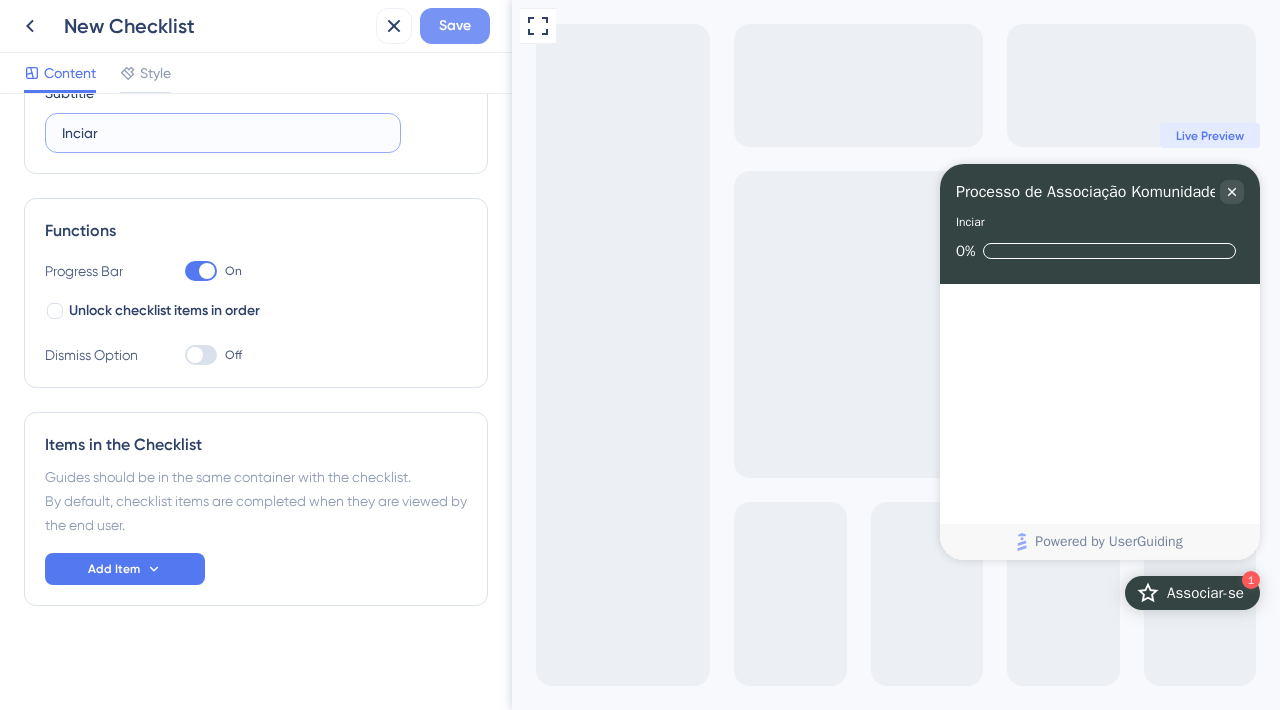 type on "Inciar" 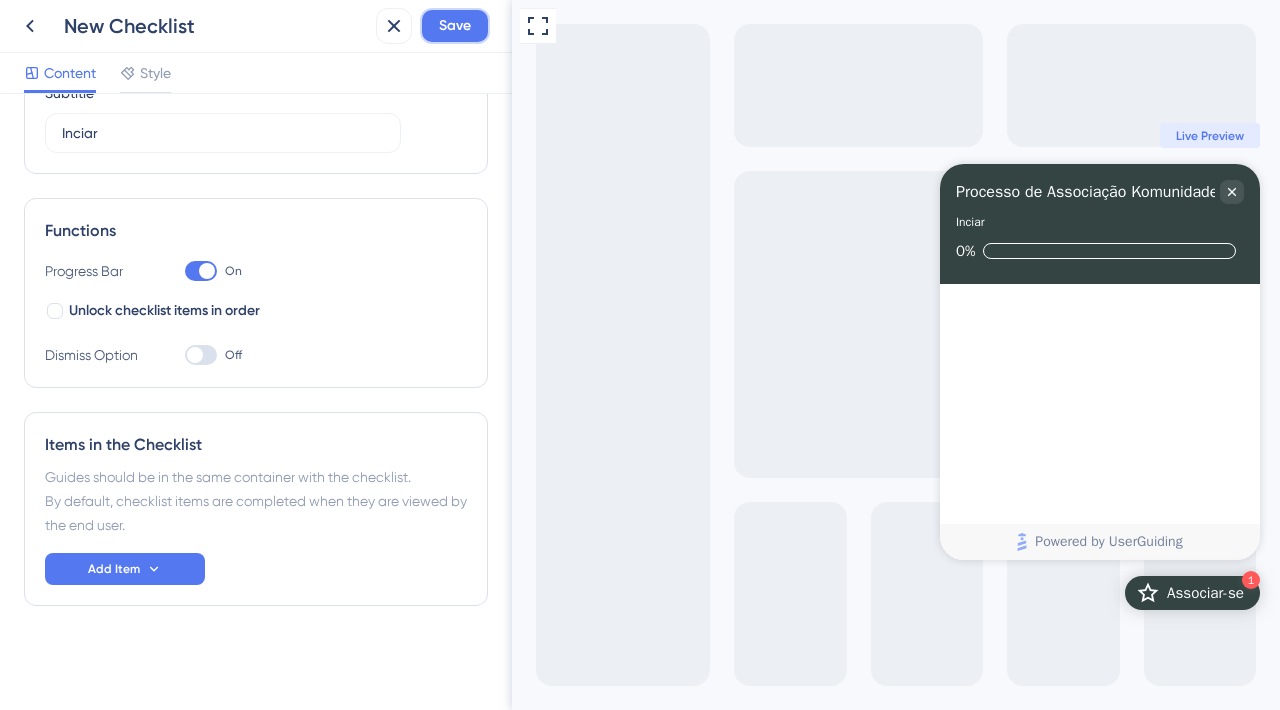 click on "Save" at bounding box center [455, 26] 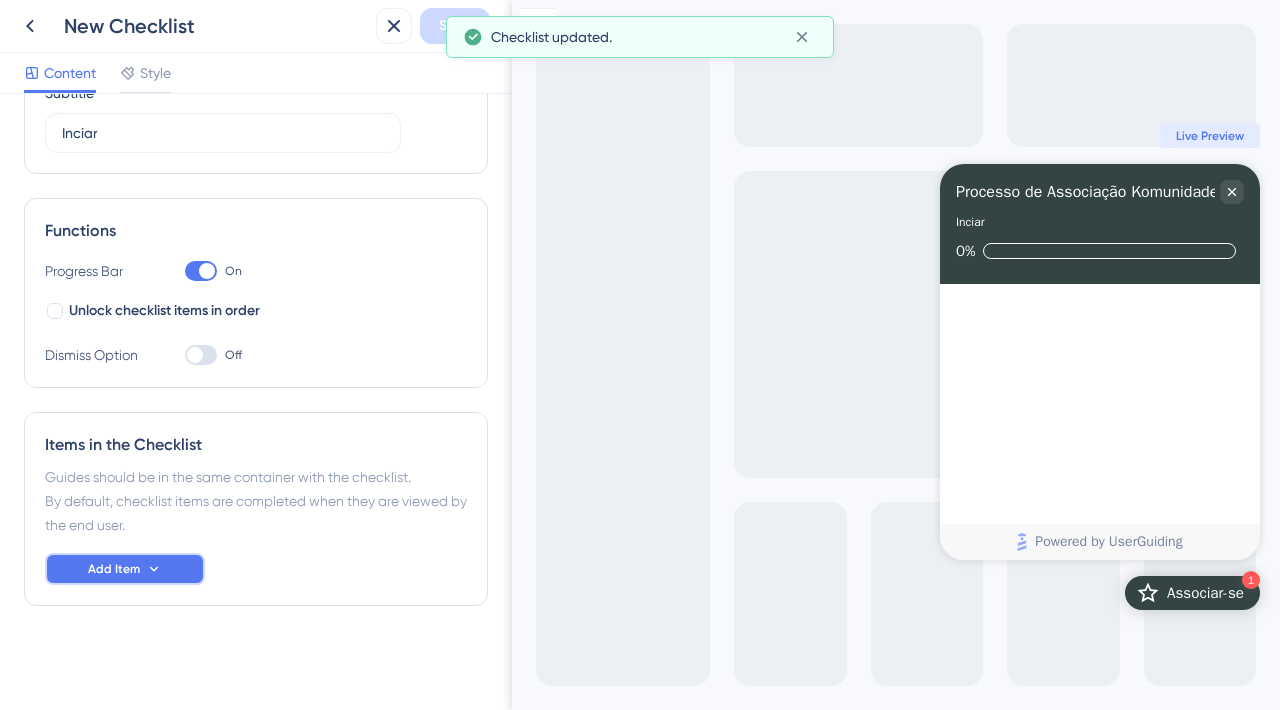 click 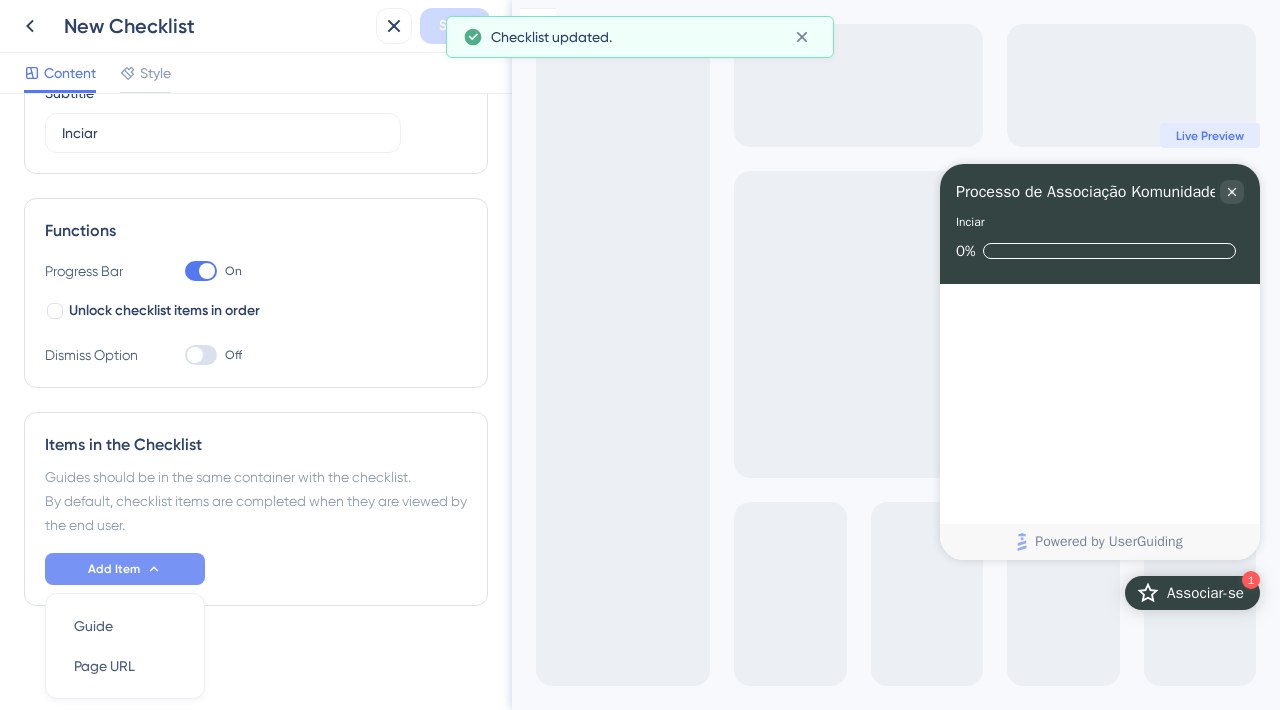 scroll, scrollTop: 259, scrollLeft: 0, axis: vertical 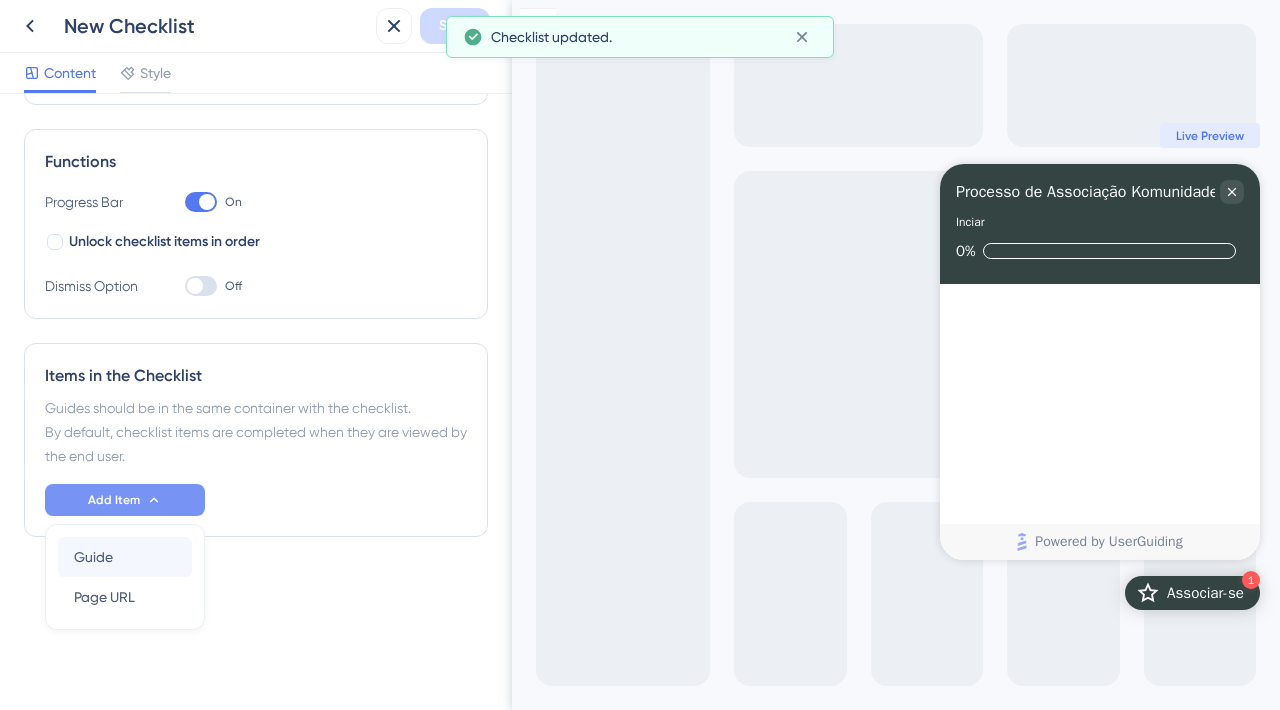 click on "Guide Guide" at bounding box center [125, 557] 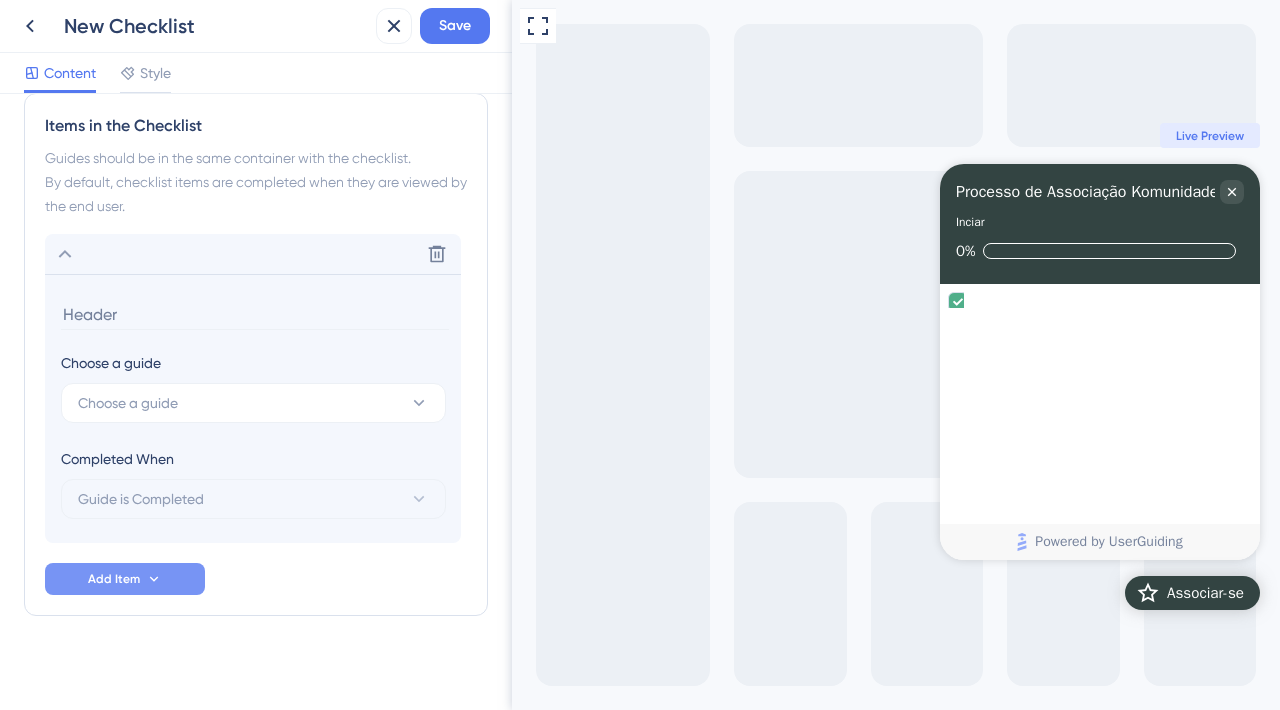 scroll, scrollTop: 519, scrollLeft: 0, axis: vertical 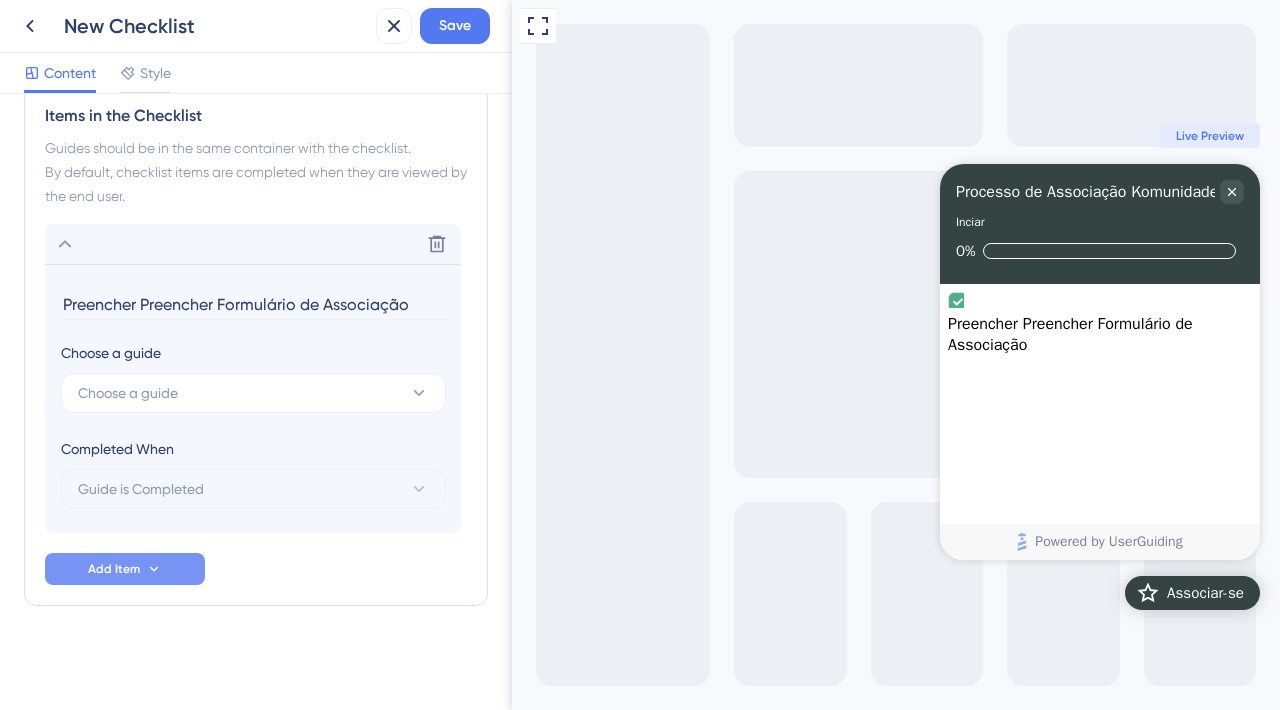 drag, startPoint x: 143, startPoint y: 302, endPoint x: 34, endPoint y: 302, distance: 109 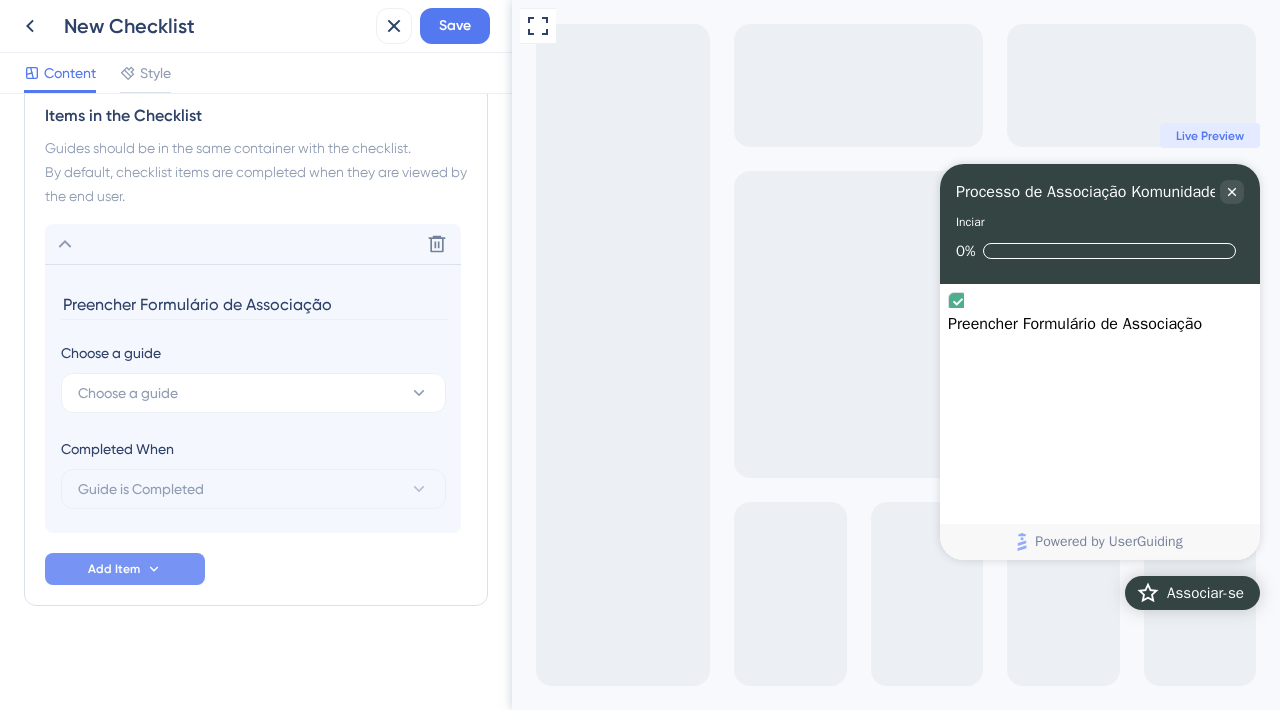 click on "Preencher Formulário de Associação" at bounding box center [255, 304] 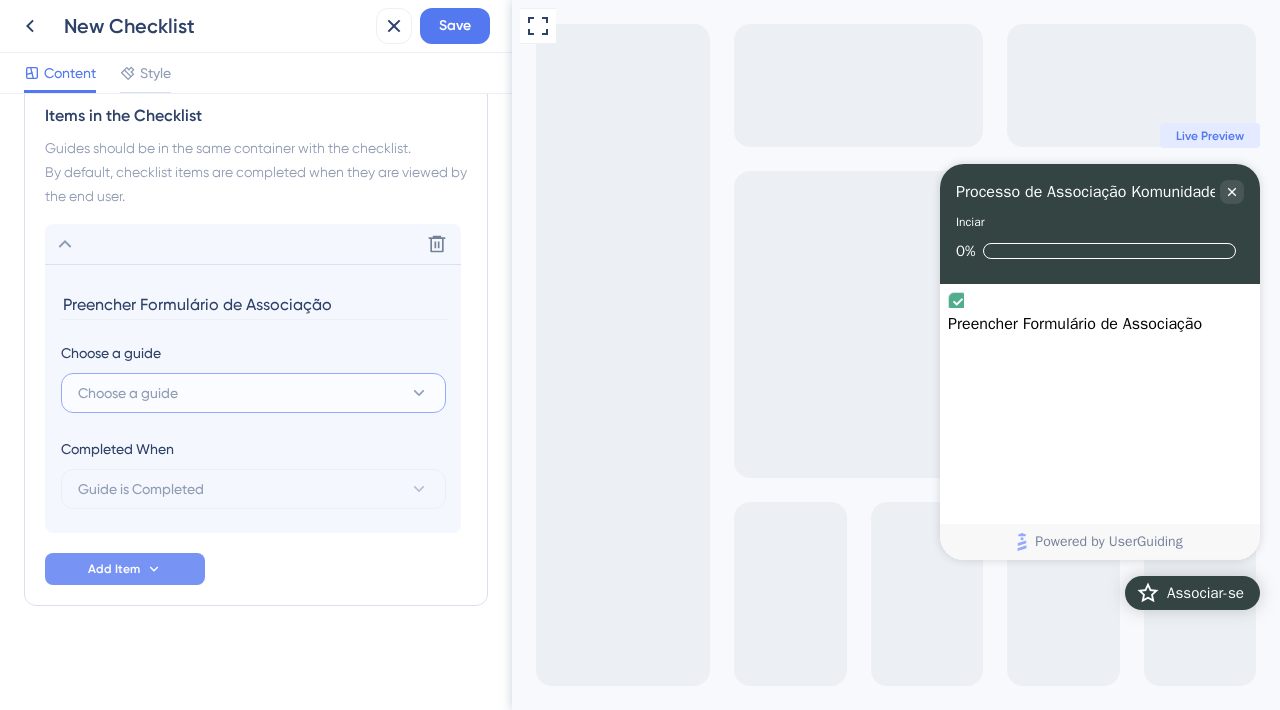 click on "Choose a guide" at bounding box center (253, 393) 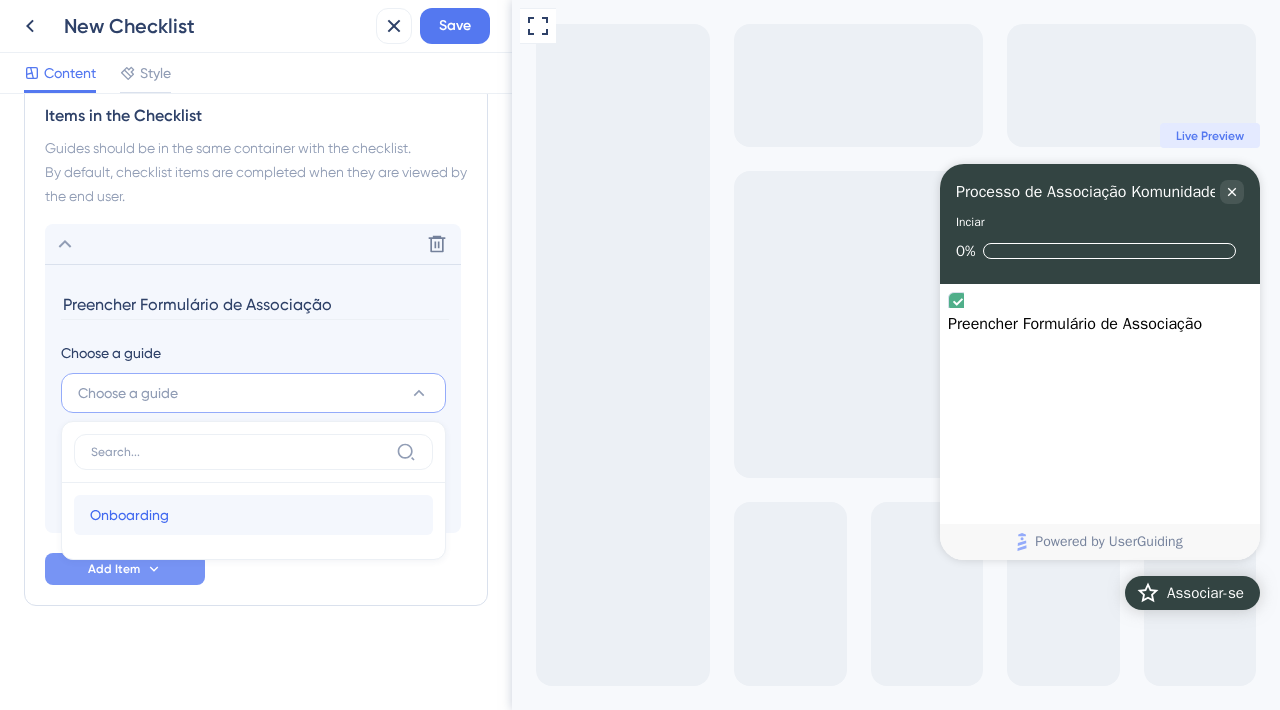 click on "Onboarding Onboarding" at bounding box center (253, 515) 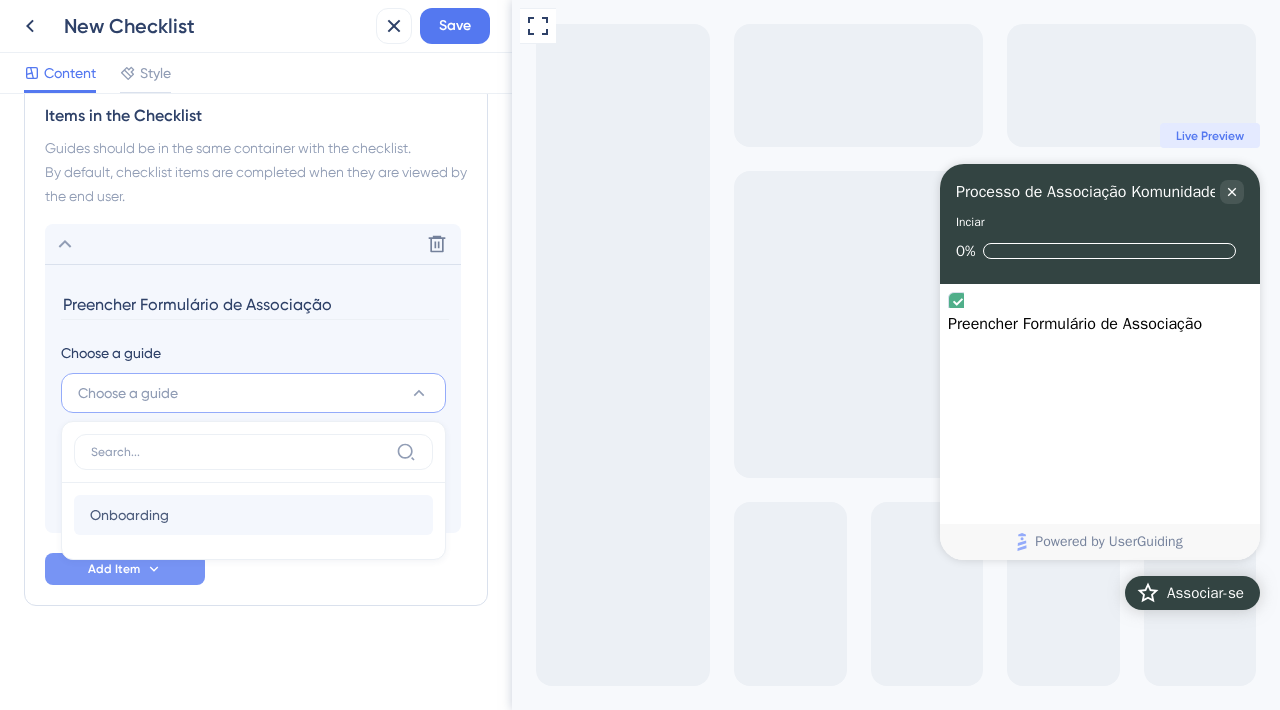 type on "Onboarding" 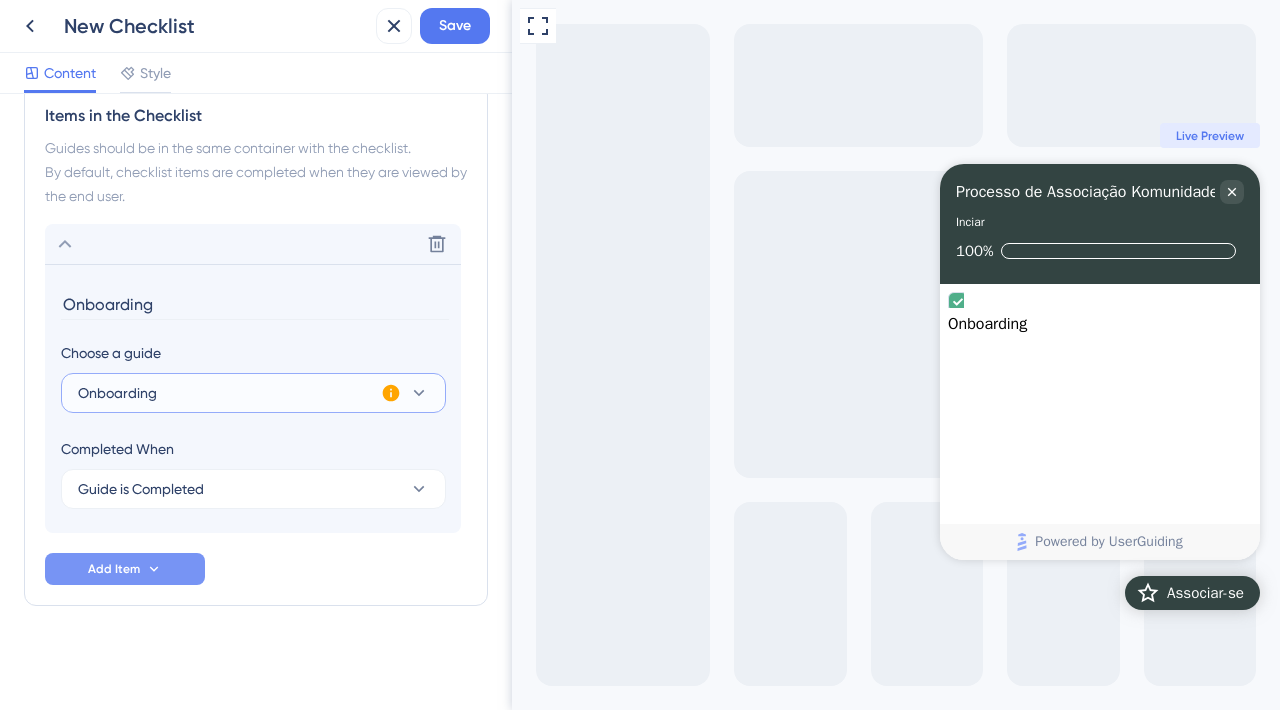click on "Onboarding" at bounding box center (253, 393) 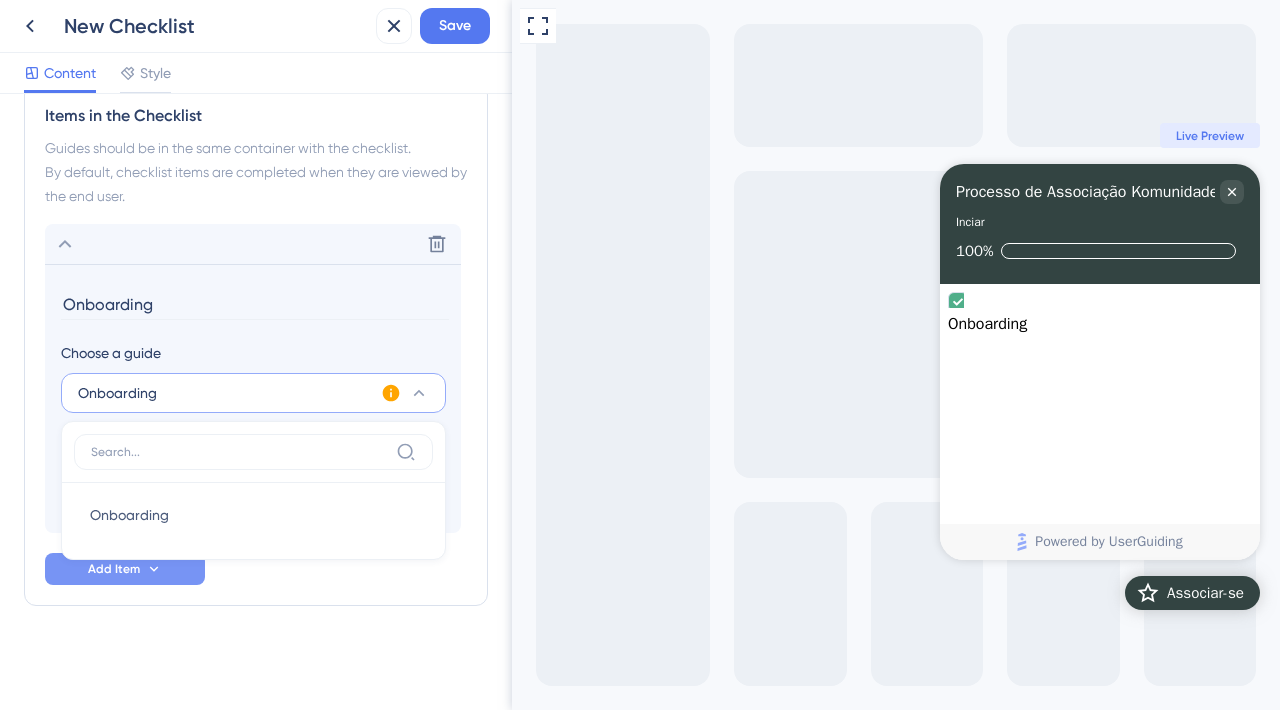 click 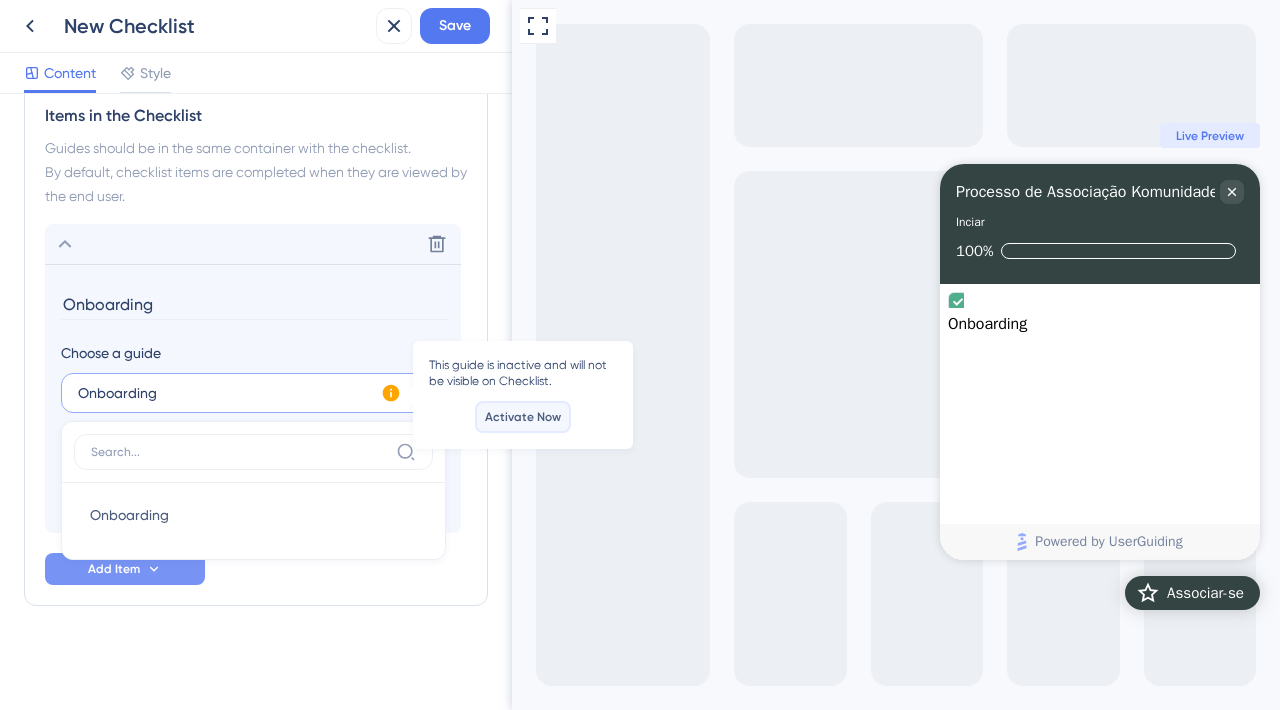 click on "Activate Now" at bounding box center (523, 417) 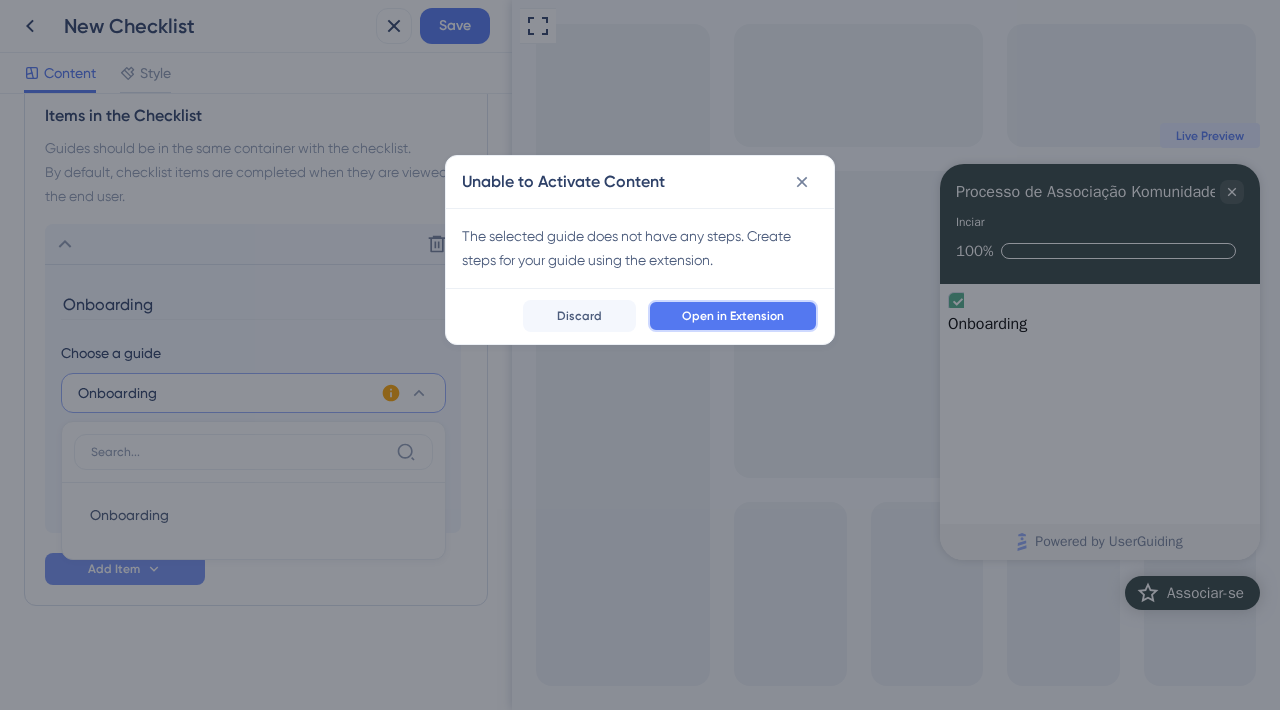 click on "Open in Extension" at bounding box center [733, 316] 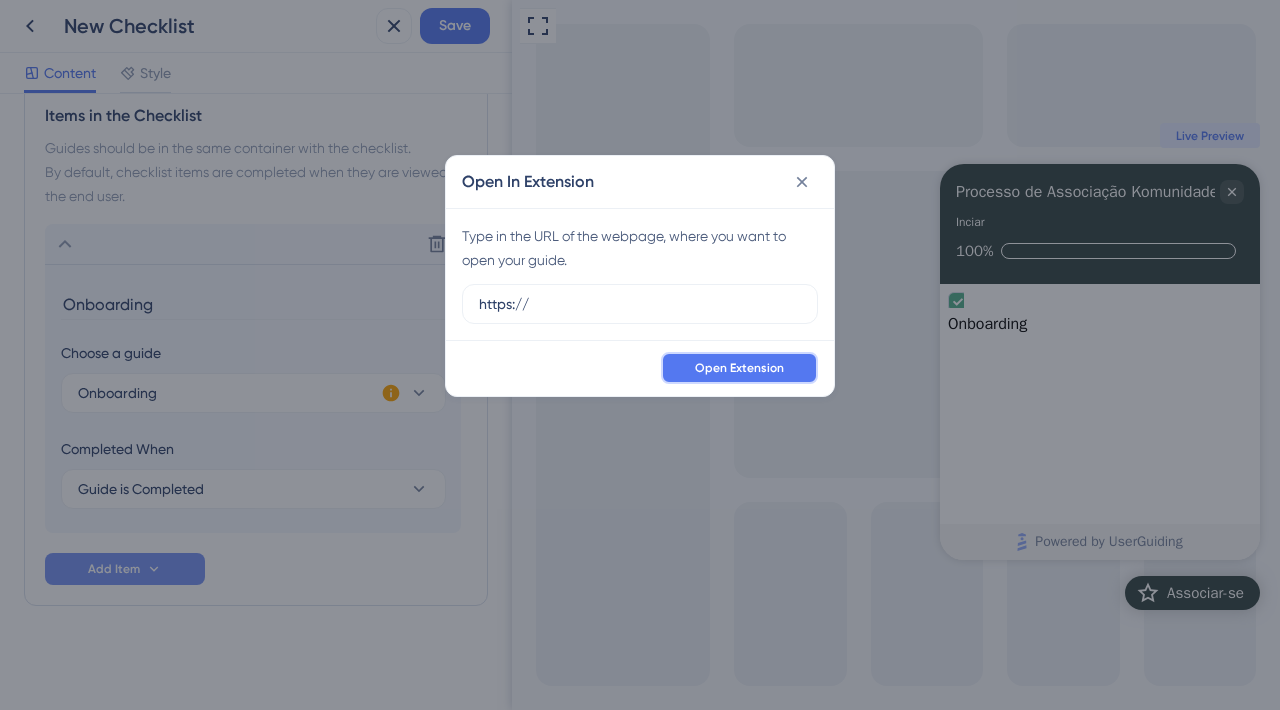 click on "Open Extension" at bounding box center [739, 368] 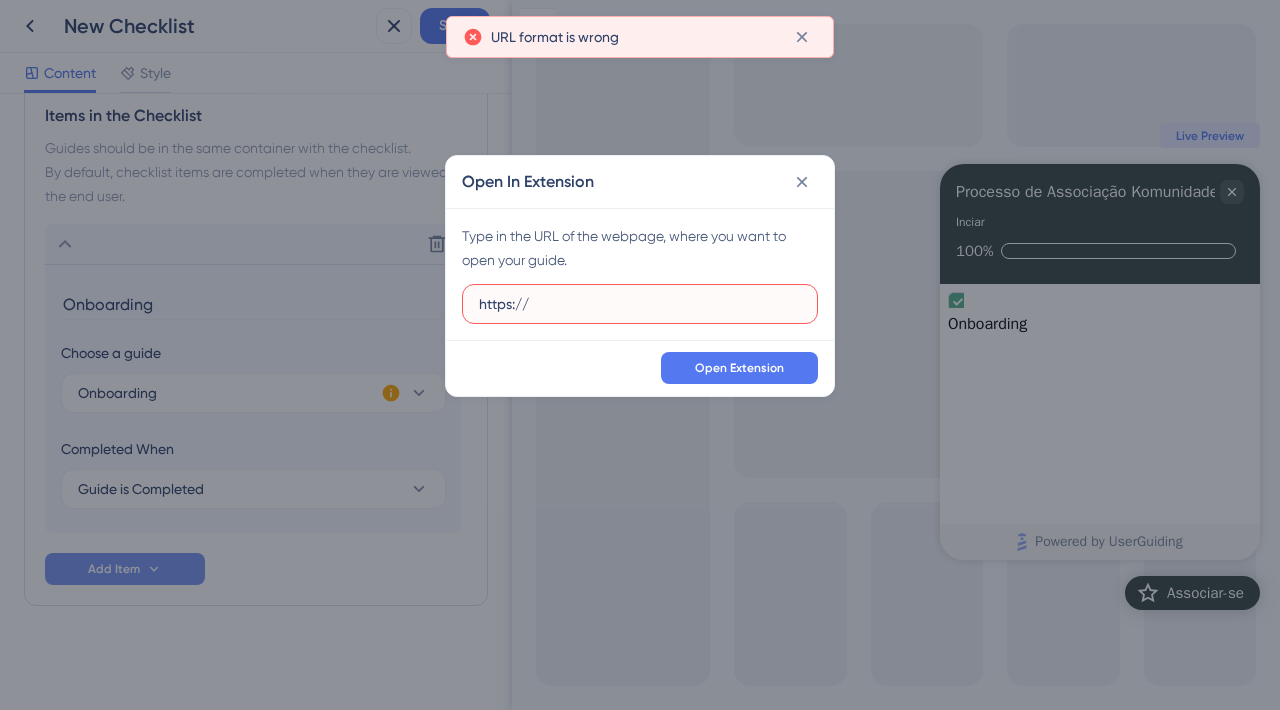 click on "https://" at bounding box center [640, 304] 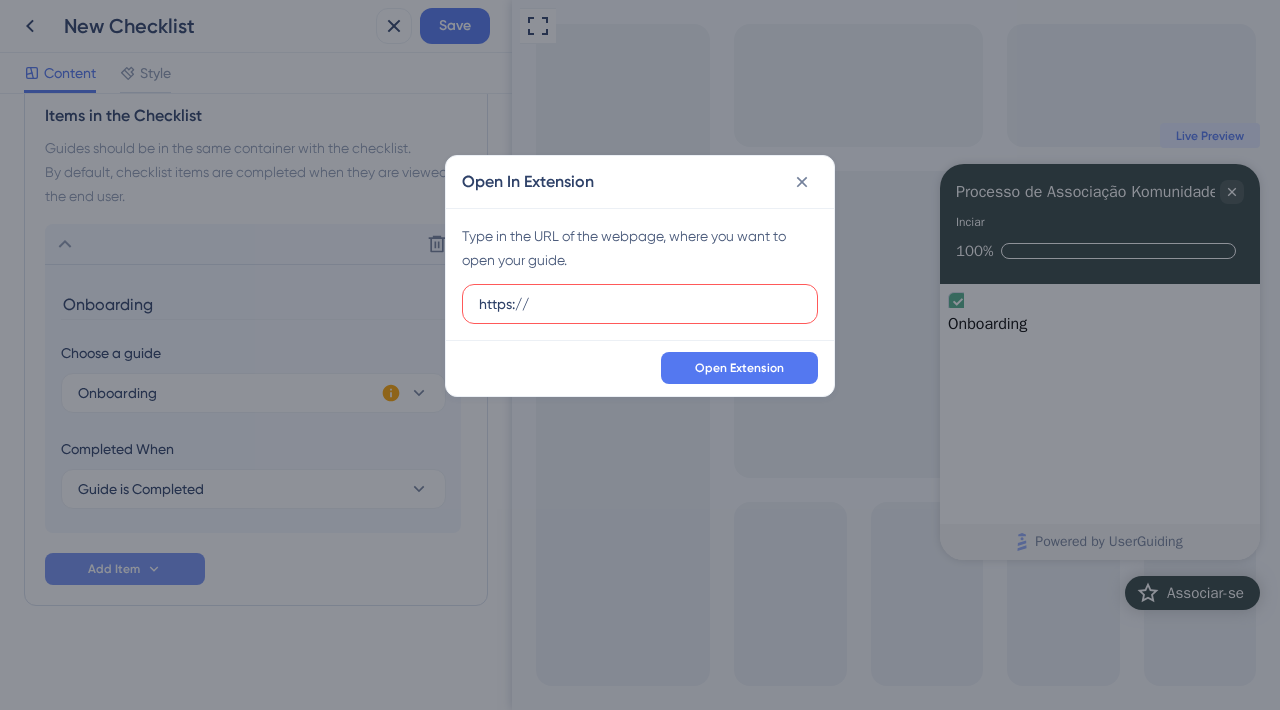 click on "https://" at bounding box center [640, 304] 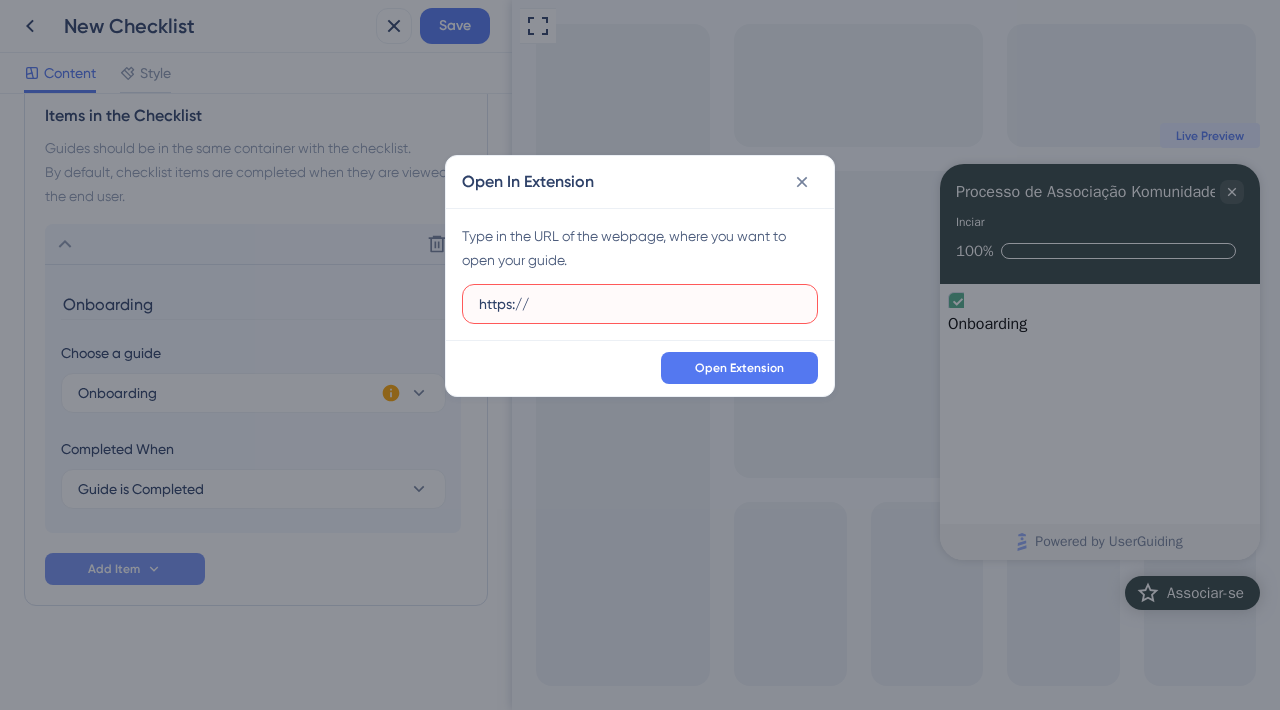 click on "https://" at bounding box center (640, 304) 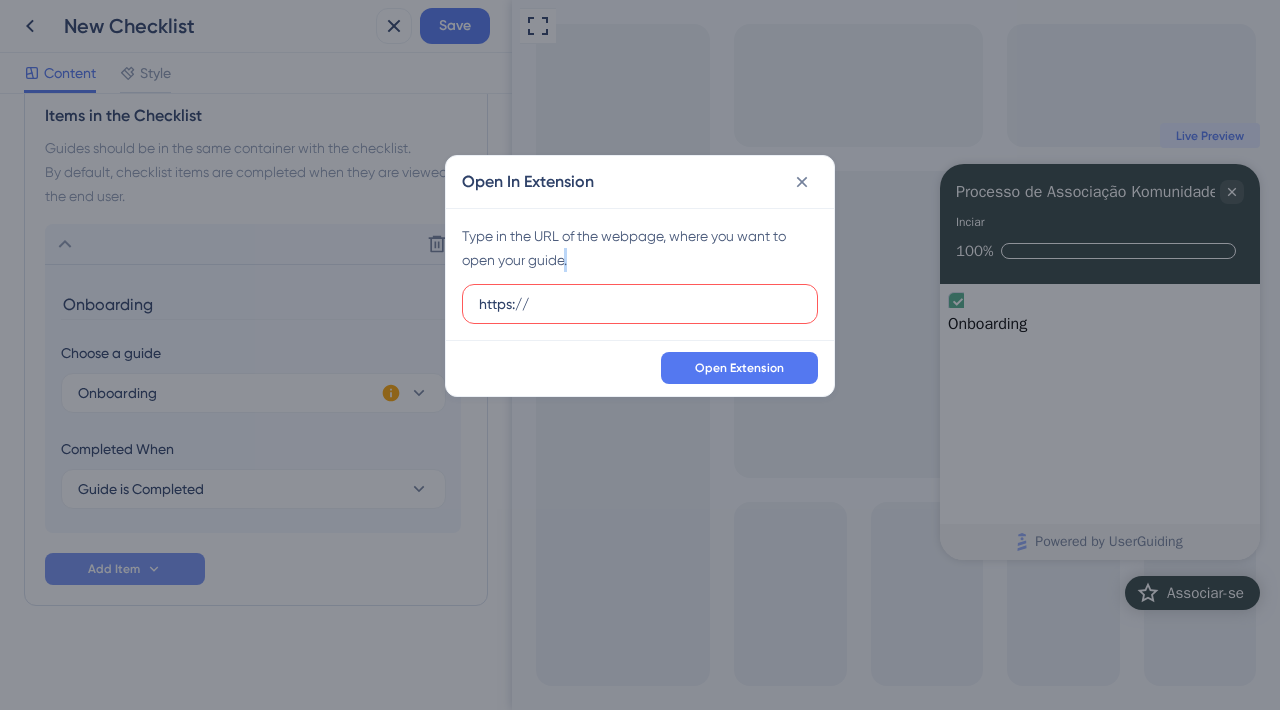 click on "https://" at bounding box center [640, 304] 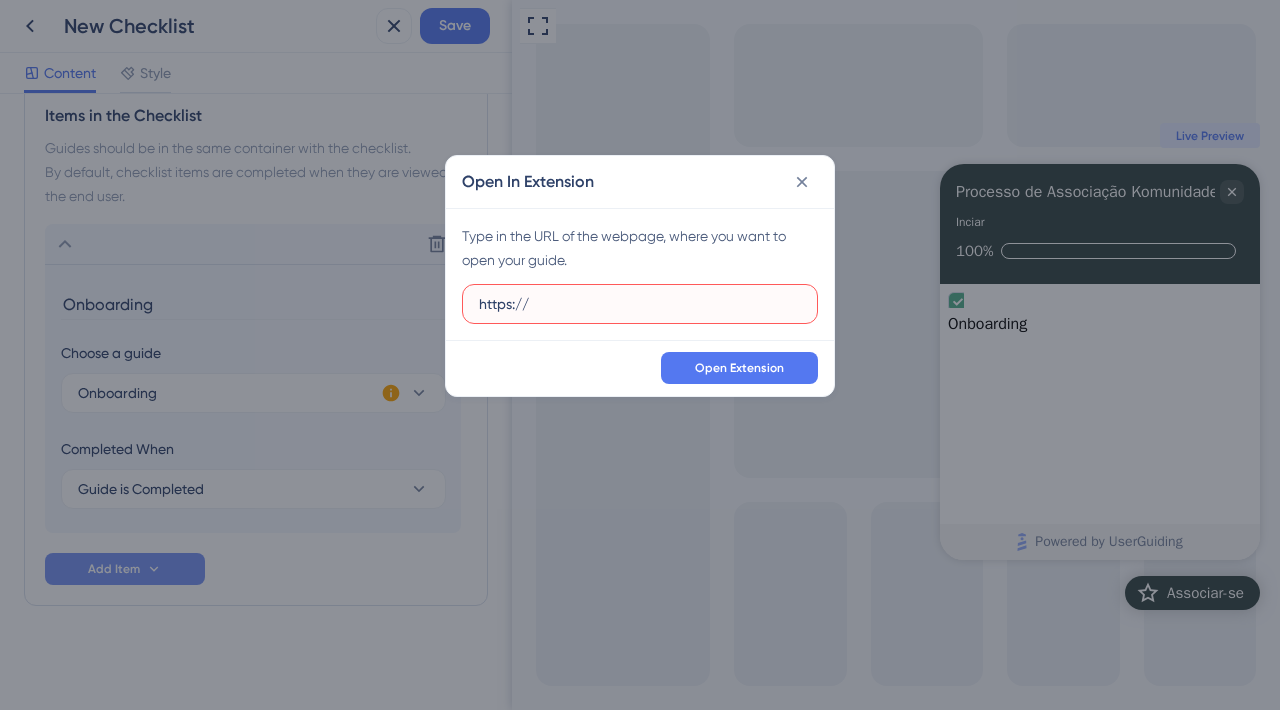 click on "https://" at bounding box center (640, 304) 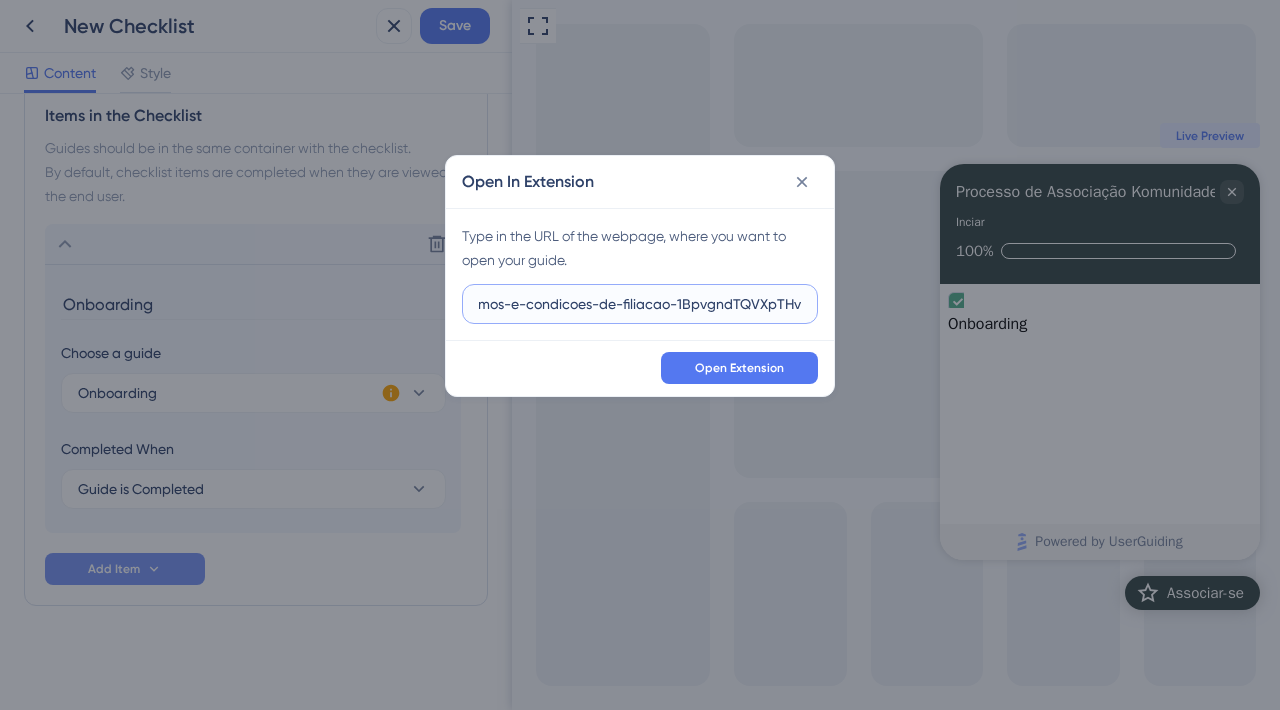 scroll, scrollTop: 0, scrollLeft: 340, axis: horizontal 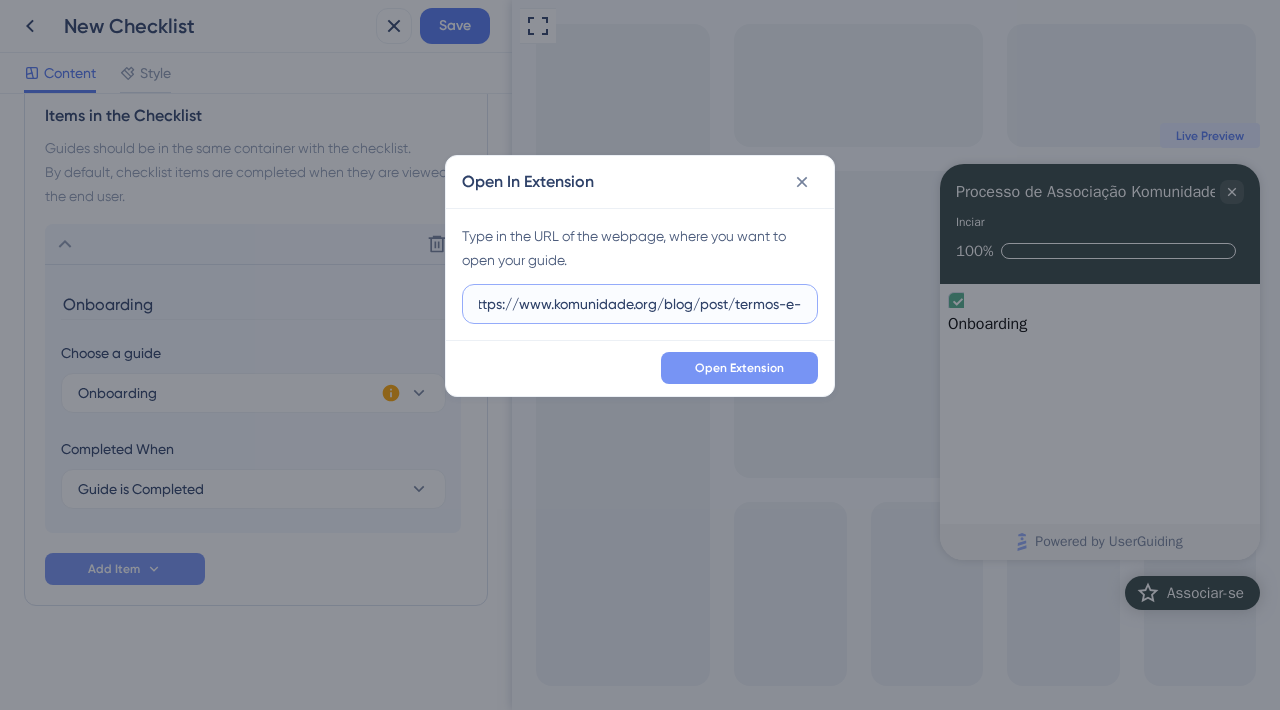 type on "https://www.komunidade.org/blog/post/termos-e-condicoes-de-filiacao-1BpvgndTQVXpTHv" 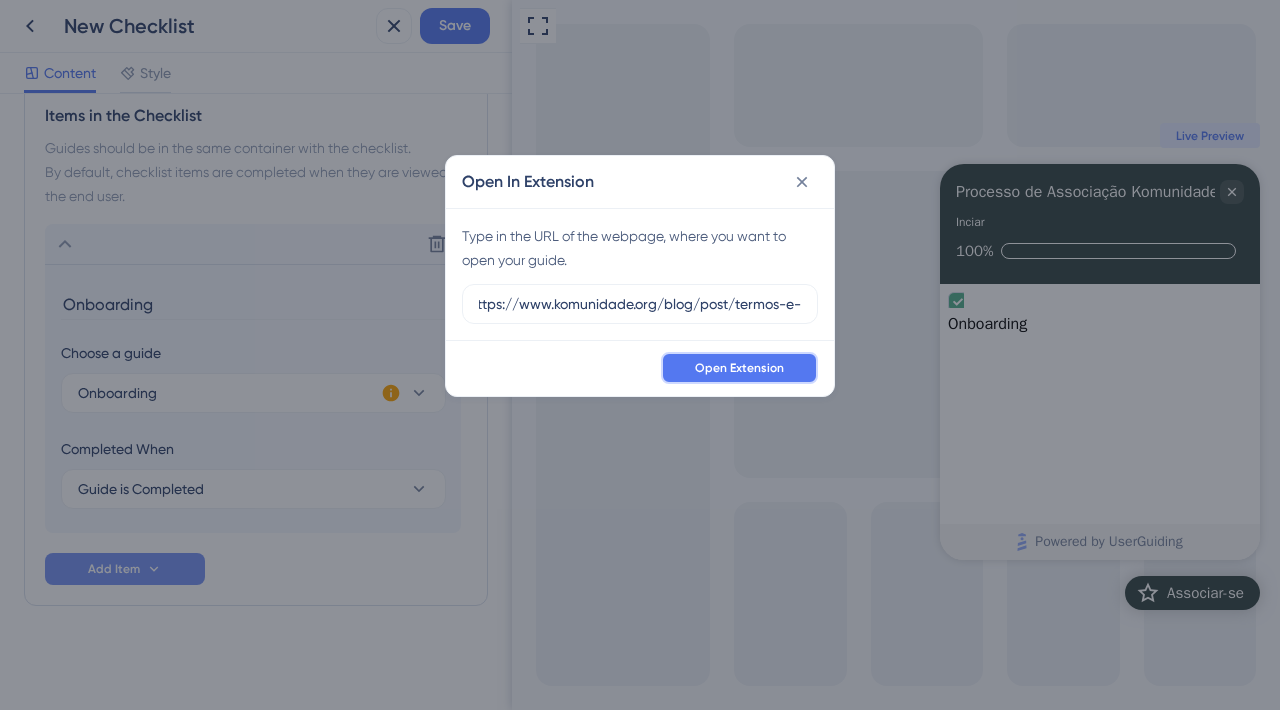 scroll, scrollTop: 0, scrollLeft: 0, axis: both 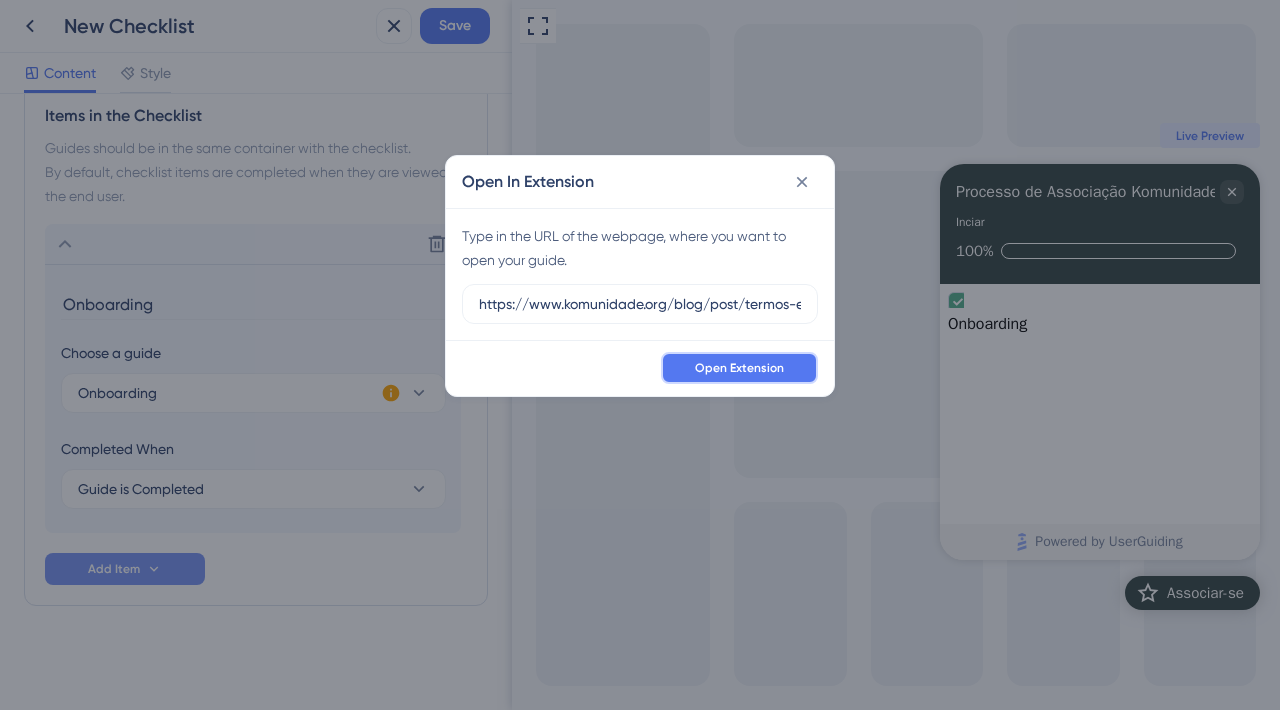 click on "Open Extension" at bounding box center [739, 368] 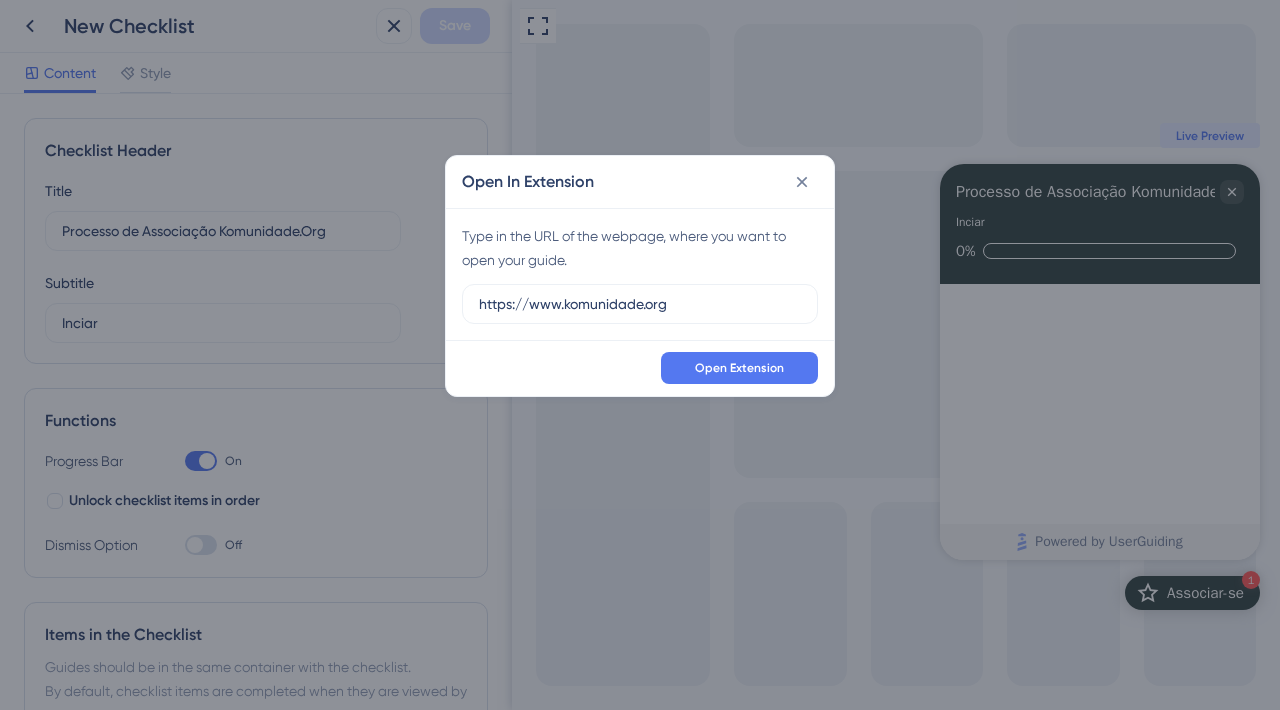 scroll, scrollTop: 0, scrollLeft: 0, axis: both 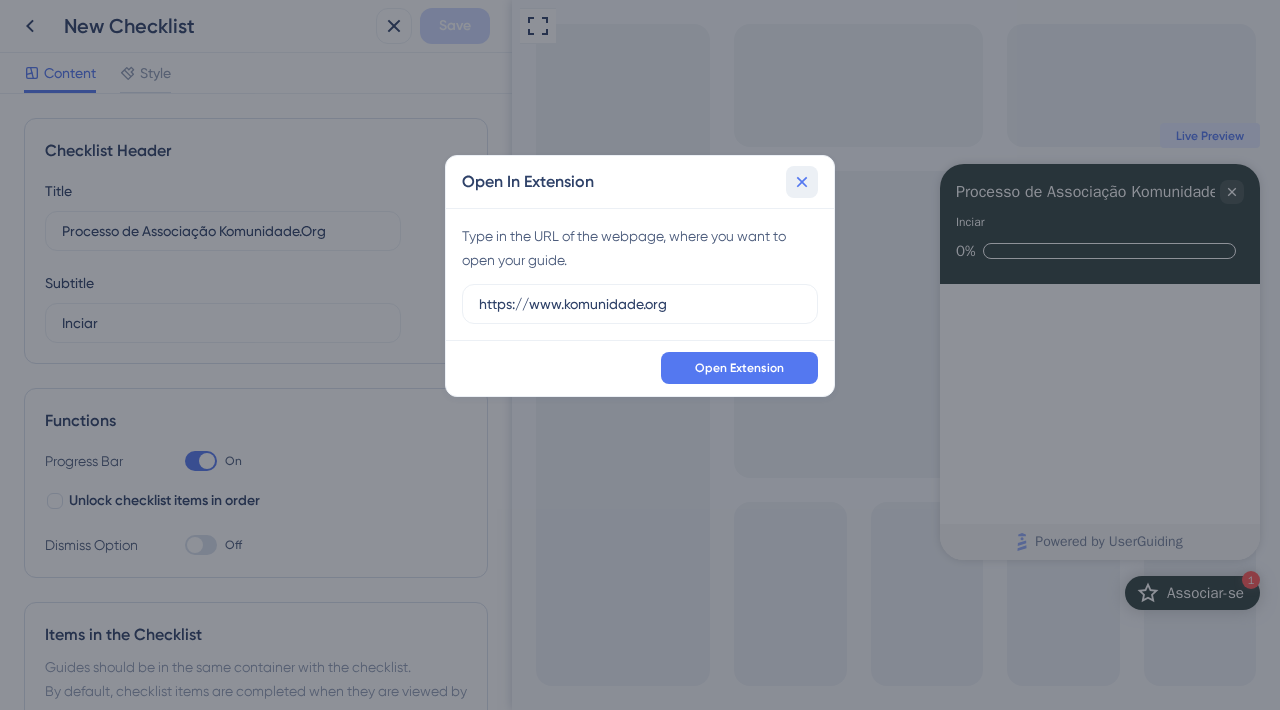 click 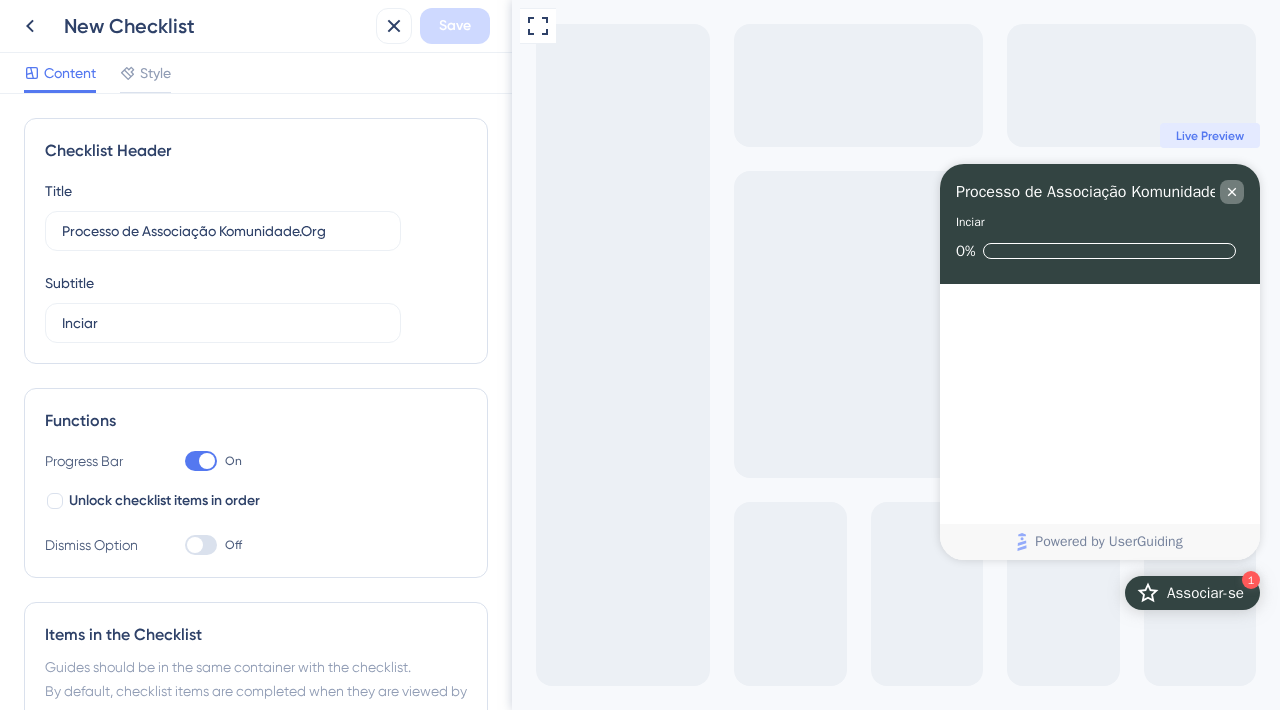 click 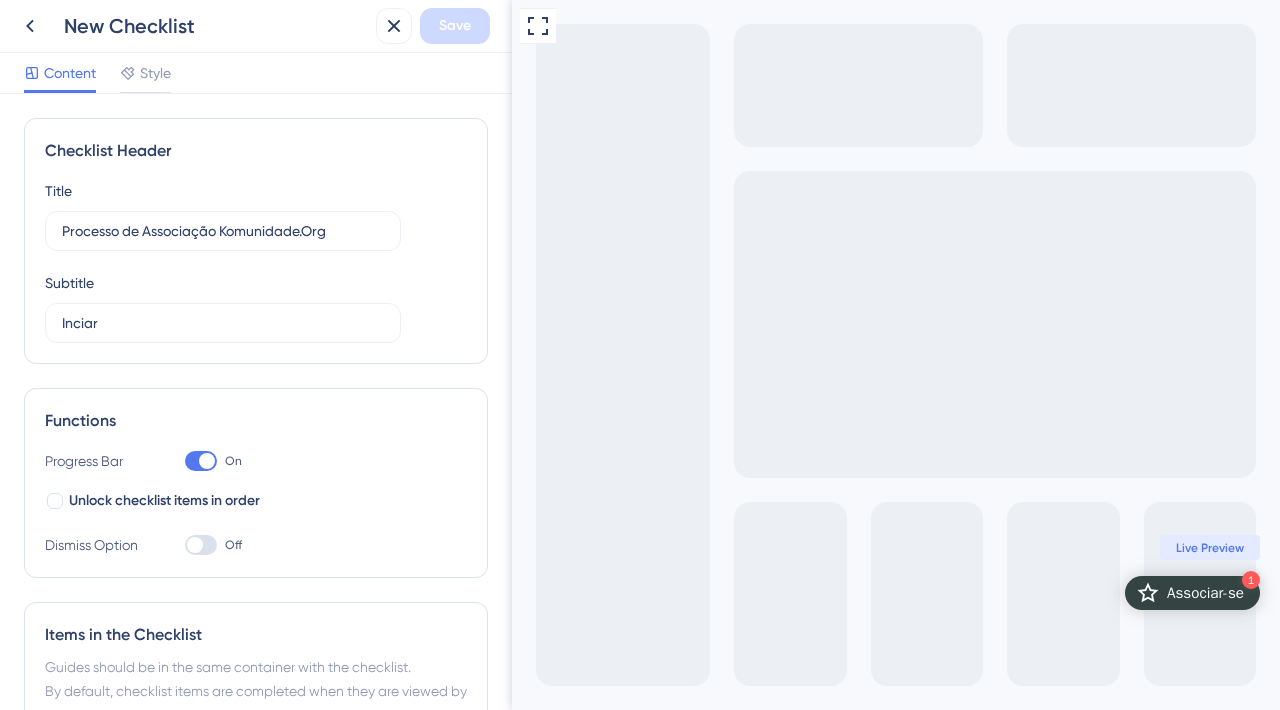 click on "1 Associar-se" at bounding box center (1192, 593) 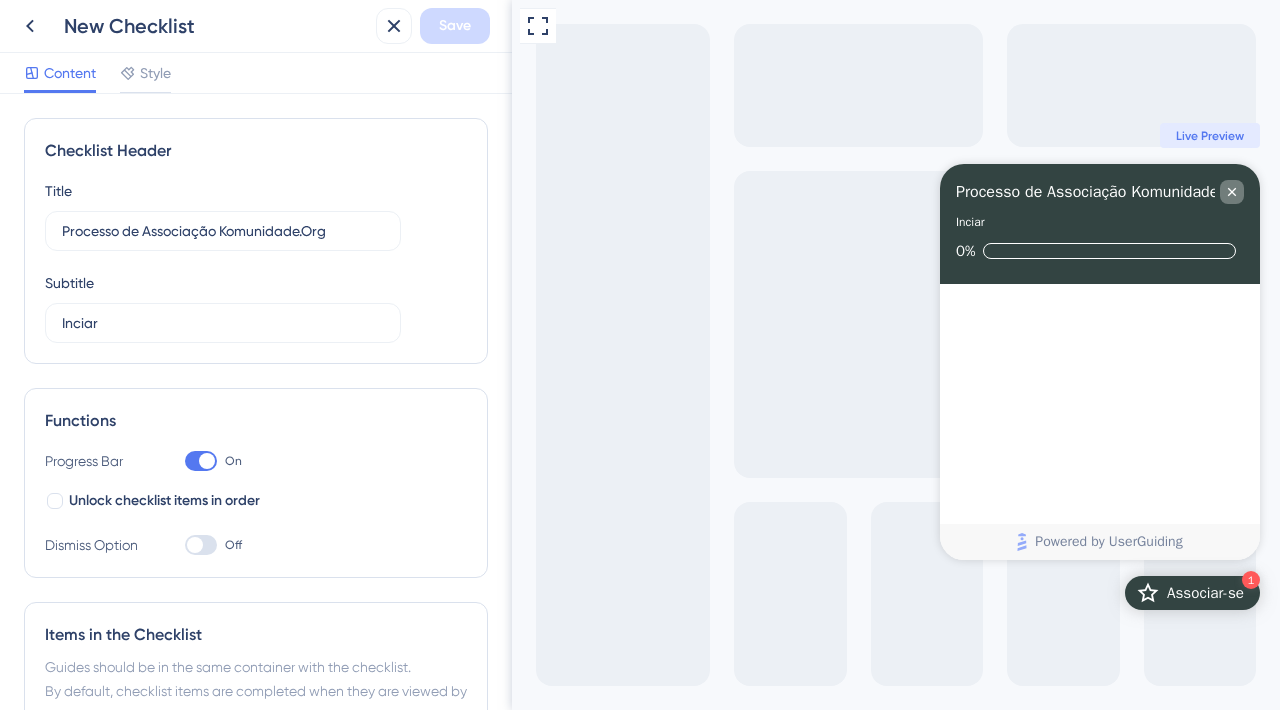 click 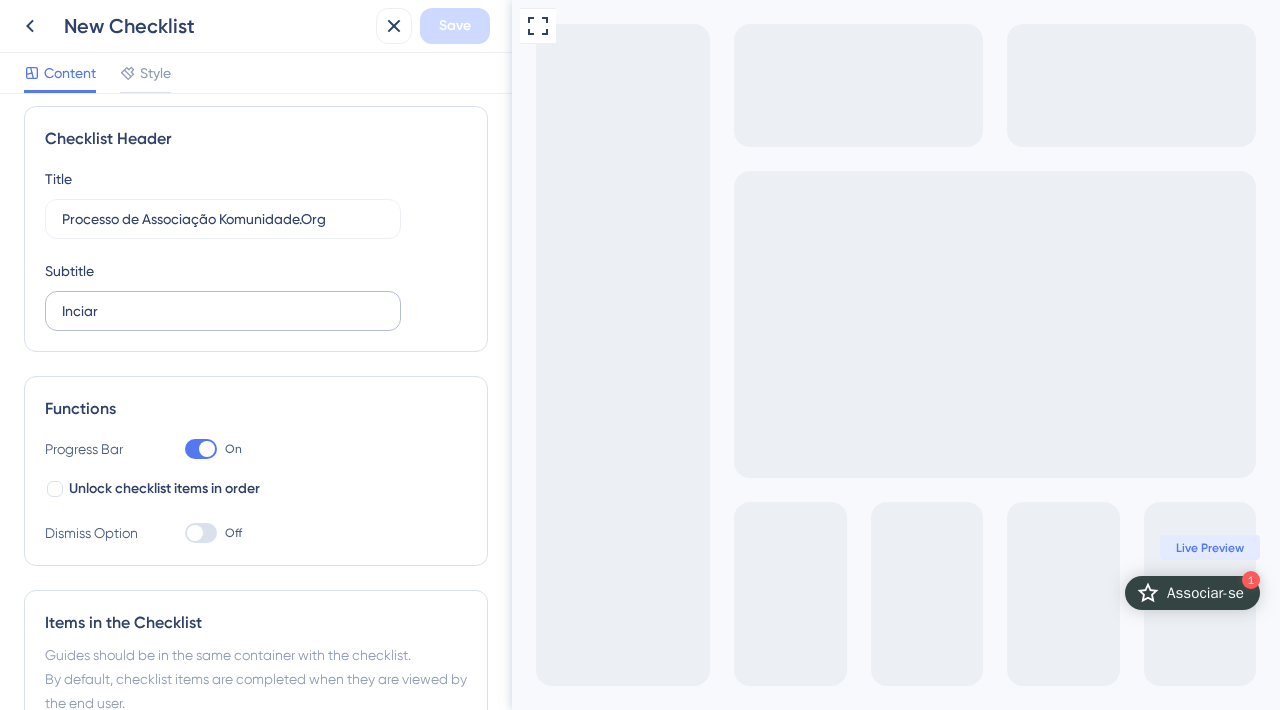 scroll, scrollTop: 0, scrollLeft: 0, axis: both 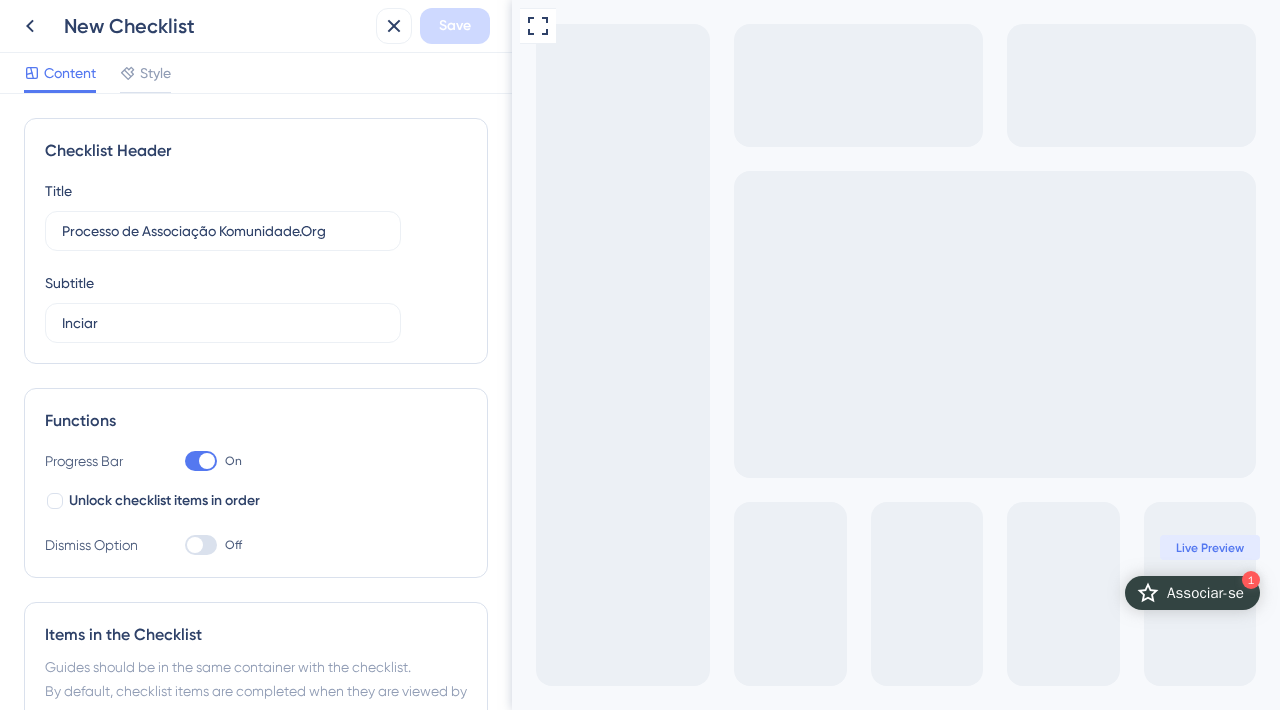 click on "New Checklist Save" at bounding box center [256, 26] 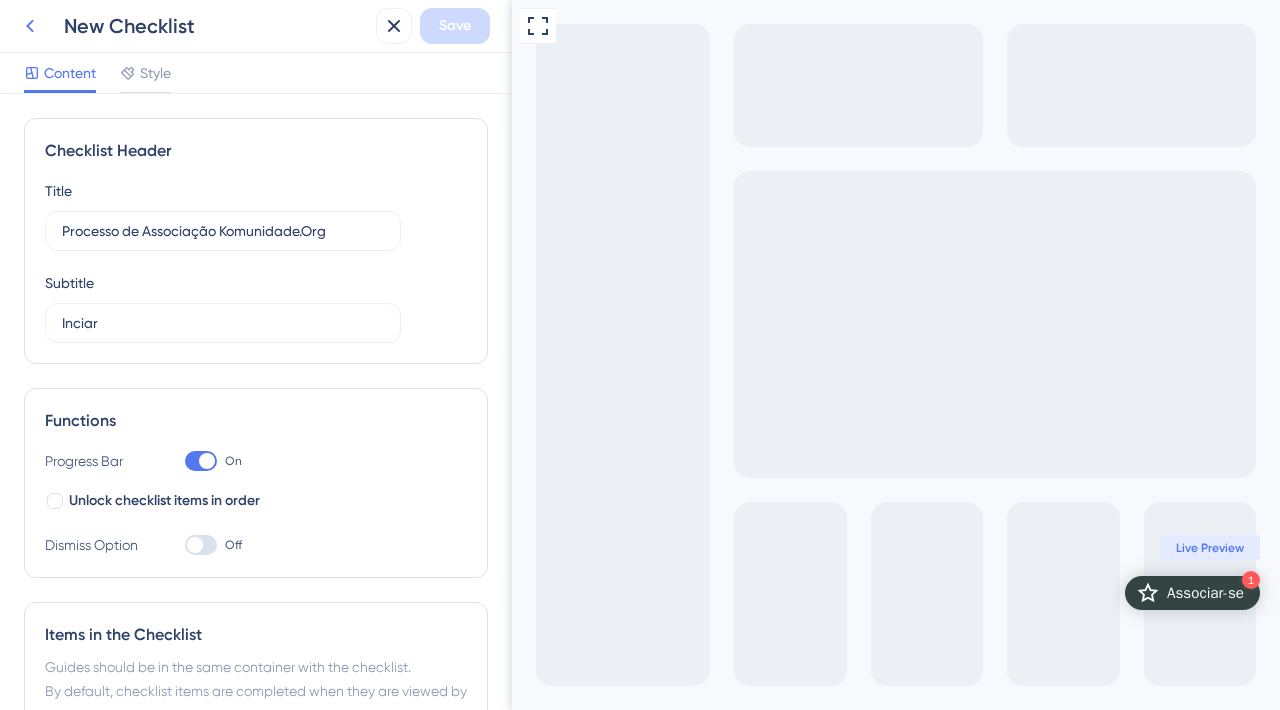 click 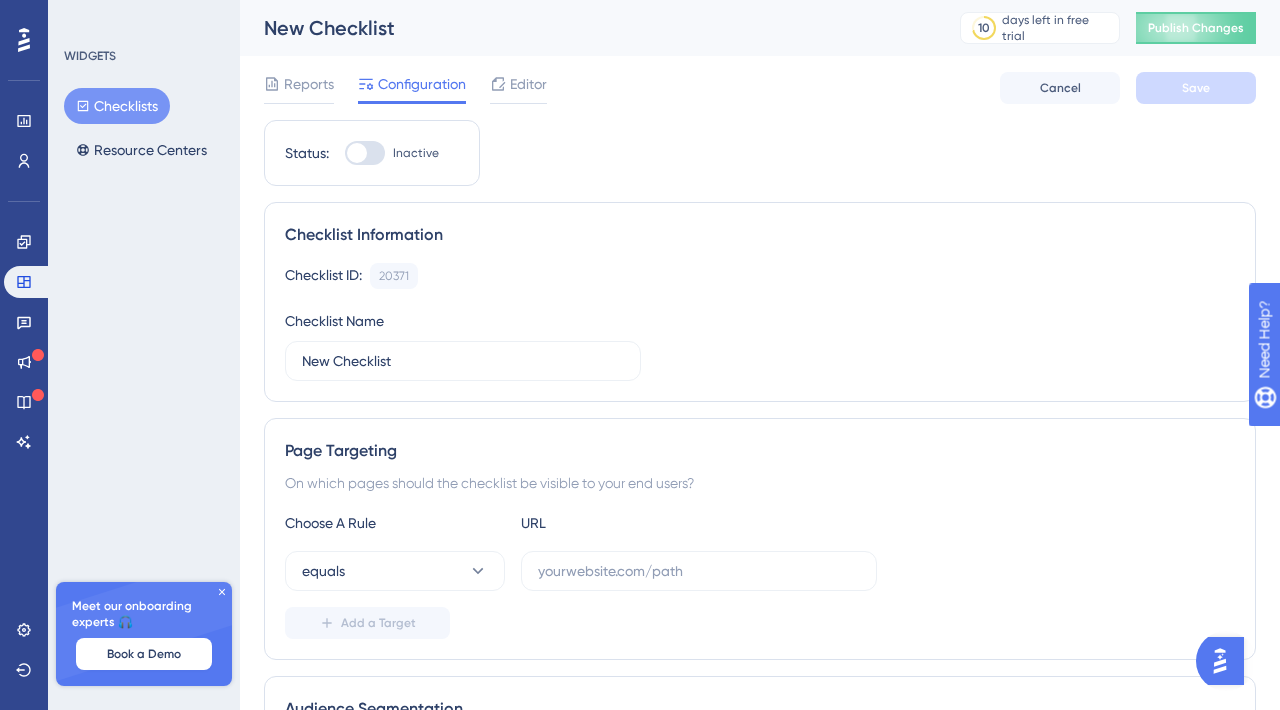 scroll, scrollTop: 0, scrollLeft: 0, axis: both 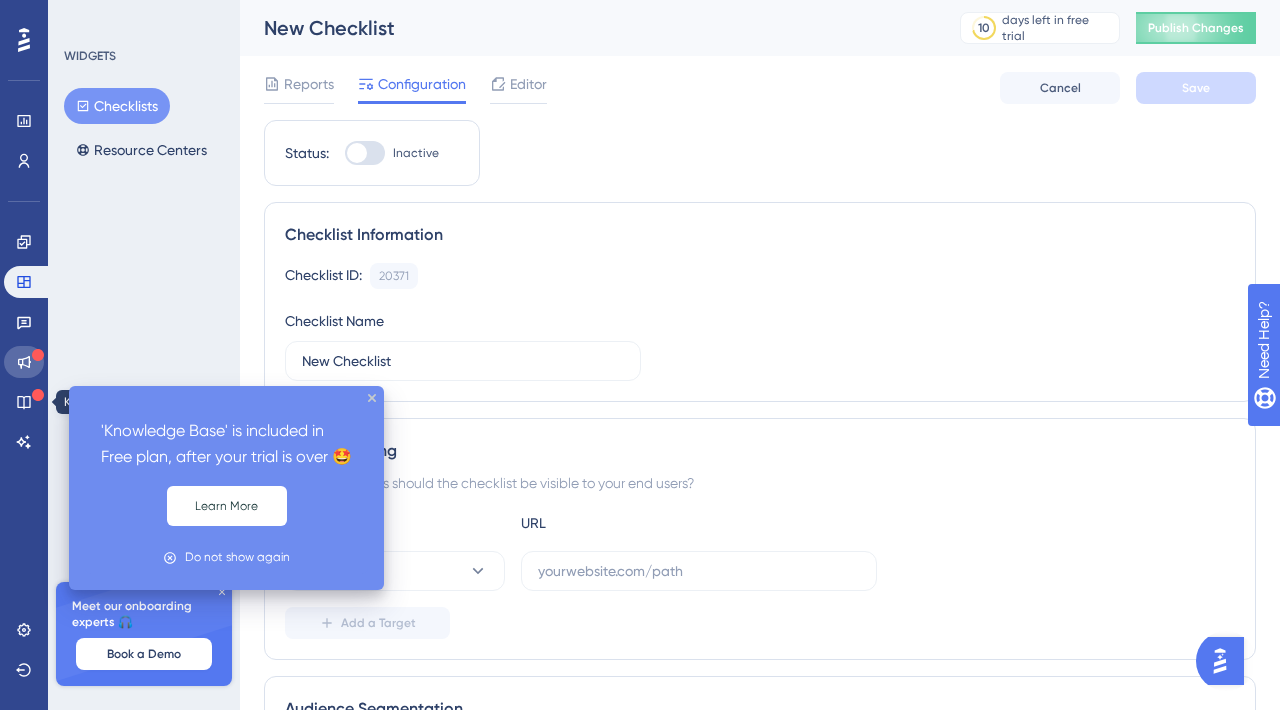 click 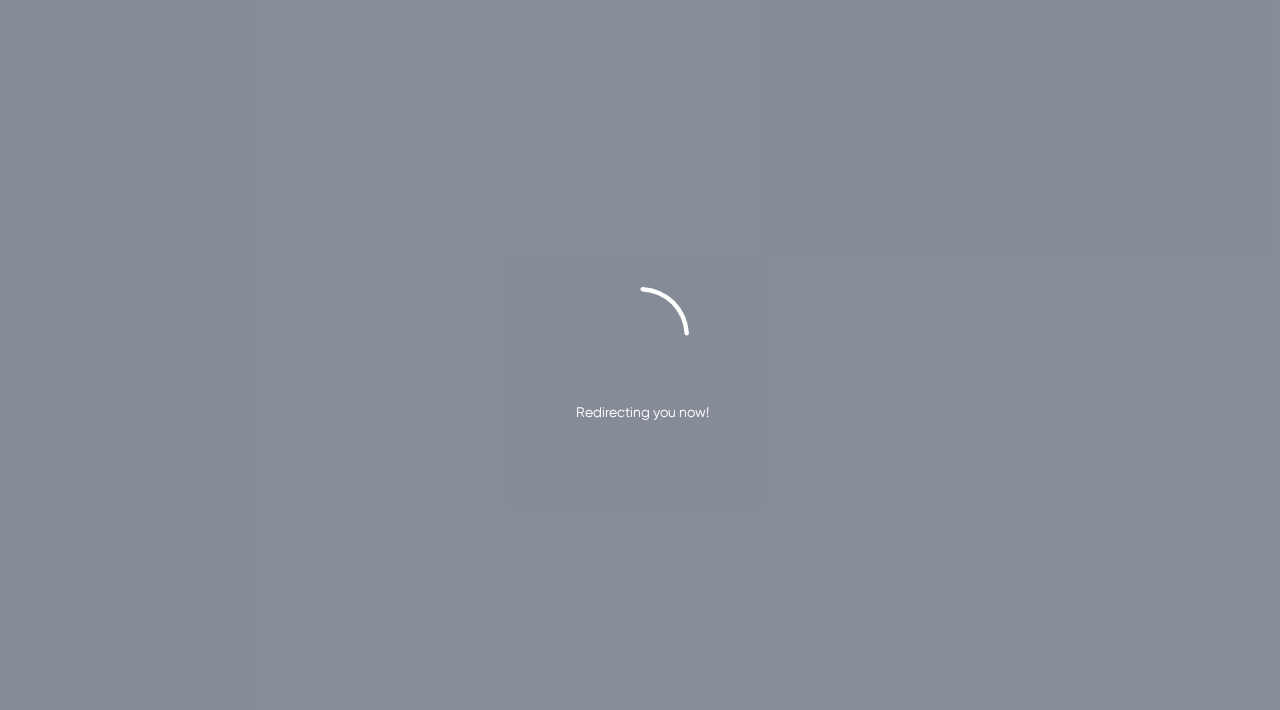 scroll, scrollTop: 0, scrollLeft: 0, axis: both 